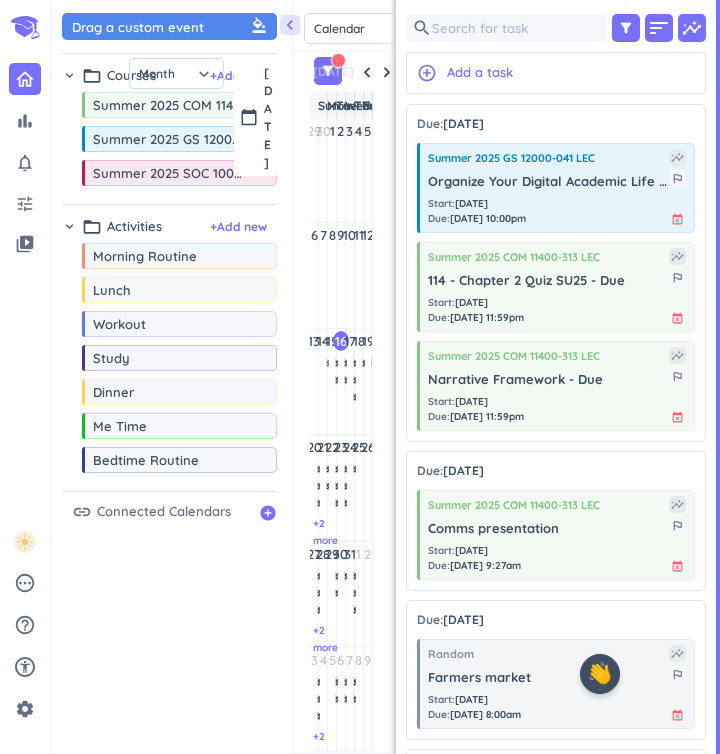 scroll, scrollTop: 0, scrollLeft: 0, axis: both 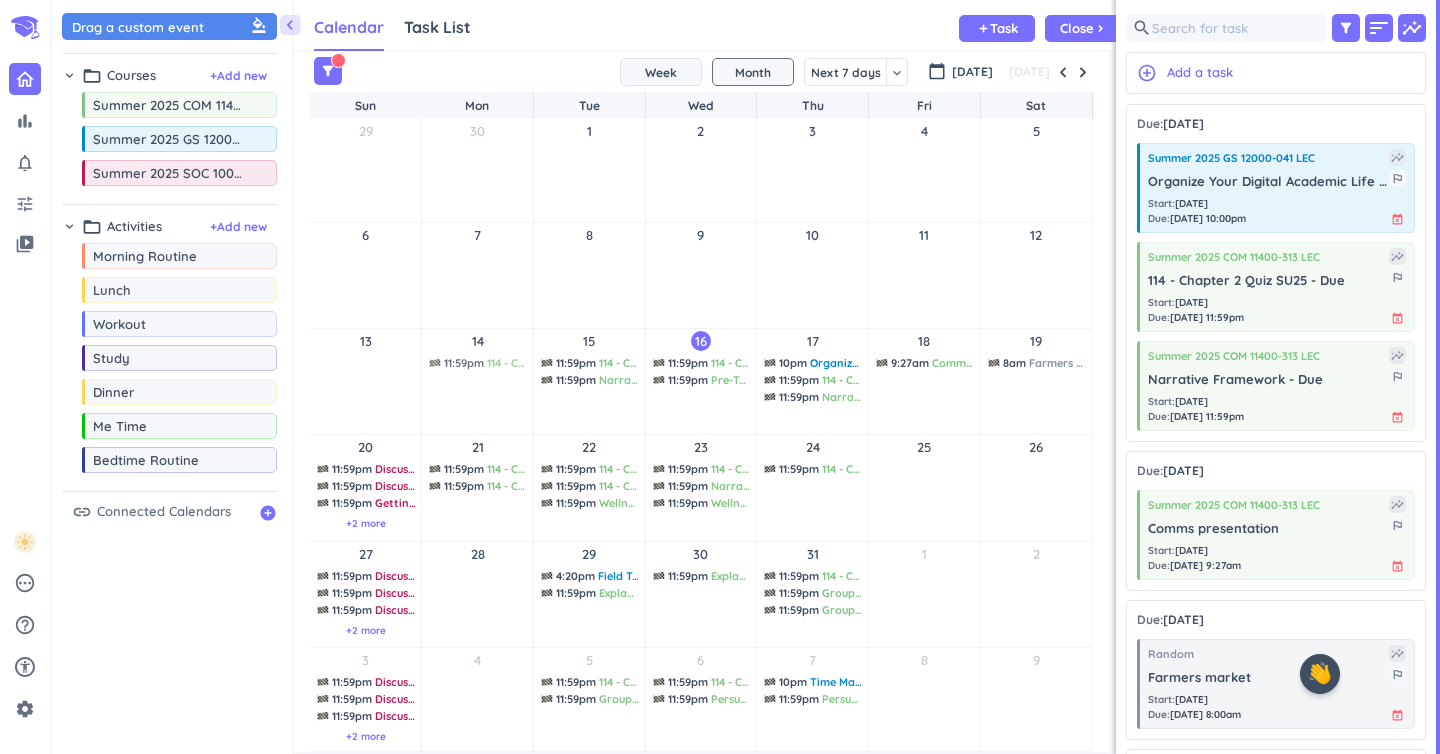 click on "Week" at bounding box center (661, 72) 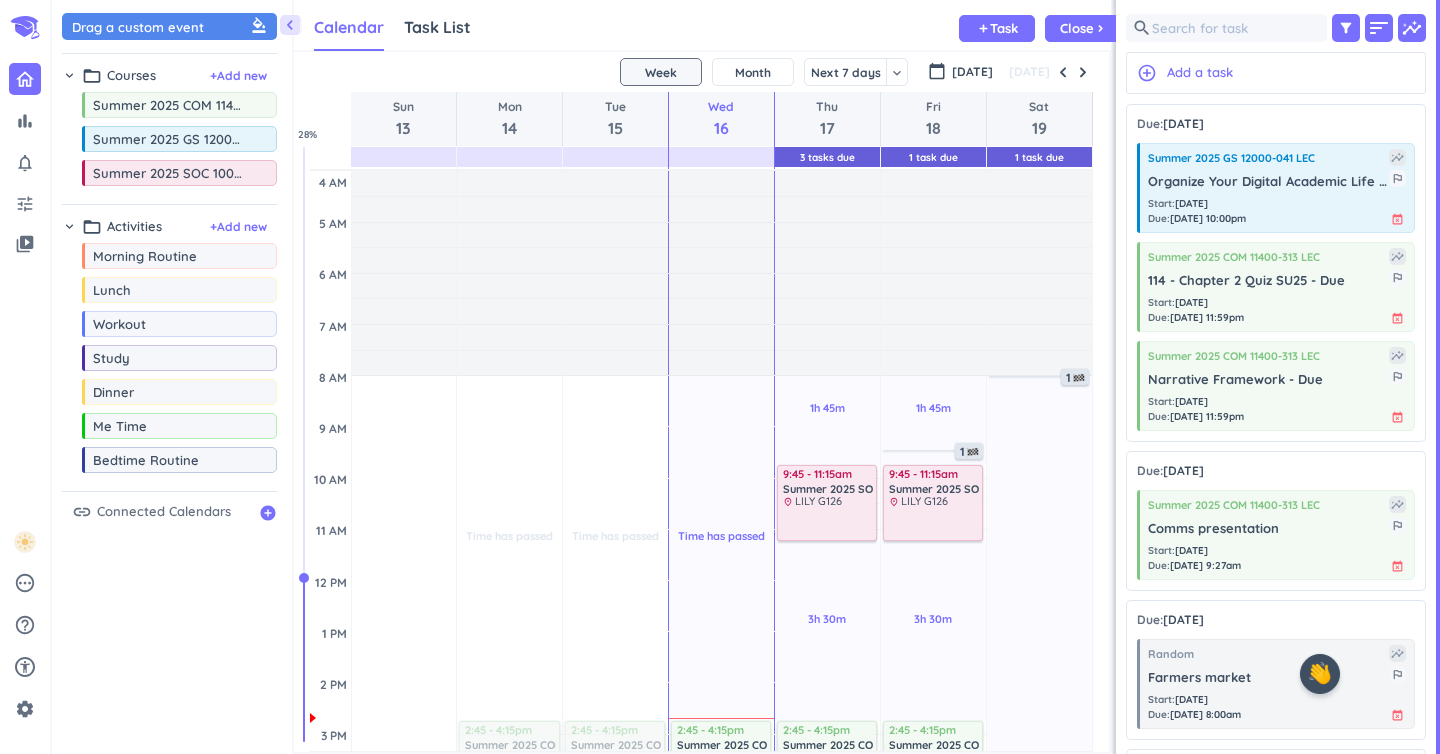 scroll, scrollTop: 97, scrollLeft: 0, axis: vertical 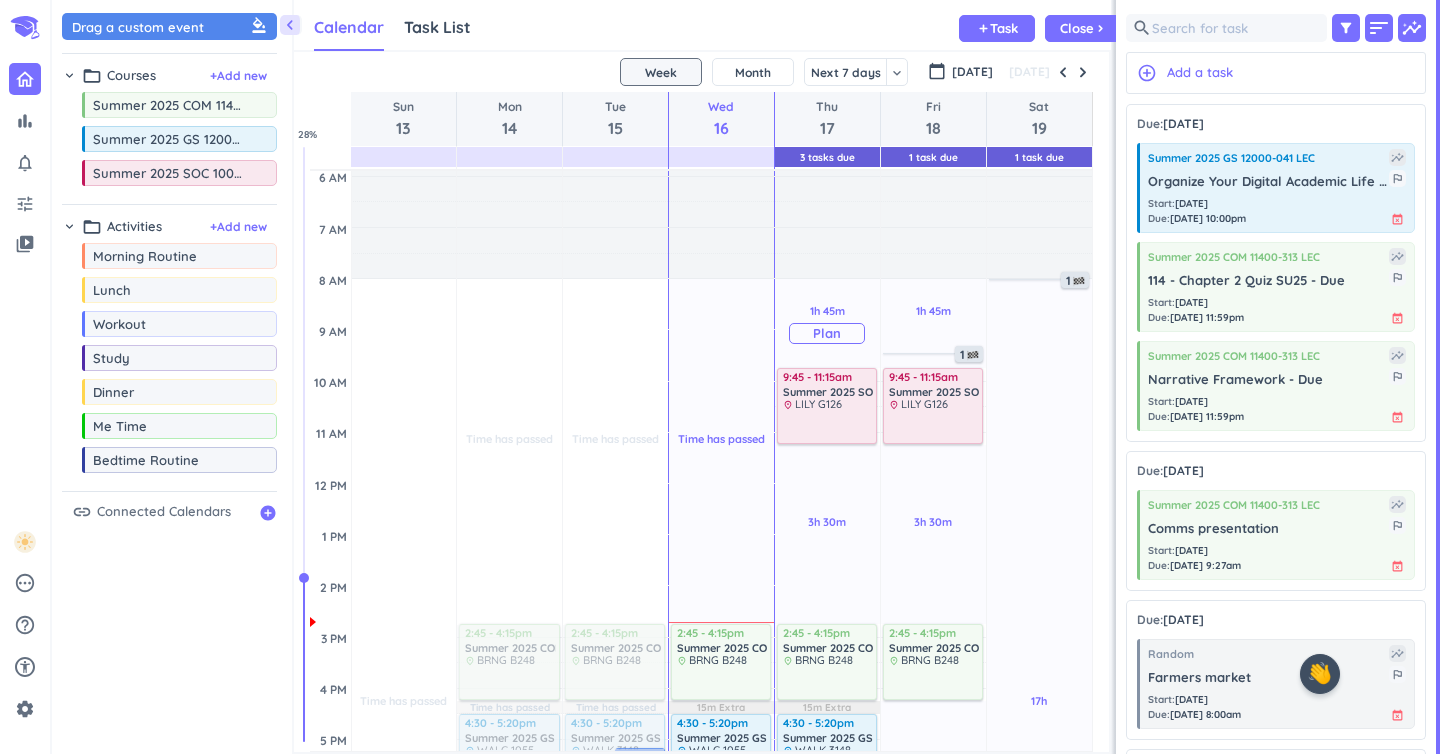 click on "Plan" at bounding box center (827, 333) 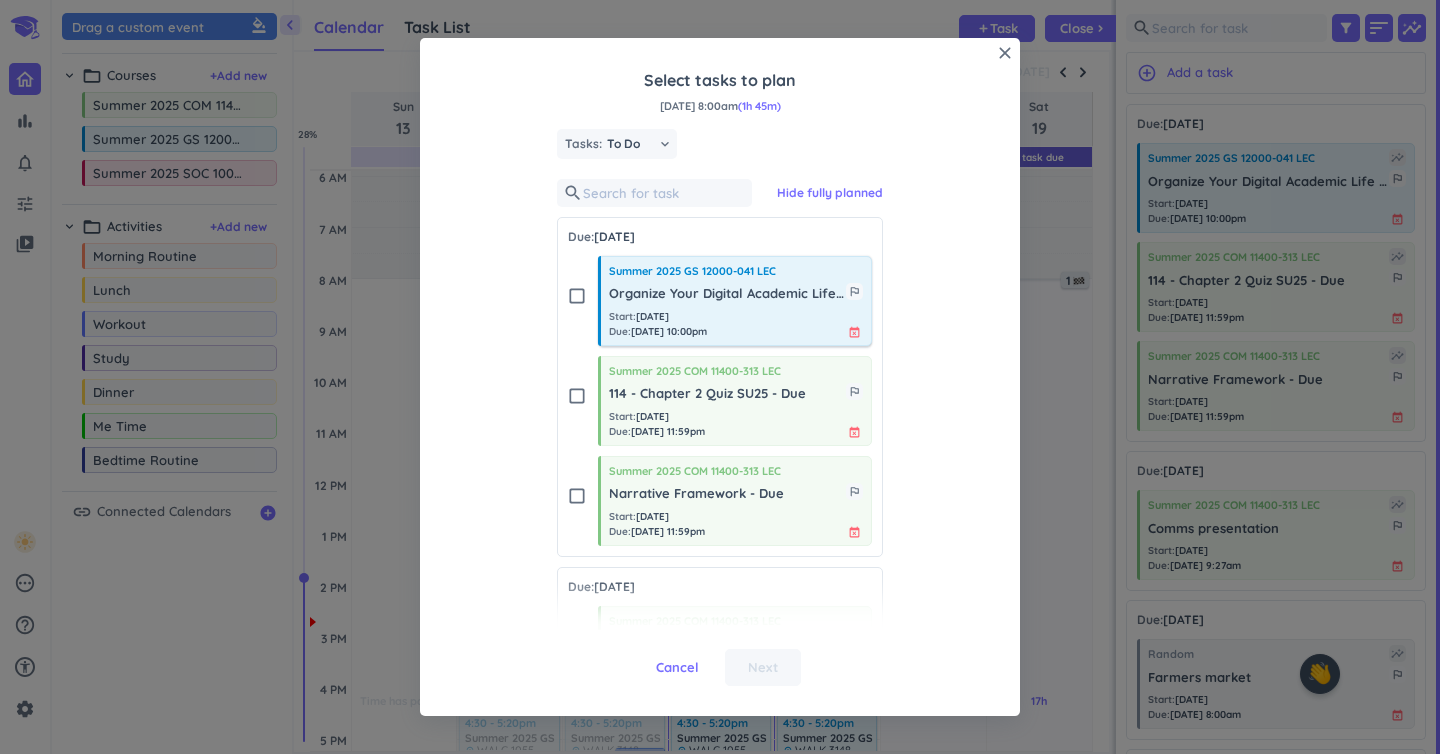 scroll, scrollTop: 0, scrollLeft: 0, axis: both 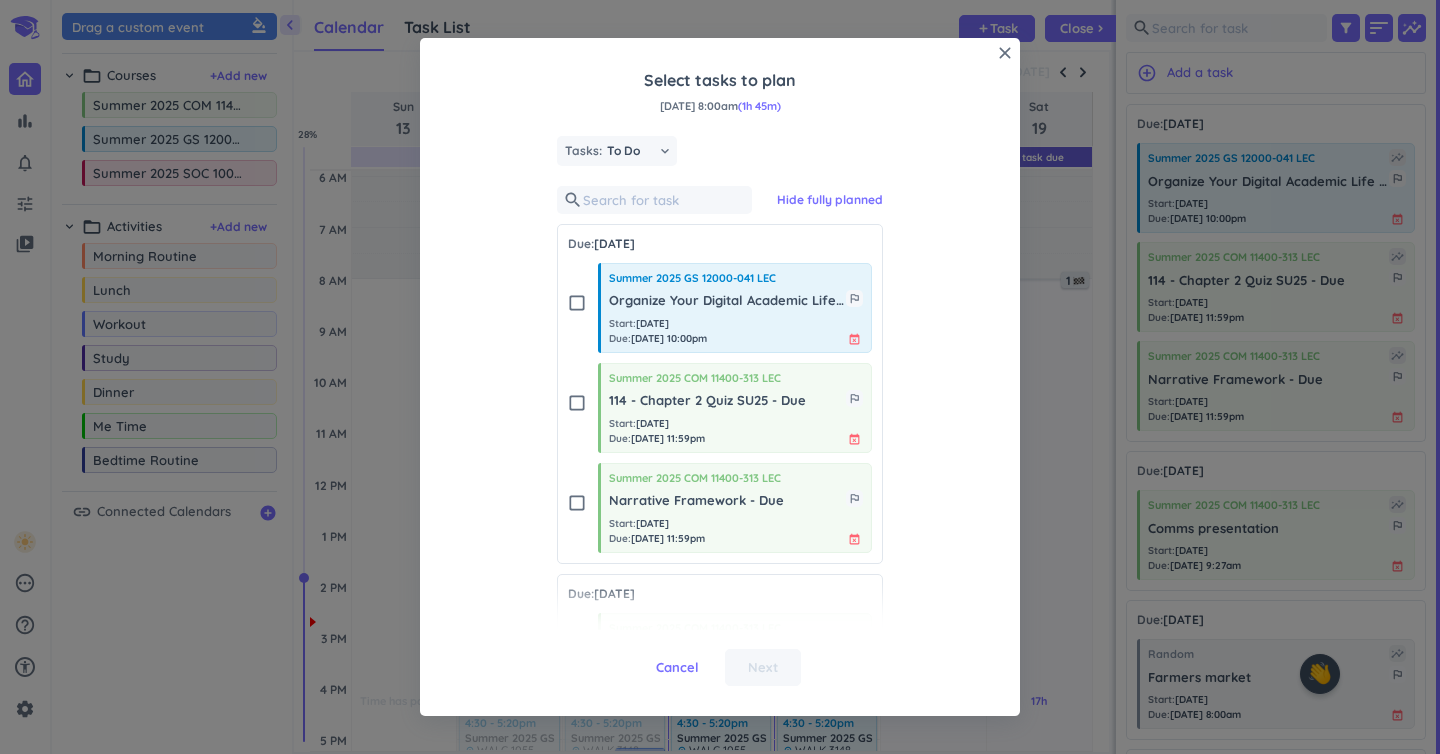 click on "check_box_outline_blank" at bounding box center [577, 403] 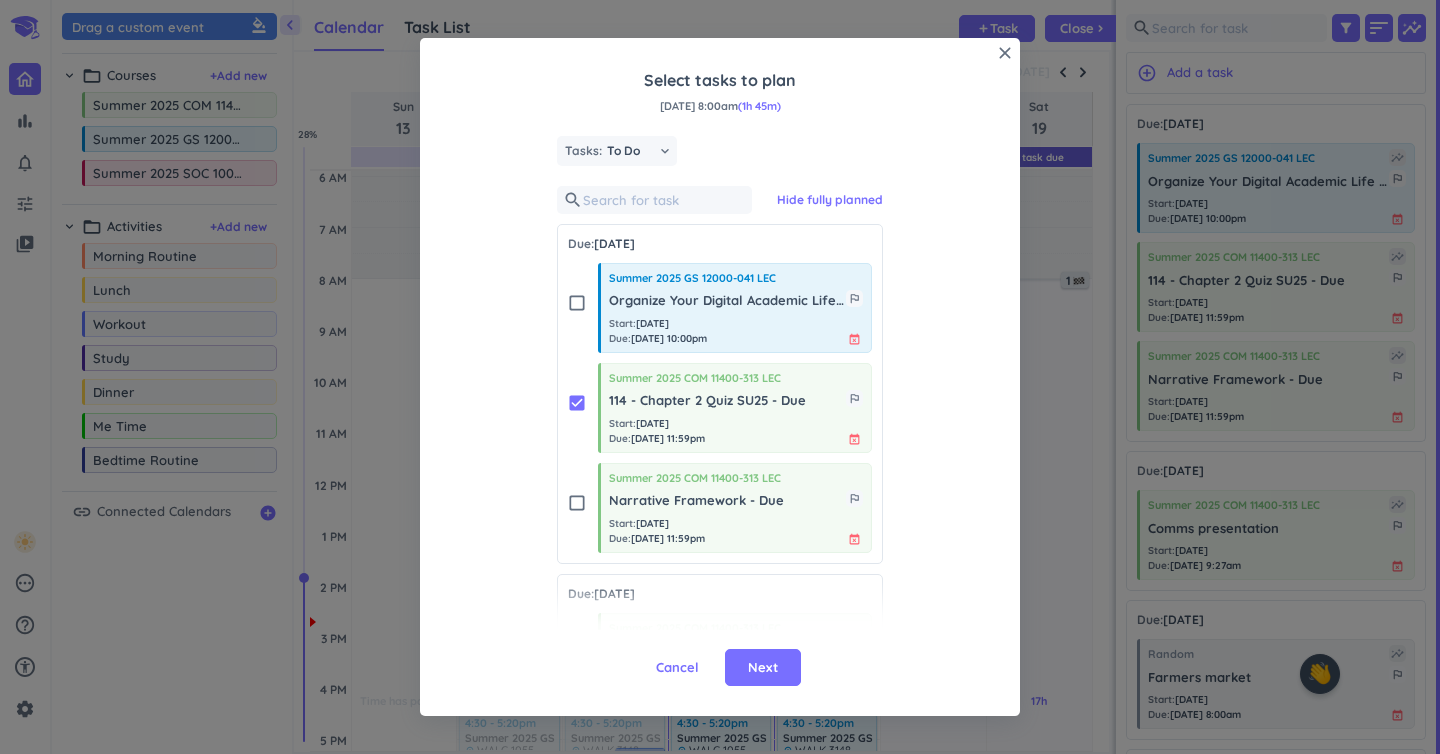 click on "check_box_outline_blank Summer 2025 COM 11400-313 LEC Narrative Framework - Due outlined_flag Start :  [DATE] Due :  [DATE] 11:59pm event_busy" at bounding box center [720, 503] 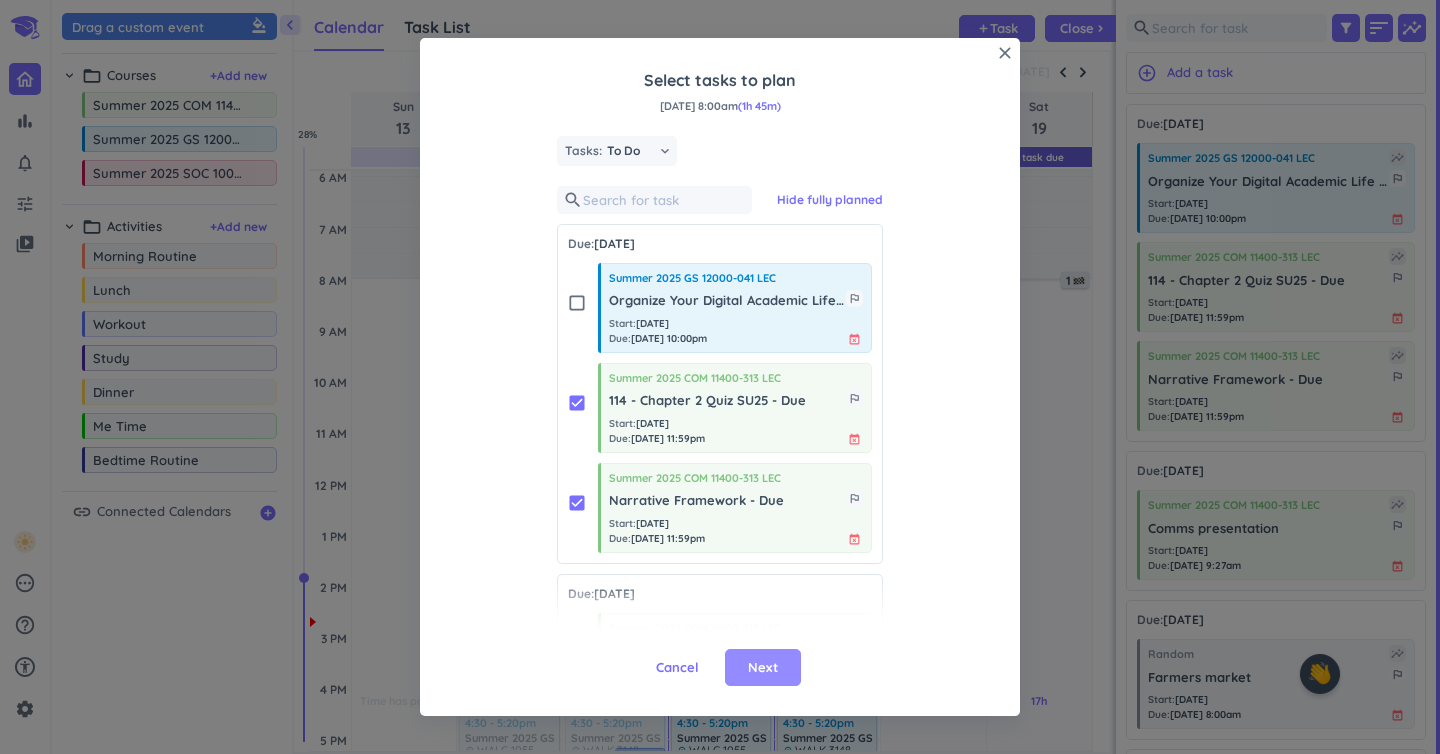 click on "Next" at bounding box center (763, 668) 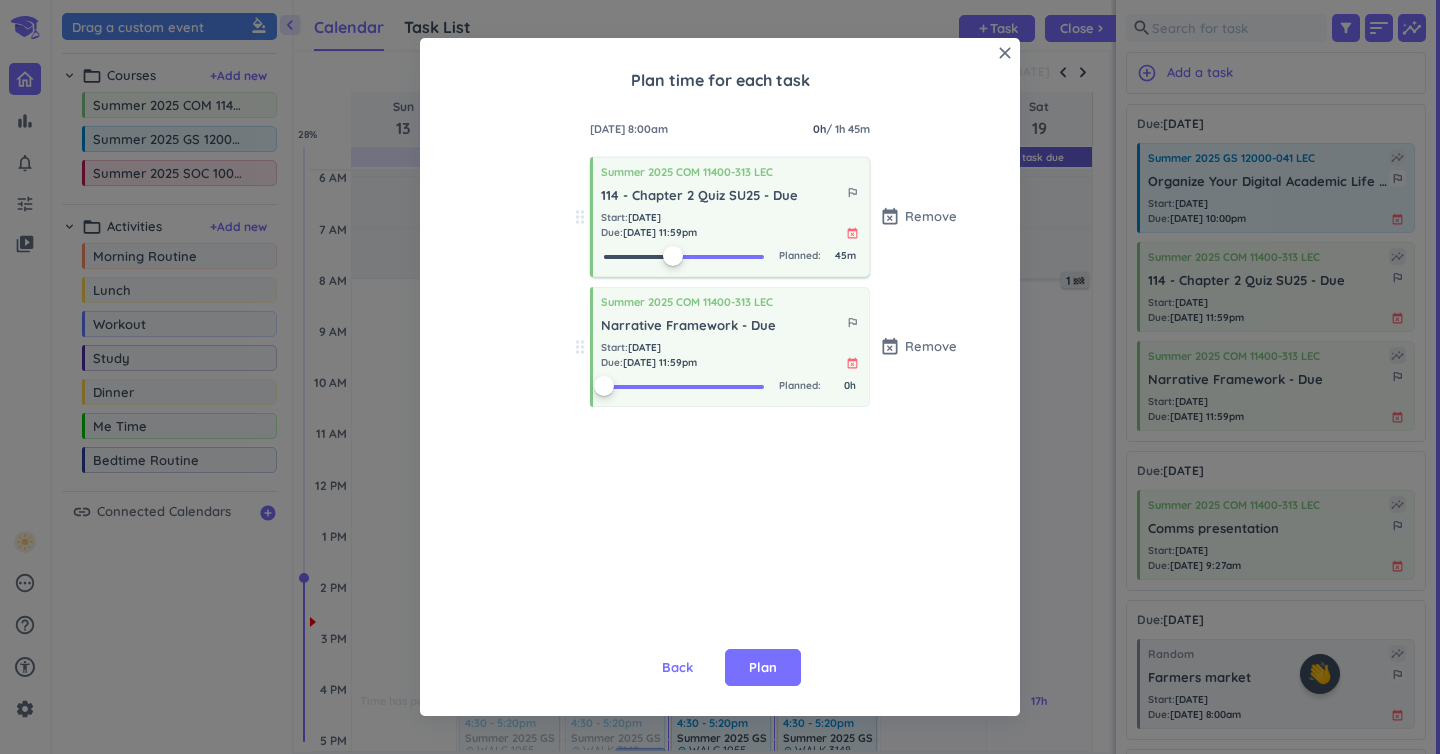 drag, startPoint x: 601, startPoint y: 262, endPoint x: 667, endPoint y: 267, distance: 66.189125 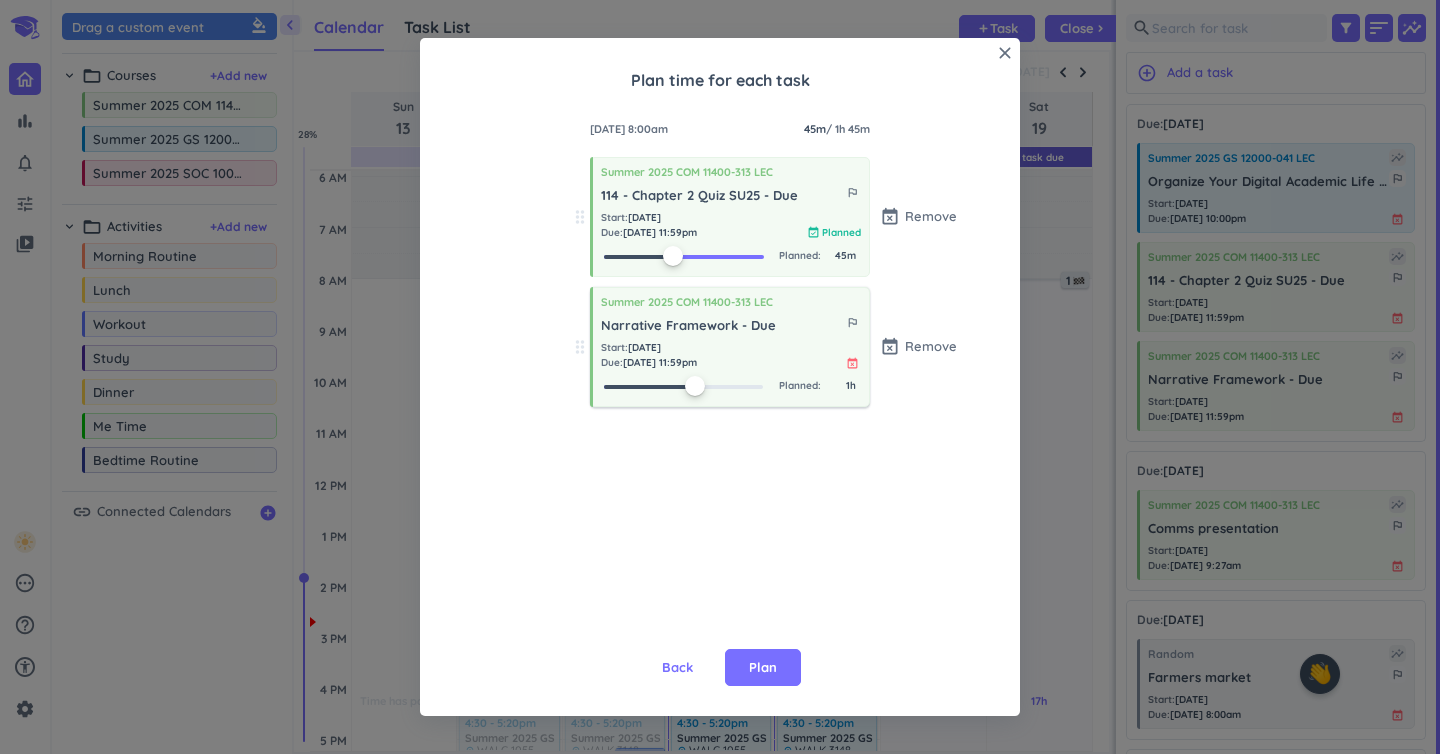 drag, startPoint x: 610, startPoint y: 386, endPoint x: 720, endPoint y: 380, distance: 110.16351 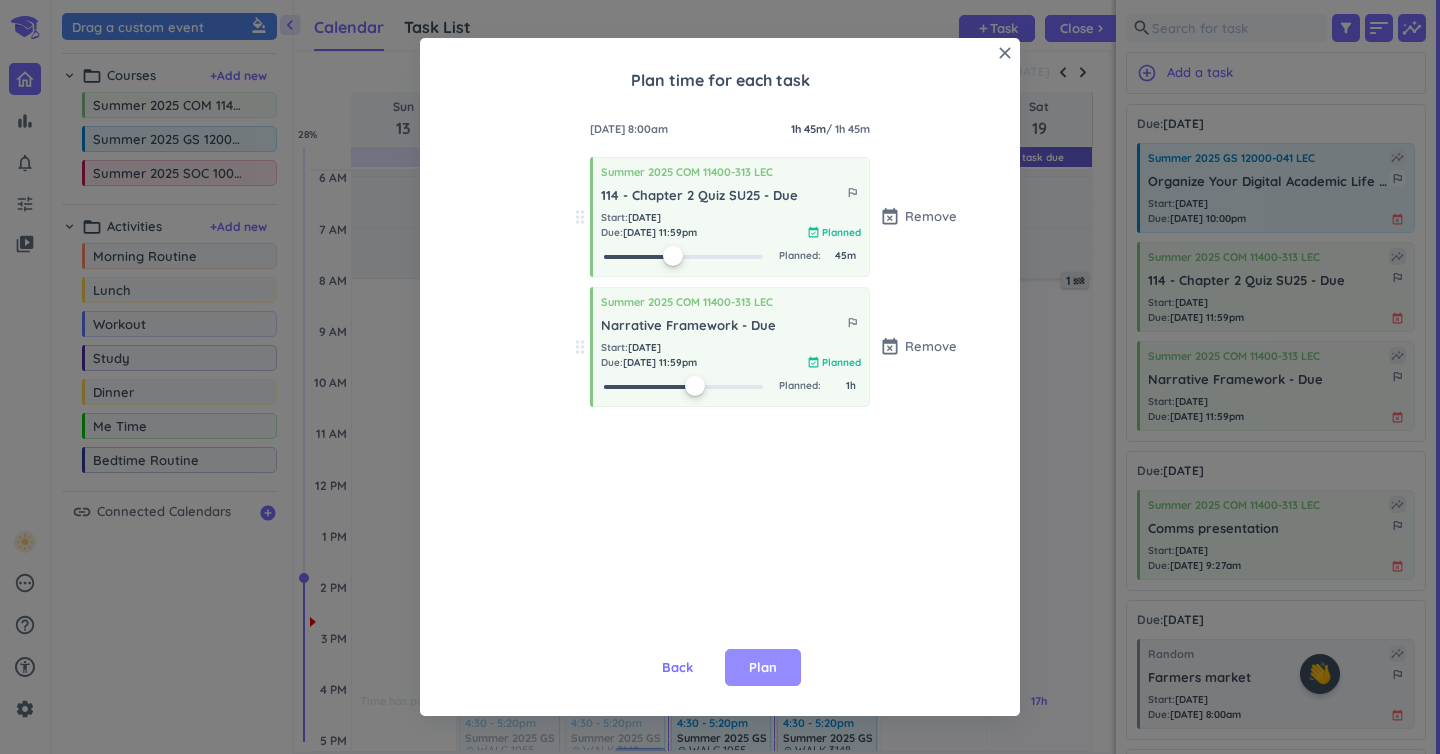 click on "Plan" at bounding box center [763, 668] 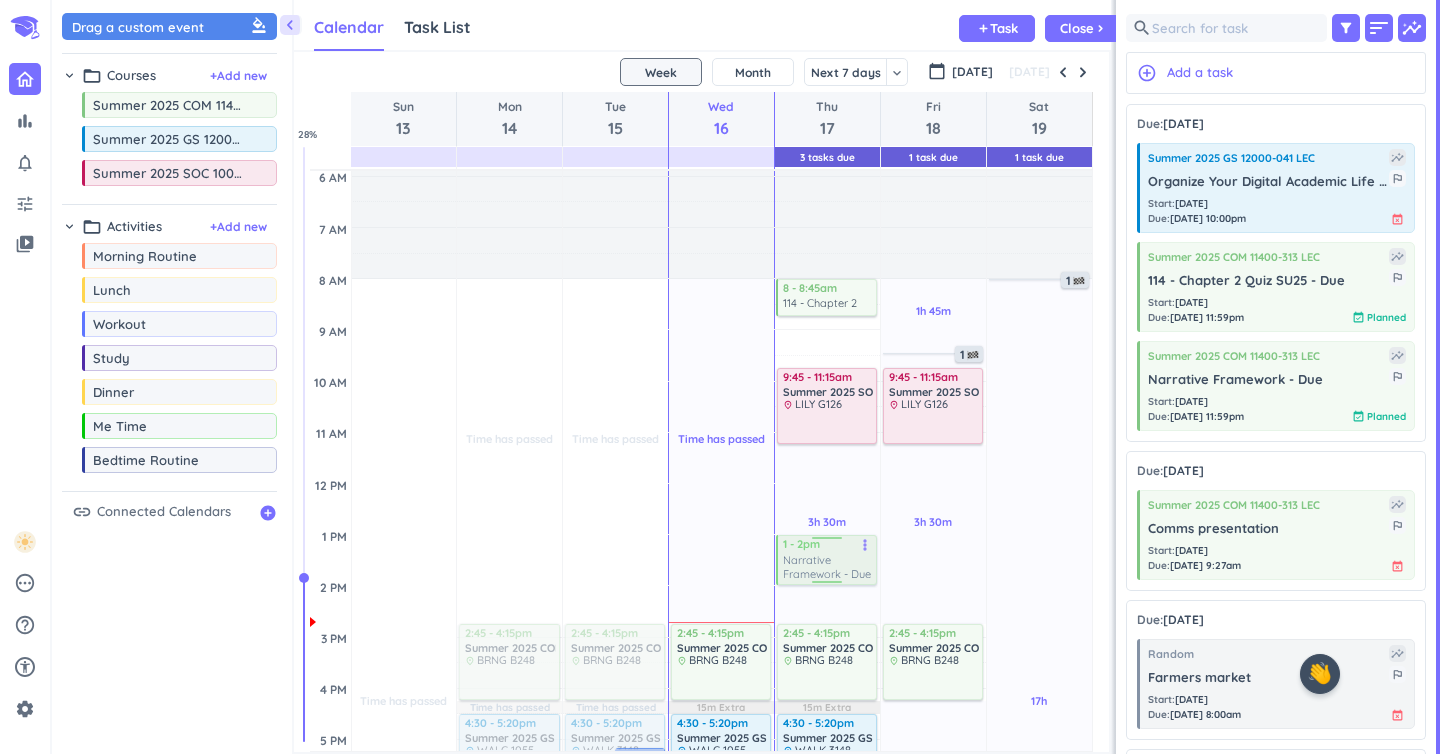drag, startPoint x: 829, startPoint y: 333, endPoint x: 828, endPoint y: 558, distance: 225.00223 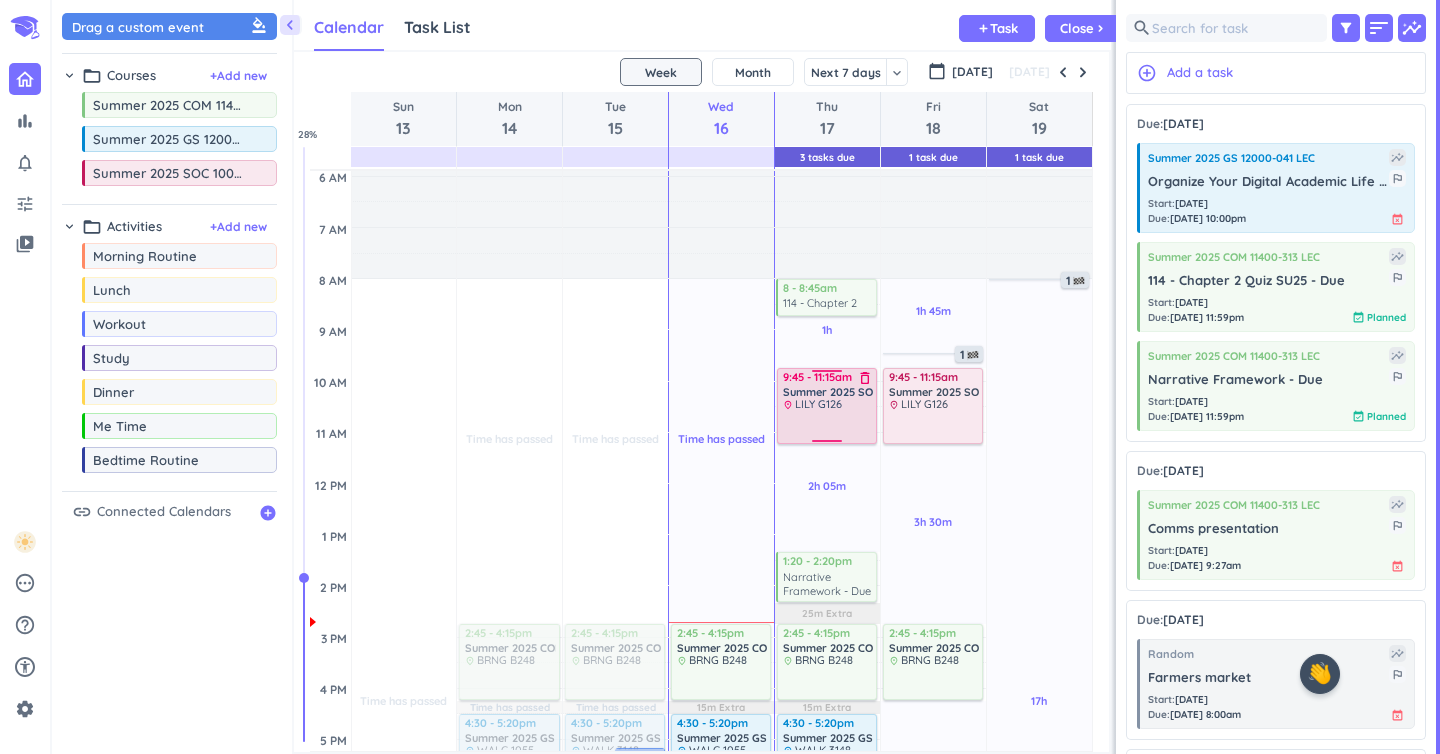 drag, startPoint x: 833, startPoint y: 287, endPoint x: 813, endPoint y: 383, distance: 98.0612 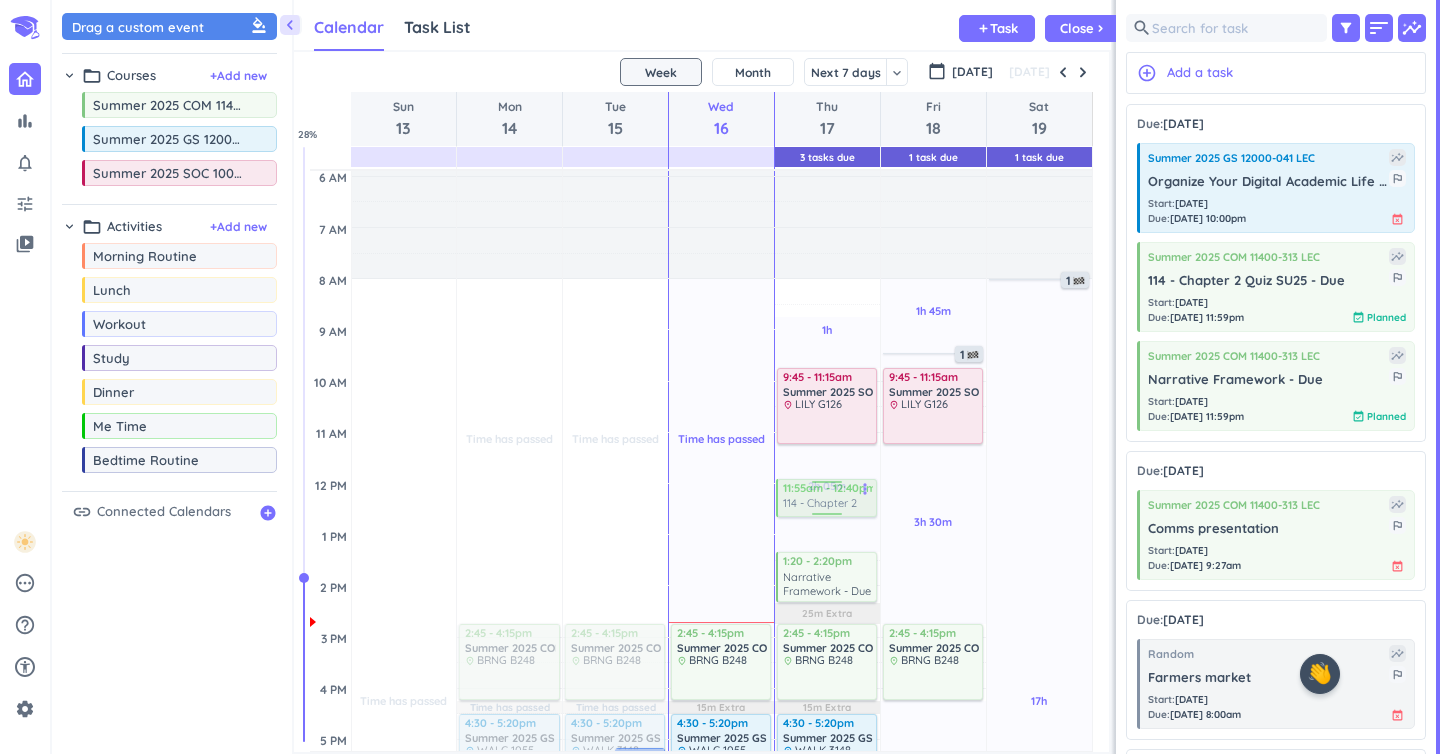 drag, startPoint x: 812, startPoint y: 297, endPoint x: 815, endPoint y: 496, distance: 199.02261 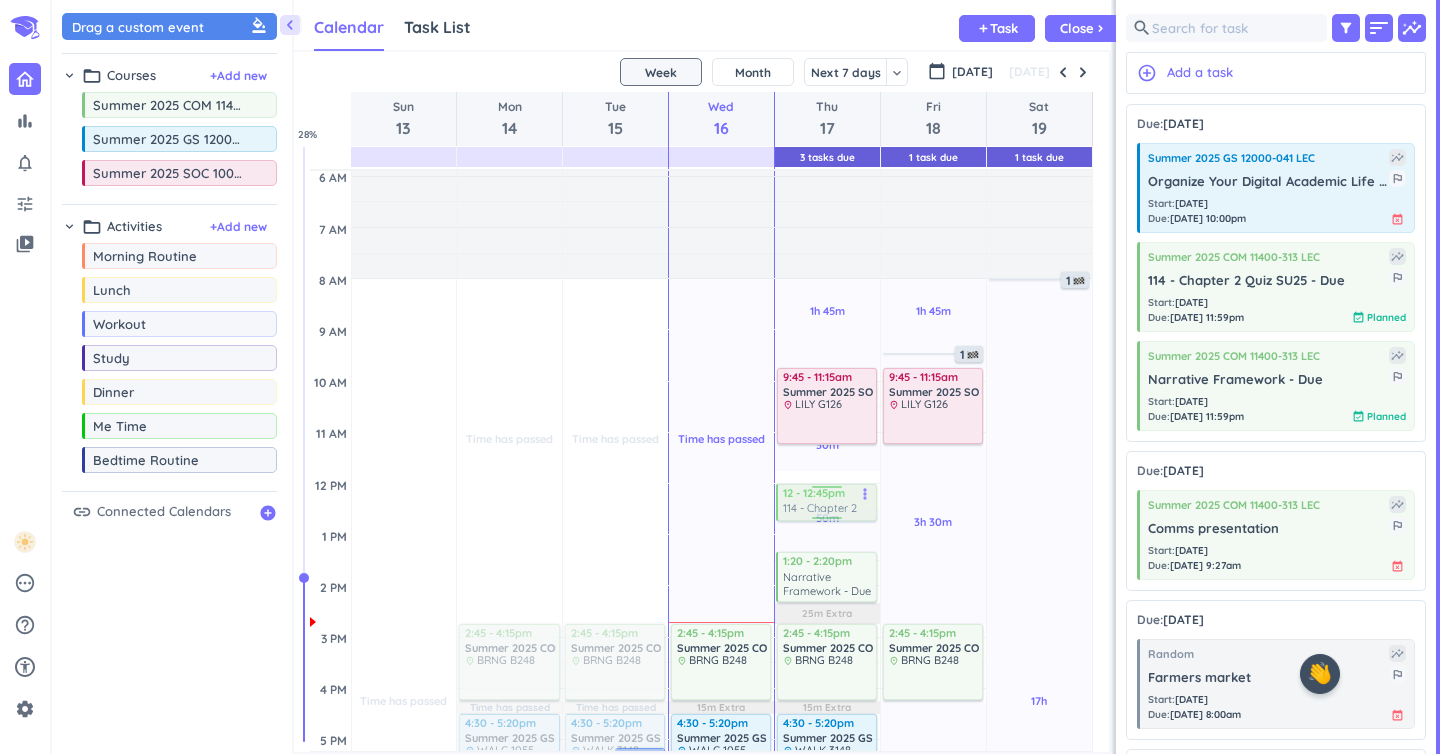 drag, startPoint x: 831, startPoint y: 502, endPoint x: 834, endPoint y: 524, distance: 22.203604 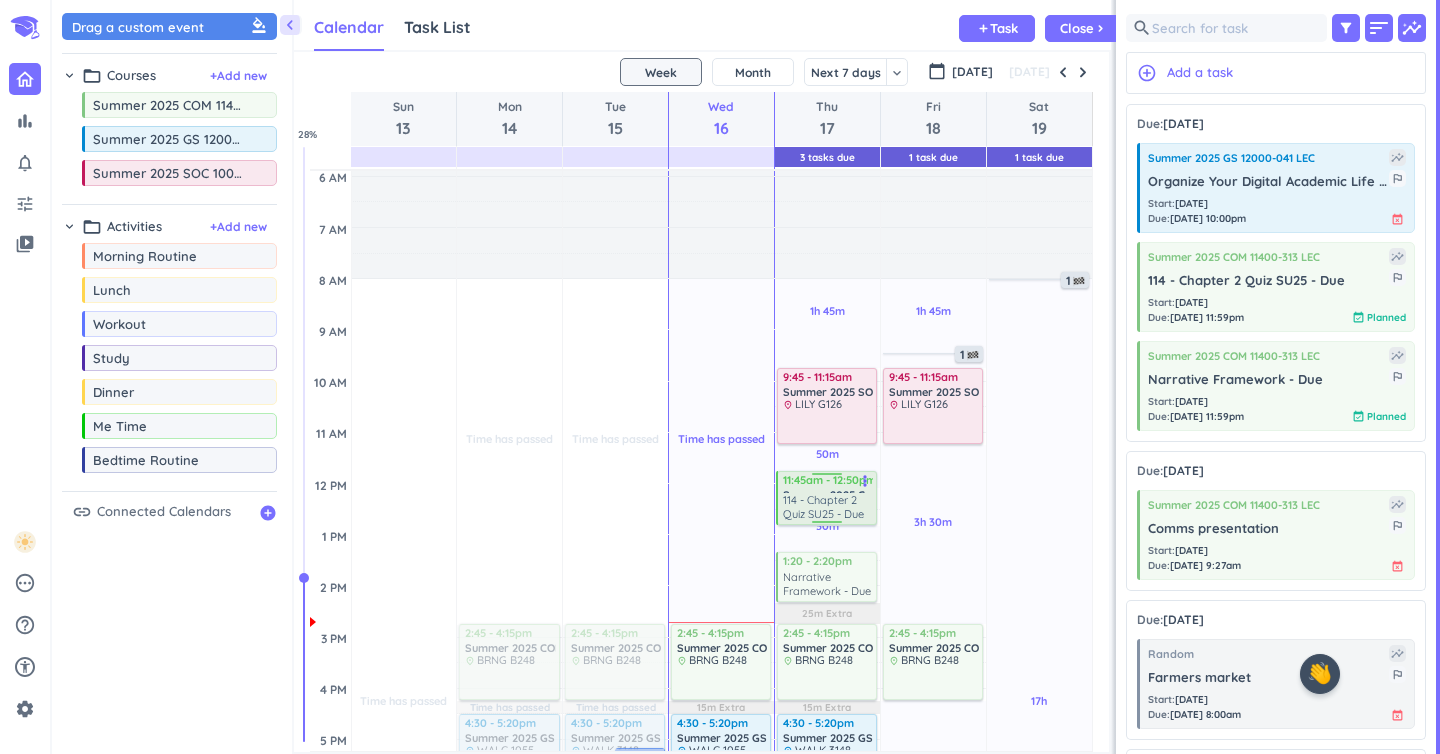 drag, startPoint x: 826, startPoint y: 490, endPoint x: 826, endPoint y: 474, distance: 16 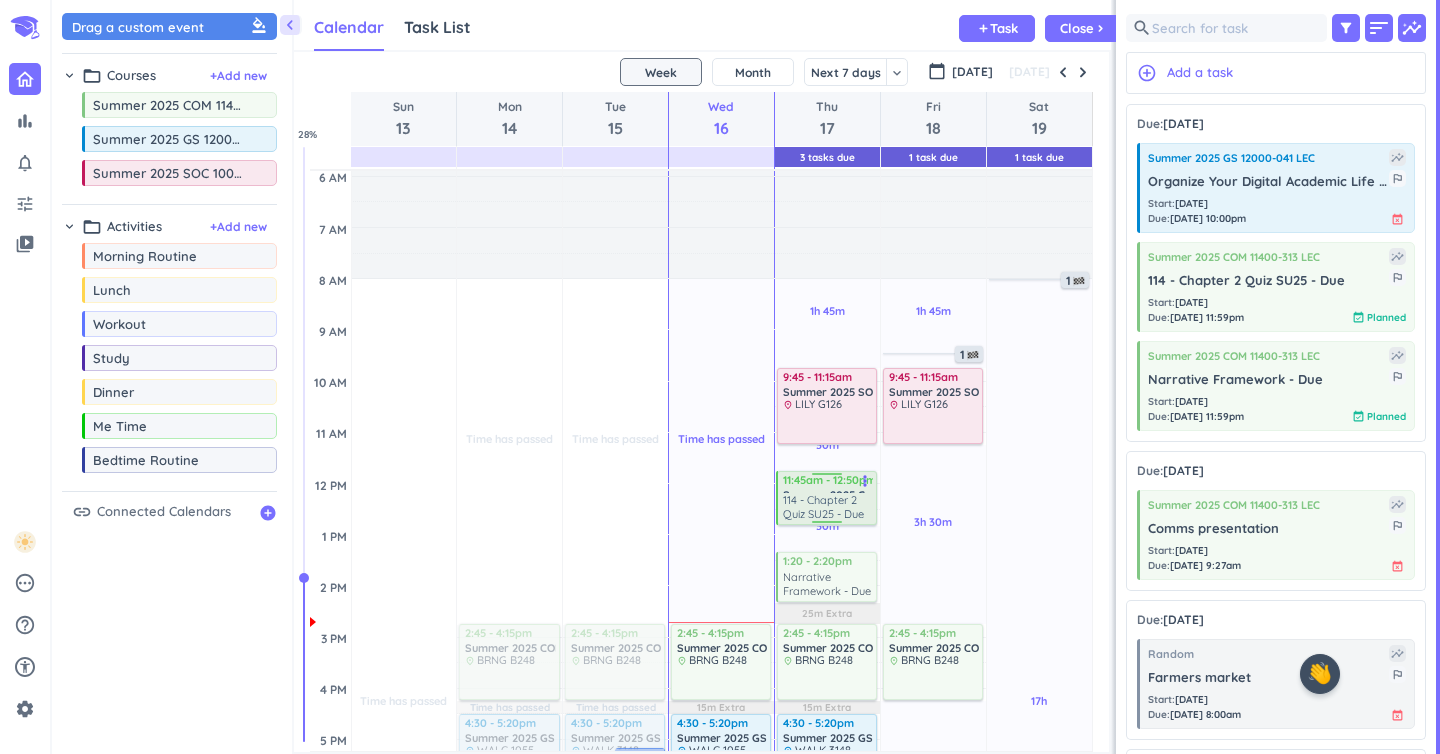 click on "11:45am - 12:50pm Summer 2025 COM 11400-313 LEC 114 - Chapter 2 Quiz SU25 - Due more_vert" at bounding box center [827, 498] 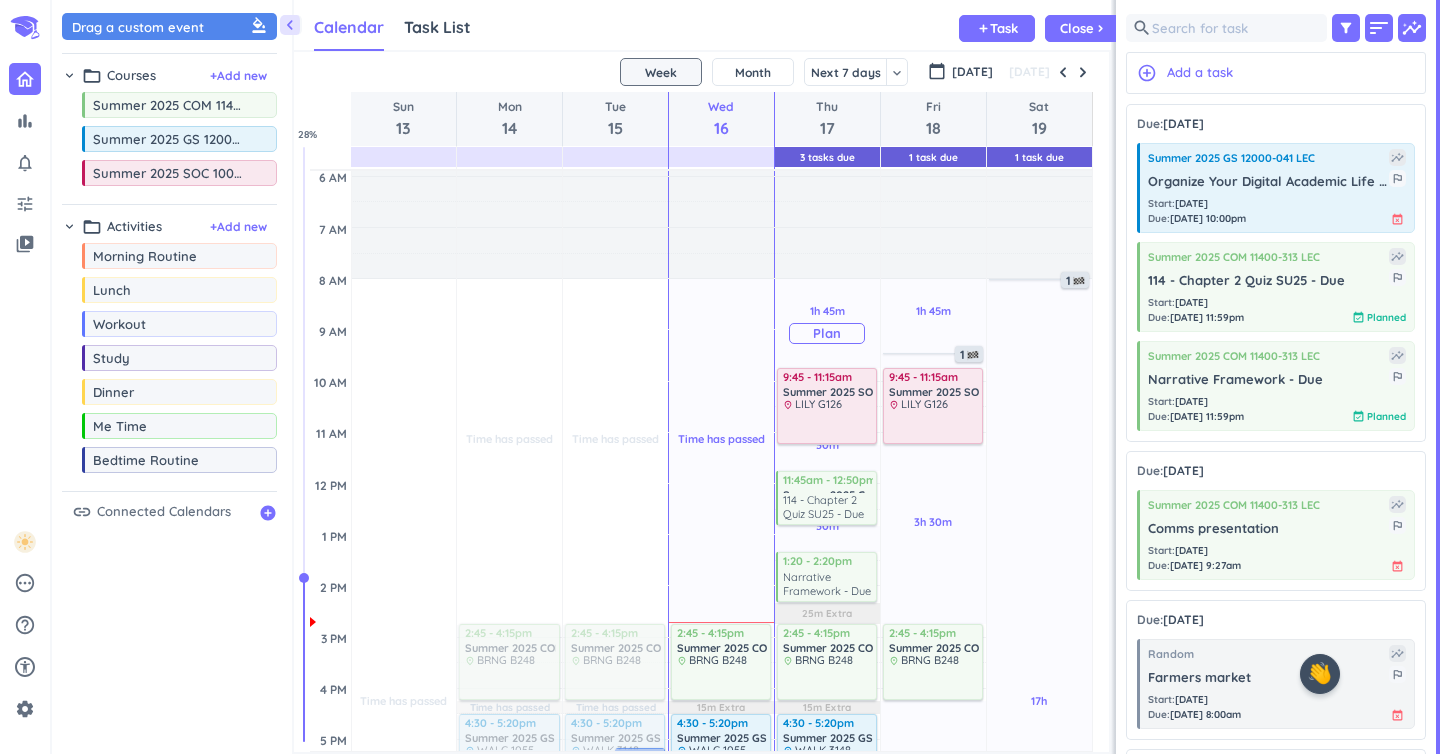 click on "Plan" at bounding box center (827, 333) 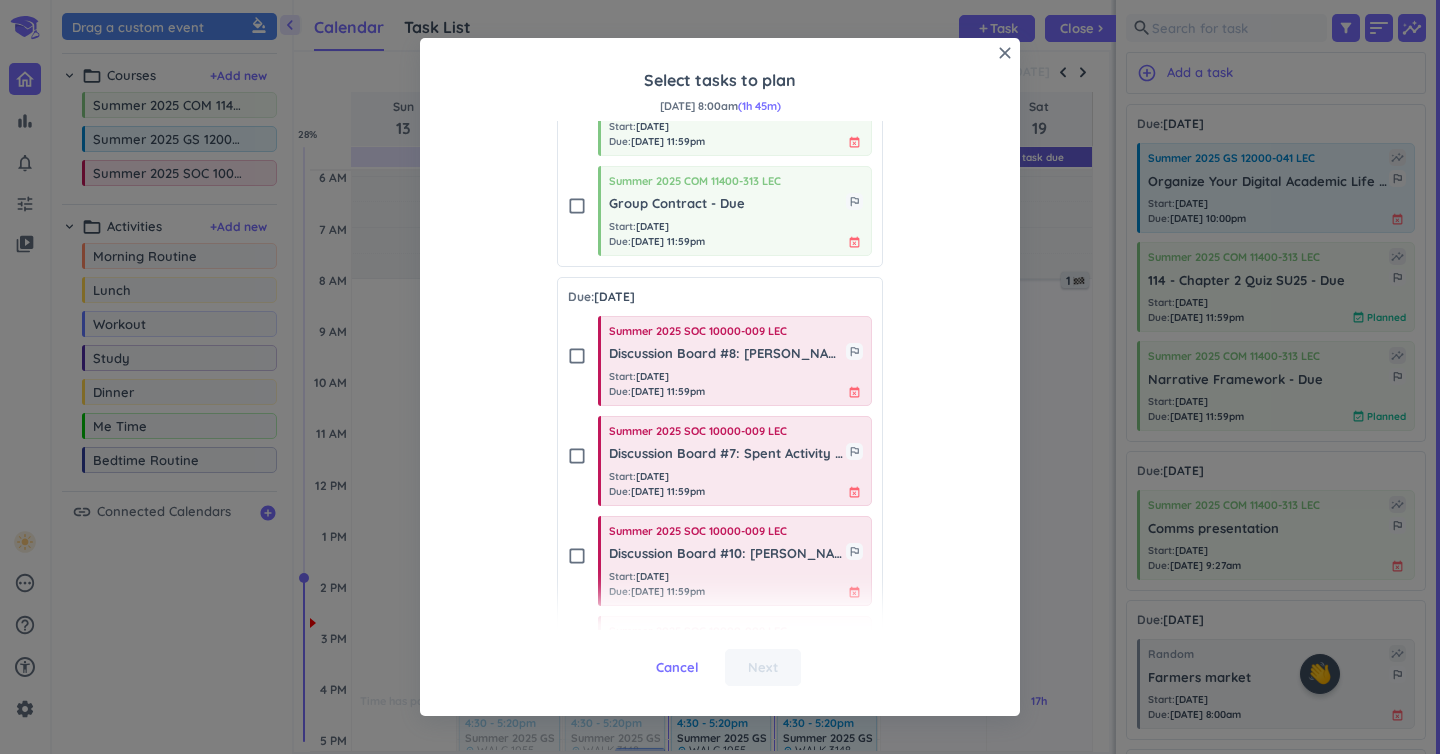 scroll, scrollTop: 3617, scrollLeft: 0, axis: vertical 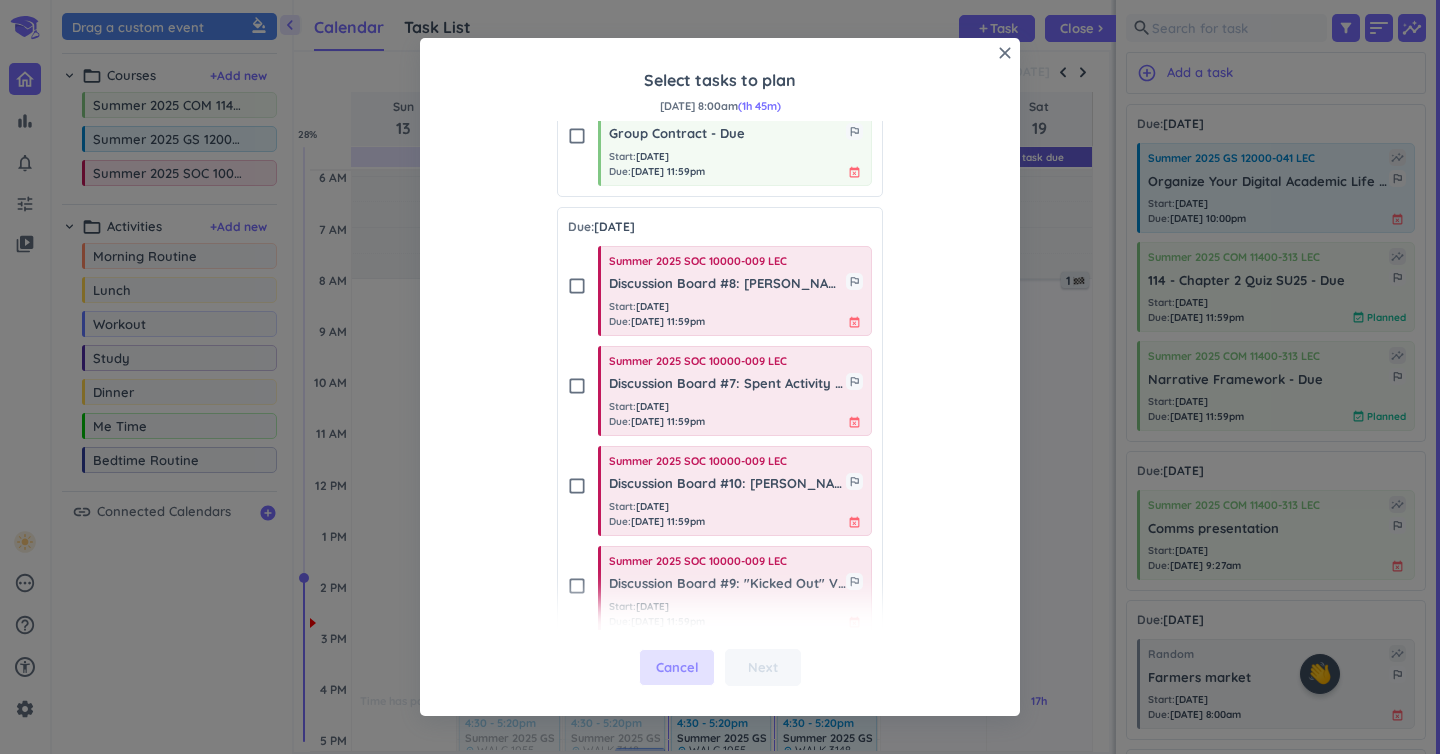 click on "Cancel" at bounding box center (677, 668) 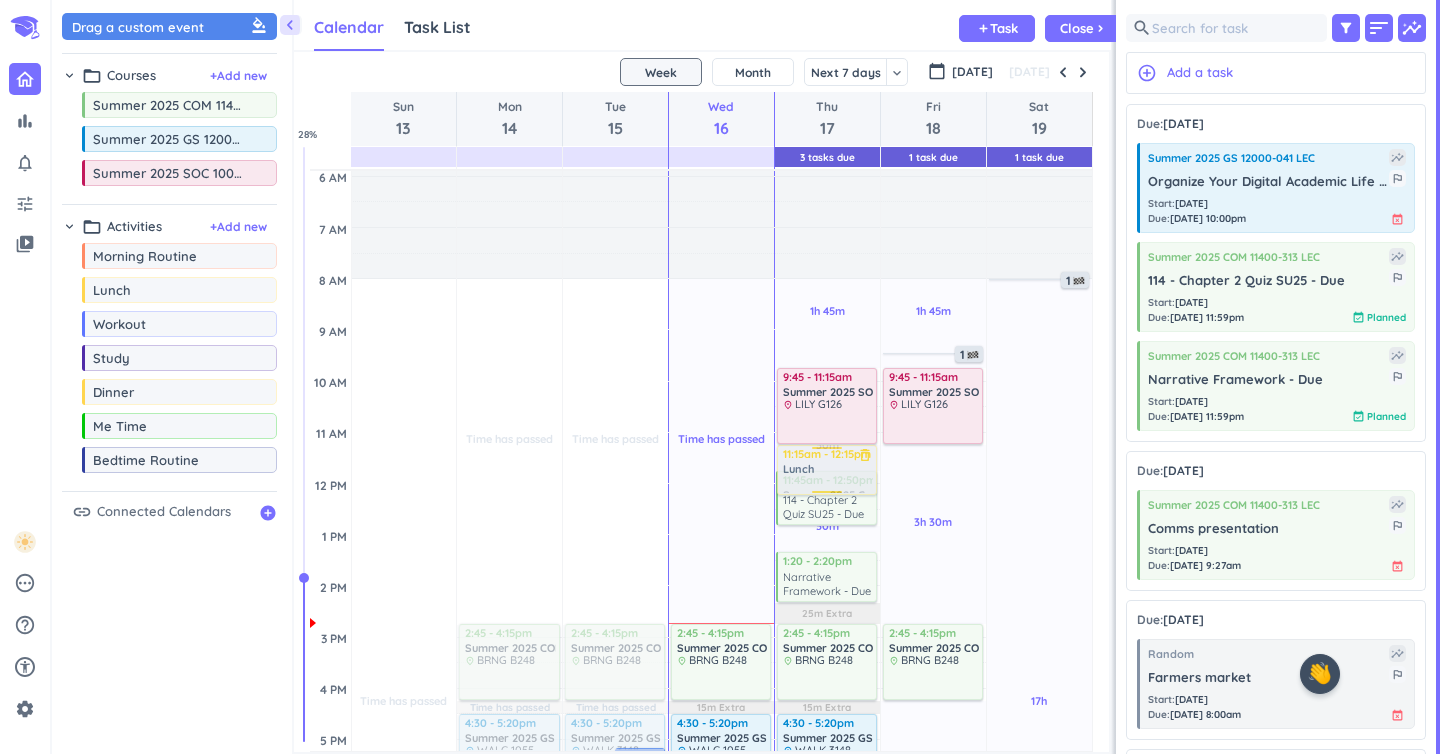click on "chevron_left Drag a custom event format_color_fill chevron_right folder_open Courses   +  Add new drag_indicator Summer 2025 COM 11400-313 LEC more_horiz drag_indicator Summer 2025 GS 12000-041 LEC more_horiz drag_indicator Summer 2025 SOC 10000-009 LEC more_horiz chevron_right folder_open Activities   +  Add new drag_indicator Morning Routine more_horiz drag_indicator Lunch more_horiz drag_indicator Workout more_horiz drag_indicator Study more_horiz drag_indicator Dinner more_horiz drag_indicator Me Time more_horiz drag_indicator Bedtime Routine more_horiz link Connected Calendars add_circle Calendar Task List Calendar keyboard_arrow_down add Task Close chevron_right 3   Tasks   Due 1   Task   Due 1   Task   Due SHOVEL [DATE] - [DATE] Week Month Next 7 days keyboard_arrow_down Week keyboard_arrow_down calendar_today [DATE] [DATE] Sun 13 Mon 14 Tue 15 Wed 16 Thu 17 Fri 18 Sat 19 4 AM 5 AM 6 AM 7 AM 8 AM 9 AM 10 AM 11 AM 12 PM 1 PM 2 PM 3 PM 4 PM 5 PM 6 PM 7 PM 8 PM 9 PM 10 PM 11 PM 12 AM 1 AM 2 AM 3 AM" at bounding box center [746, 377] 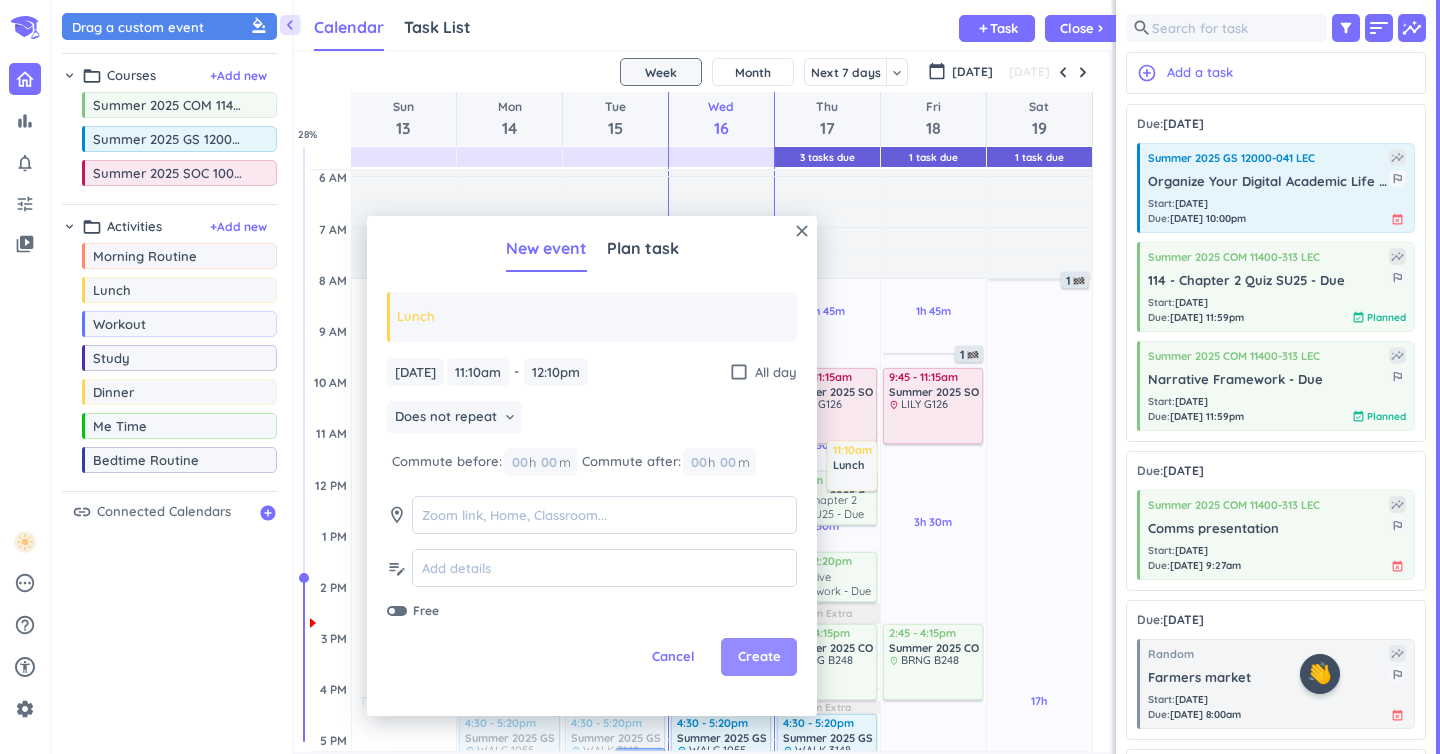 click on "Create" at bounding box center [759, 657] 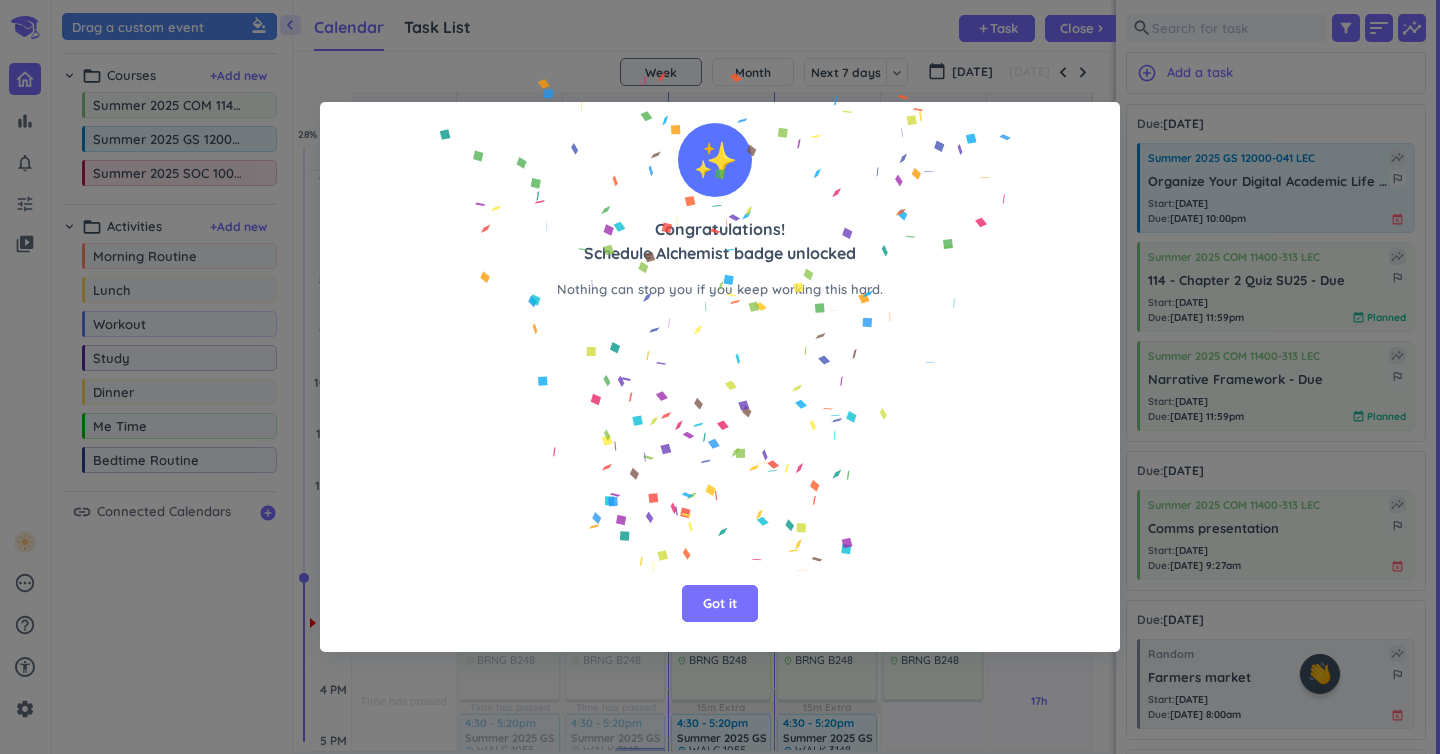 click on "✨ Congratulations! Schedule Alchemist badge unlocked Nothing can stop you if you keep working this hard. Got it" at bounding box center [720, 344] 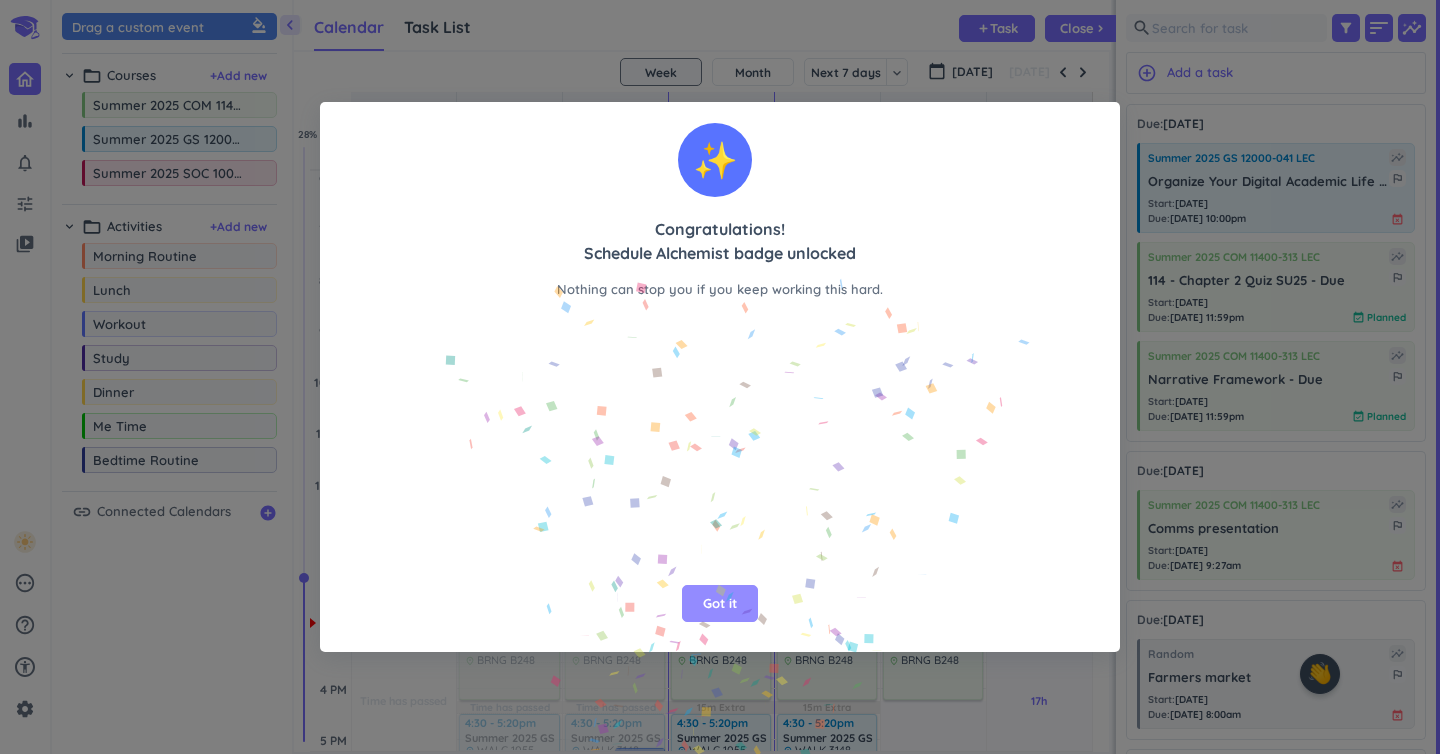 click on "Got it" at bounding box center (720, 604) 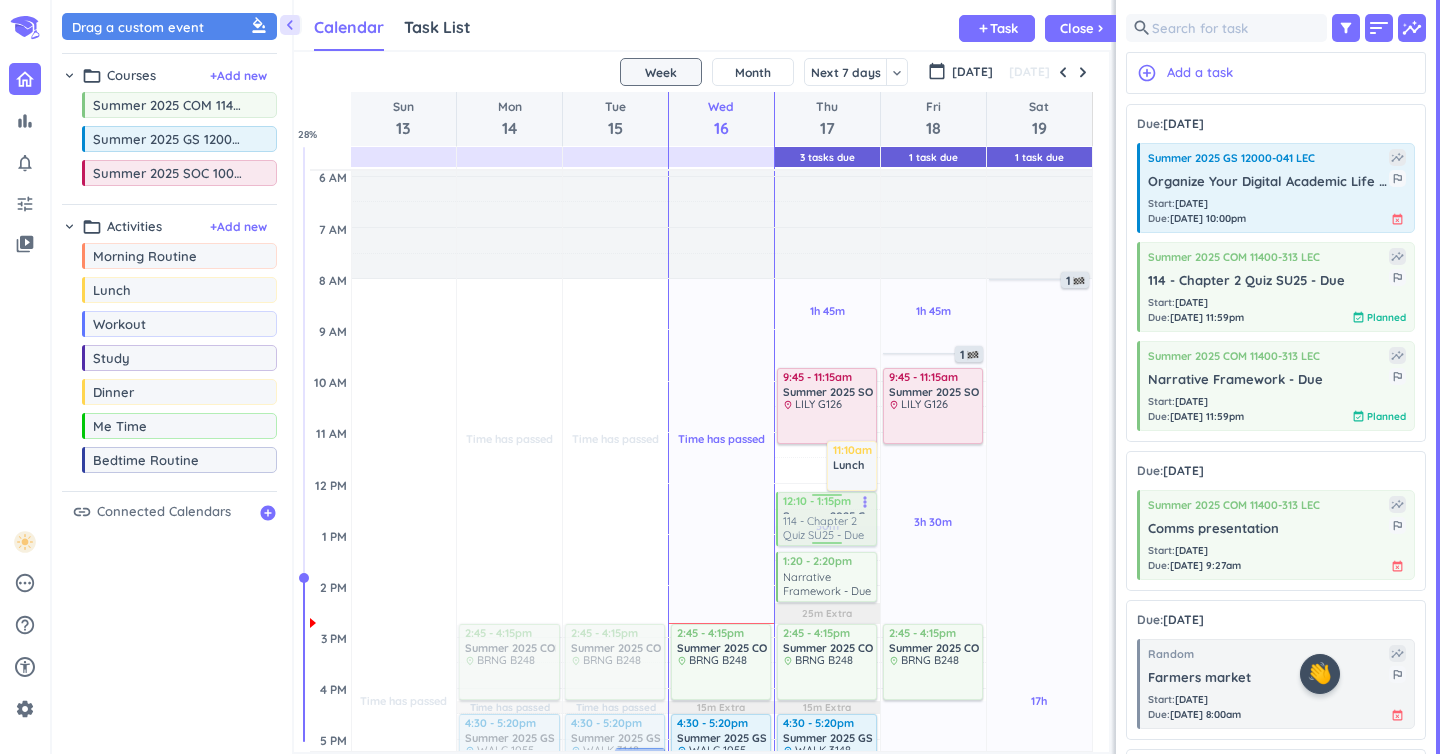 drag, startPoint x: 806, startPoint y: 493, endPoint x: 807, endPoint y: 514, distance: 21.023796 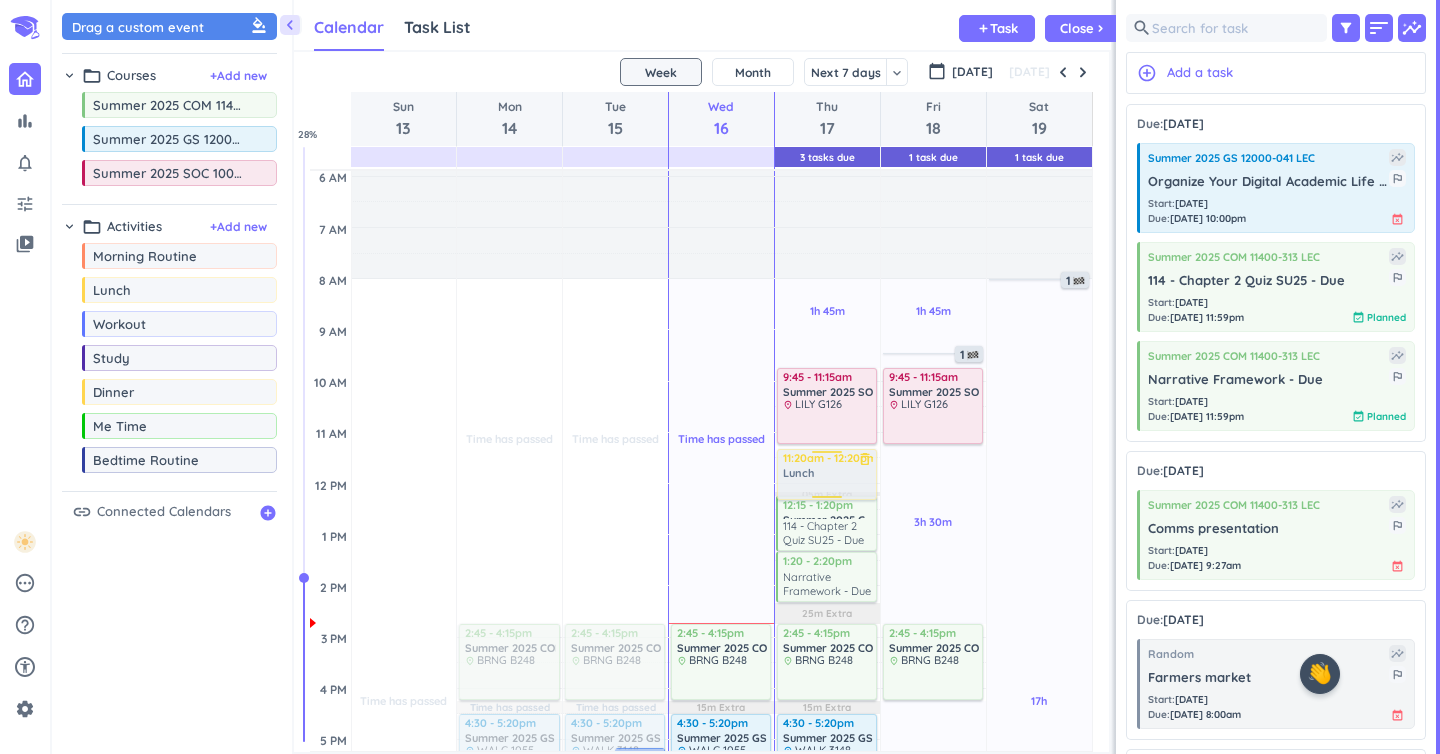 click on "1h 45m Past due Plan 7h 40m Past due Plan 05m Extra 25m Extra 15m Extra Adjust Awake Time Adjust Awake Time 9:45 - 11:15am Summer 2025 SOC 10000-009 LEC delete_outline place LILY G126 11:10am - 12:10pm Lunch delete_outline 12:15 - 1:20pm Summer 2025 COM 11400-313 LEC 114 - Chapter 2 Quiz SU25 - Due more_vert 1:20 - 2:20pm Summer 2025 COM 11400-313 LEC Narrative Framework - Due more_vert 2:45 - 4:15pm Summer 2025 COM 11400-313 LEC delete_outline place BRNG B248 4:30 - 5:20pm Summer 2025 GS 12000-041 LEC delete_outline place WALK 3148 Recitation 1  2  11:20am - 12:20pm Lunch delete_outline" at bounding box center [827, 688] 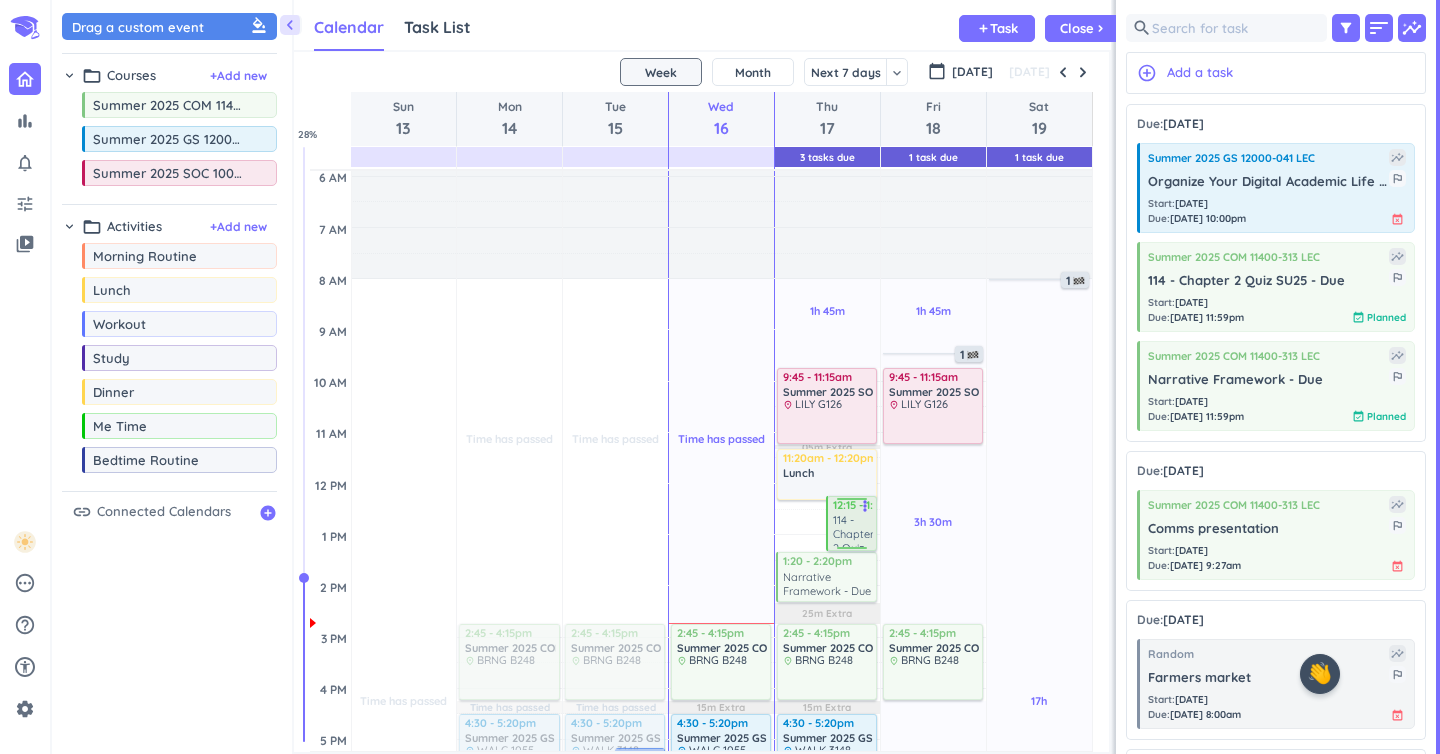 click on "114 - Chapter 2 Quiz SU25 - Due" at bounding box center [853, 530] 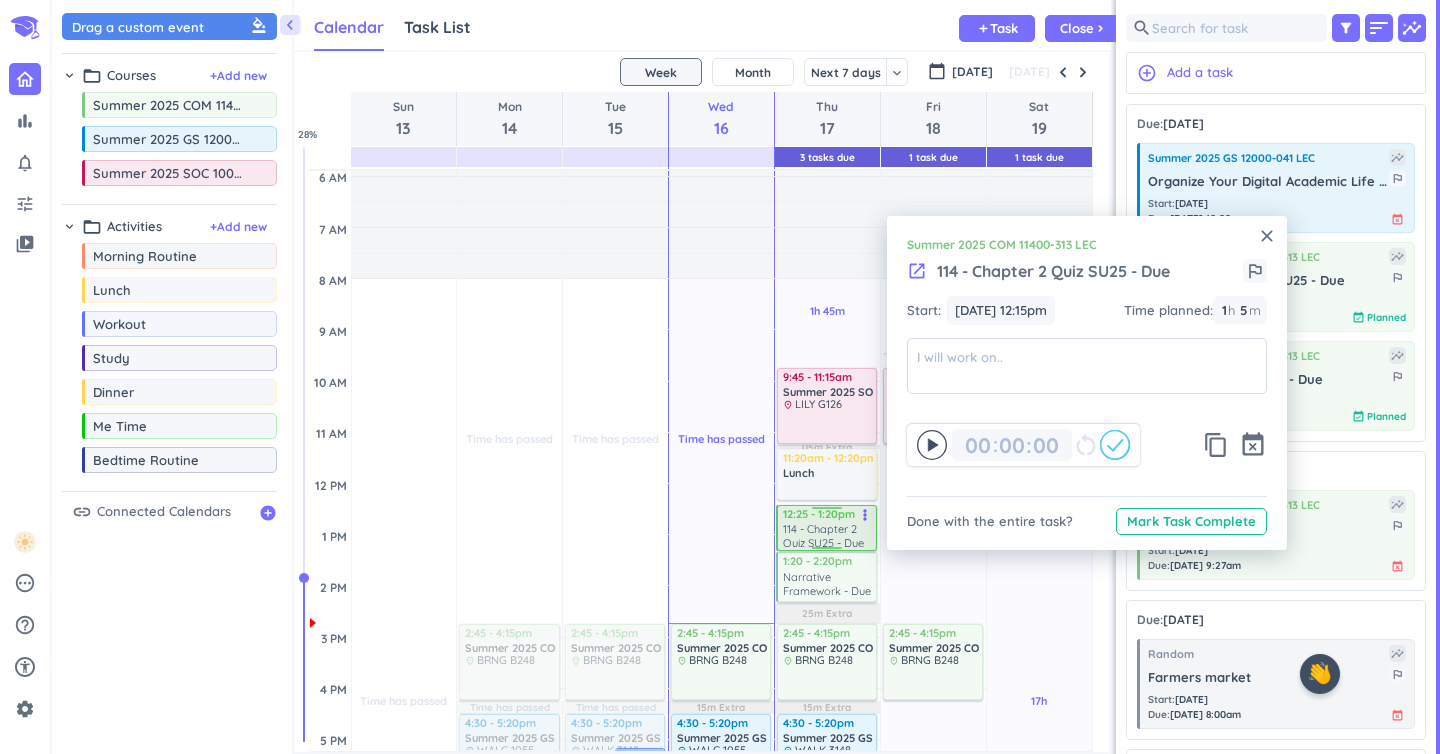 click on "1h 45m Past due Plan 7h 40m Past due Plan 05m Extra 25m Extra 15m Extra Adjust Awake Time Adjust Awake Time 11:20am - 12:20pm Lunch delete_outline 12:15 - 1:20pm Summer 2025 COM 11400-313 LEC 114 - Chapter 2 Quiz SU25 - Due more_vert 9:45 - 11:15am Summer 2025 SOC 10000-009 LEC delete_outline place LILY G126 1:20 - 2:20pm Summer 2025 COM 11400-313 LEC Narrative Framework - Due more_vert 2:45 - 4:15pm Summer 2025 COM 11400-313 LEC delete_outline place BRNG B248 4:30 - 5:20pm Summer 2025 GS 12000-041 LEC delete_outline place WALK 3148 Recitation 1  2  12:25 - 1:20pm Summer 2025 COM 11400-313 LEC 114 - Chapter 2 Quiz SU25 - Due more_vert" at bounding box center [827, 688] 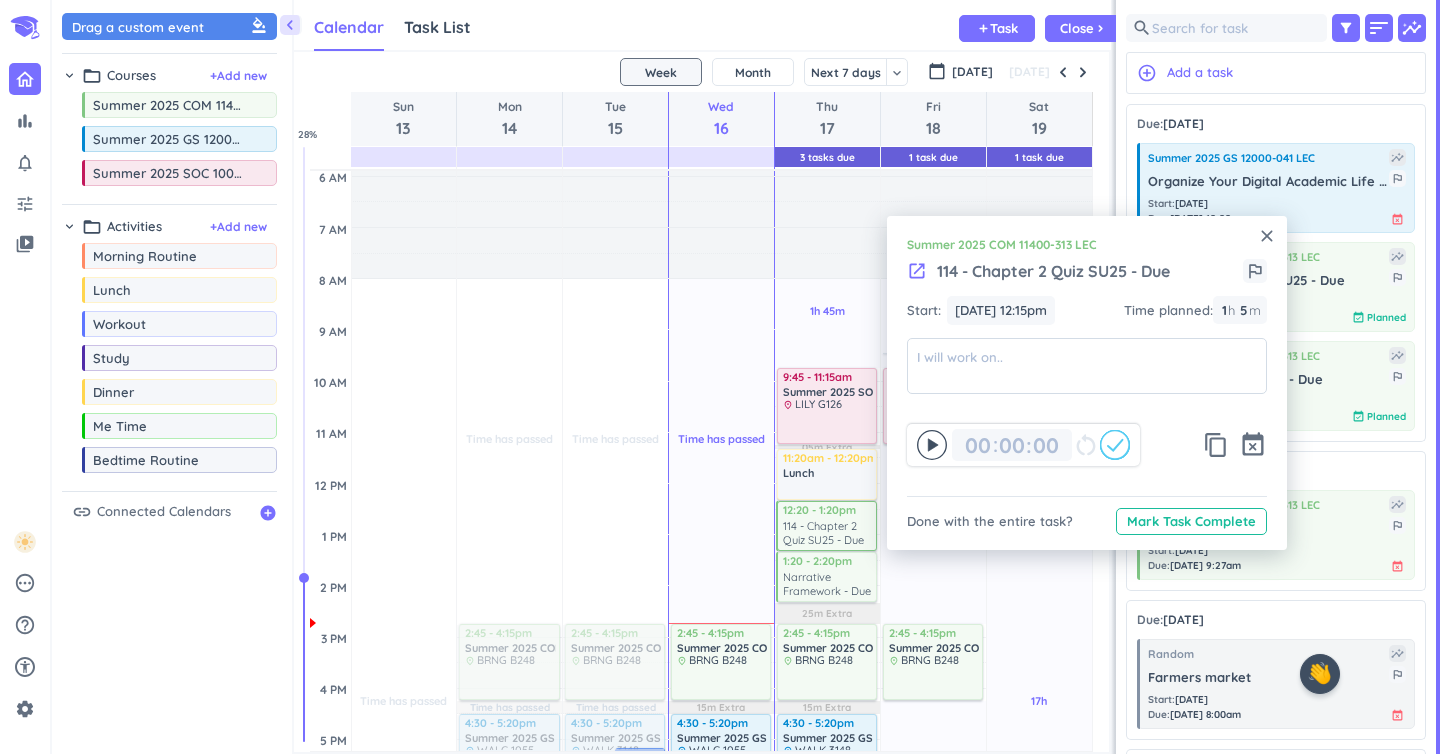 type 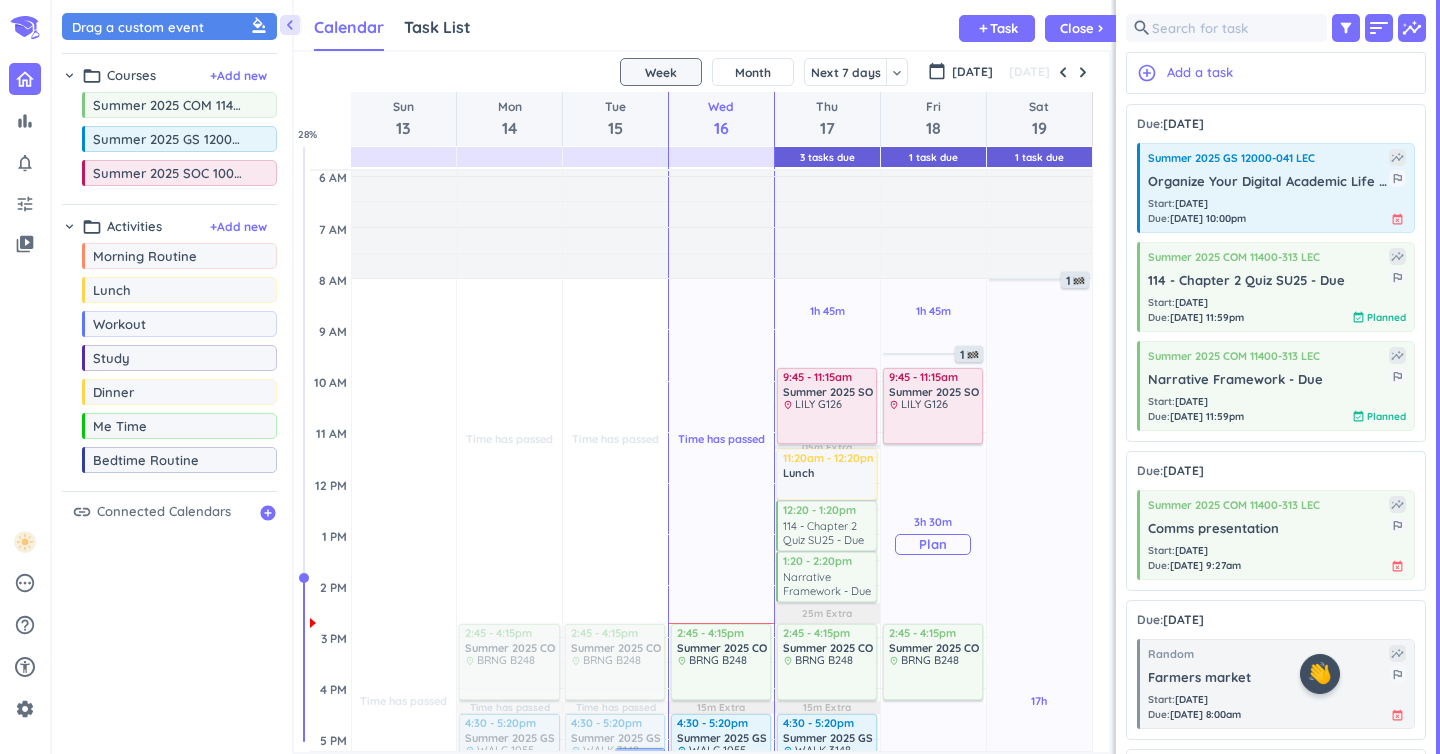 click on "3h 30m Past due Plan" at bounding box center (933, 534) 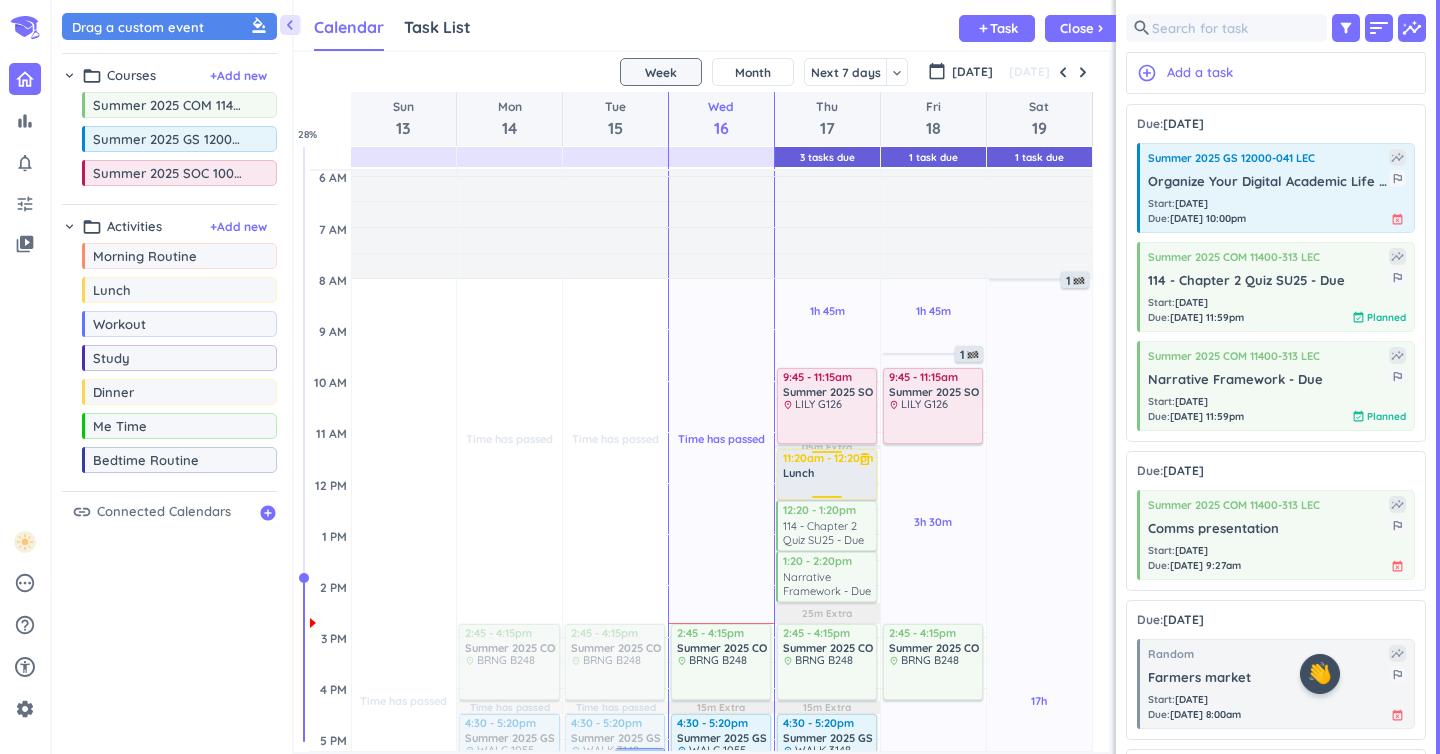 click on "11:20am - 12:20pm" at bounding box center (828, 458) 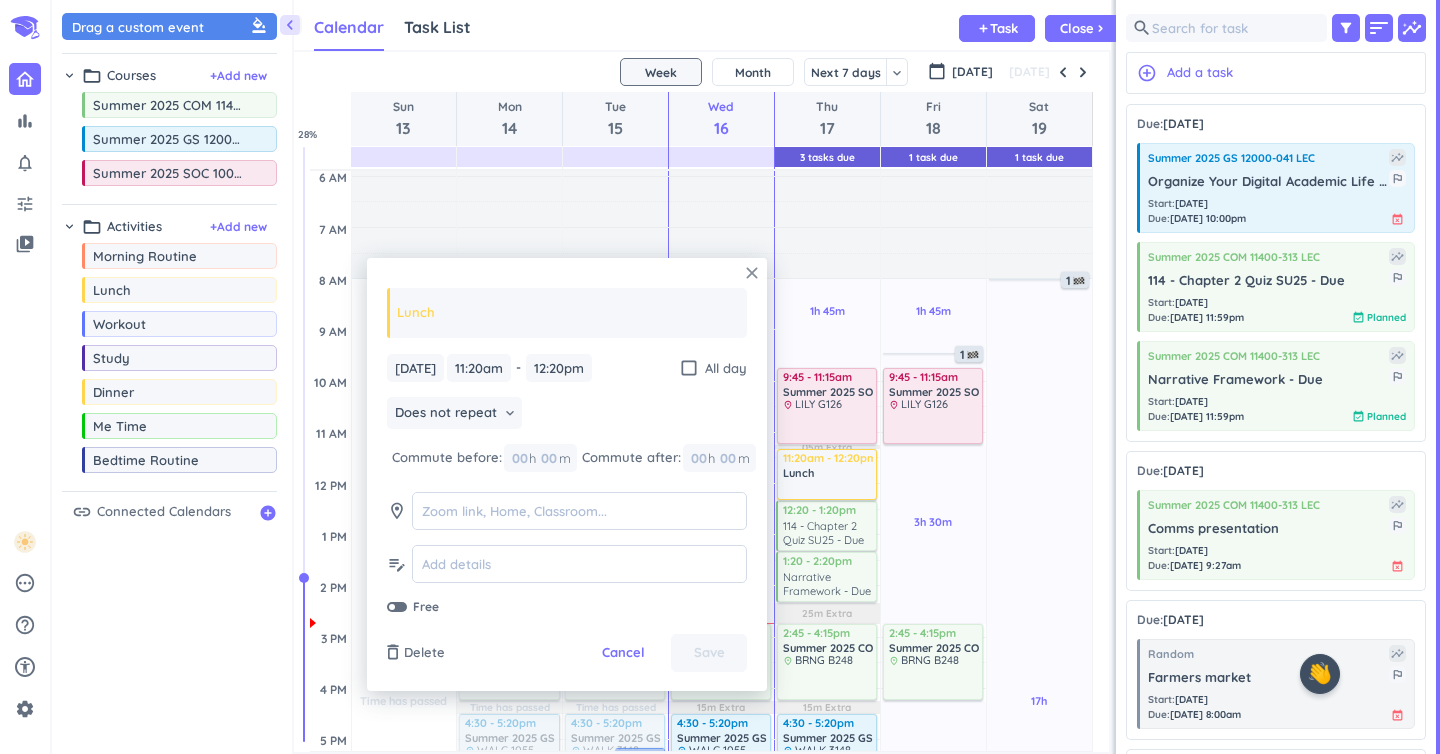 click on "close" at bounding box center (752, 273) 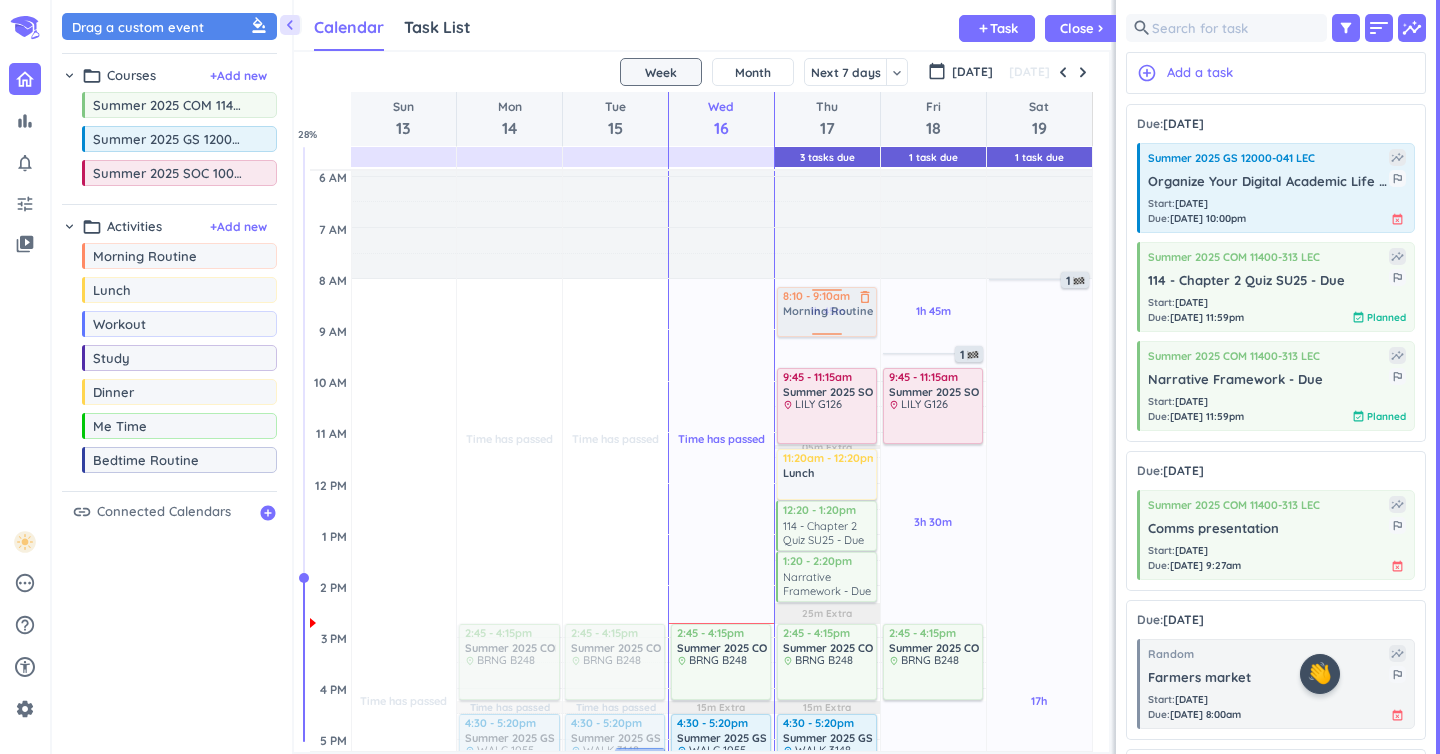 click on "chevron_left Drag a custom event format_color_fill chevron_right folder_open Courses   +  Add new drag_indicator Summer 2025 COM 11400-313 LEC more_horiz drag_indicator Summer 2025 GS 12000-041 LEC more_horiz drag_indicator Summer 2025 SOC 10000-009 LEC more_horiz chevron_right folder_open Activities   +  Add new drag_indicator Morning Routine more_horiz drag_indicator Lunch more_horiz drag_indicator Workout more_horiz drag_indicator Study more_horiz drag_indicator Dinner more_horiz drag_indicator Me Time more_horiz drag_indicator Bedtime Routine more_horiz link Connected Calendars add_circle Calendar Task List Calendar keyboard_arrow_down add Task Close chevron_right 3   Tasks   Due 1   Task   Due 1   Task   Due SHOVEL [DATE] - [DATE] Week Month Next 7 days keyboard_arrow_down Week keyboard_arrow_down calendar_today [DATE] [DATE] Sun 13 Mon 14 Tue 15 Wed 16 Thu 17 Fri 18 Sat 19 4 AM 5 AM 6 AM 7 AM 8 AM 9 AM 10 AM 11 AM 12 PM 1 PM 2 PM 3 PM 4 PM 5 PM 6 PM 7 PM 8 PM 9 PM 10 PM 11 PM 12 AM 1 AM 2 AM 3 AM" at bounding box center (746, 377) 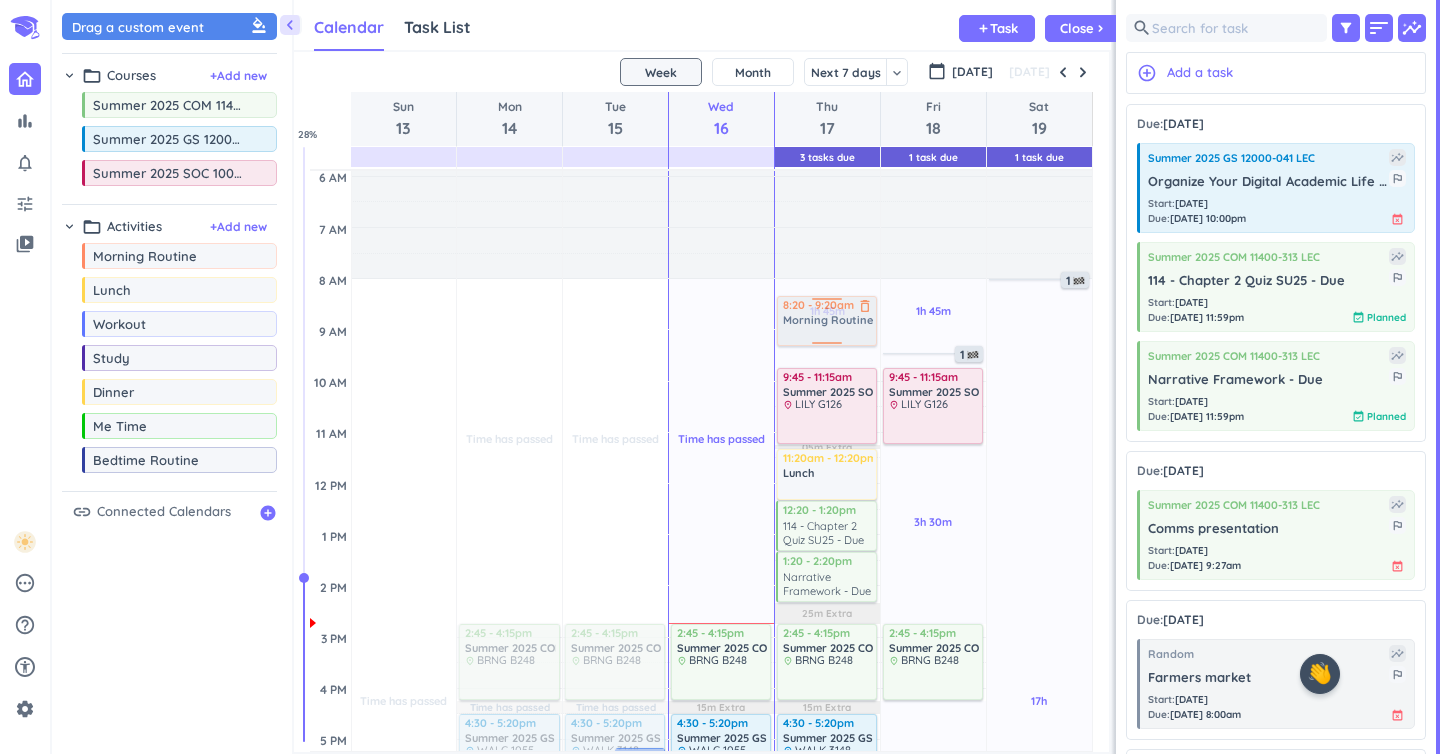 click on "1h 45m Past due Plan 7h 40m Past due Plan 05m Extra 25m Extra 15m Extra Adjust Awake Time Adjust Awake Time 8:15 - 9:15am Morning Routine delete_outline 9:45 - 11:15am Summer 2025 SOC 10000-009 LEC delete_outline place LILY G126 11:20am - 12:20pm Lunch delete_outline 12:20 - 1:20pm Summer 2025 COM 11400-313 LEC 114 - Chapter 2 Quiz SU25 - Due more_vert 1:20 - 2:20pm Summer 2025 COM 11400-313 LEC Narrative Framework - Due more_vert 2:45 - 4:15pm Summer 2025 COM 11400-313 LEC delete_outline place BRNG B248 4:30 - 5:20pm Summer 2025 GS 12000-041 LEC delete_outline place WALK 3148 Recitation 1  2  8:20 - 9:20am Morning Routine delete_outline" at bounding box center [827, 688] 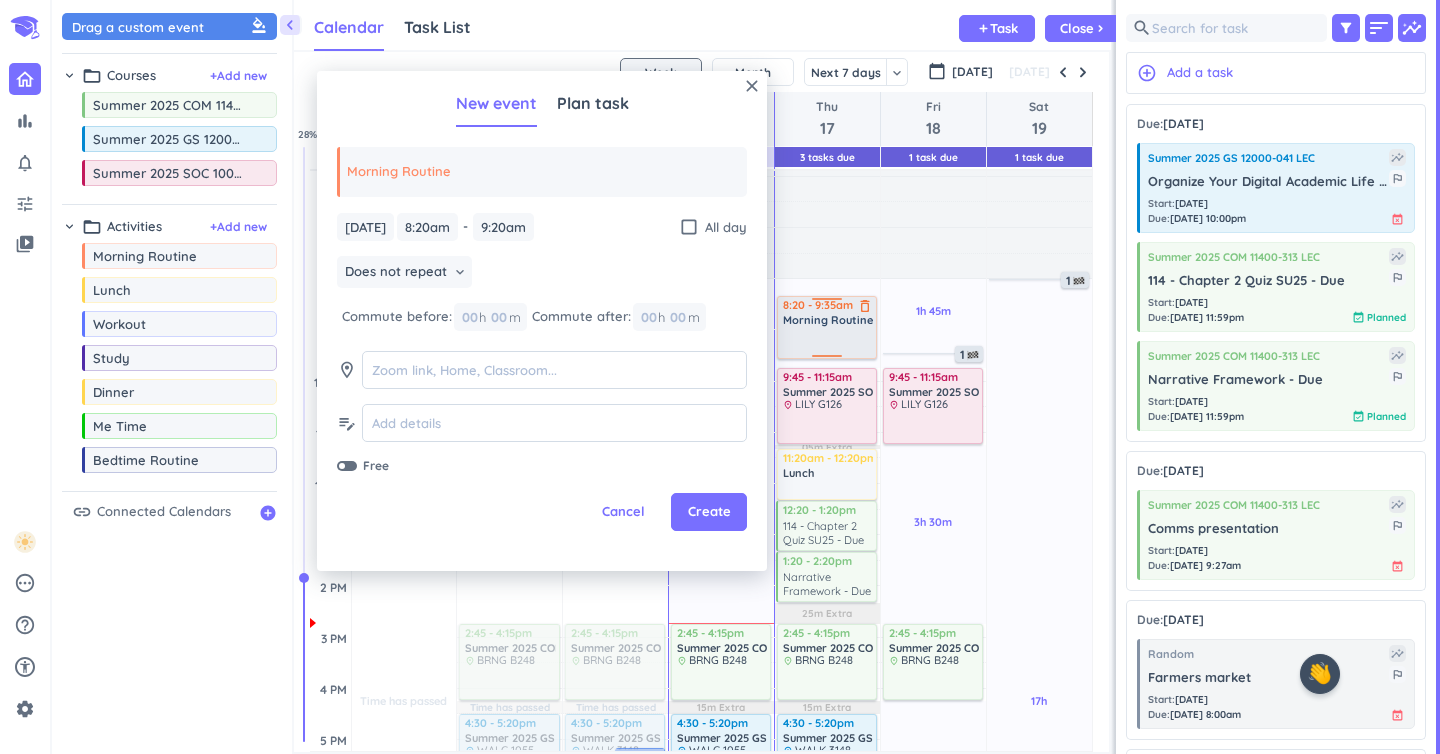 drag, startPoint x: 823, startPoint y: 341, endPoint x: 825, endPoint y: 354, distance: 13.152946 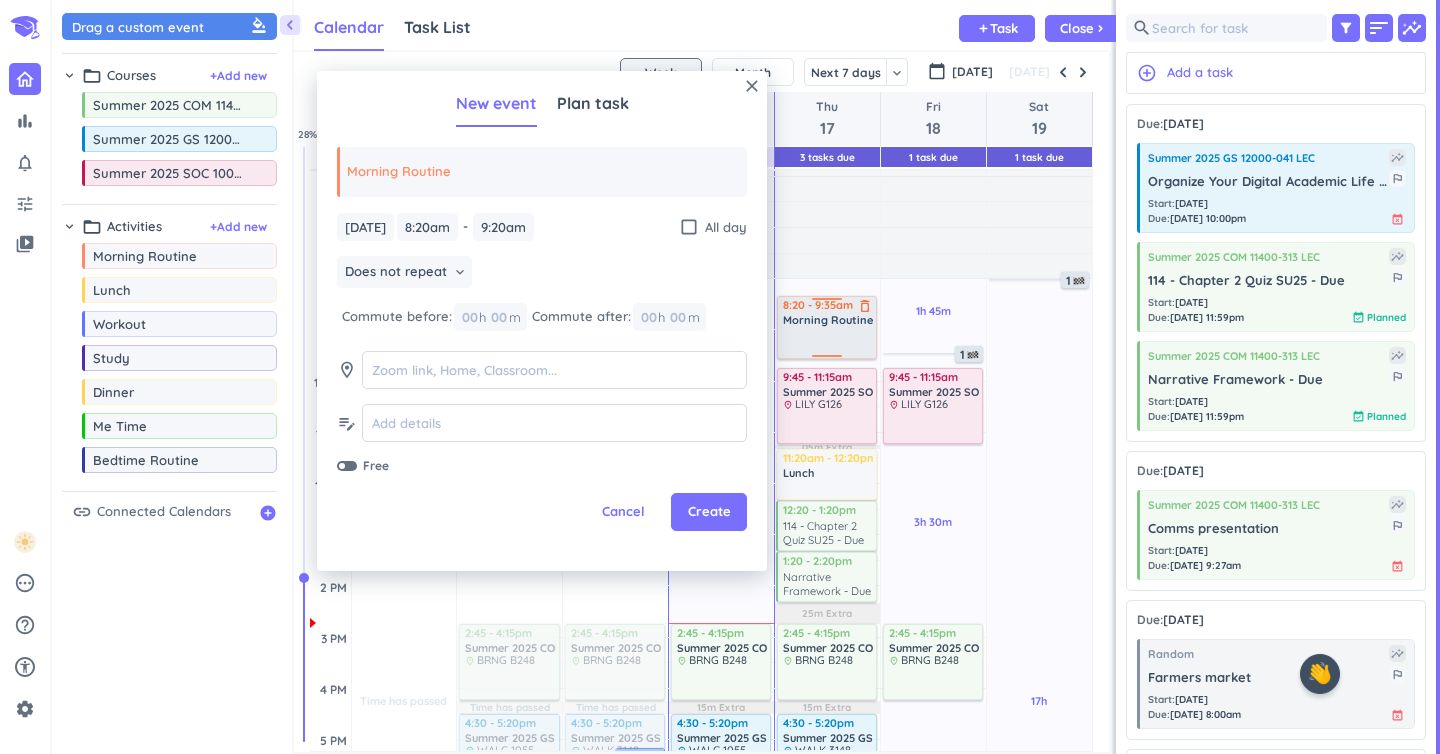click on "1h 45m Past due Plan 7h 40m Past due Plan 05m Extra 25m Extra 15m Extra Adjust Awake Time Adjust Awake Time 8:20 - 9:20am Morning Routine delete_outline 9:45 - 11:15am Summer 2025 SOC 10000-009 LEC delete_outline place LILY G126 11:20am - 12:20pm Lunch delete_outline 12:20 - 1:20pm Summer 2025 COM 11400-313 LEC 114 - Chapter 2 Quiz SU25 - Due more_vert 1:20 - 2:20pm Summer 2025 COM 11400-313 LEC Narrative Framework - Due more_vert 2:45 - 4:15pm Summer 2025 COM 11400-313 LEC delete_outline place BRNG B248 4:30 - 5:20pm Summer 2025 GS 12000-041 LEC delete_outline place WALK 3148 Recitation 1  2  8:20 - 9:35am Morning Routine delete_outline" at bounding box center (827, 688) 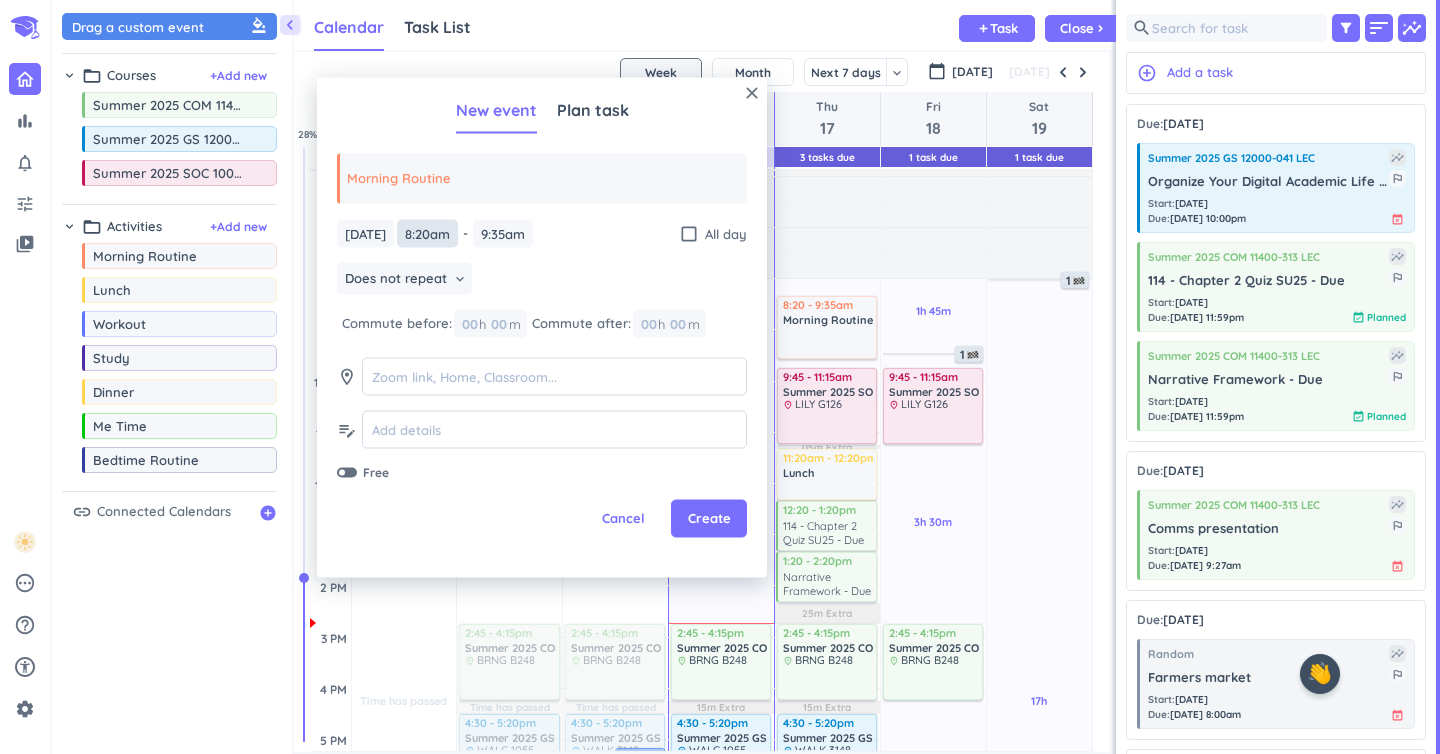 click on "8:20am" at bounding box center [427, 233] 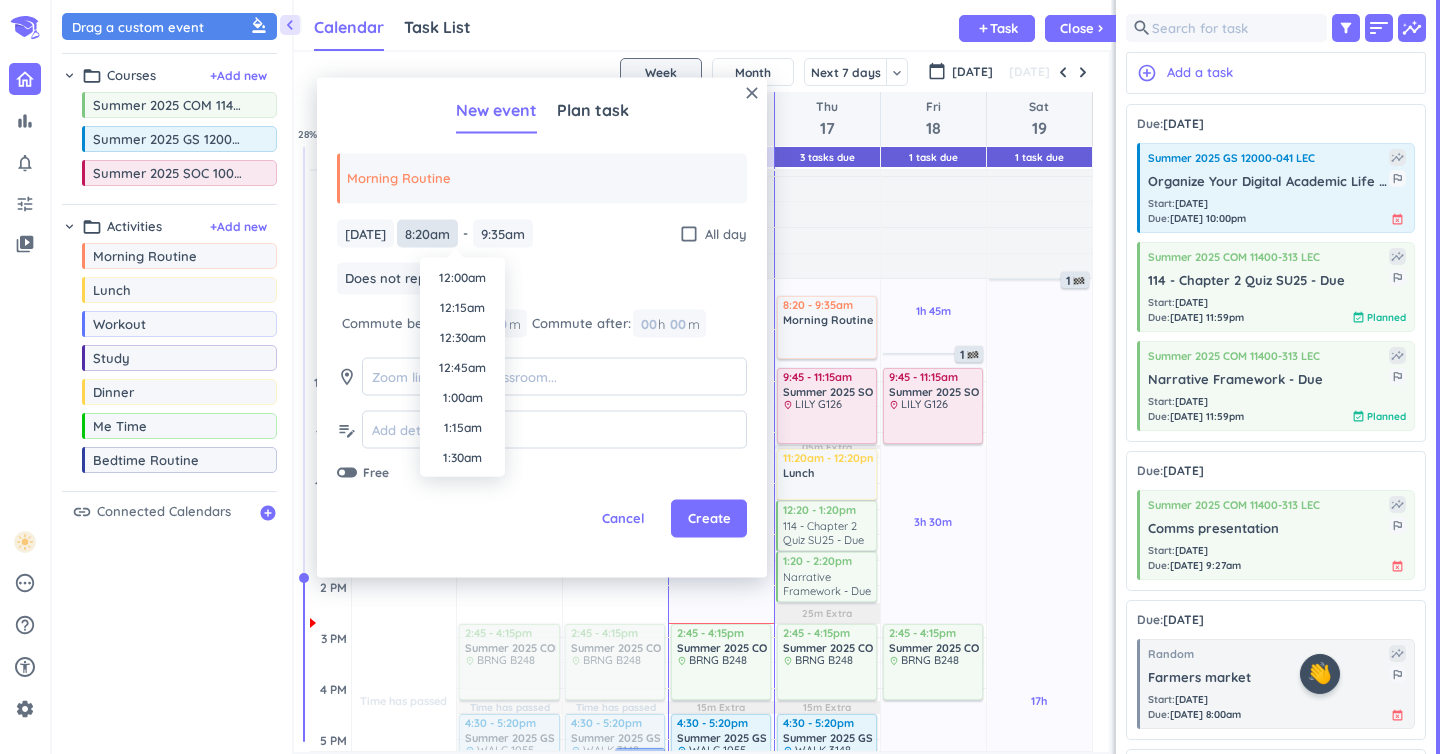 scroll, scrollTop: 900, scrollLeft: 0, axis: vertical 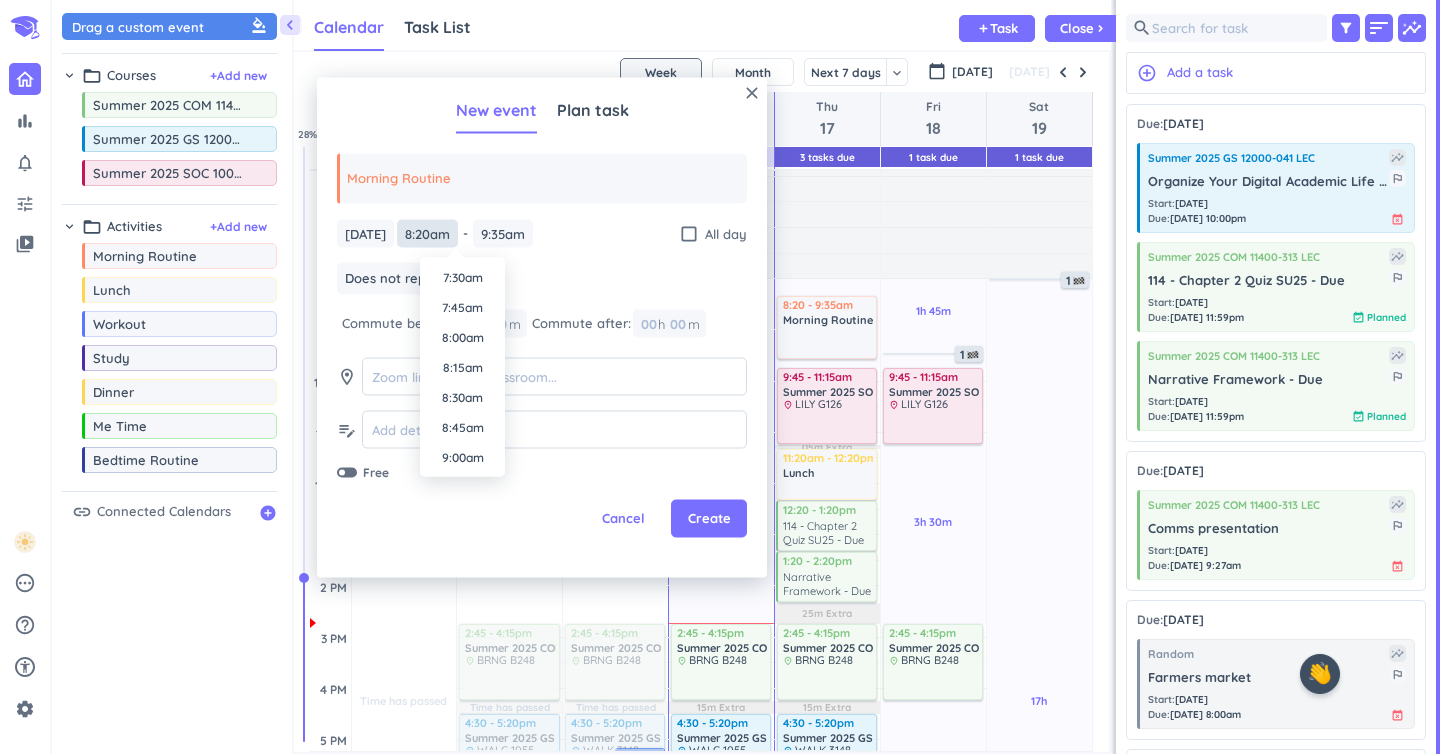 click on "8:20am" at bounding box center [427, 233] 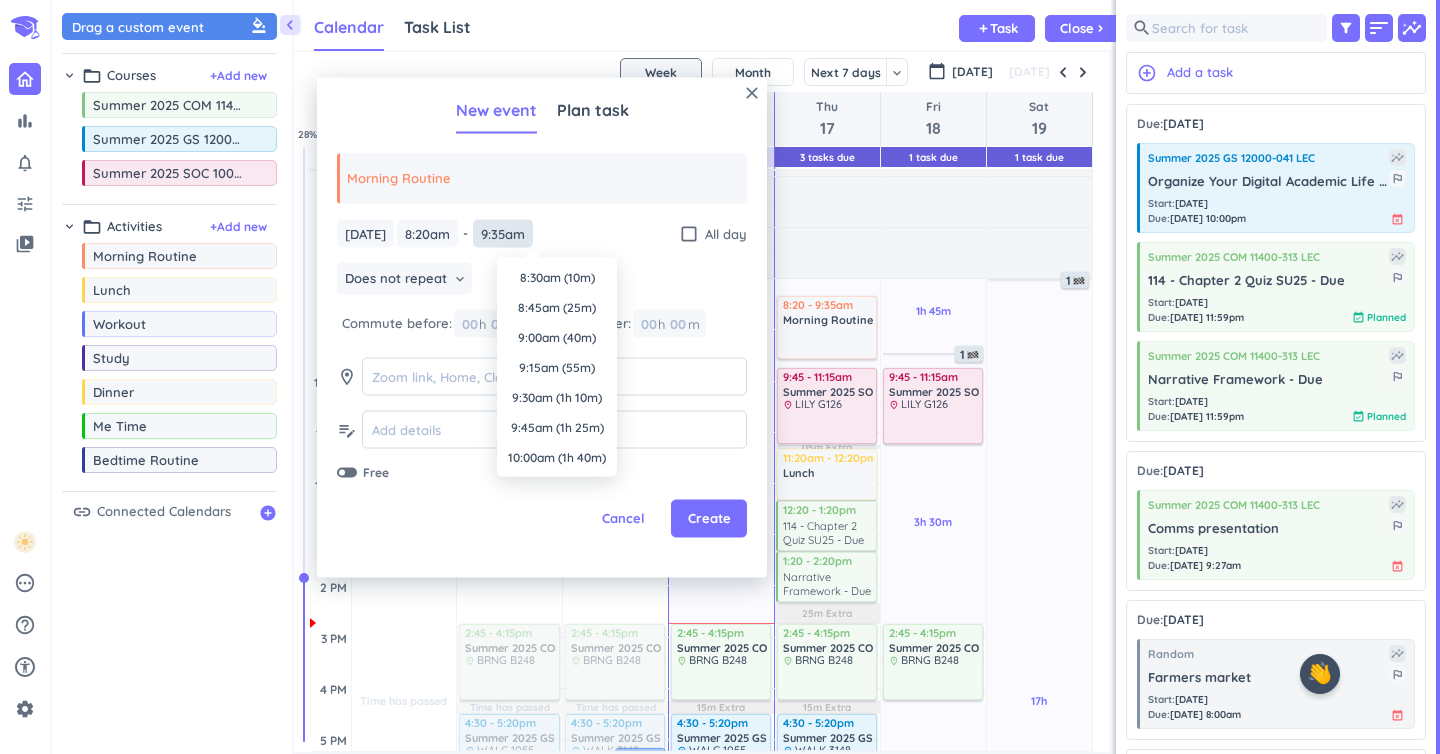 click on "9:35am" at bounding box center (503, 233) 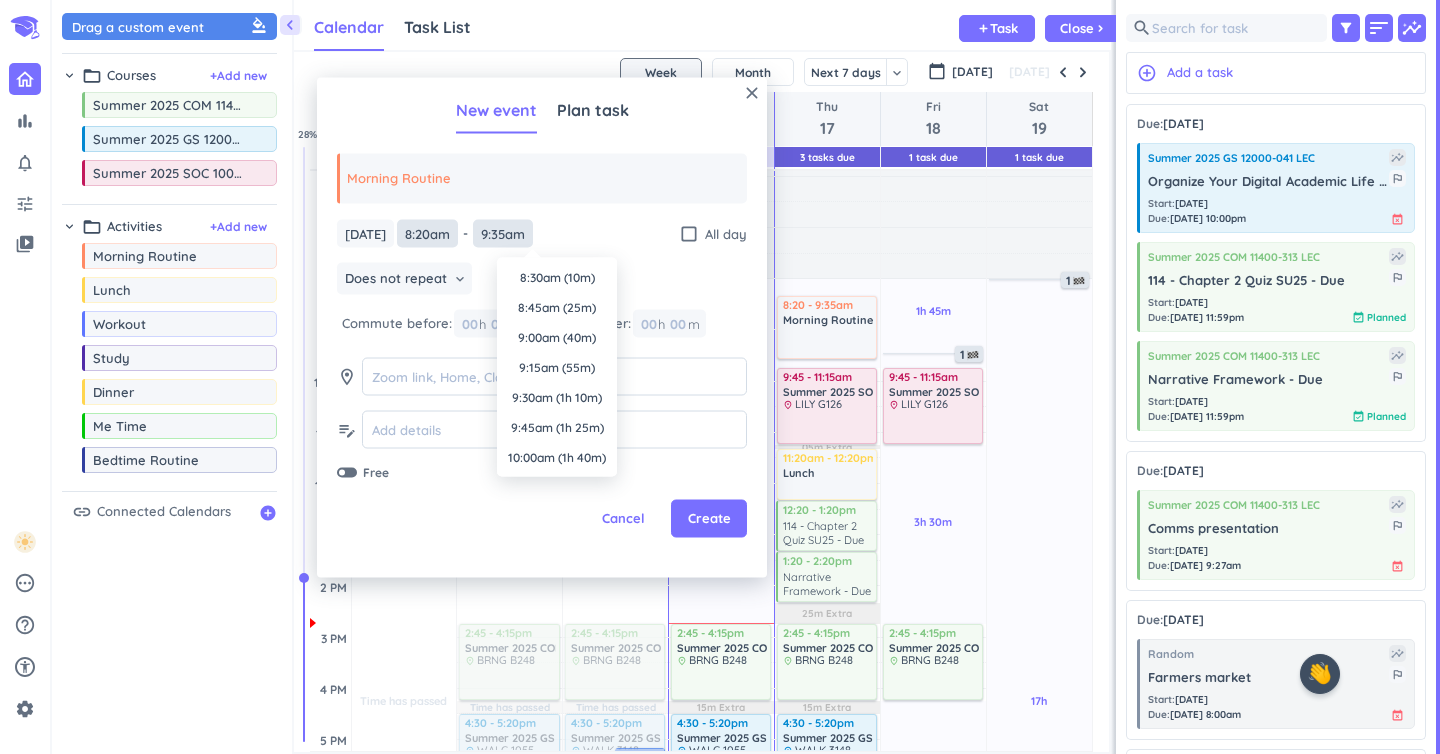 scroll, scrollTop: 1050, scrollLeft: 0, axis: vertical 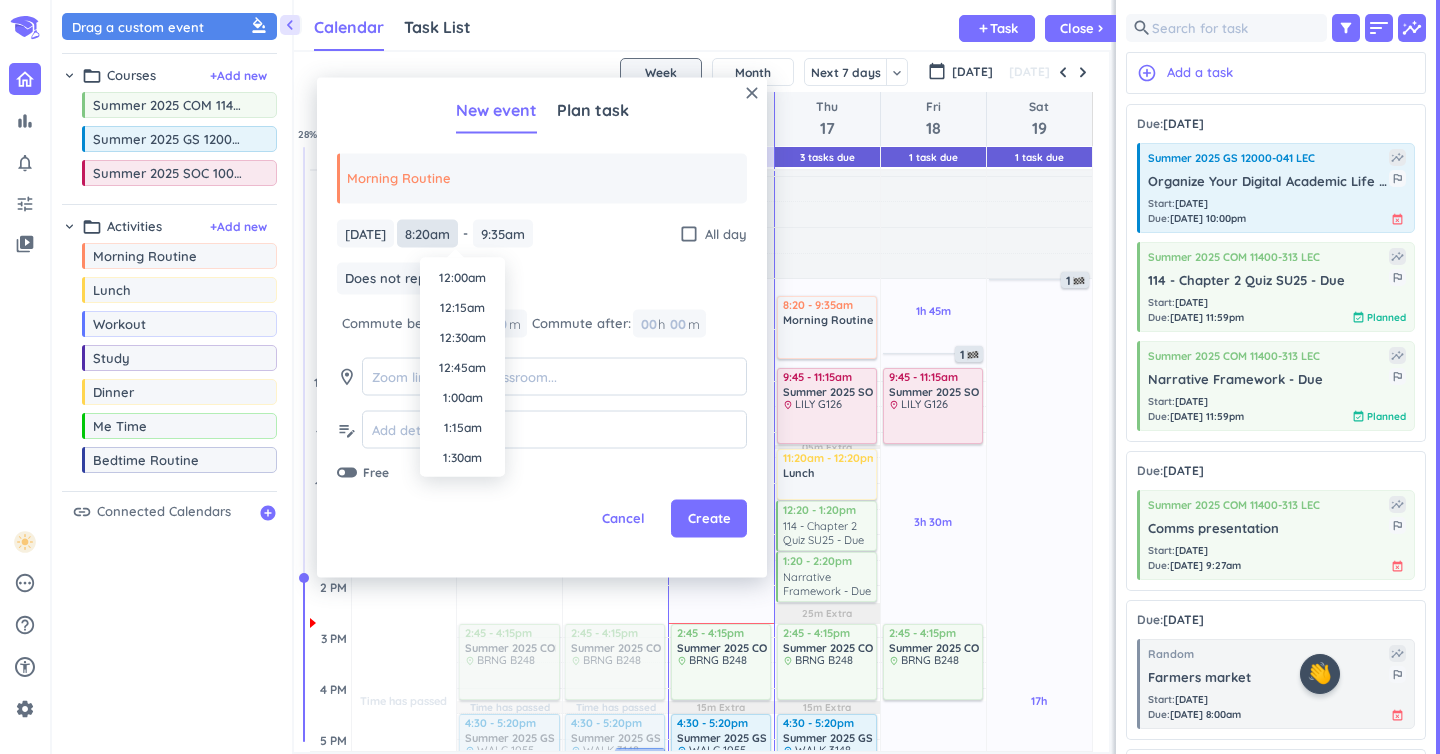click on "8:20am" at bounding box center [427, 233] 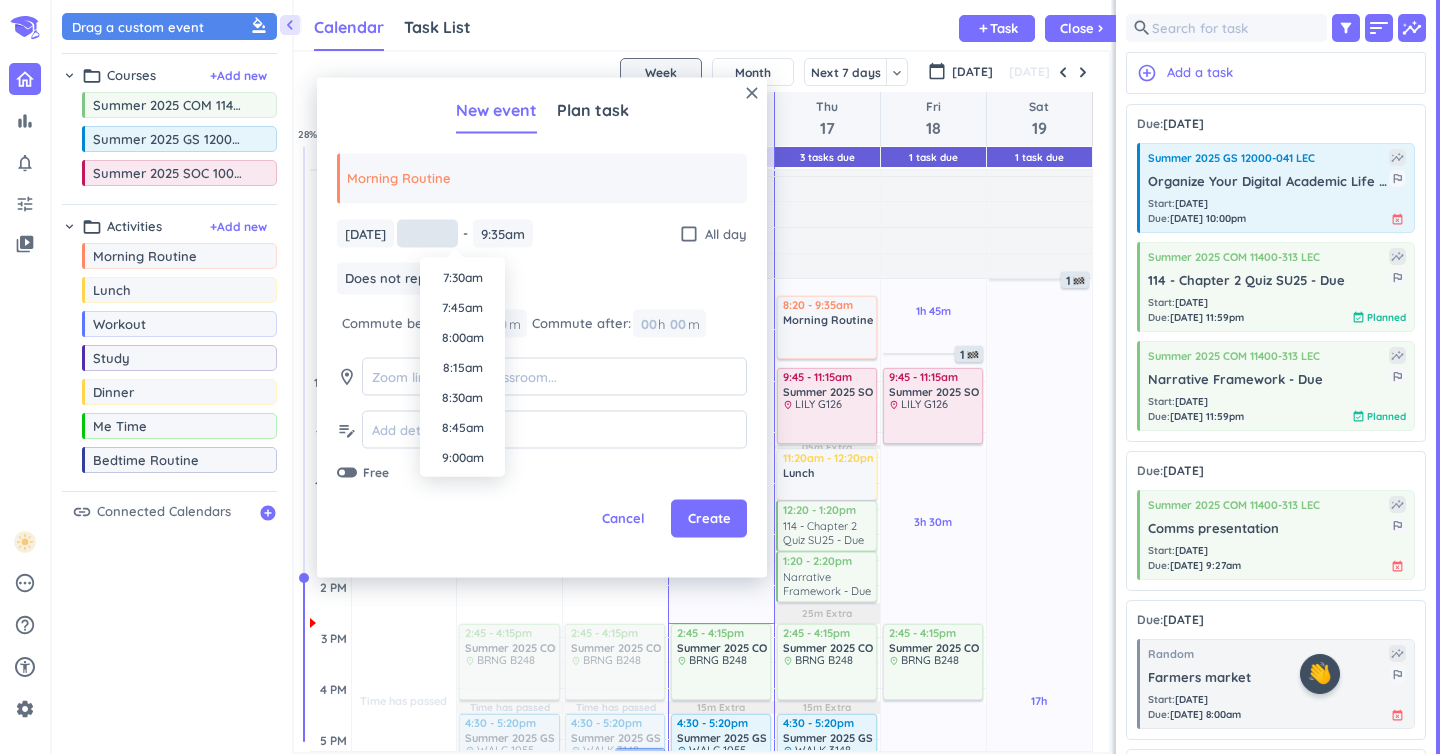 type on "1" 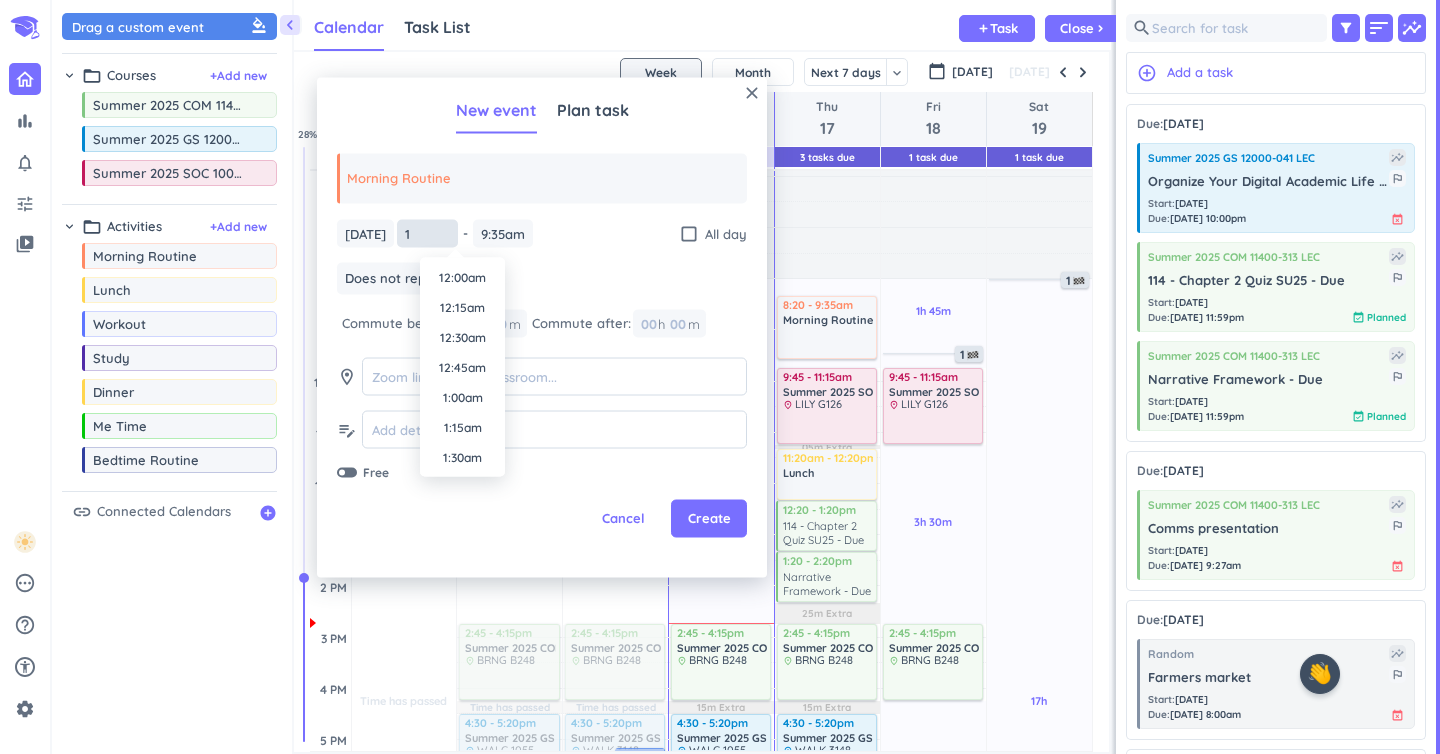 scroll, scrollTop: 1470, scrollLeft: 0, axis: vertical 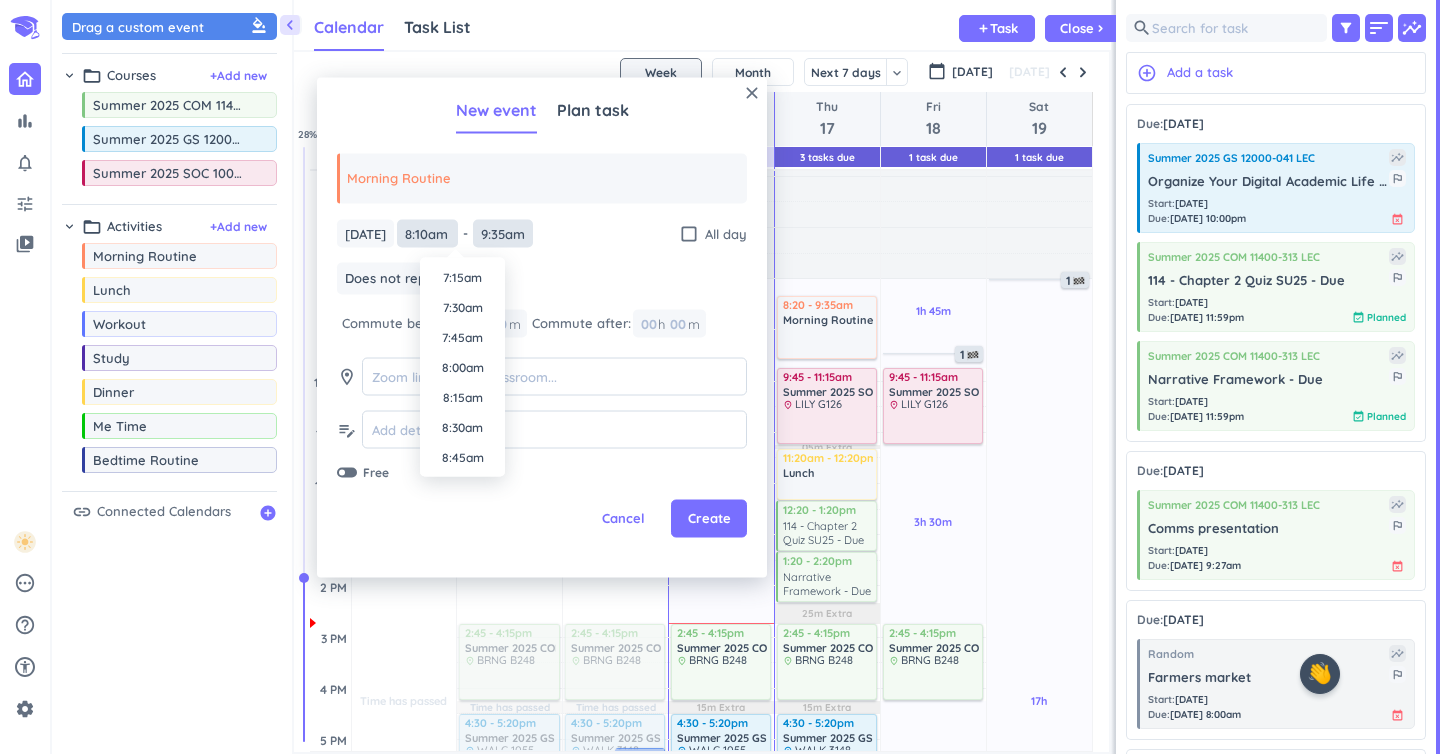 type on "8:10am" 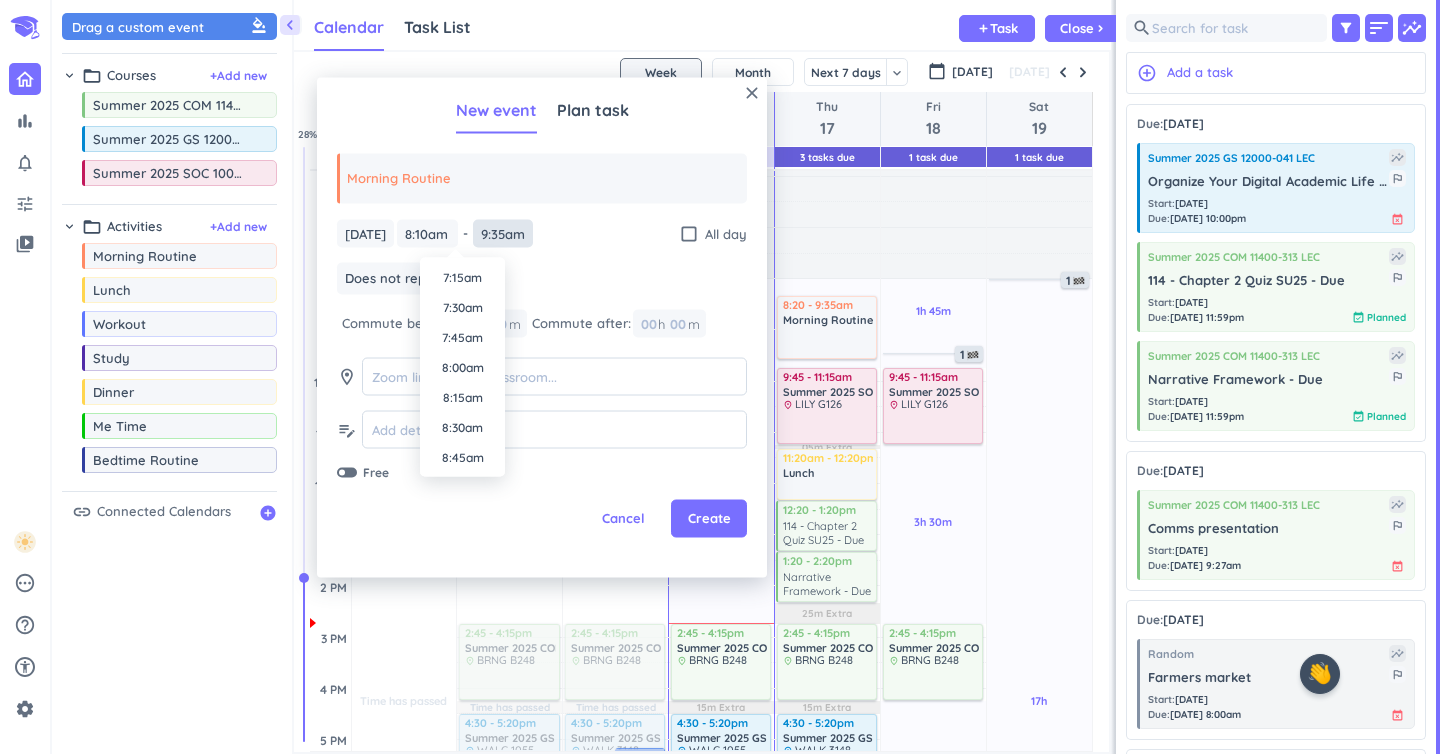 click on "9:35am" at bounding box center (503, 233) 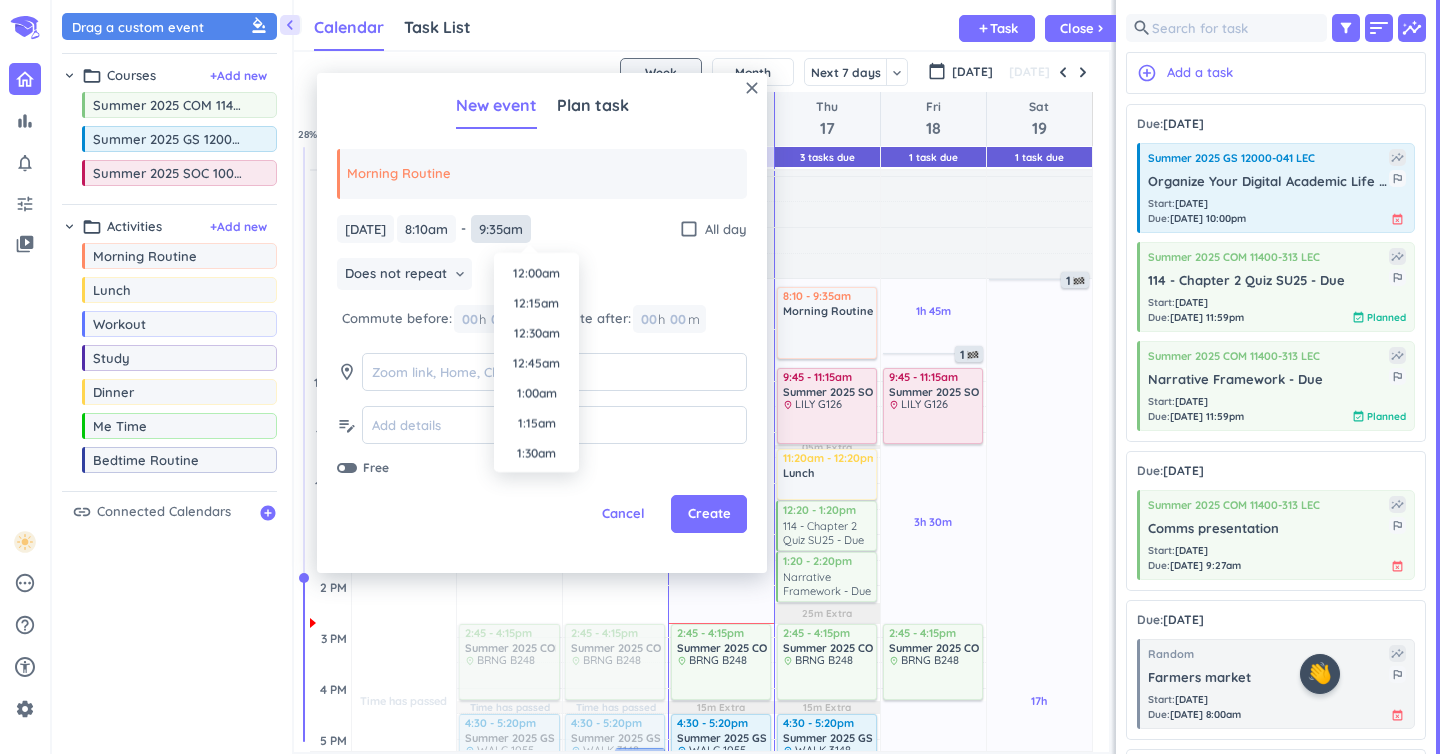scroll, scrollTop: 1050, scrollLeft: 0, axis: vertical 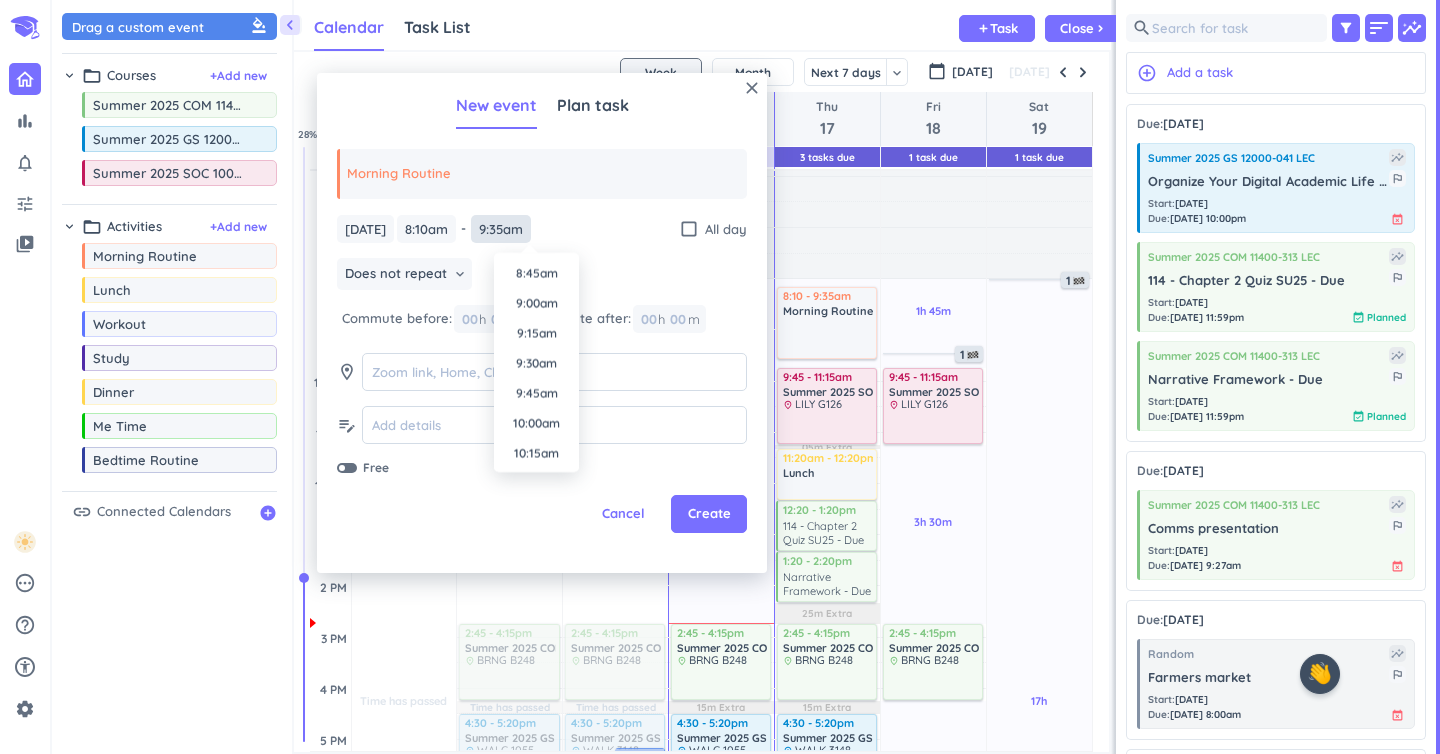 click on "9:35am" at bounding box center [501, 229] 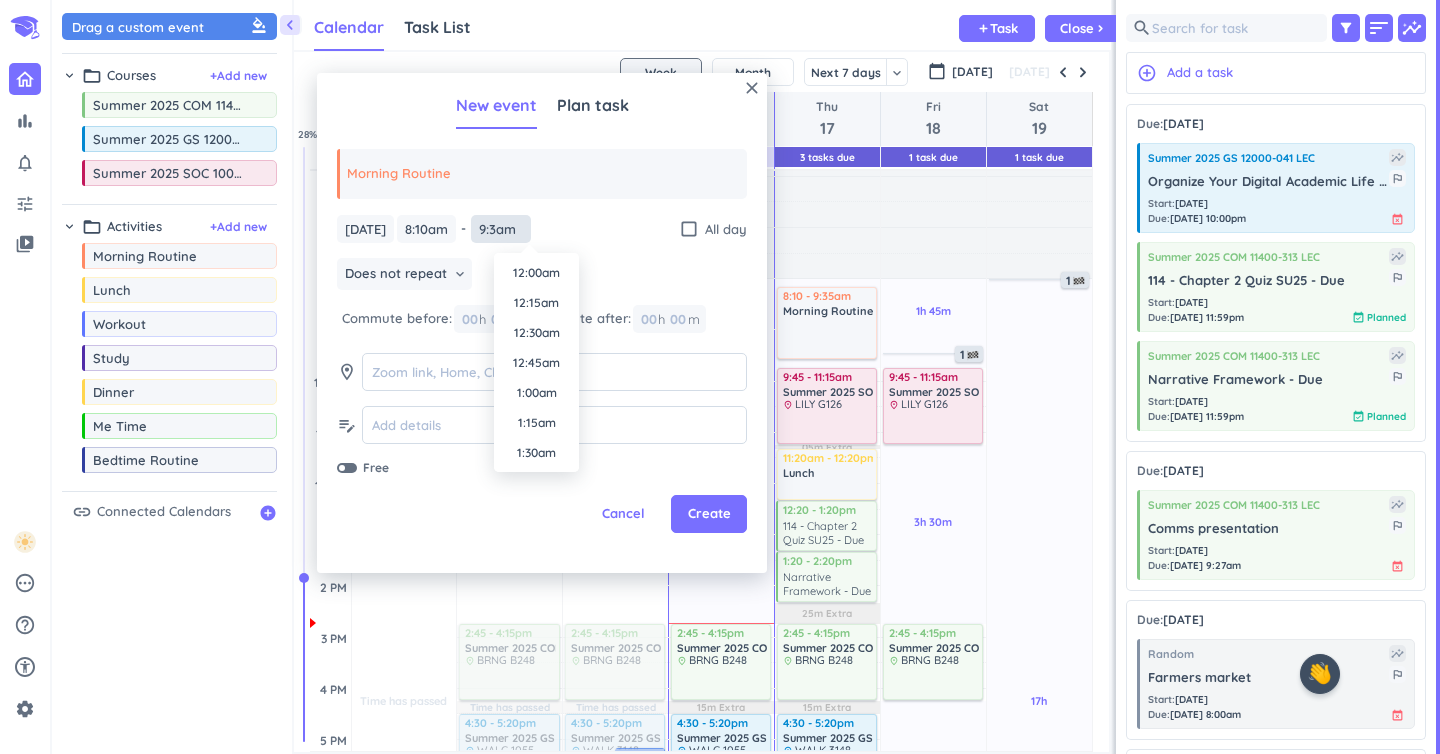 scroll, scrollTop: 990, scrollLeft: 0, axis: vertical 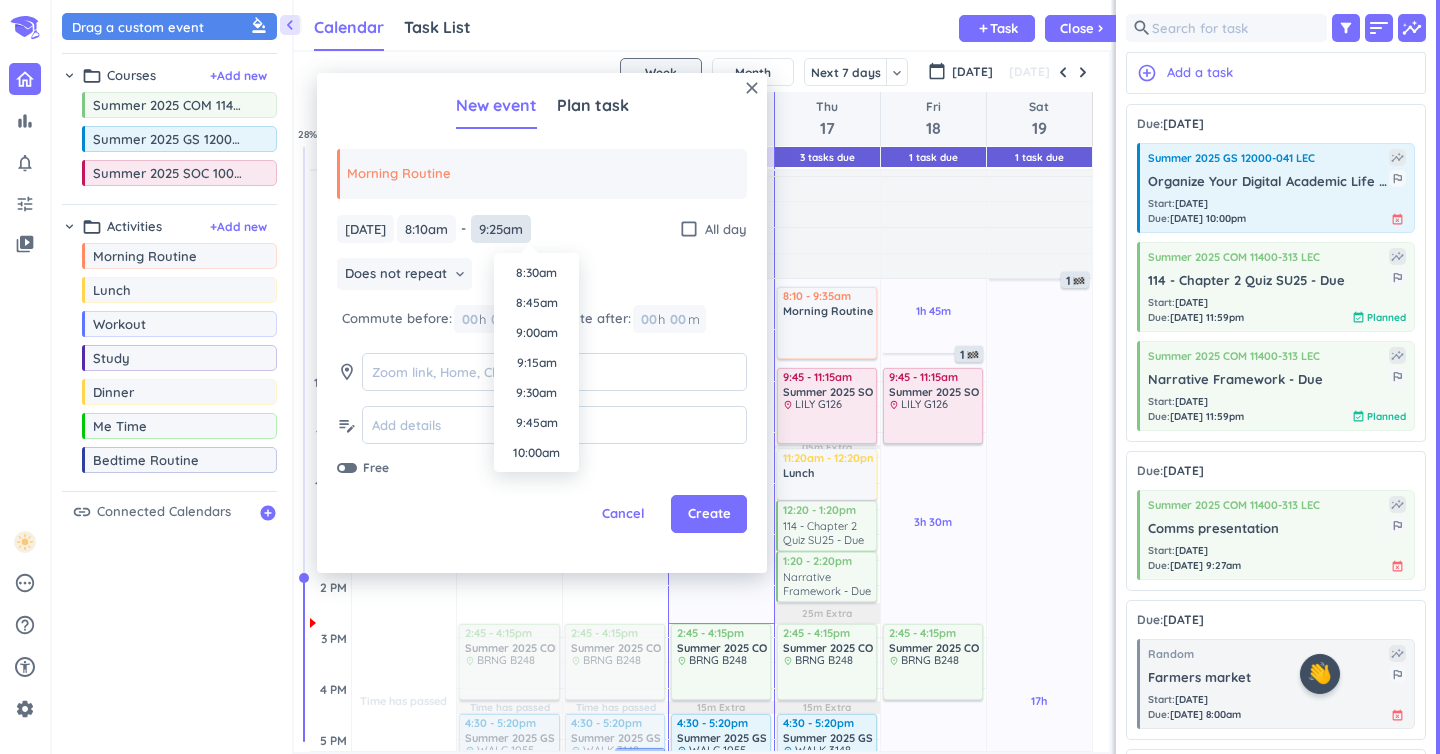 type on "9:25am" 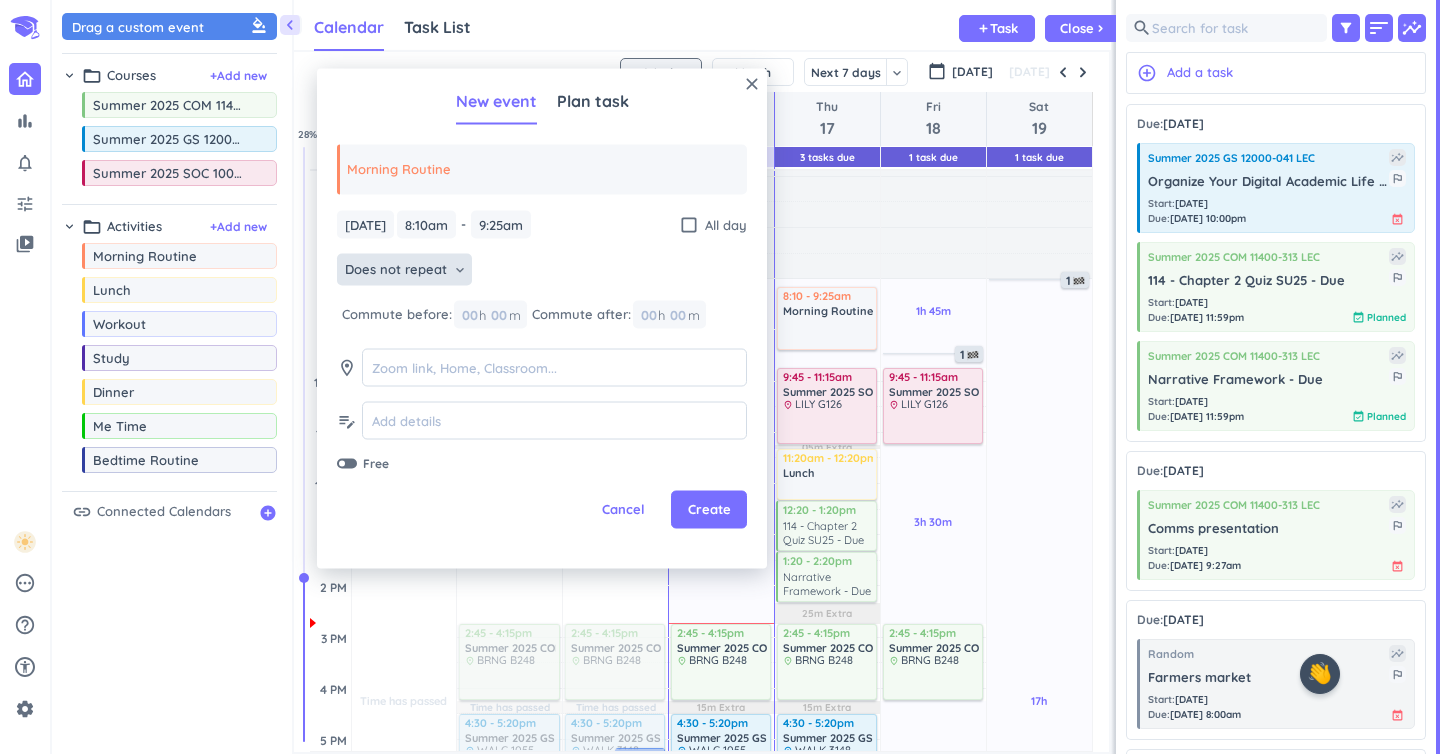 click on "Does not repeat" at bounding box center [396, 270] 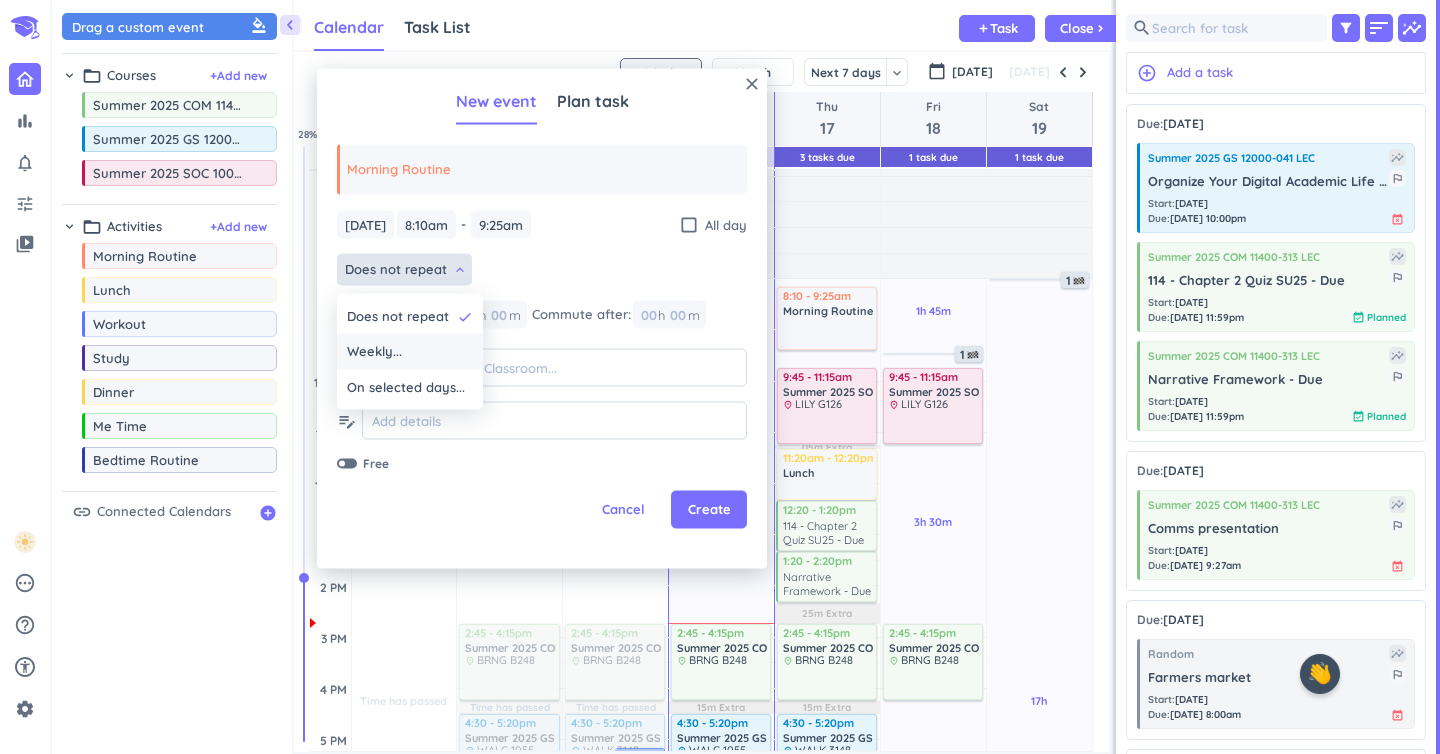 click on "Weekly..." at bounding box center (410, 352) 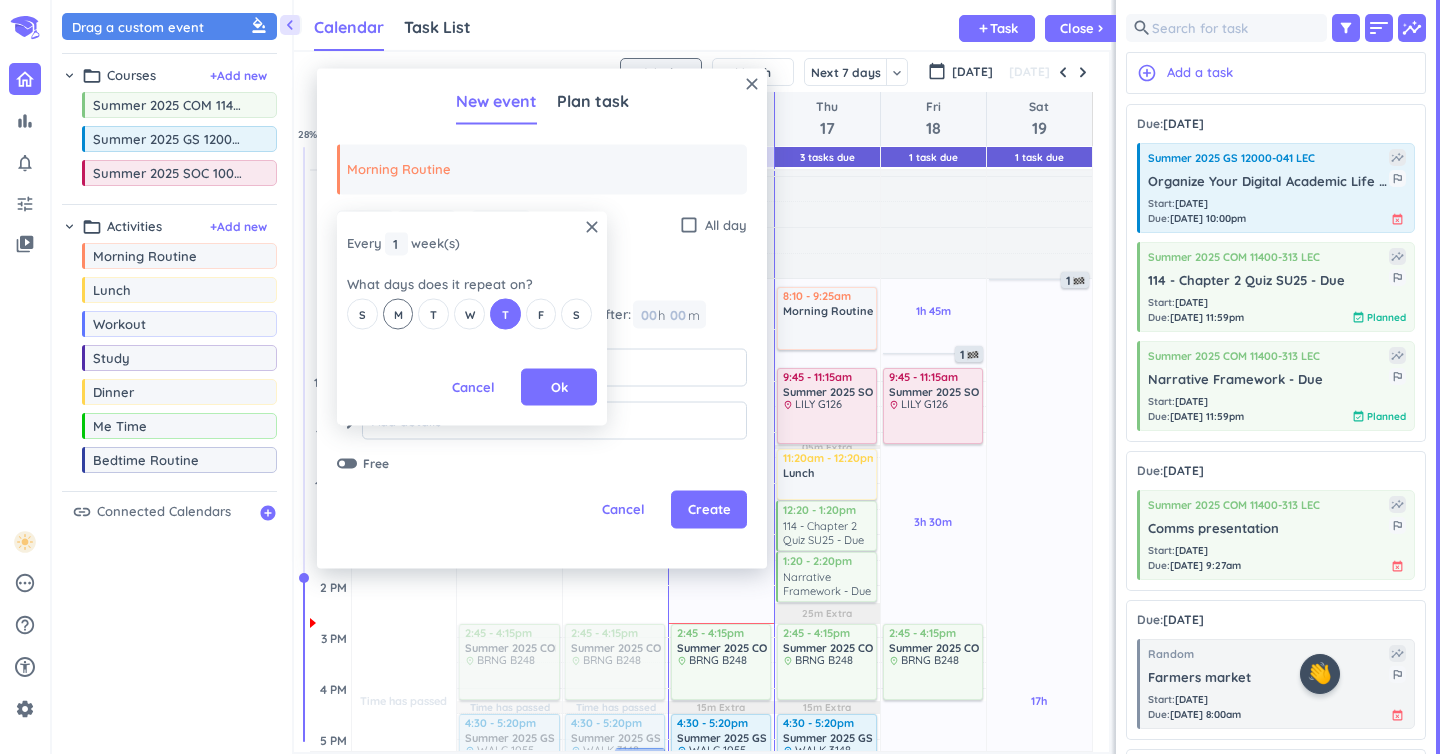 click on "M" at bounding box center [398, 314] 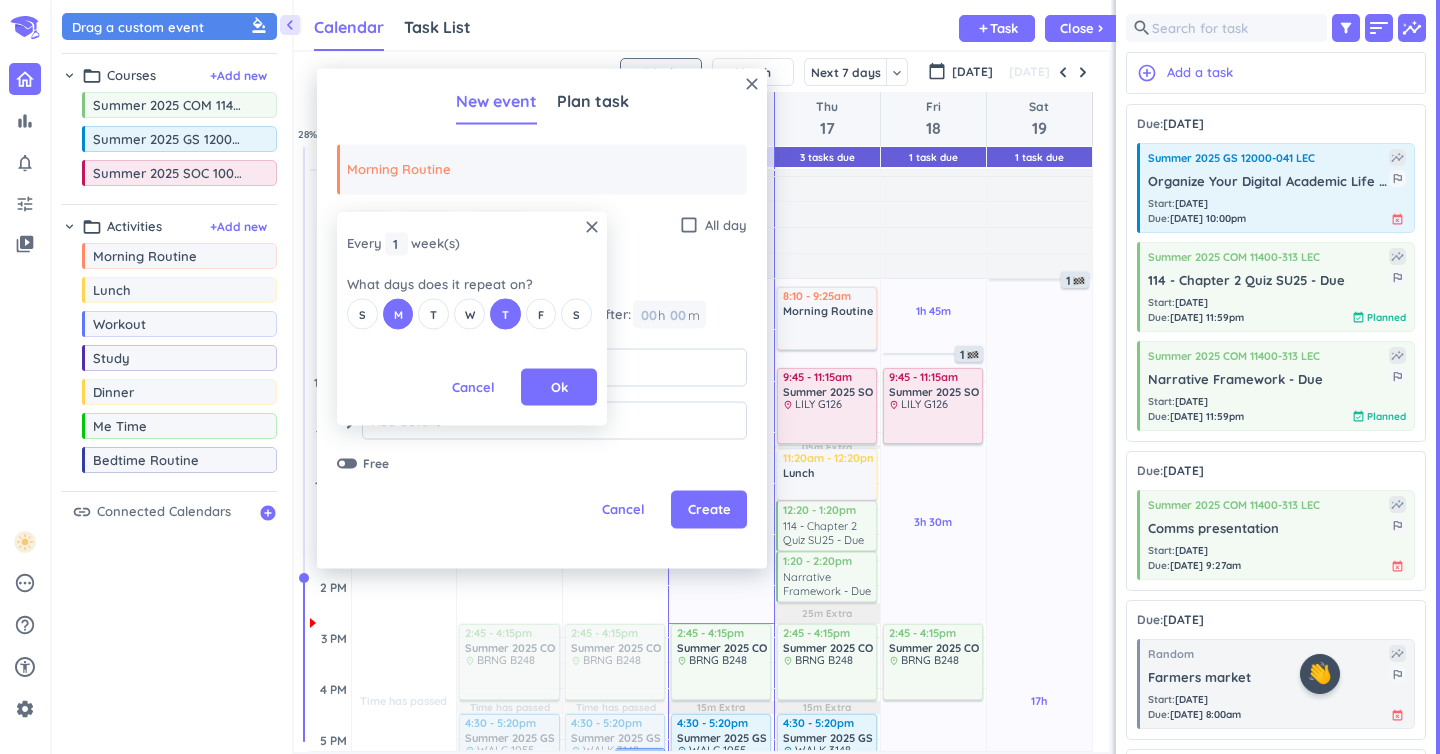 click on "S M T W T F S" at bounding box center (472, 314) 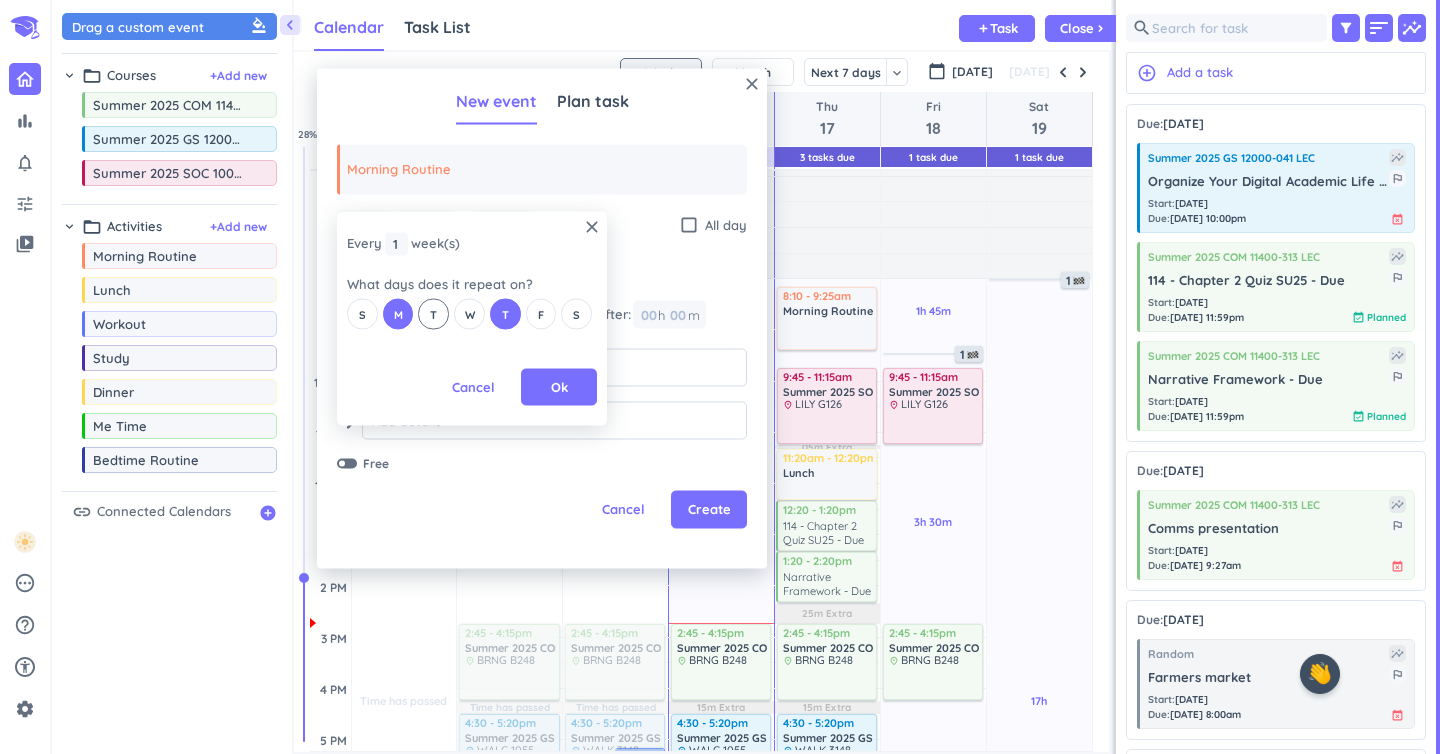 click on "T" at bounding box center [433, 314] 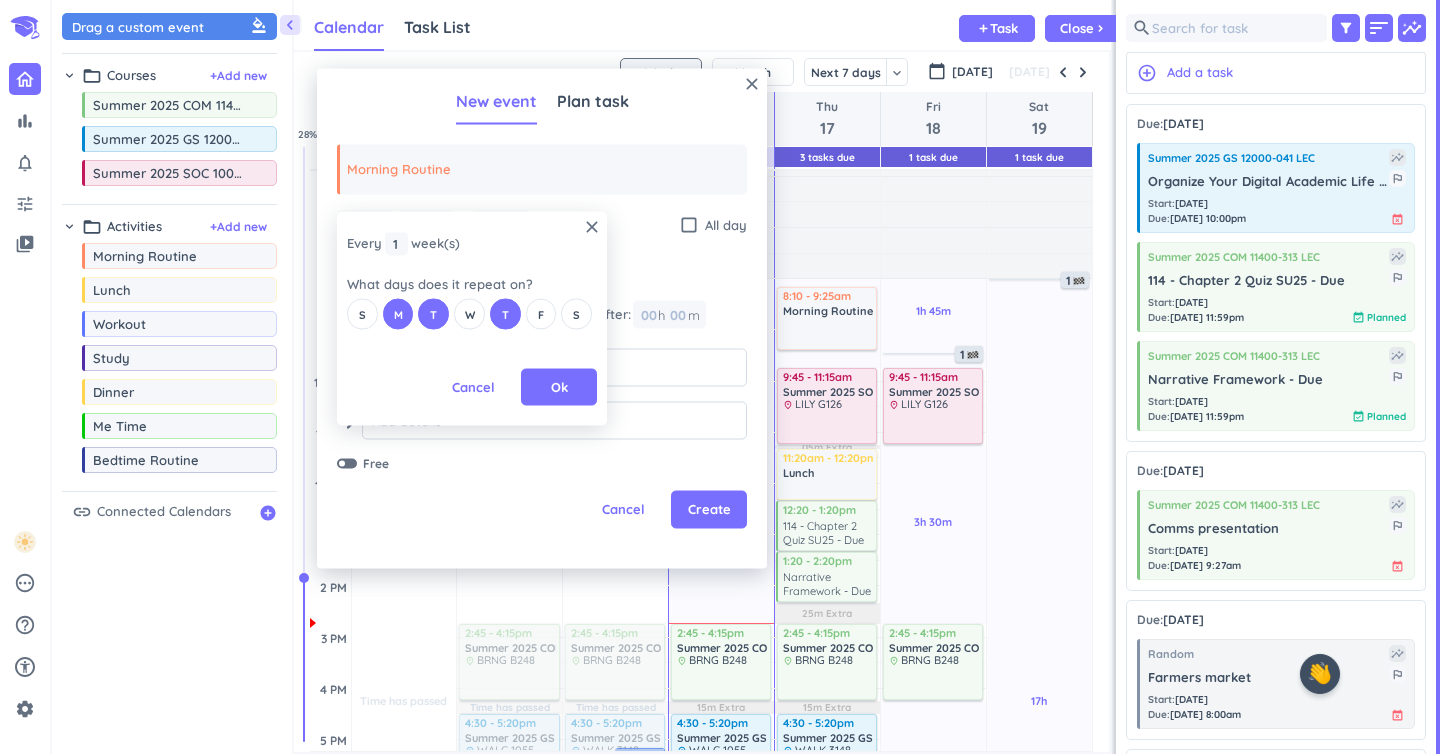 click on "S M T W T F S" at bounding box center [472, 314] 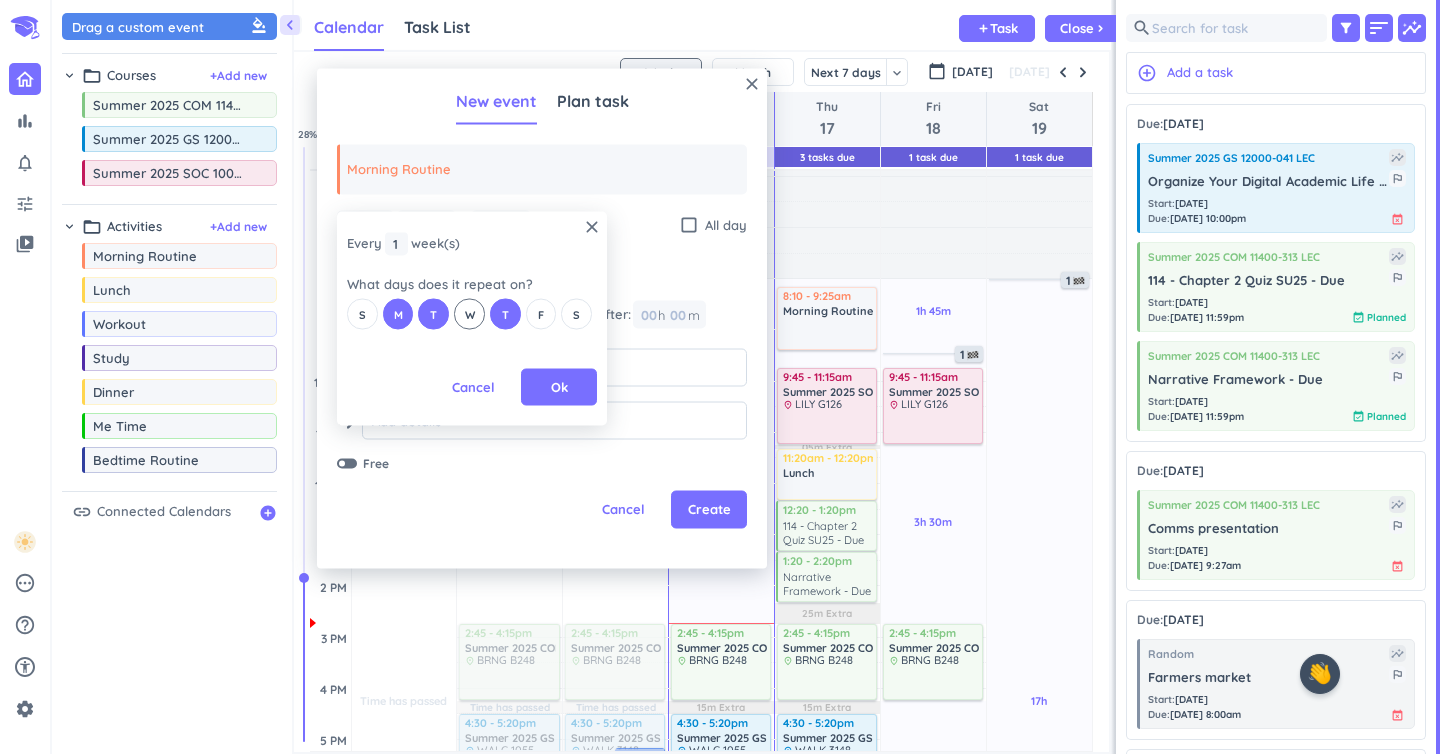 click on "W" at bounding box center (470, 314) 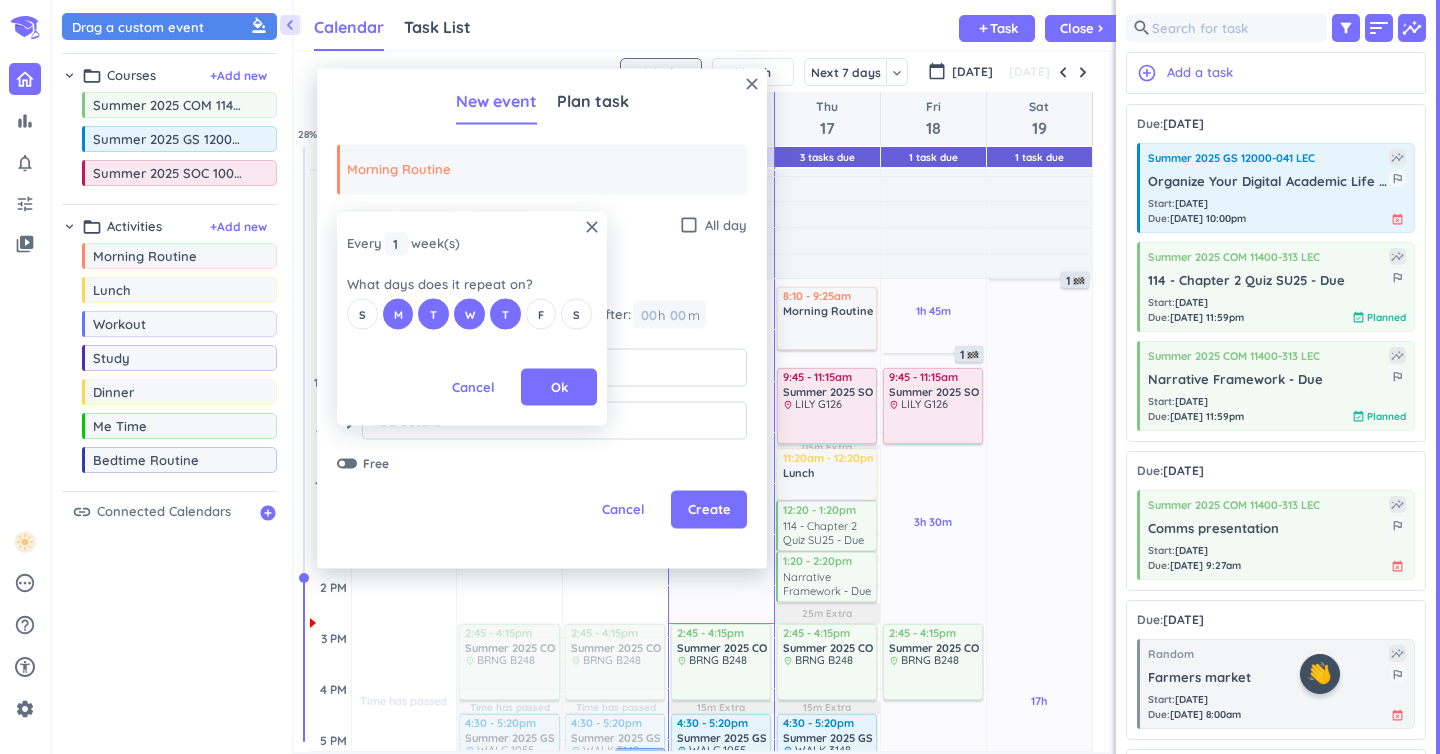 click on "S M T W T F S" at bounding box center [472, 314] 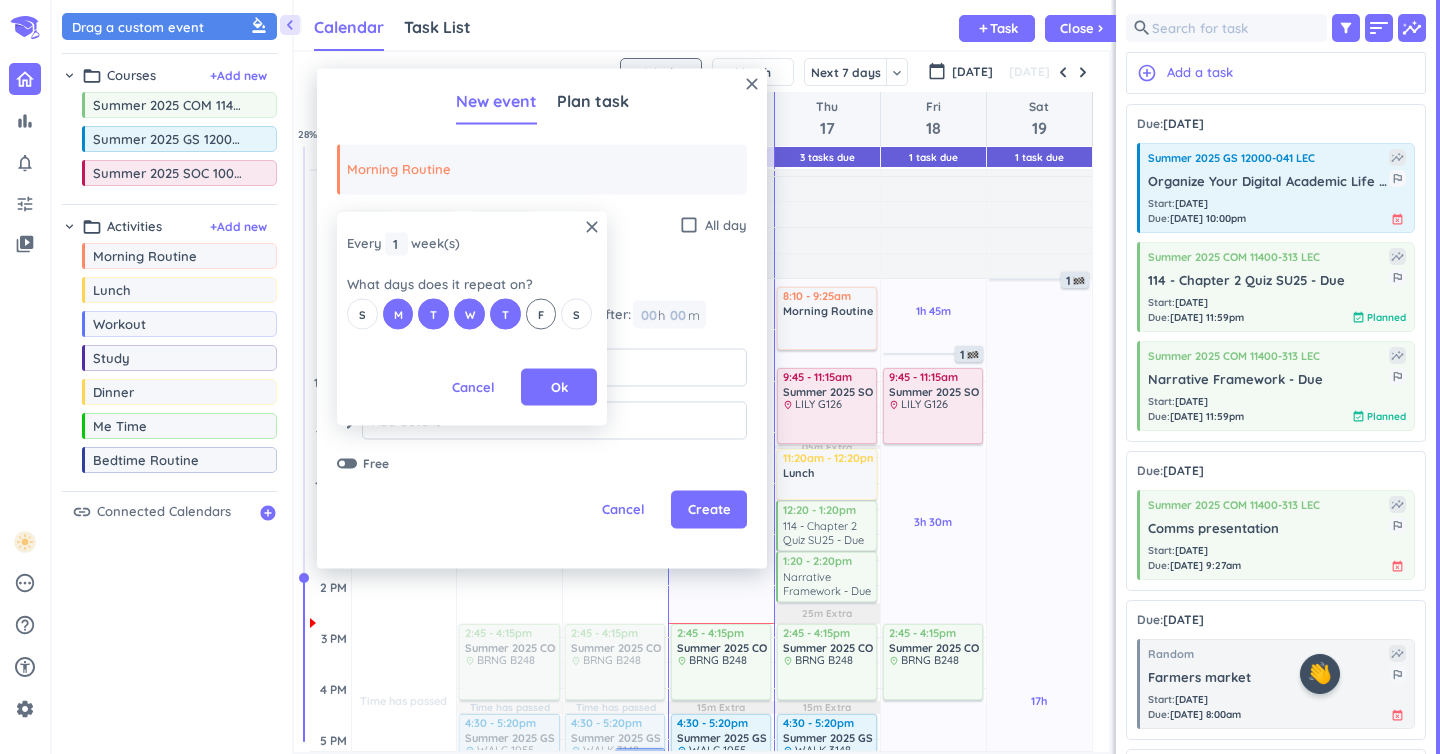 click on "F" at bounding box center (541, 314) 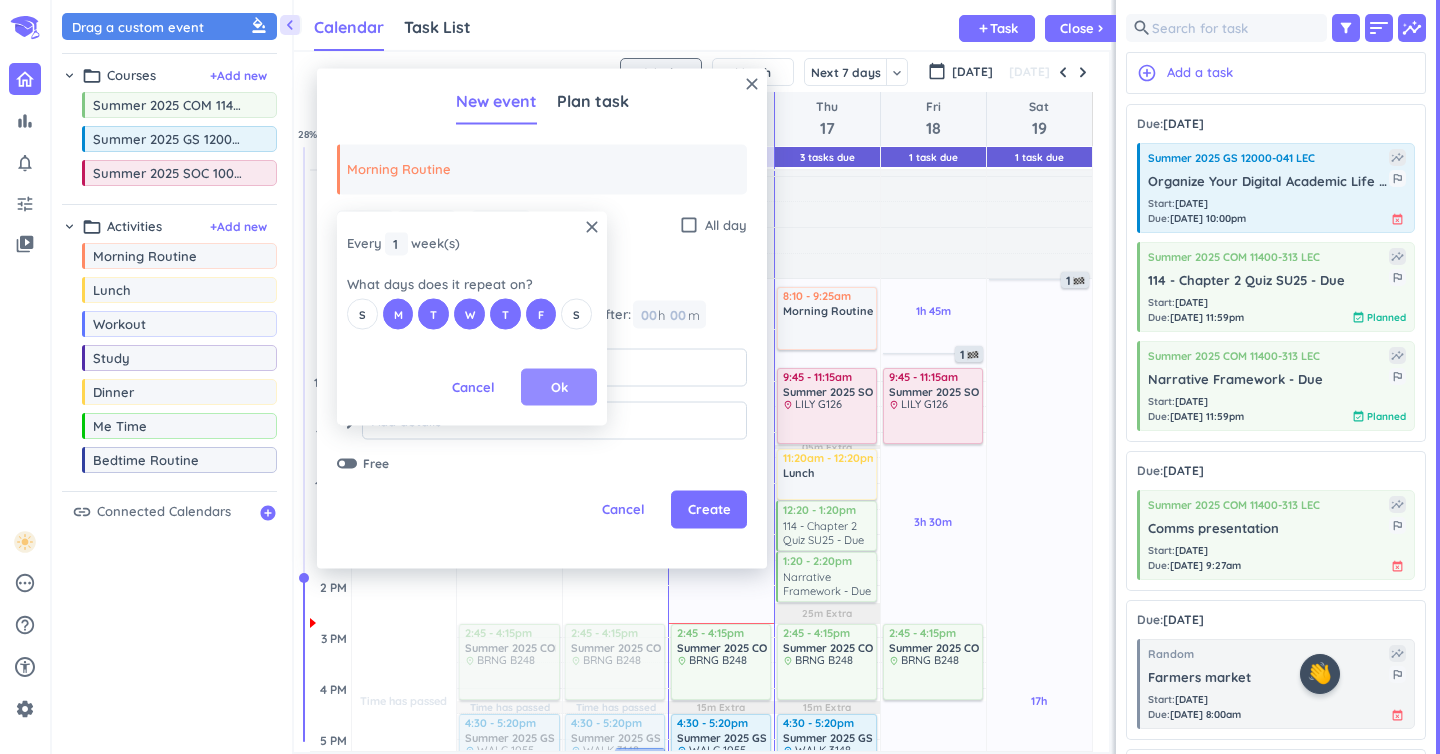 click on "Ok" at bounding box center [559, 387] 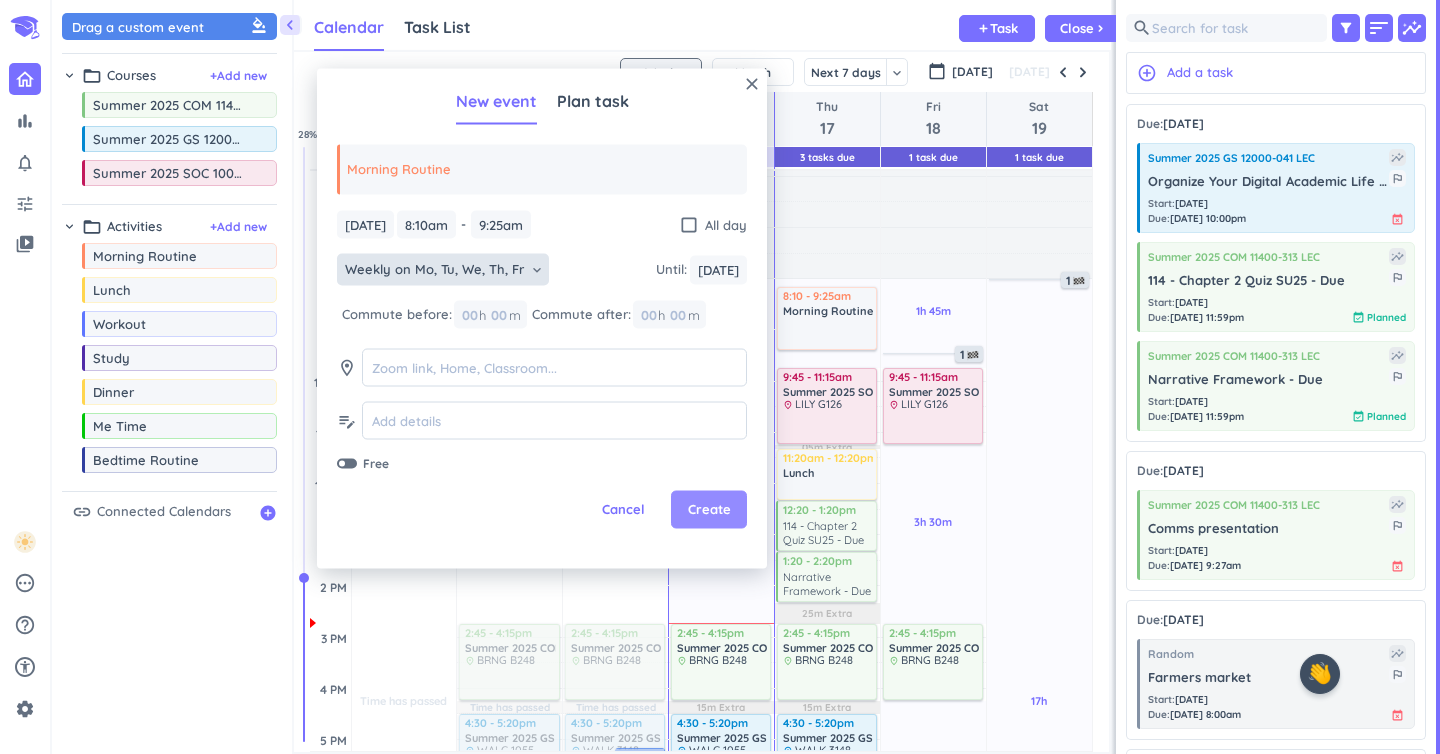 click on "Create" at bounding box center [709, 510] 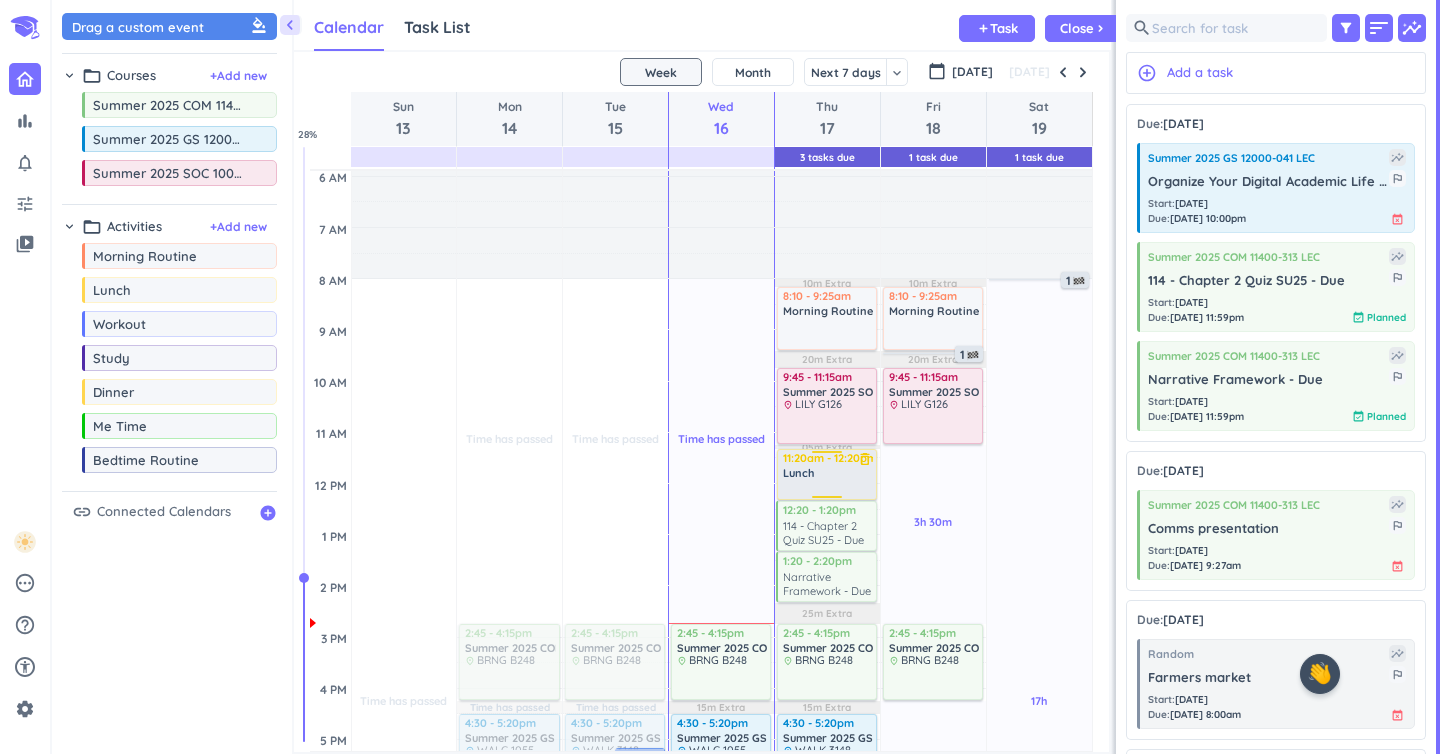 click on "11:20am - 12:20pm" at bounding box center [828, 458] 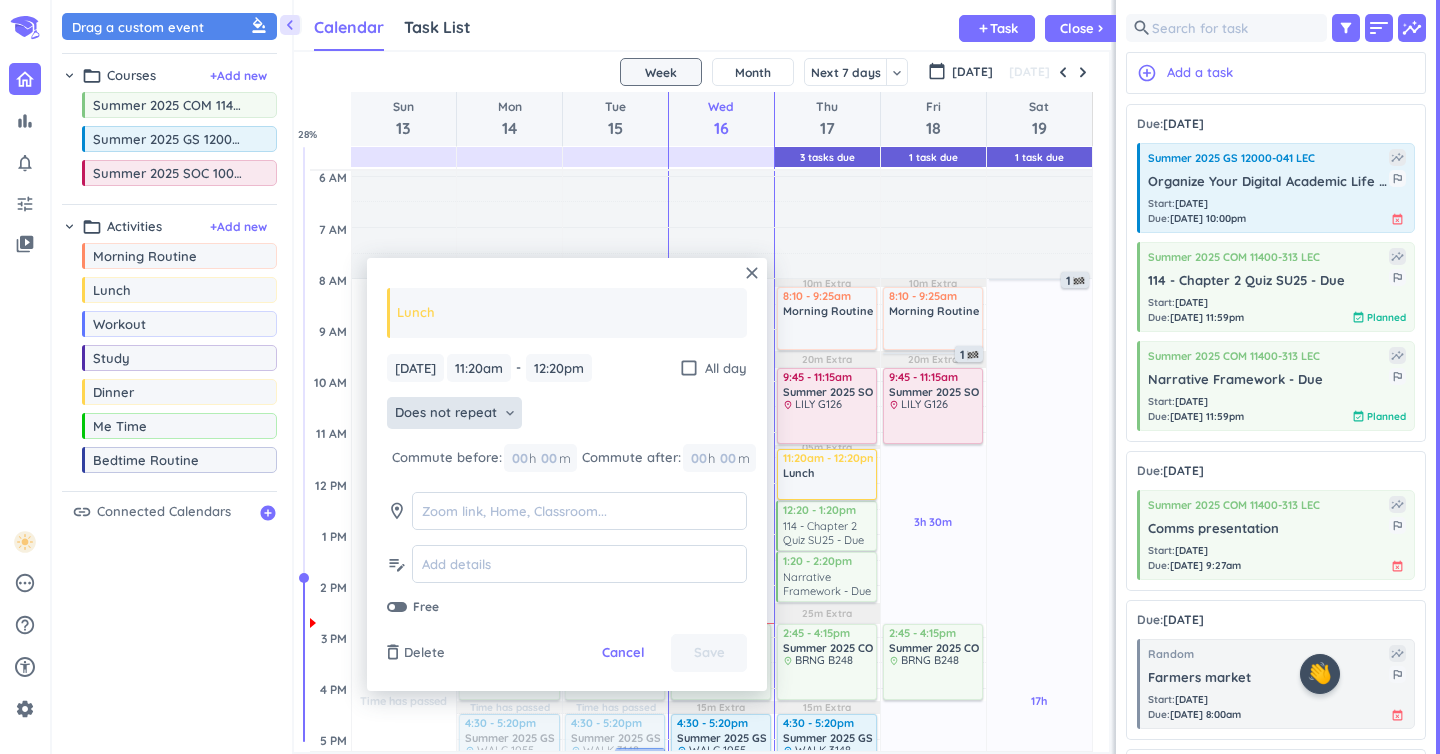 click on "Does not repeat" at bounding box center (446, 413) 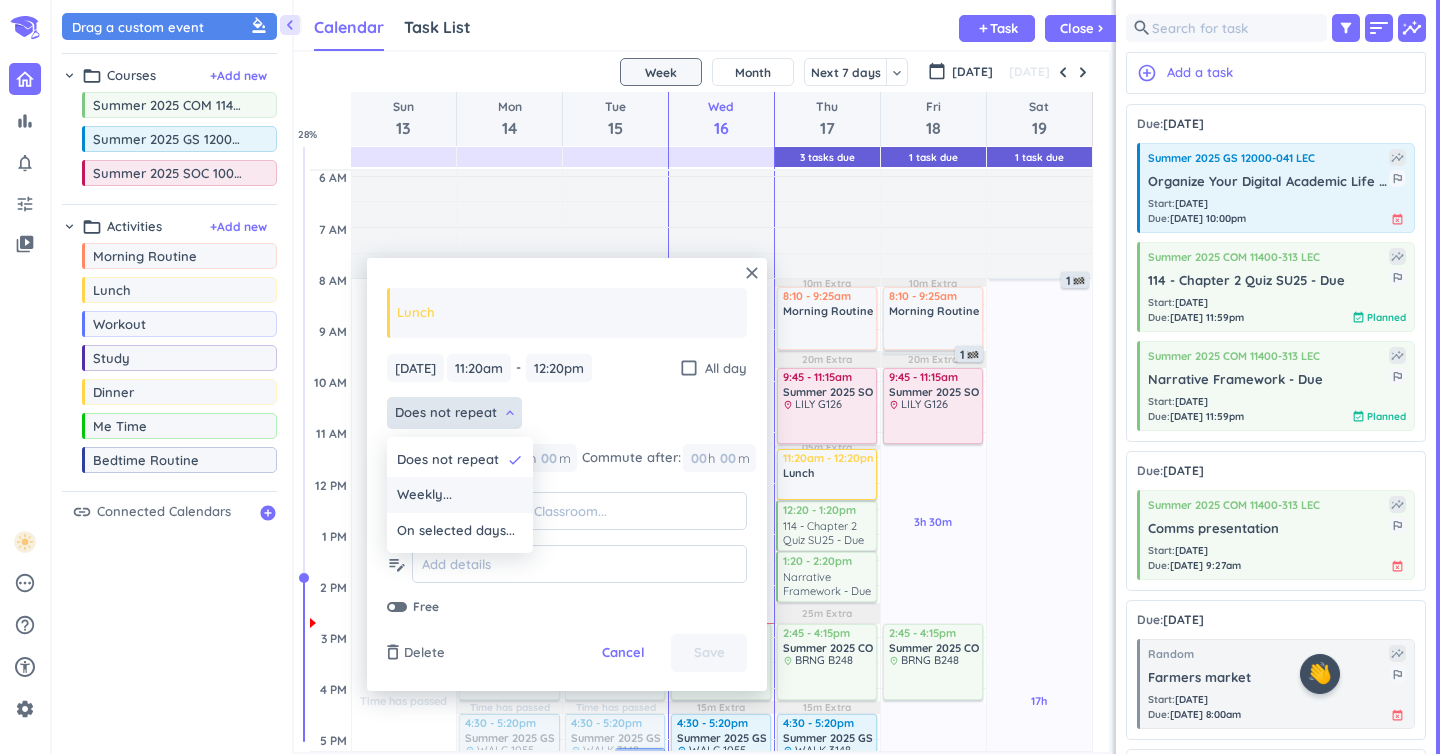 click on "Weekly..." at bounding box center [460, 495] 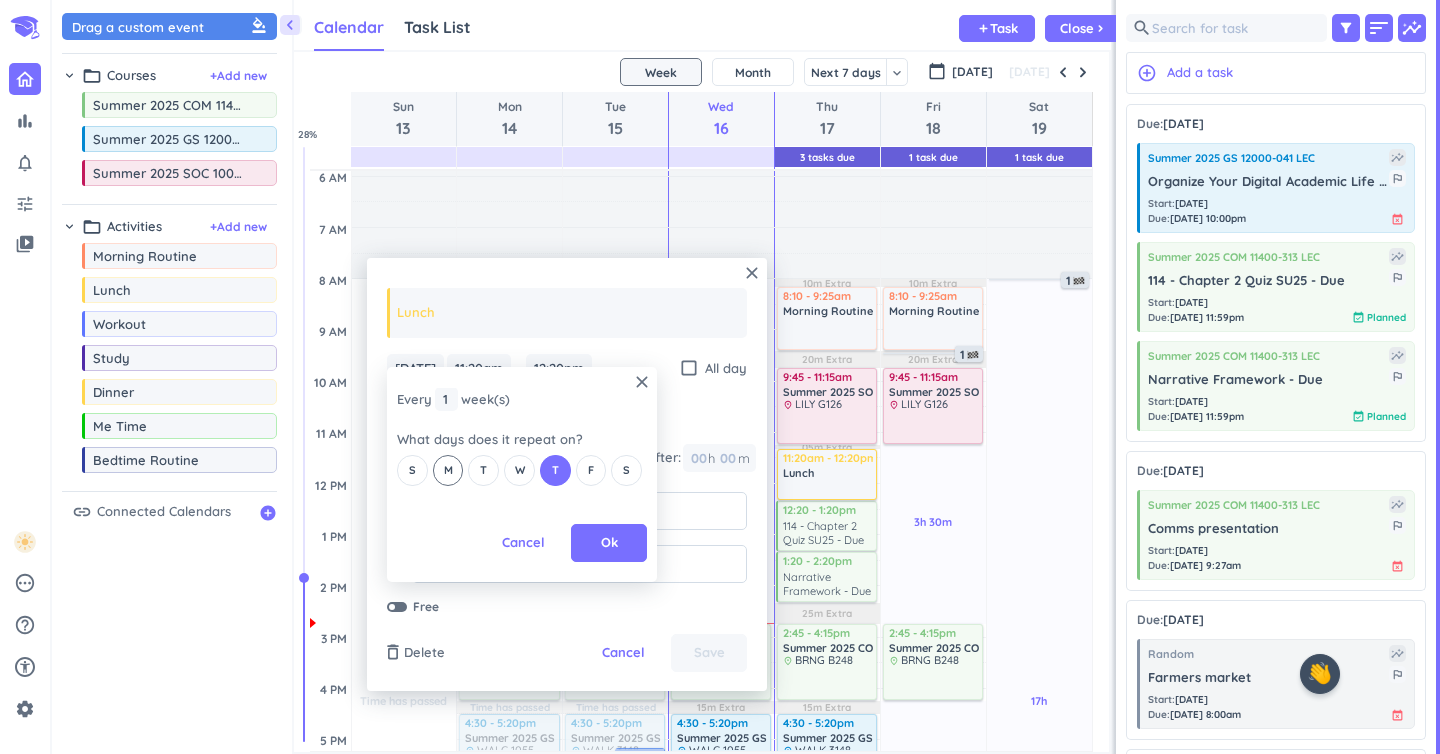 click on "M" at bounding box center (448, 470) 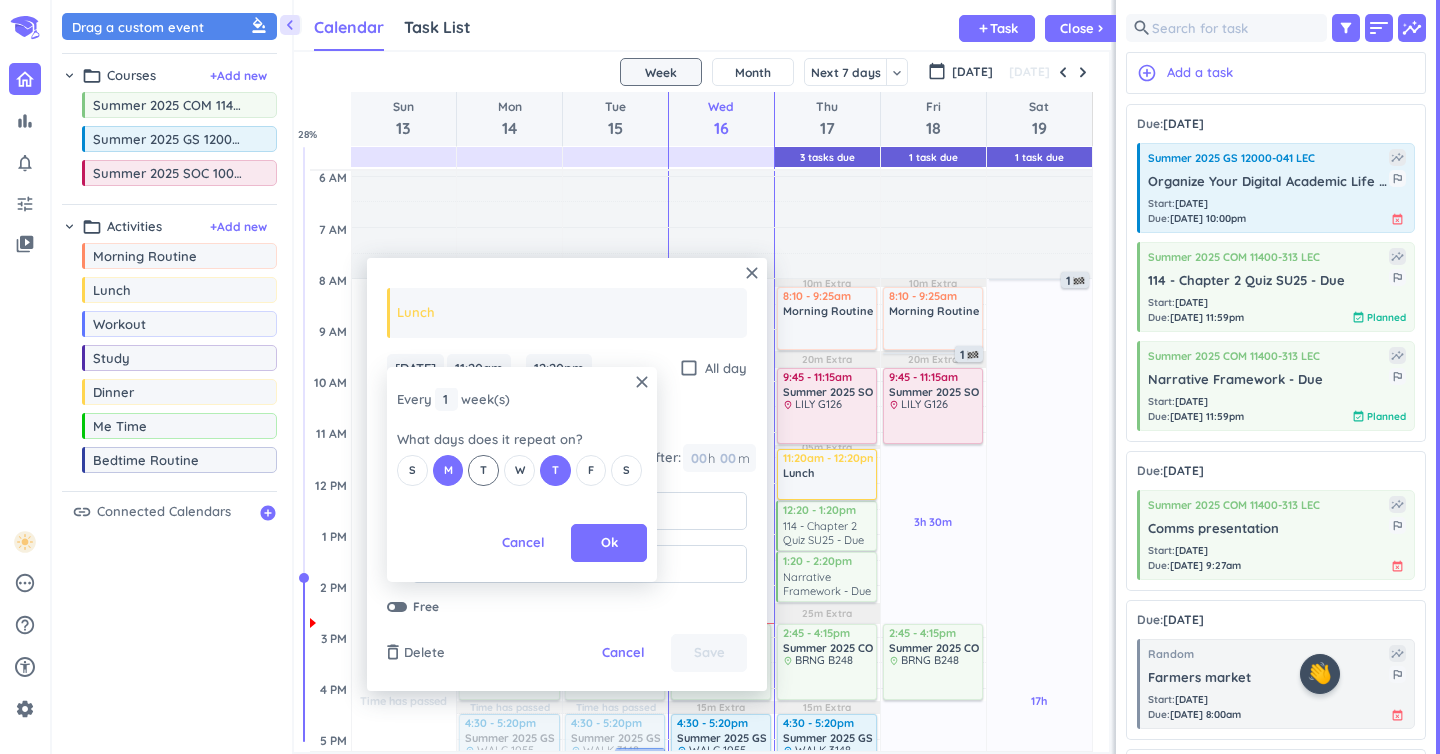 click on "T" at bounding box center [483, 470] 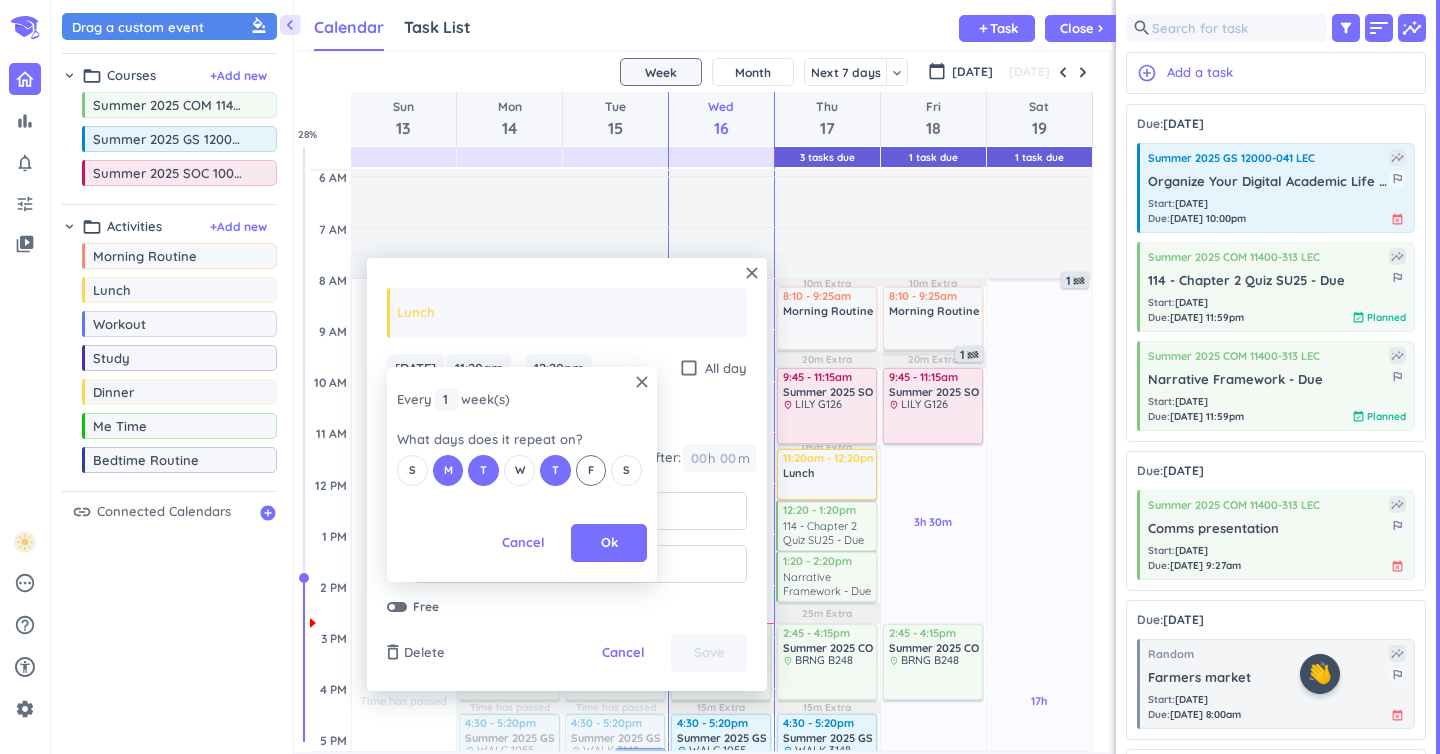 drag, startPoint x: 508, startPoint y: 472, endPoint x: 577, endPoint y: 472, distance: 69 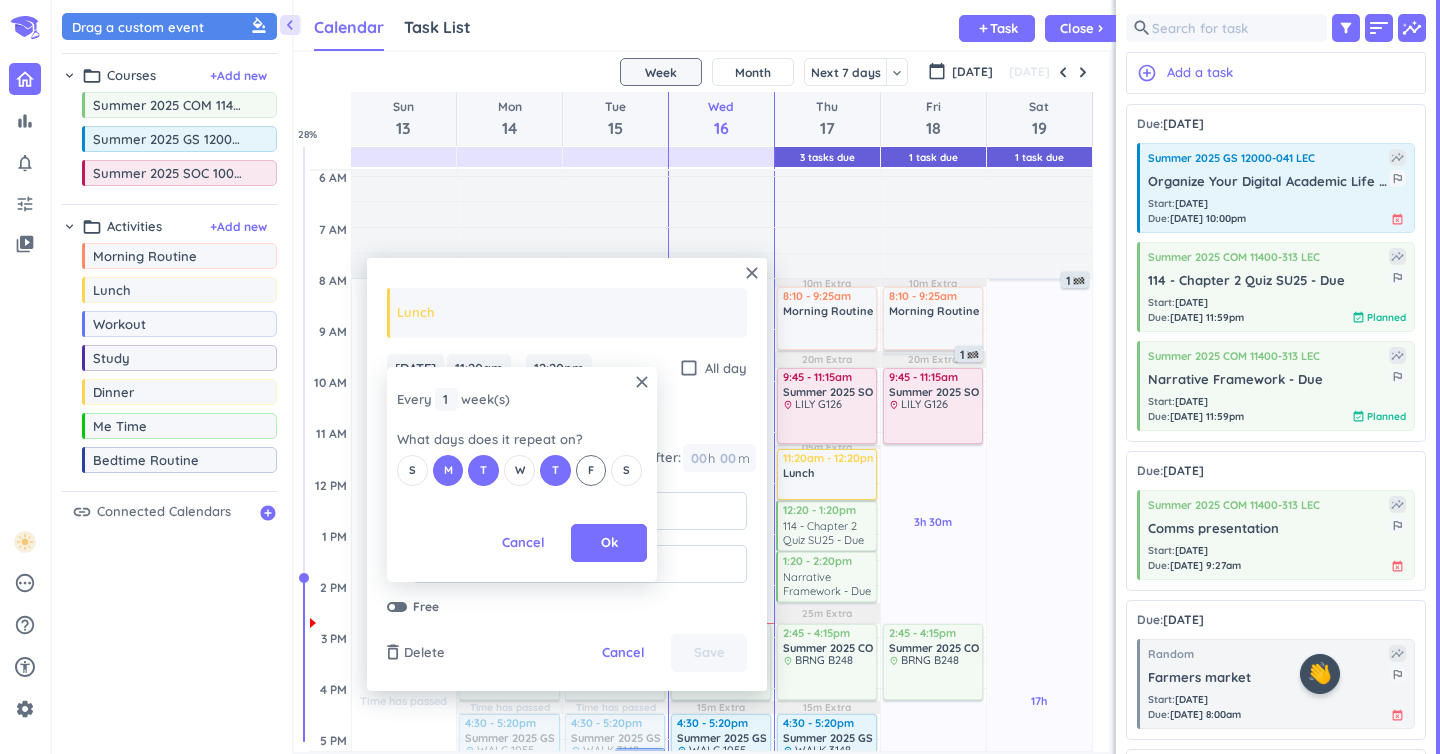 click on "W" at bounding box center [519, 470] 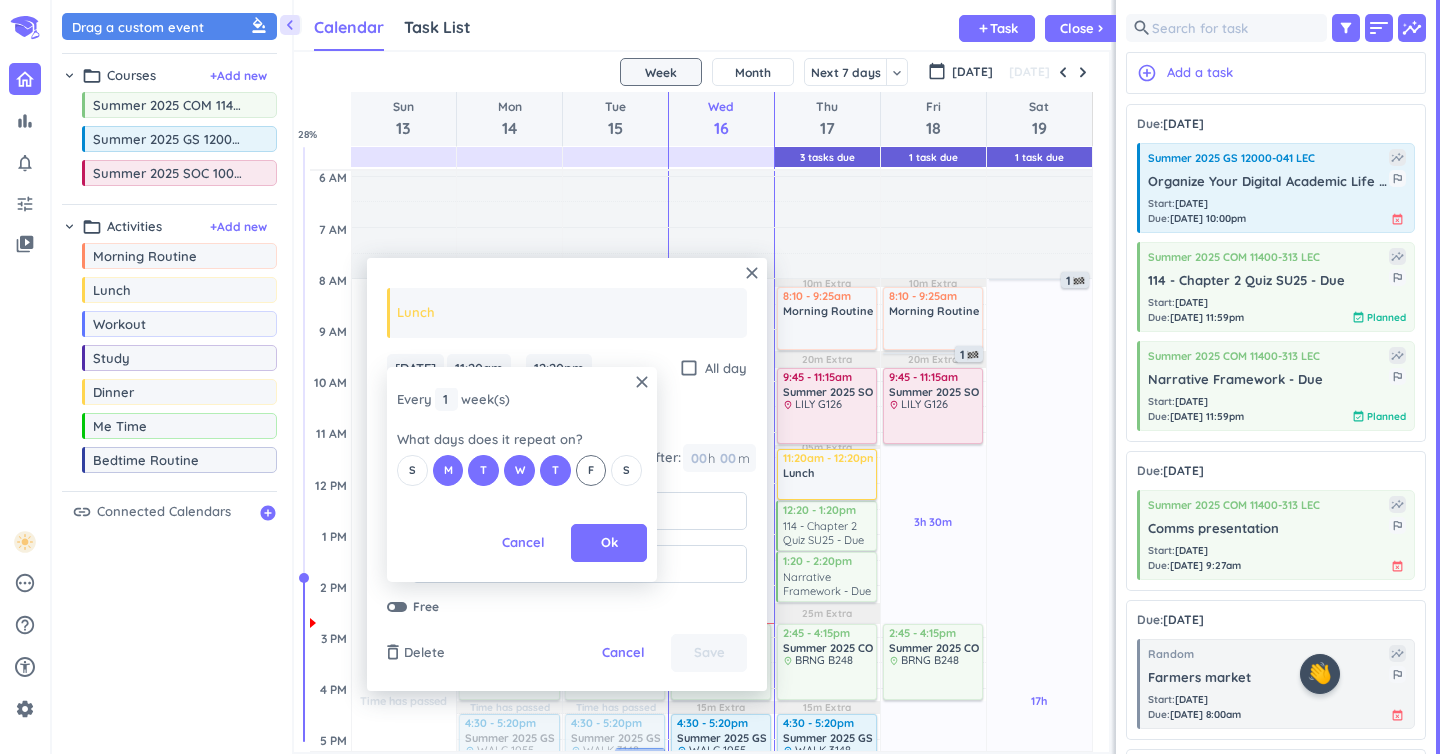click on "F" at bounding box center (591, 470) 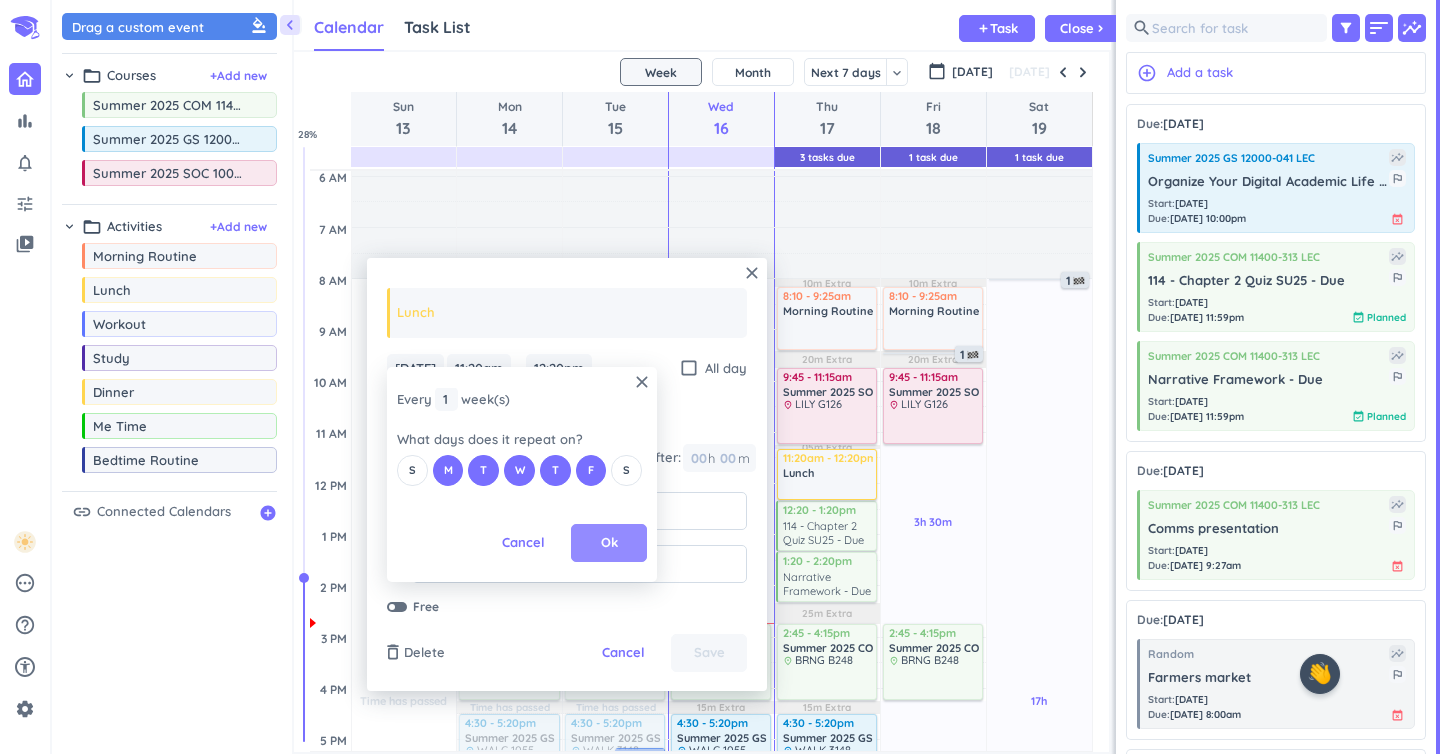 click on "Ok" at bounding box center [609, 543] 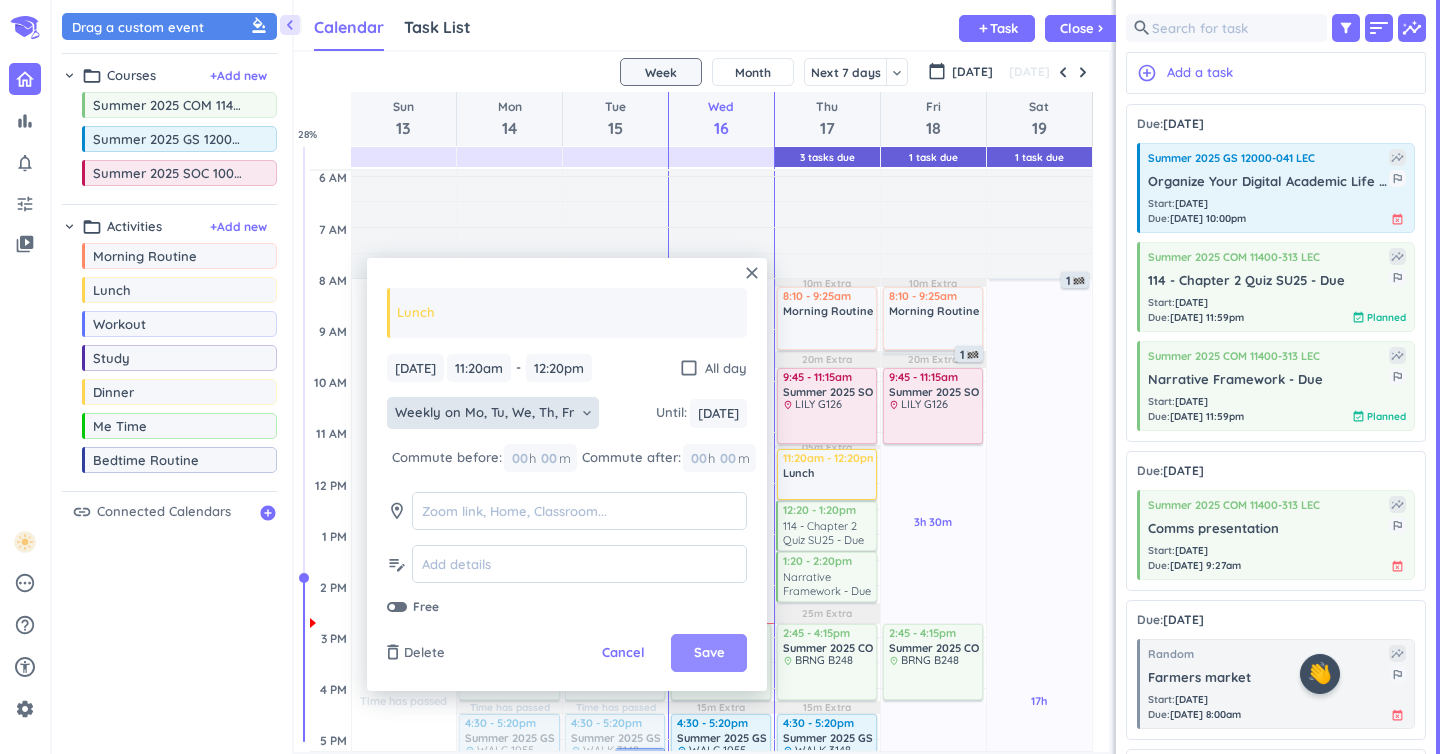 click on "Save" at bounding box center (709, 653) 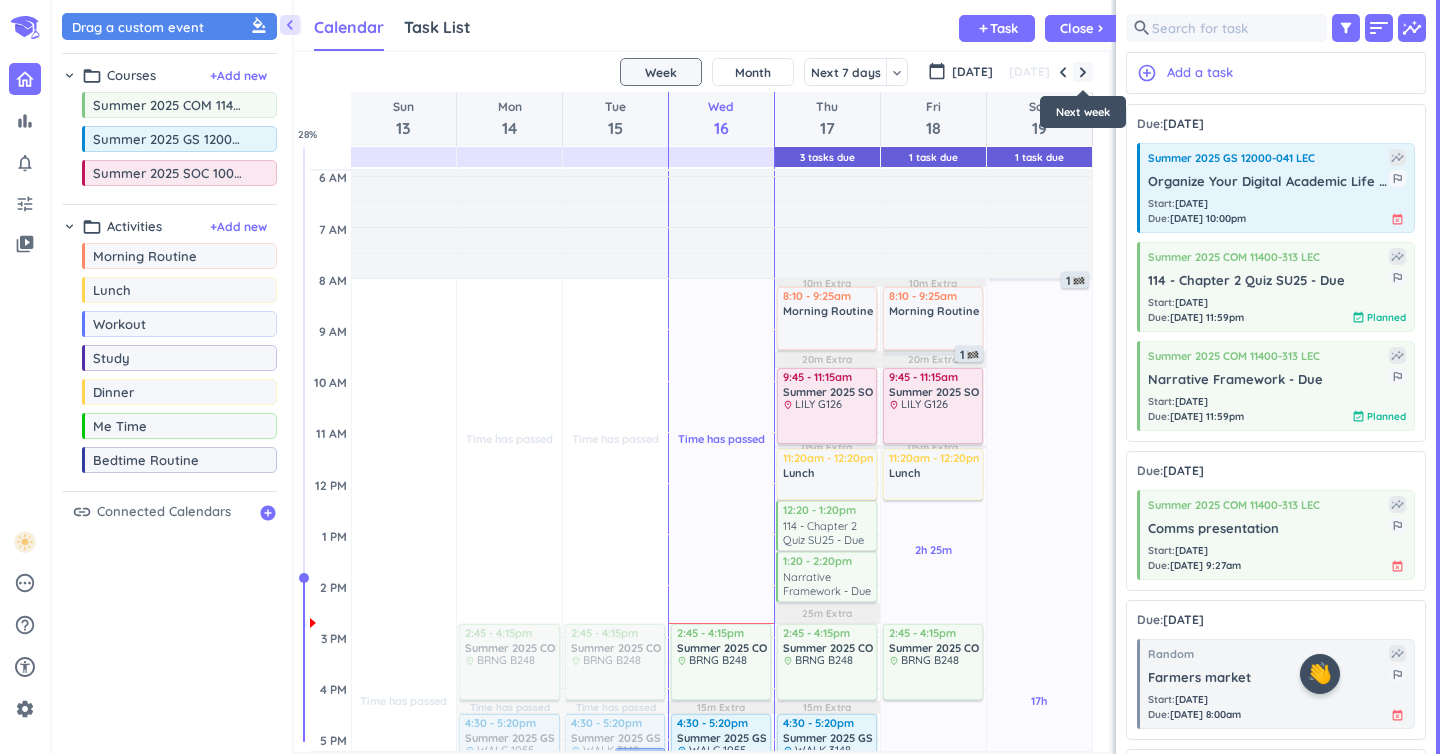 click at bounding box center [1083, 72] 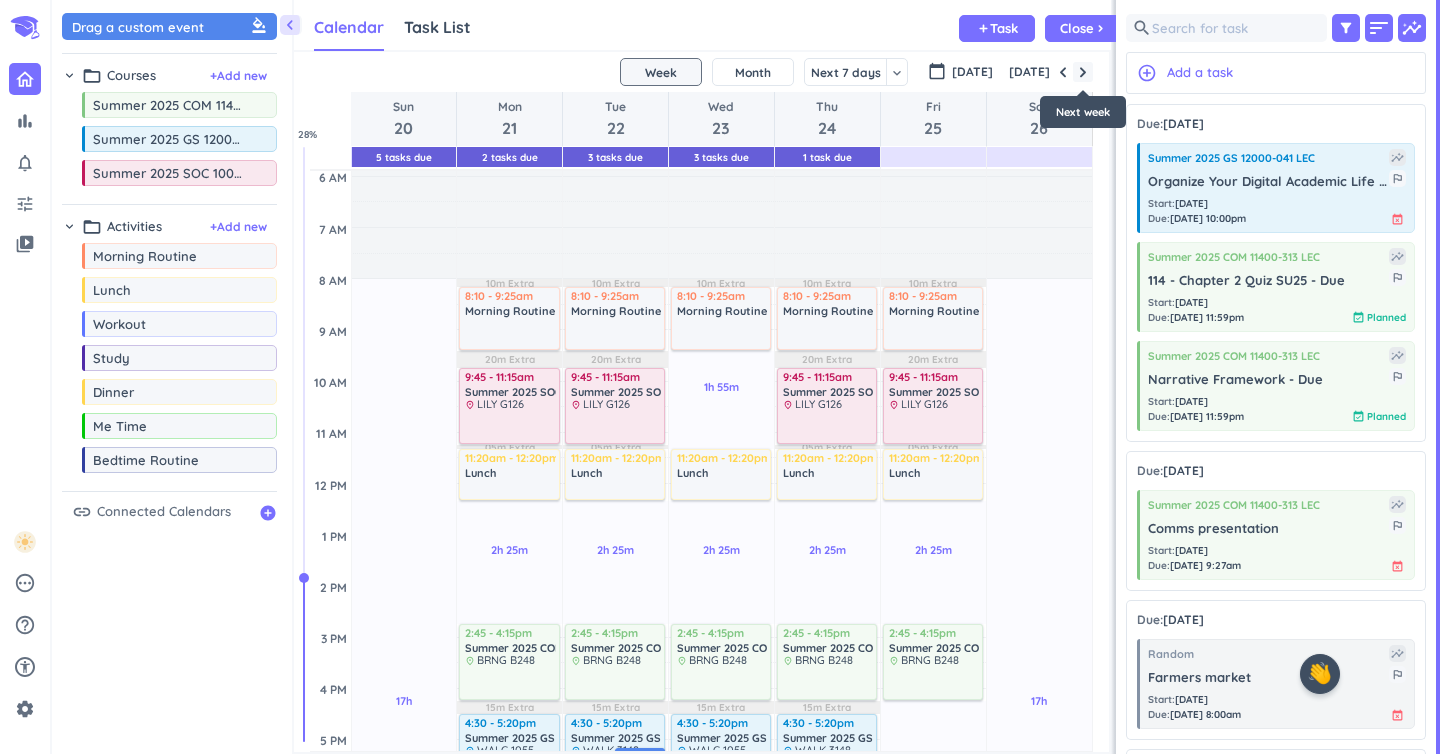 scroll, scrollTop: 104, scrollLeft: 0, axis: vertical 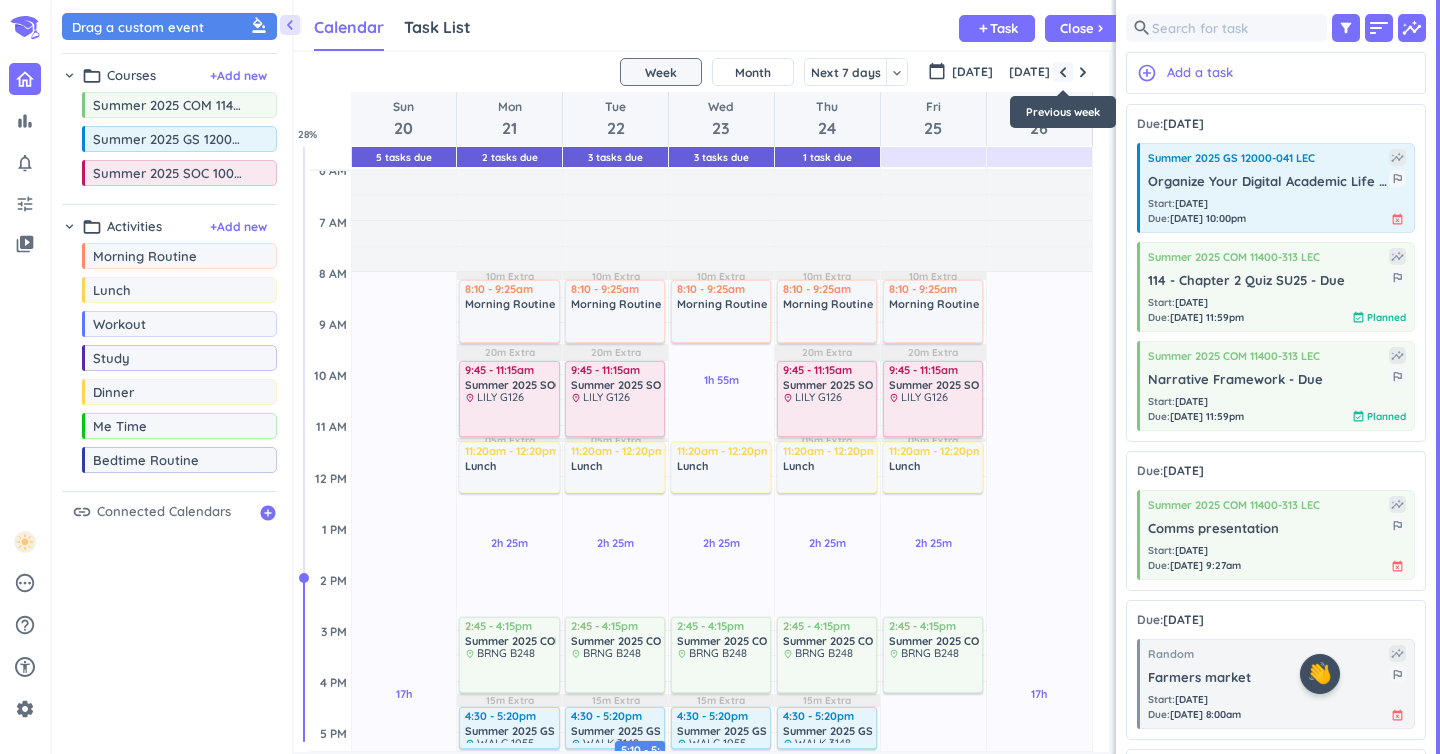 click at bounding box center (1063, 72) 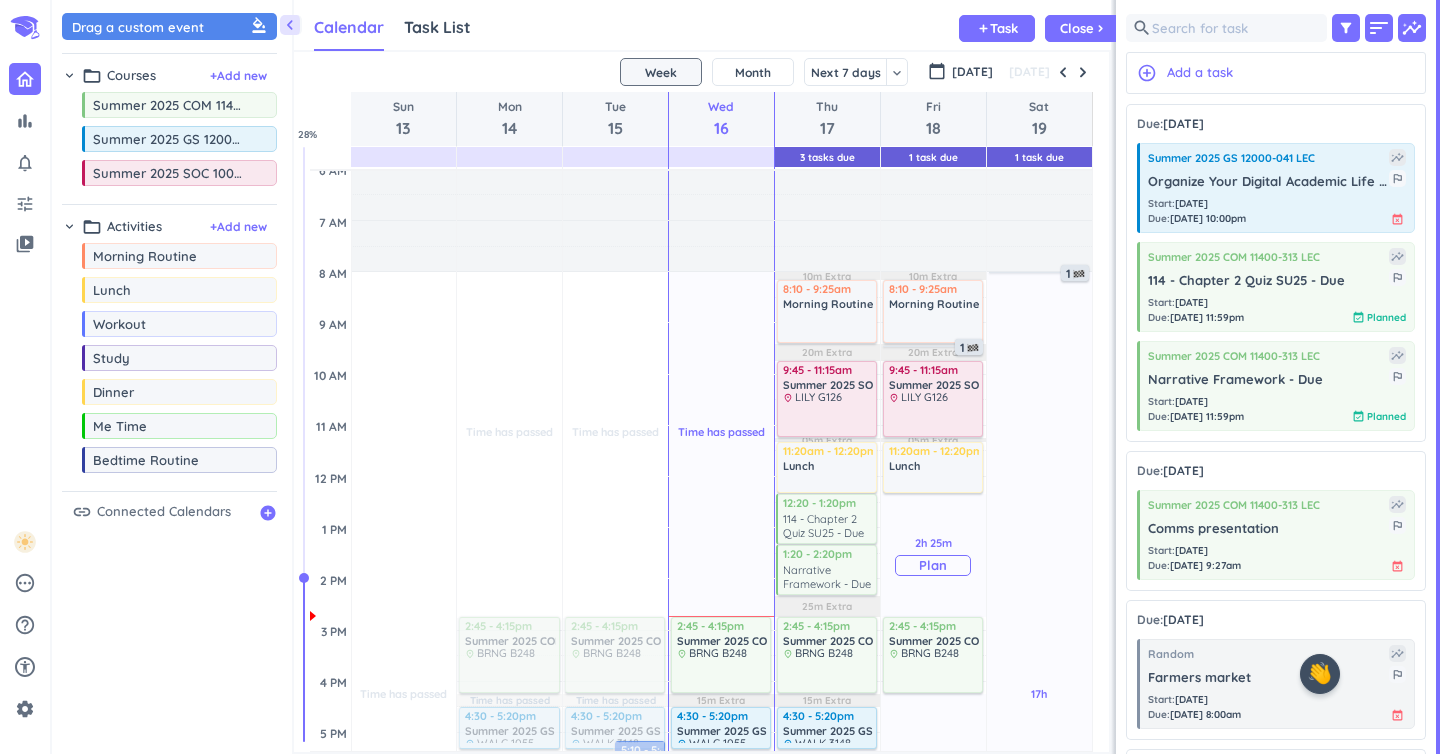 click on "Plan" at bounding box center [933, 565] 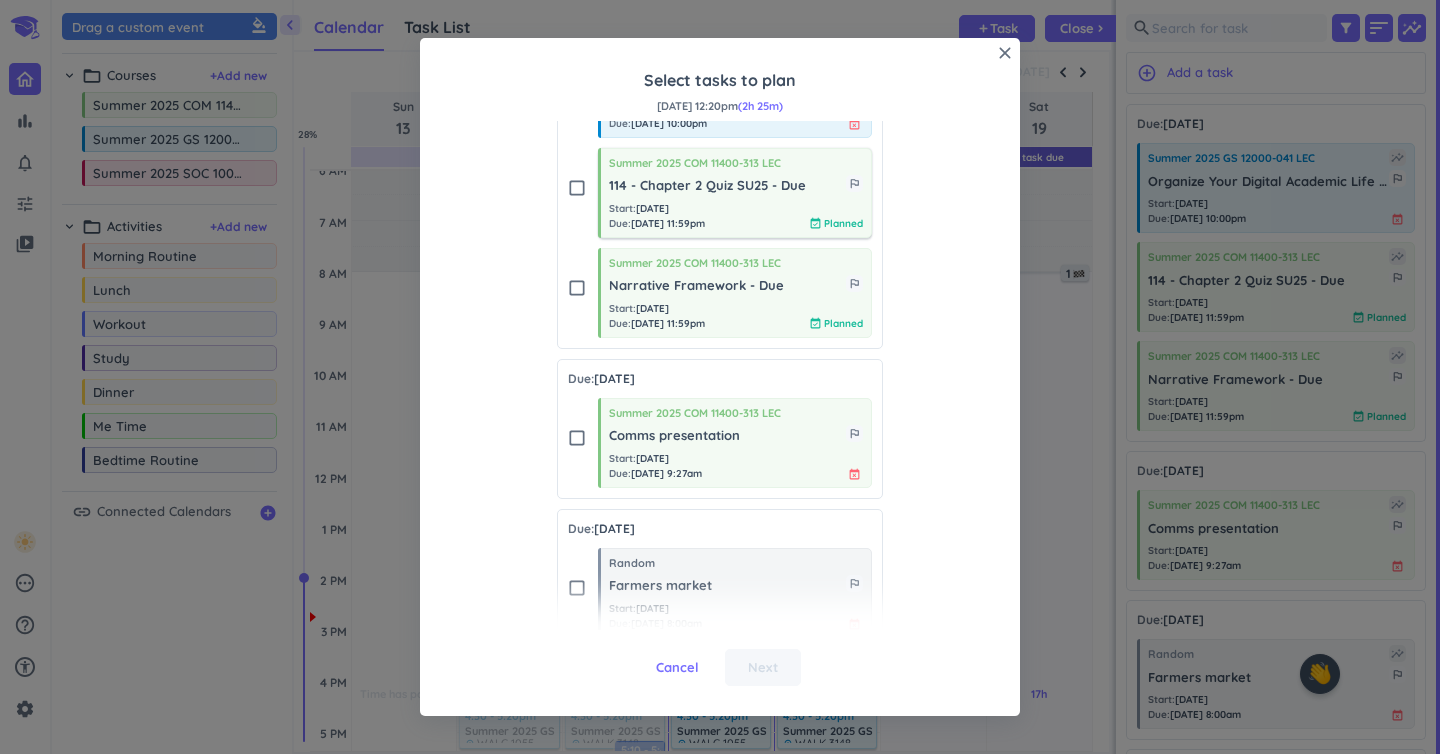 scroll, scrollTop: 248, scrollLeft: 0, axis: vertical 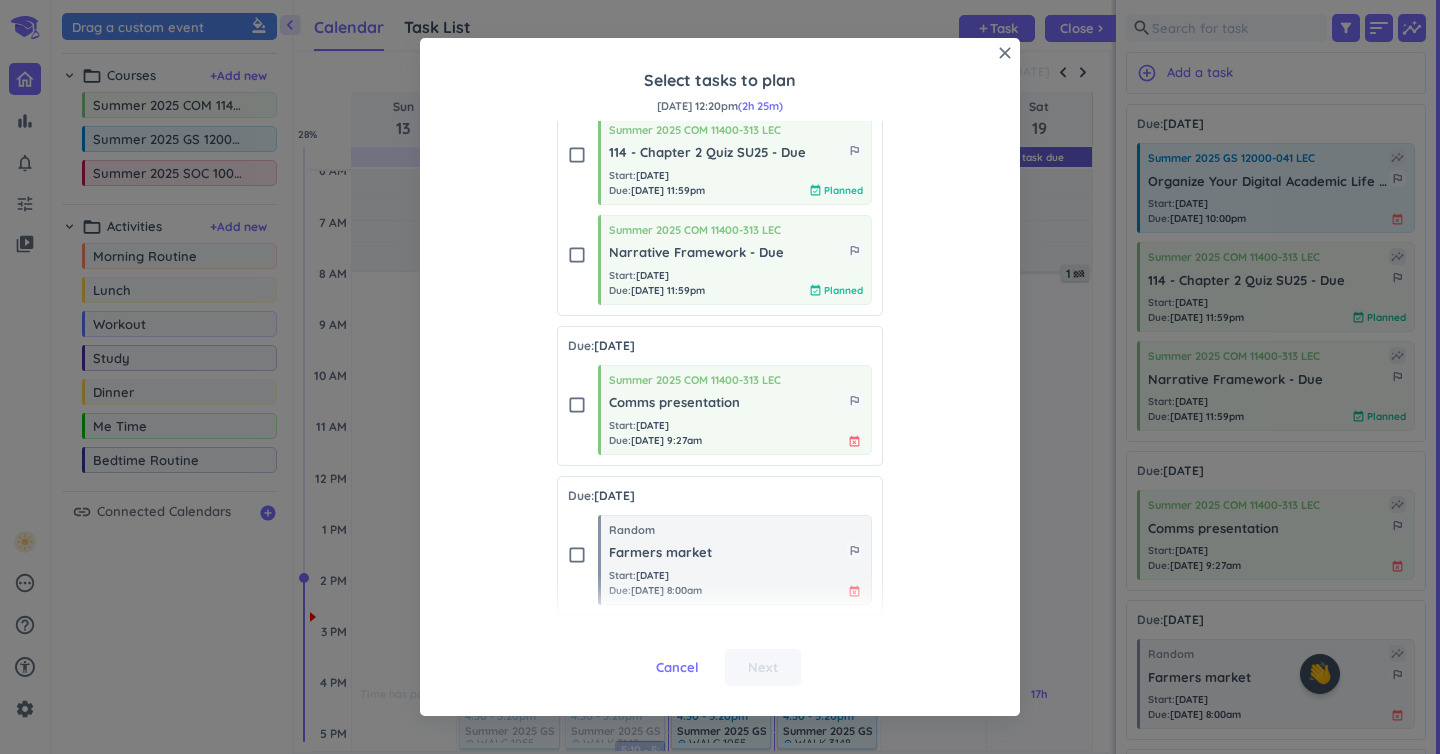 click on "check_box_outline_blank" at bounding box center [577, 405] 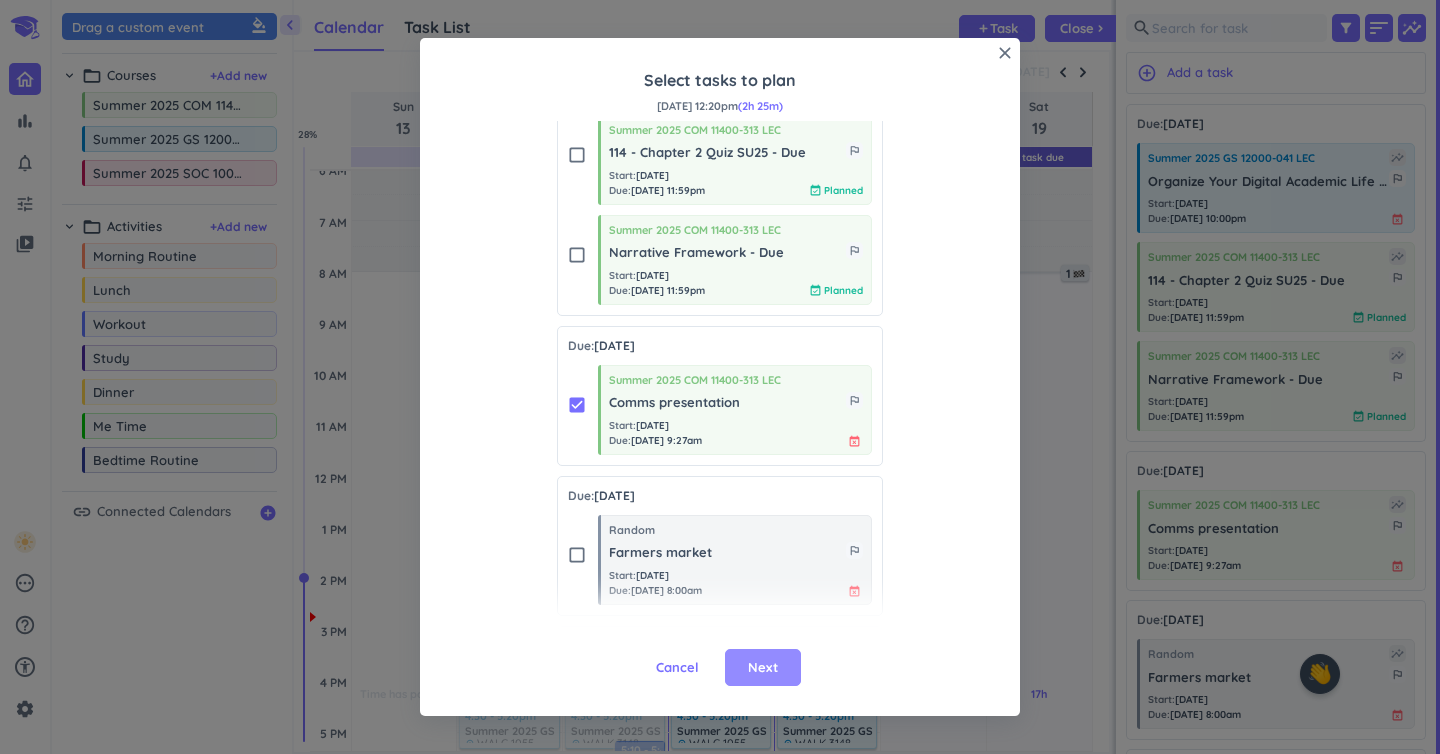click on "Next" at bounding box center [763, 668] 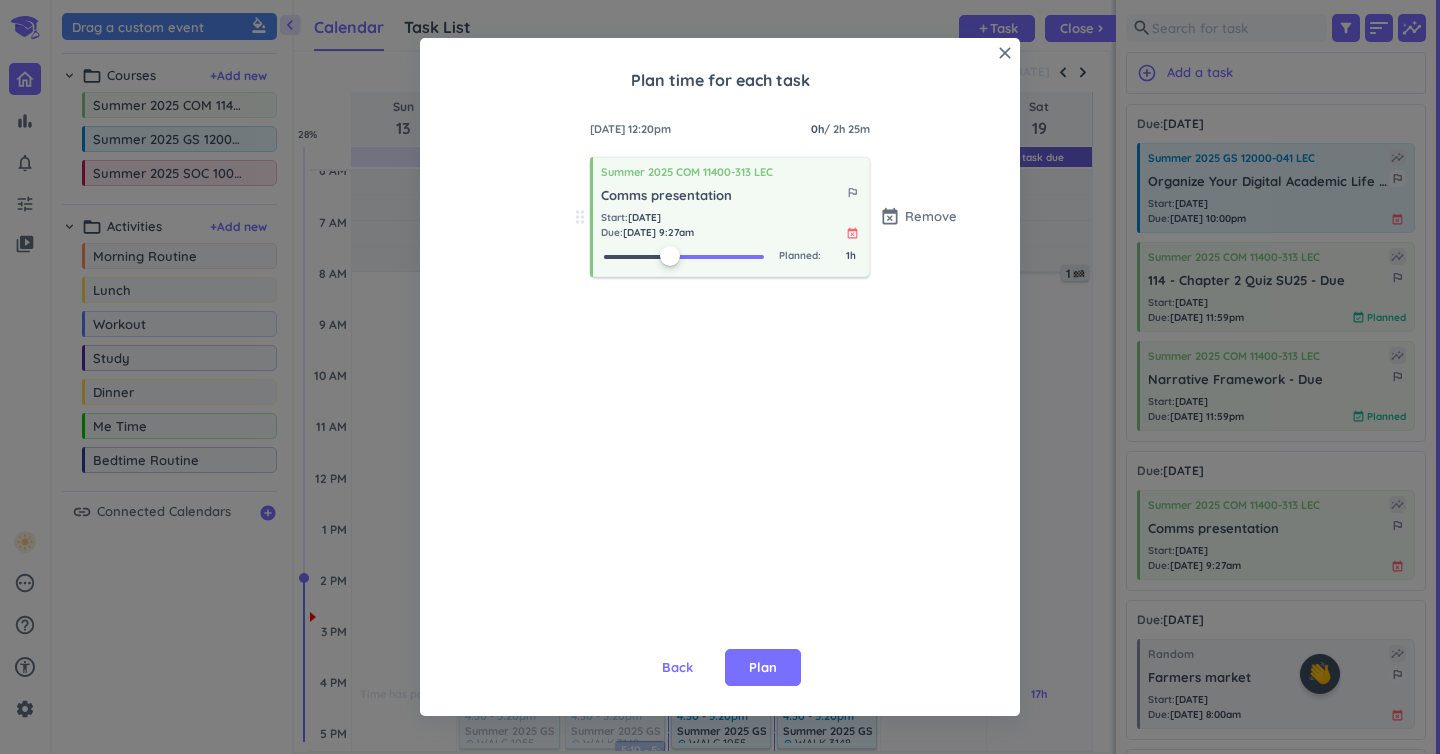 drag, startPoint x: 615, startPoint y: 254, endPoint x: 670, endPoint y: 264, distance: 55.9017 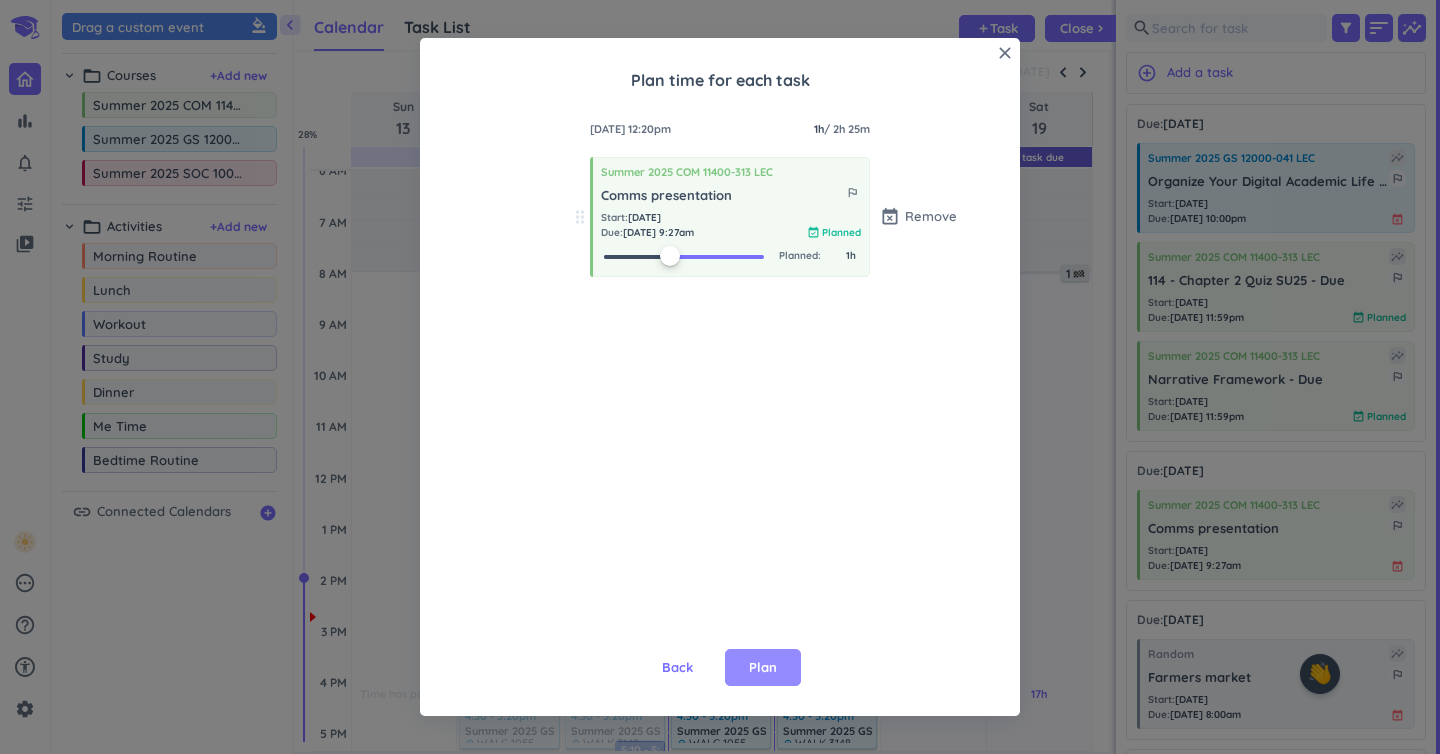 click on "Plan" at bounding box center (763, 668) 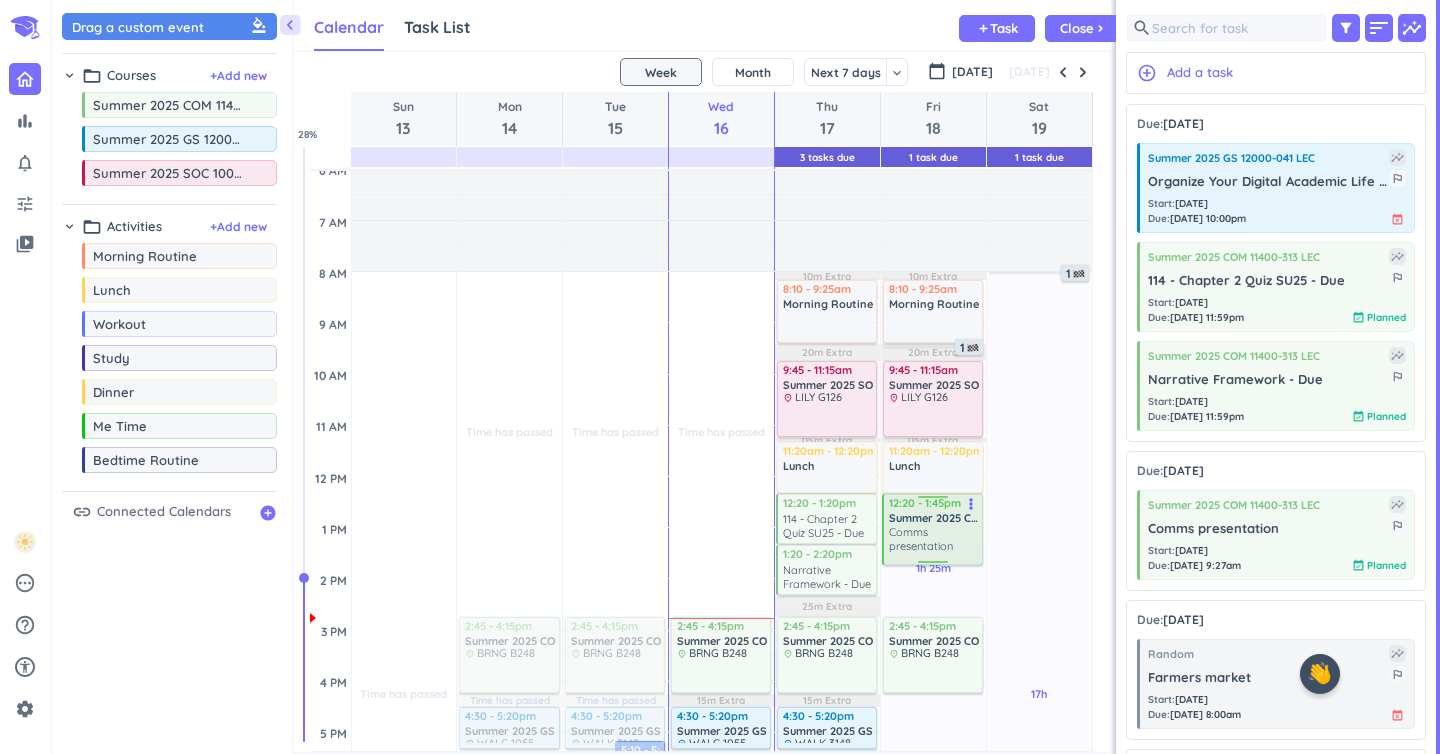 drag, startPoint x: 938, startPoint y: 540, endPoint x: 938, endPoint y: 559, distance: 19 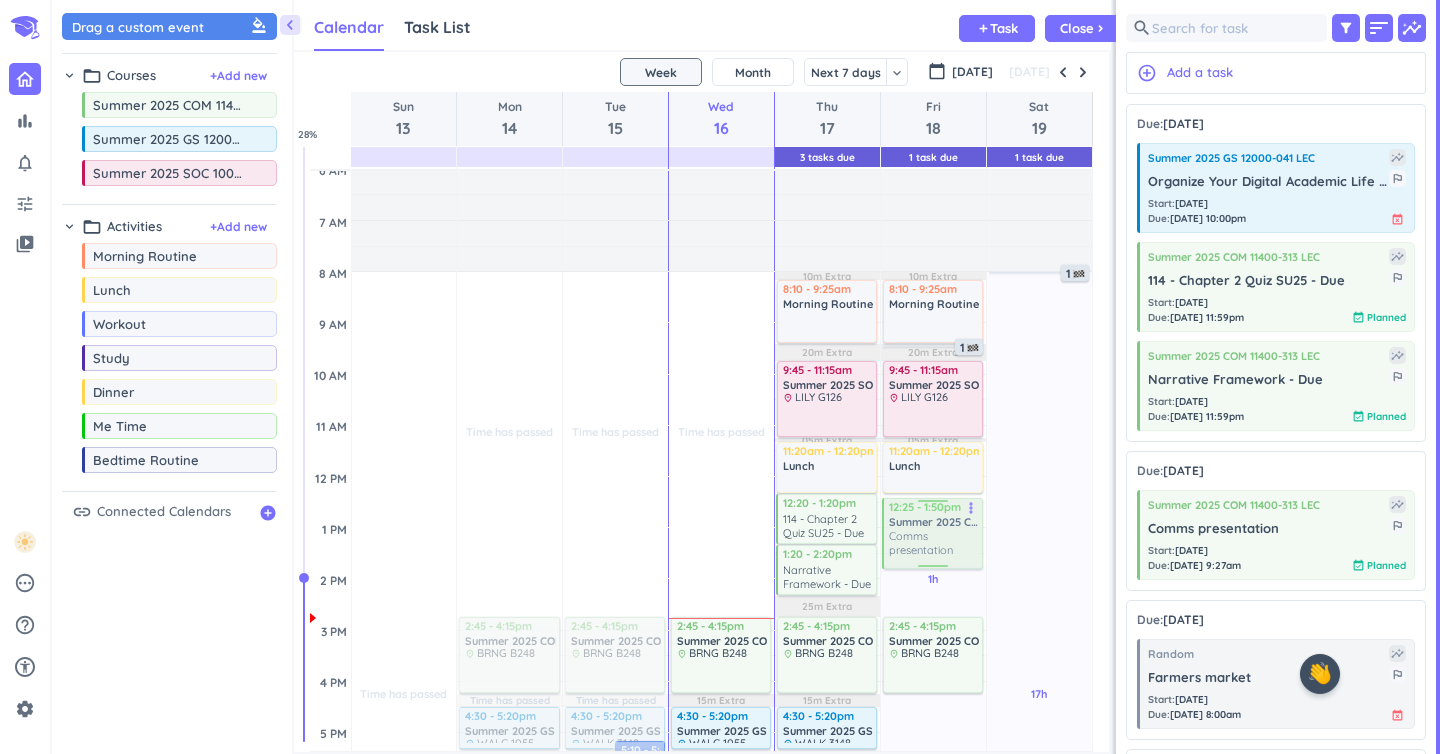 click on "1h  Past due Plan 8h 45m Past due Plan 10m Extra 20m Extra 05m Extra Adjust Awake Time Adjust Awake Time 8:10 - 9:25am Morning Routine delete_outline 1  9:45 - 11:15am Summer 2025 SOC 10000-009 LEC delete_outline place LILY G126 11:20am - 12:20pm Lunch delete_outline 12:20 - 1:45pm Summer 2025 COM 11400-313 LEC Comms presentation more_vert 2:45 - 4:15pm Summer 2025 COM 11400-313 LEC delete_outline place BRNG B248 12:25 - 1:50pm Summer 2025 COM 11400-313 LEC Comms presentation more_vert" at bounding box center (933, 681) 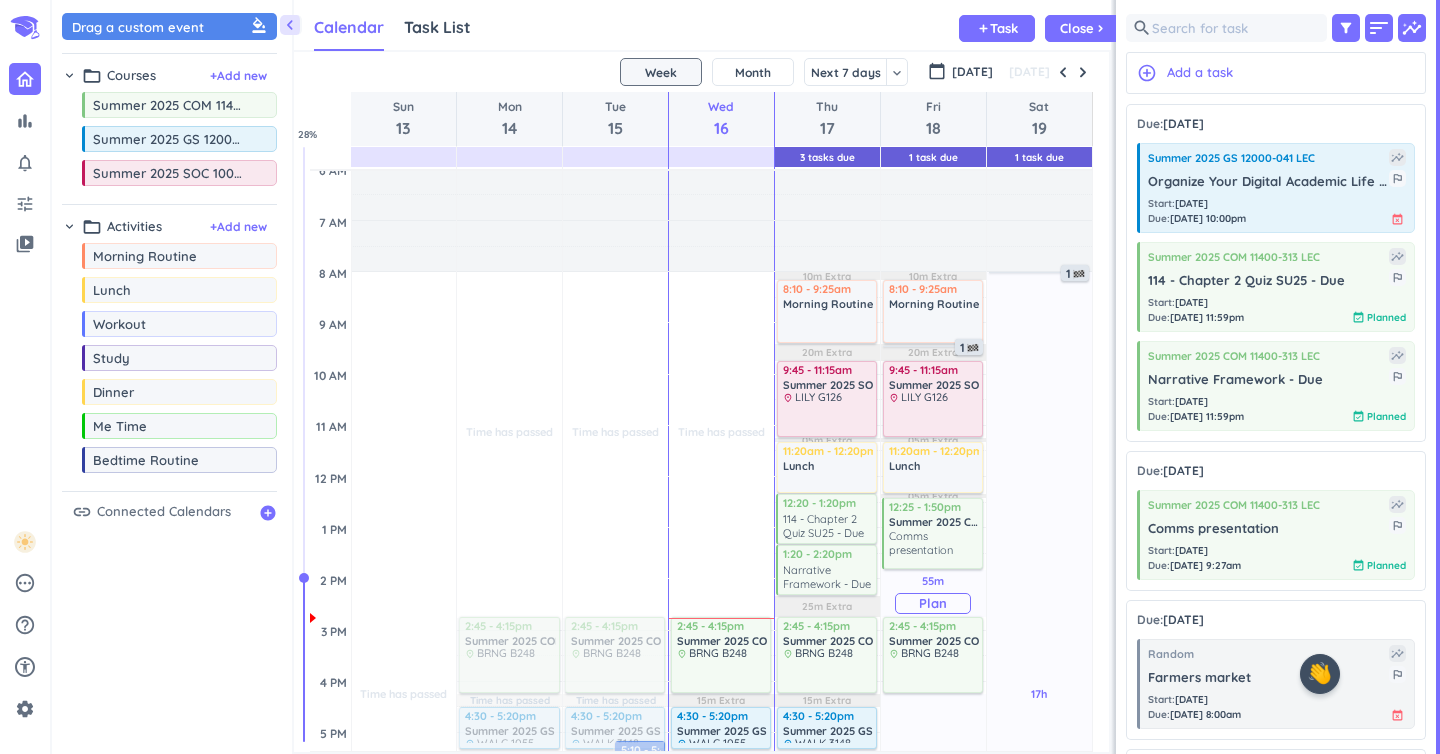 click on "Plan" at bounding box center (933, 603) 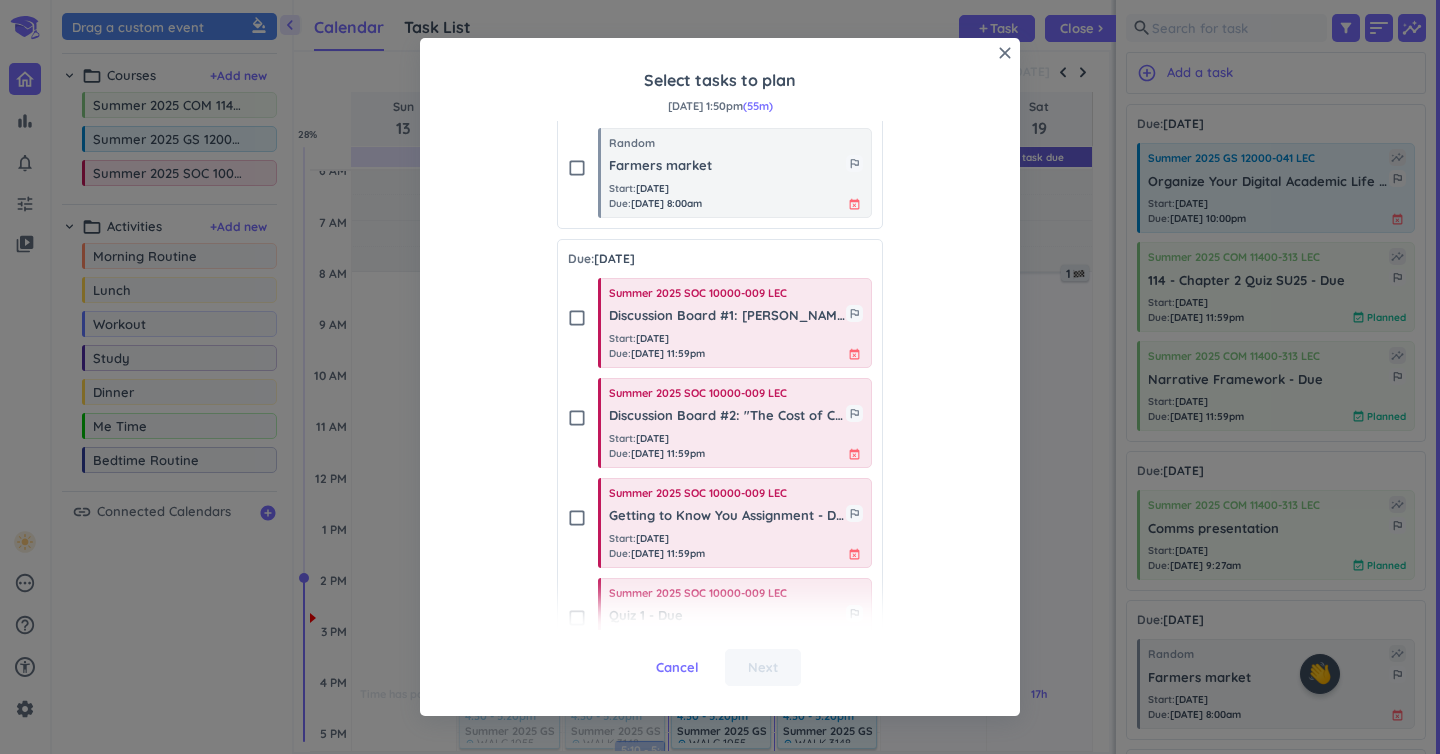 scroll, scrollTop: 636, scrollLeft: 0, axis: vertical 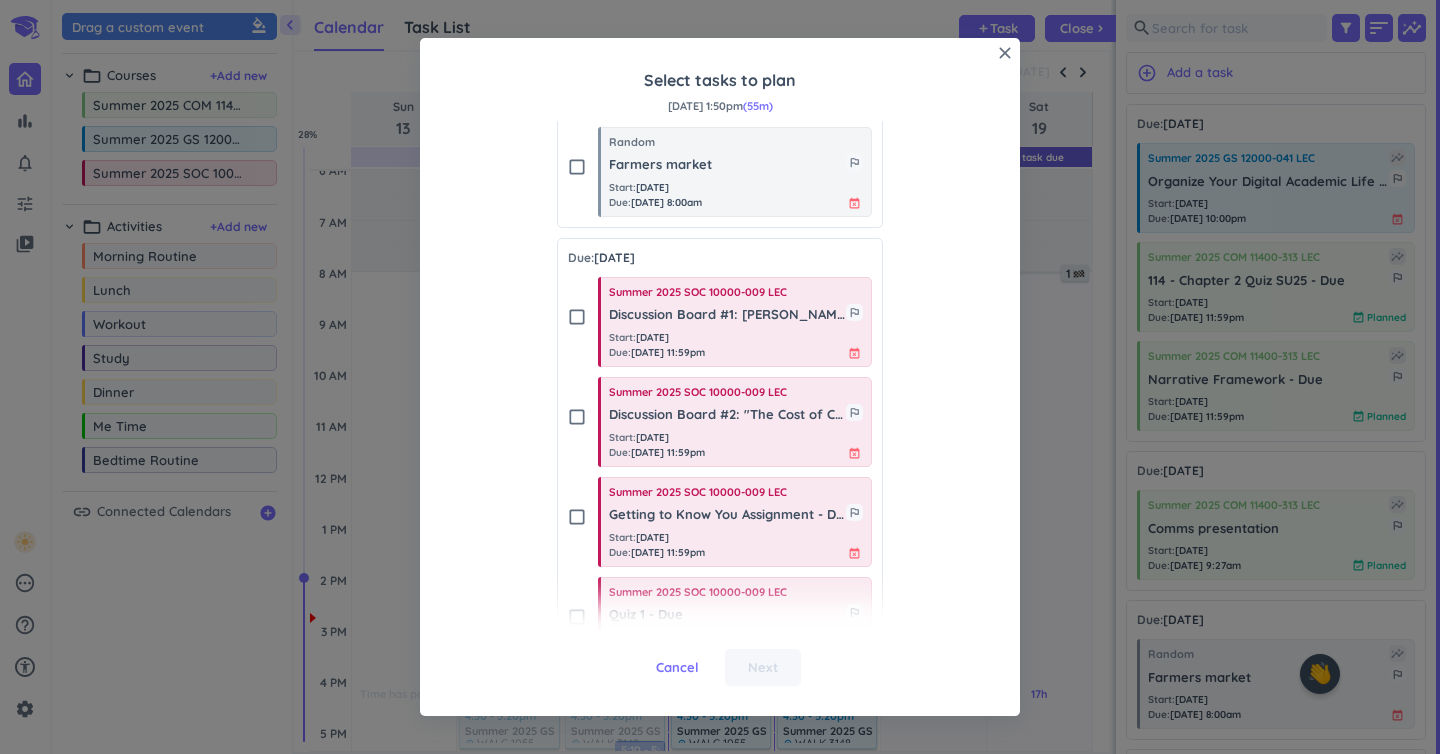 click on "check_box_outline_blank" at bounding box center [577, 317] 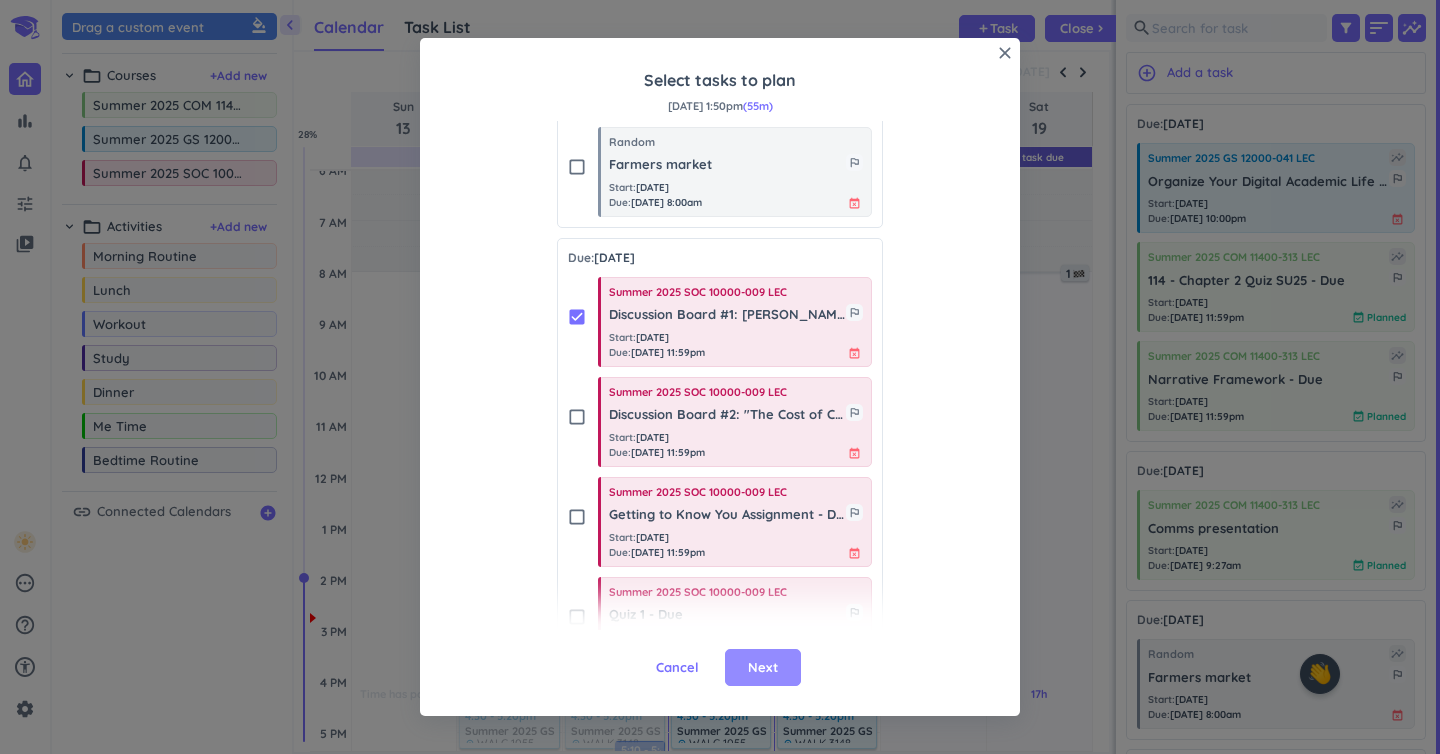 click on "Next" at bounding box center [763, 668] 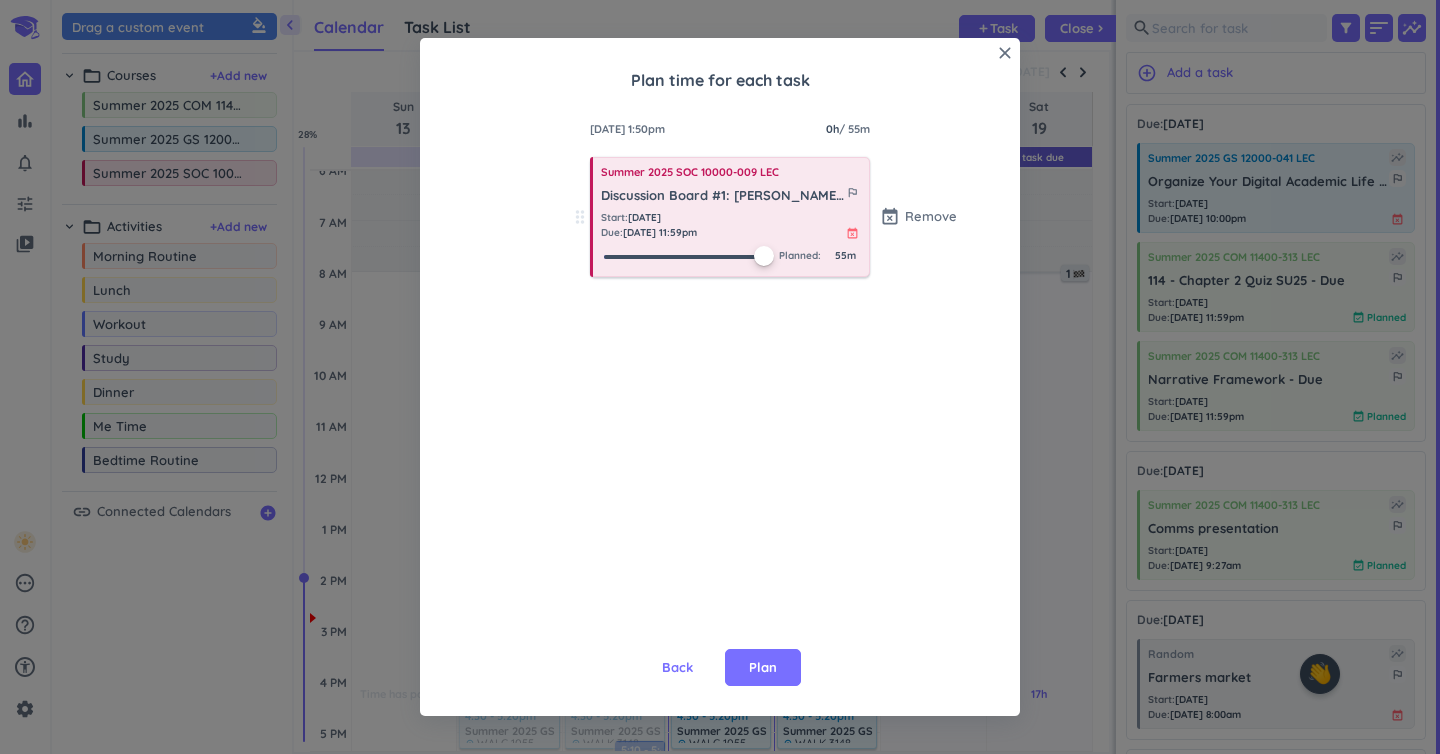 drag, startPoint x: 608, startPoint y: 255, endPoint x: 760, endPoint y: 266, distance: 152.3975 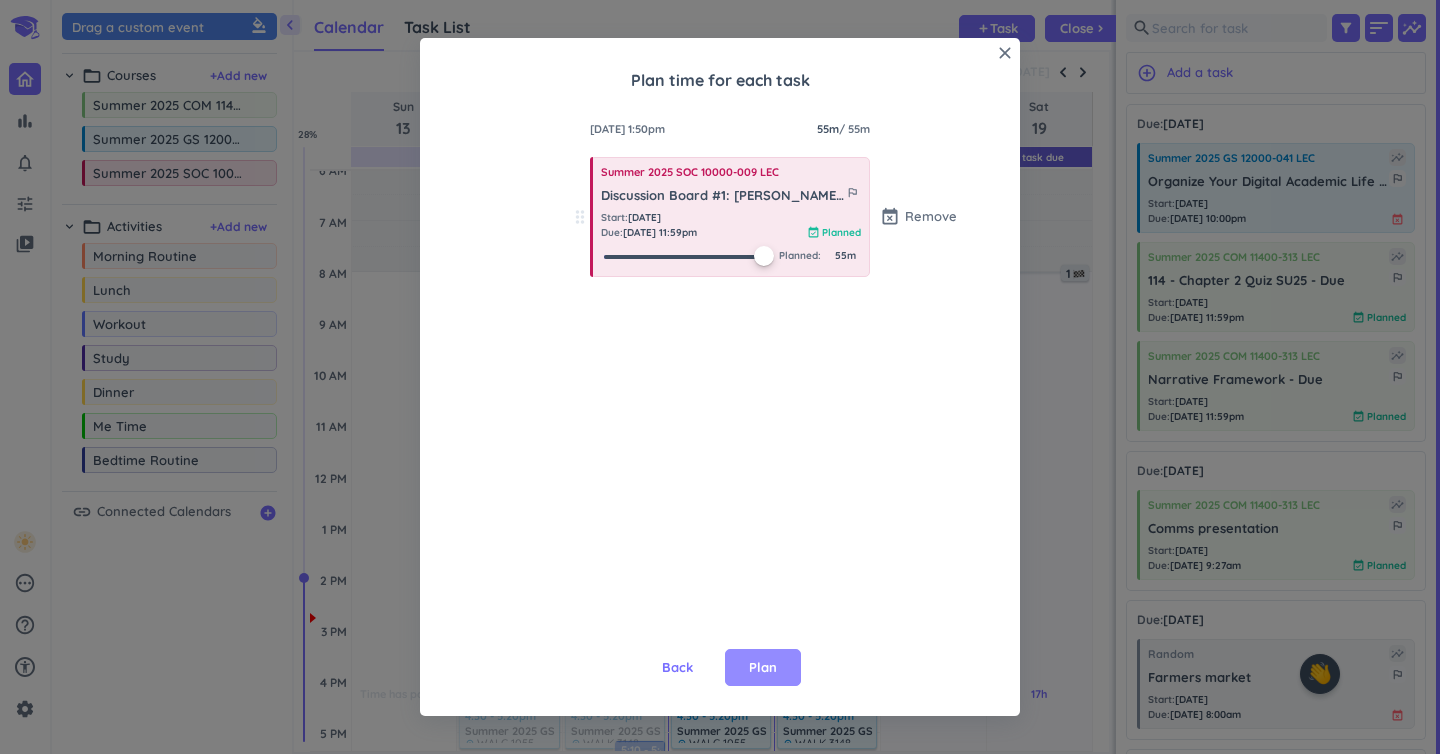 click on "Plan" at bounding box center [763, 668] 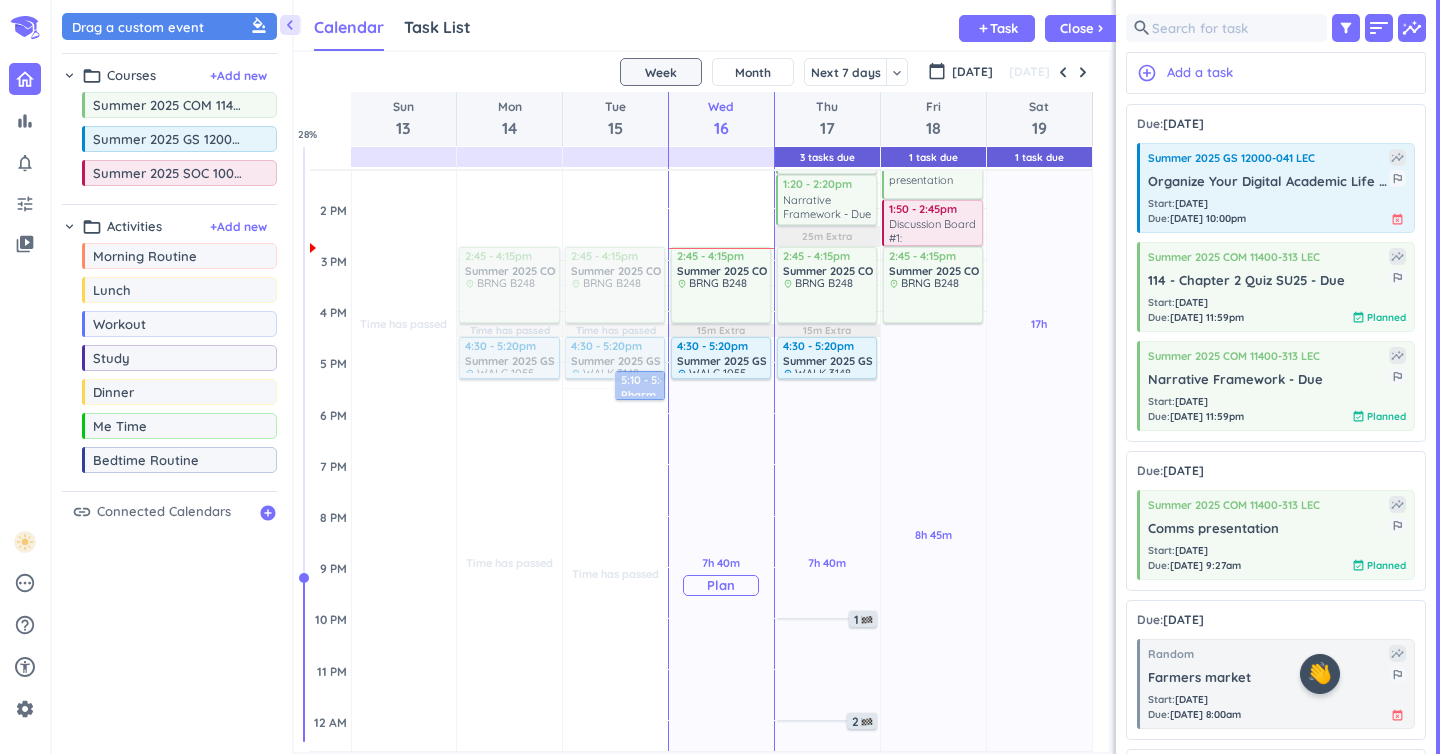 scroll, scrollTop: 534, scrollLeft: 0, axis: vertical 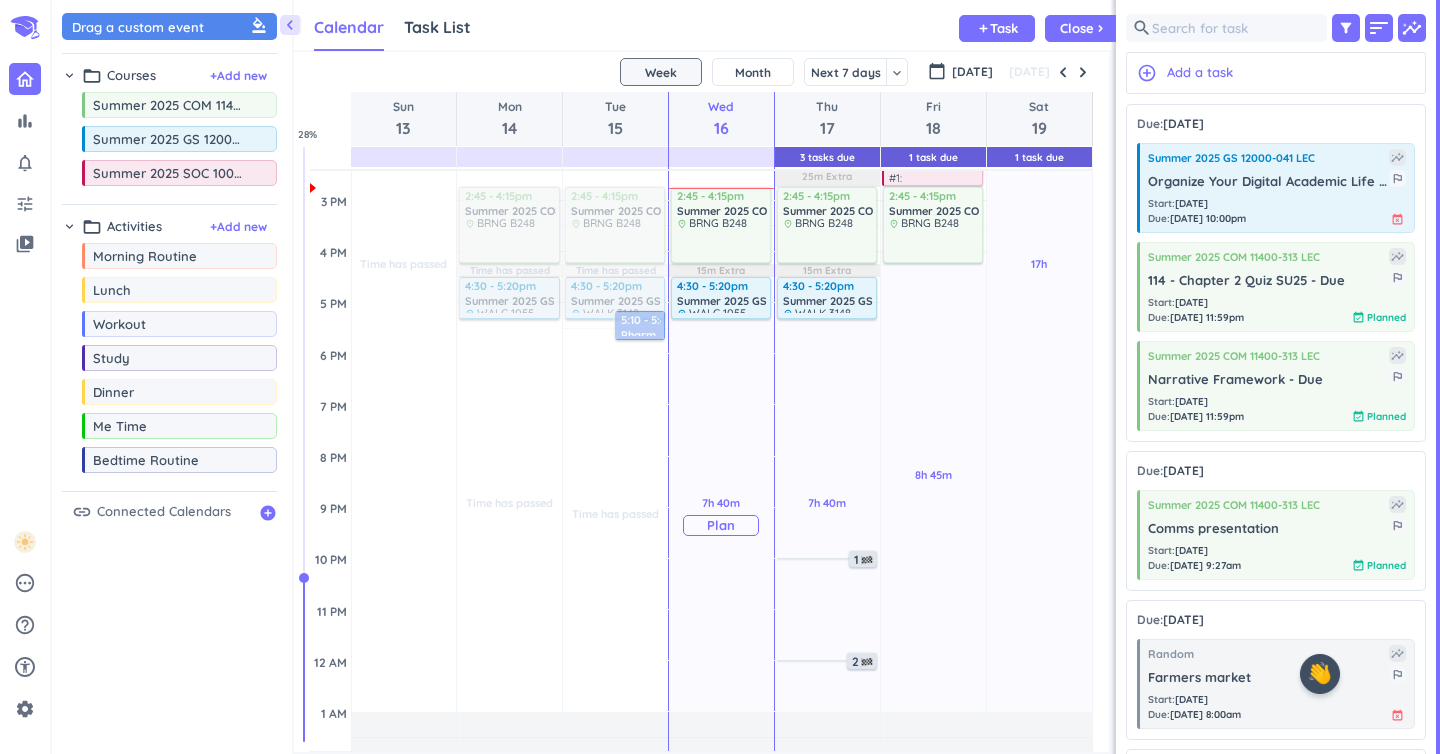 click on "Plan" at bounding box center (721, 525) 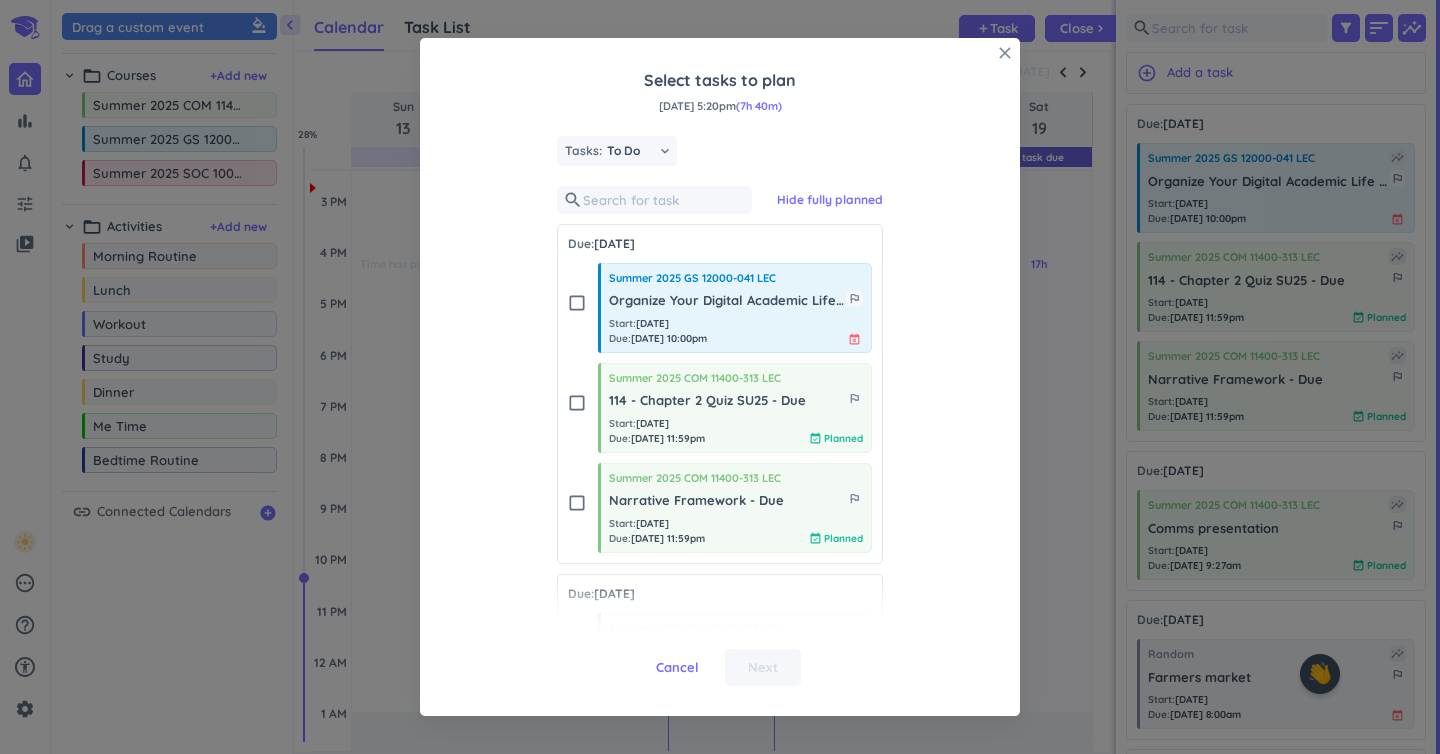 click on "close" at bounding box center (1005, 53) 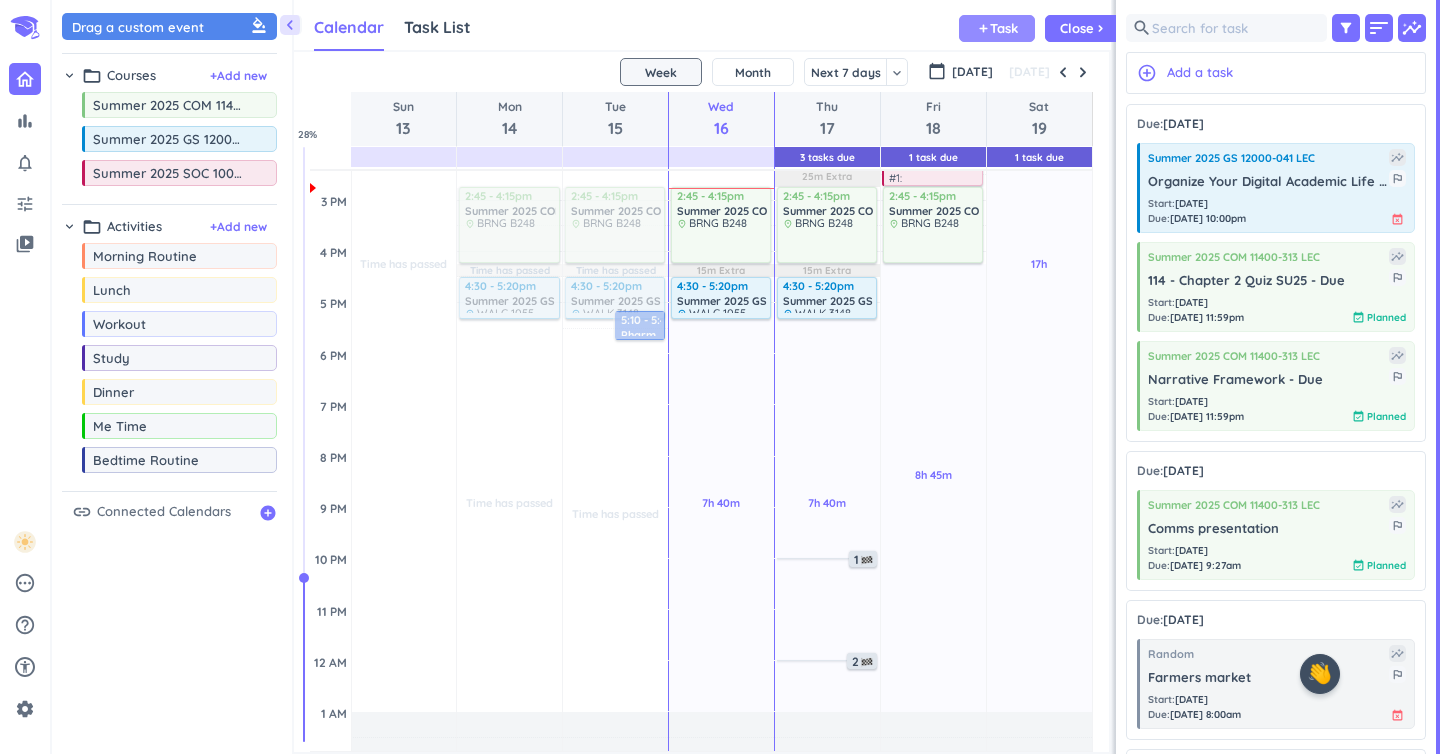 click on "Task" at bounding box center (1004, 28) 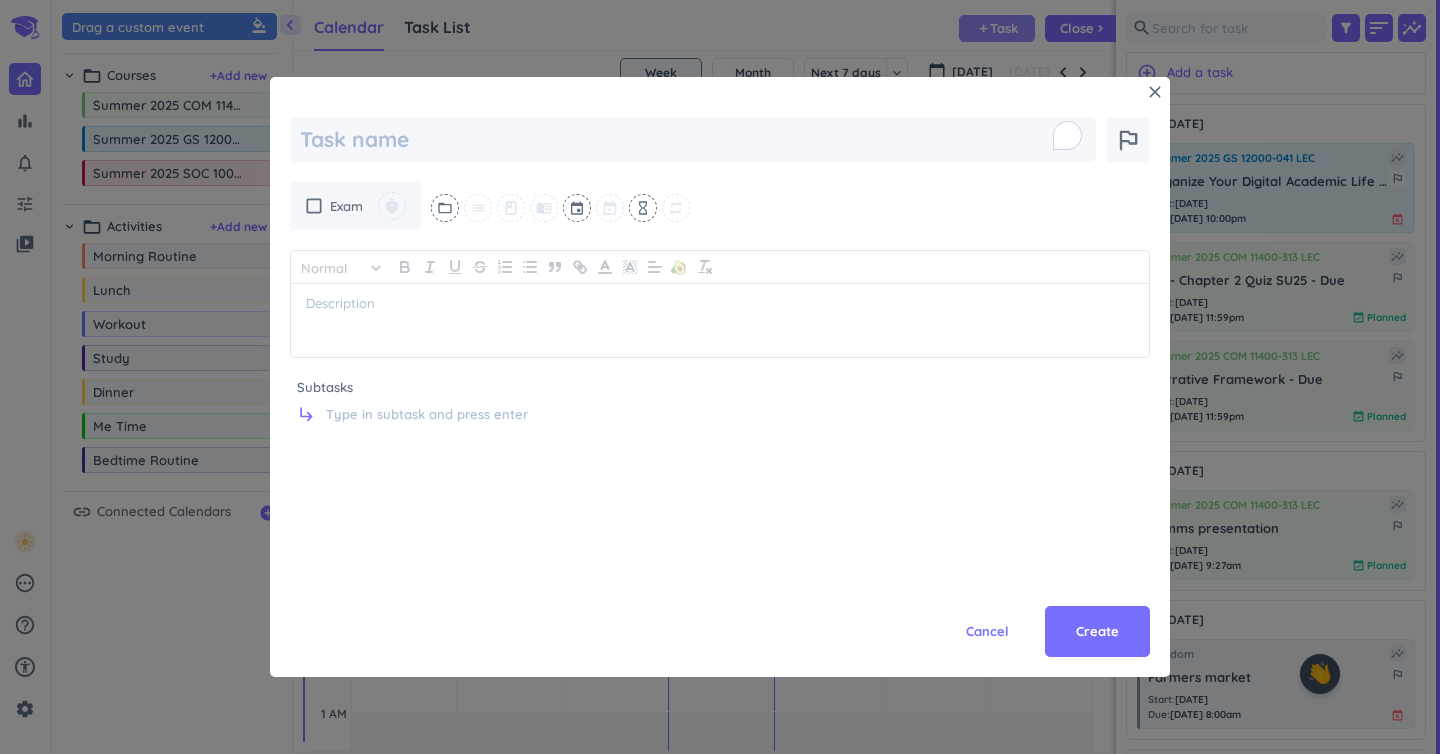 scroll, scrollTop: 0, scrollLeft: 0, axis: both 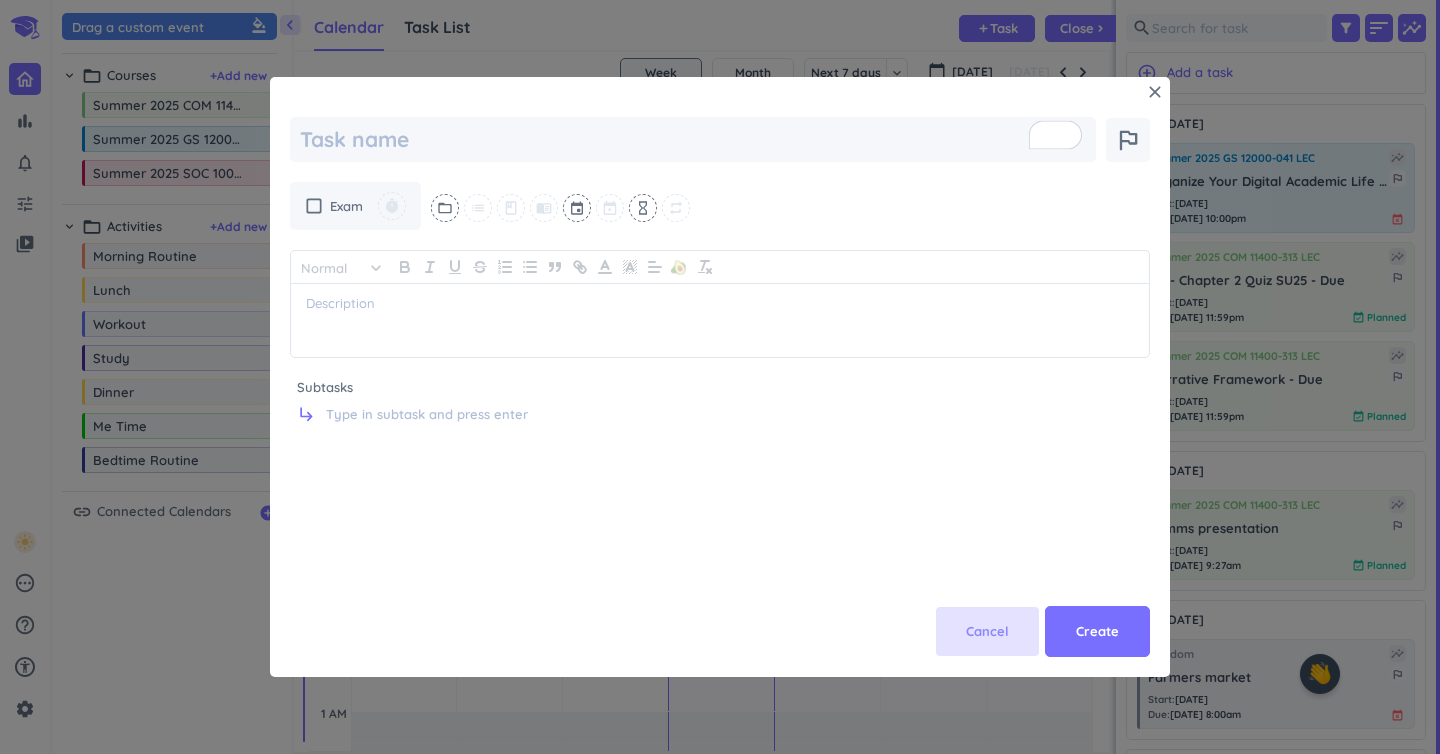 click on "Cancel" at bounding box center (987, 632) 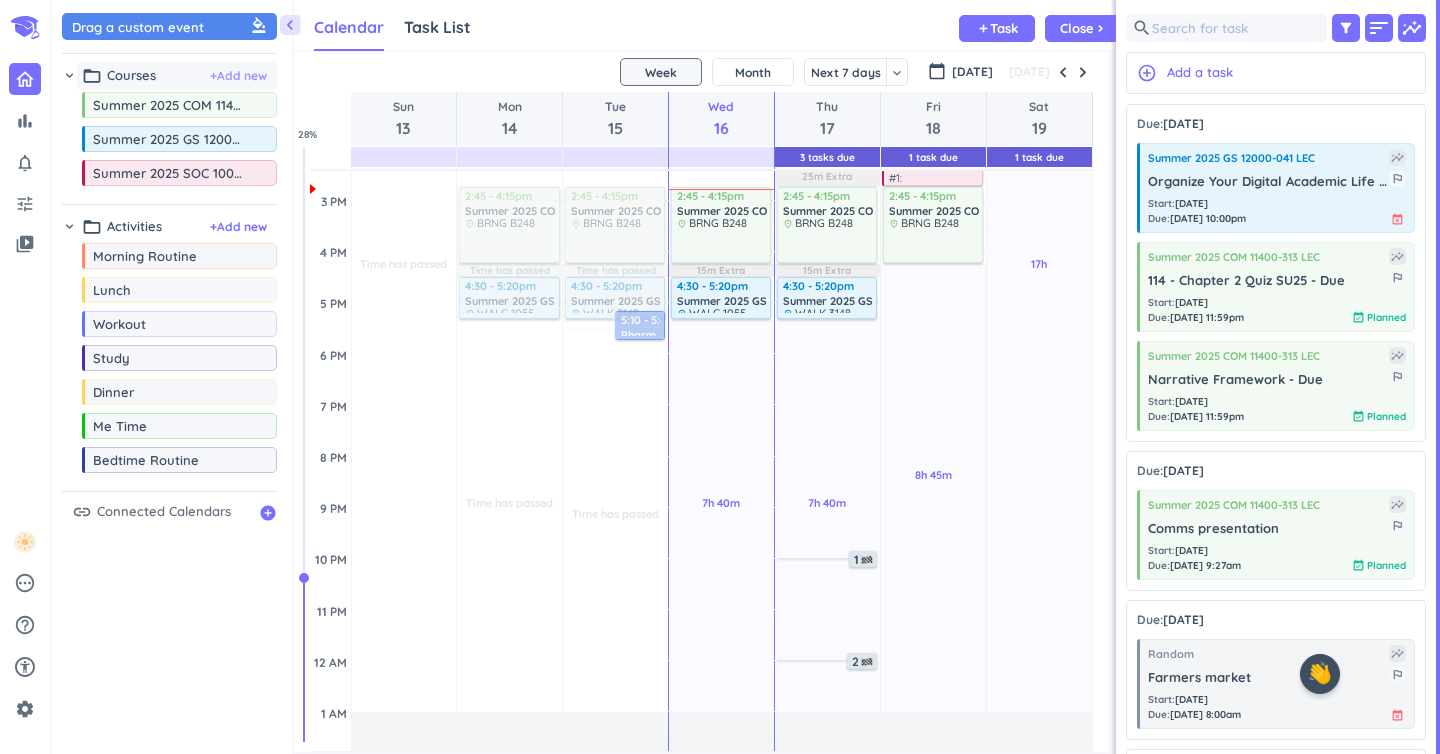drag, startPoint x: 255, startPoint y: 77, endPoint x: 246, endPoint y: 84, distance: 11.401754 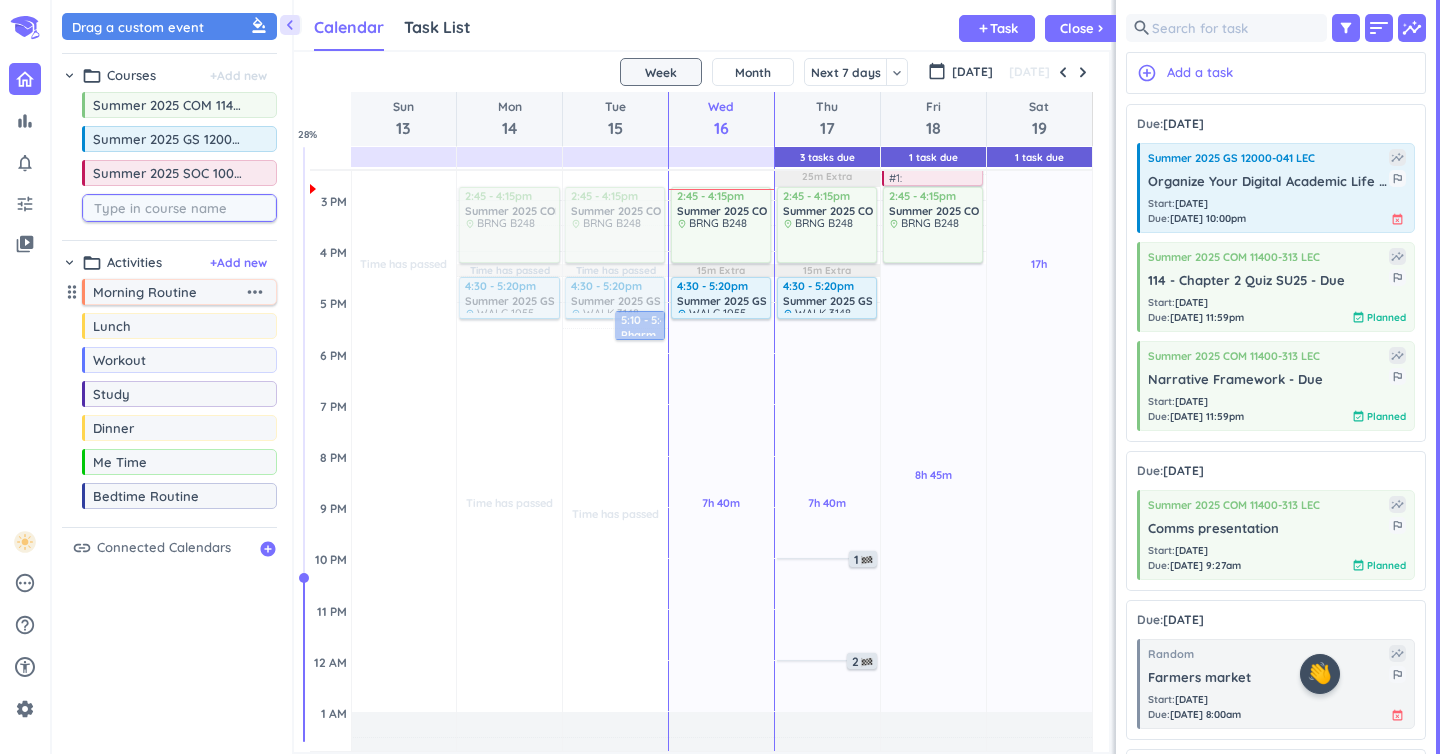 click on "chevron_right folder_open Activities   +  Add new drag_indicator Morning Routine more_horiz drag_indicator Lunch more_horiz drag_indicator Workout more_horiz drag_indicator Study more_horiz drag_indicator Dinner more_horiz drag_indicator Me Time more_horiz drag_indicator Bedtime Routine more_horiz" at bounding box center [169, 384] 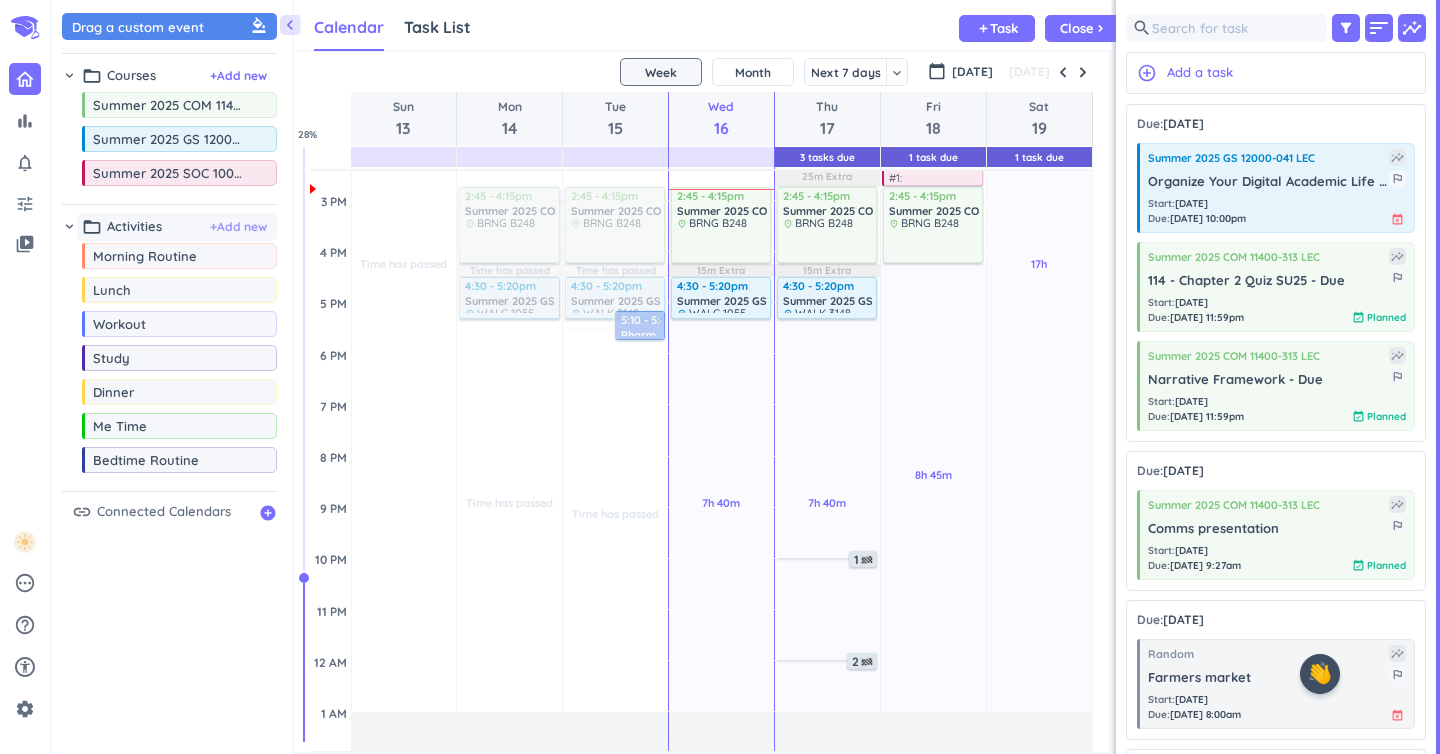 click on "+  Add new" at bounding box center (238, 227) 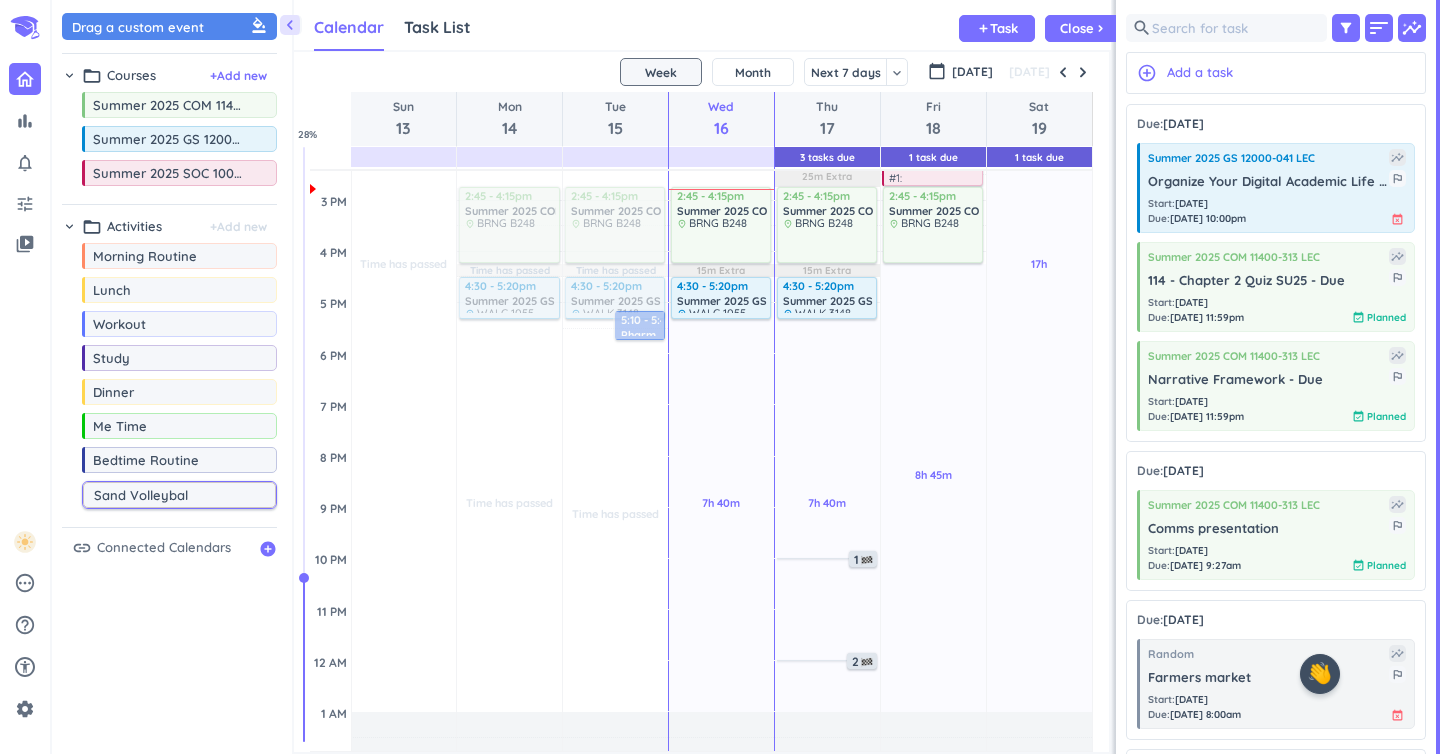 type on "Sand Volleyball" 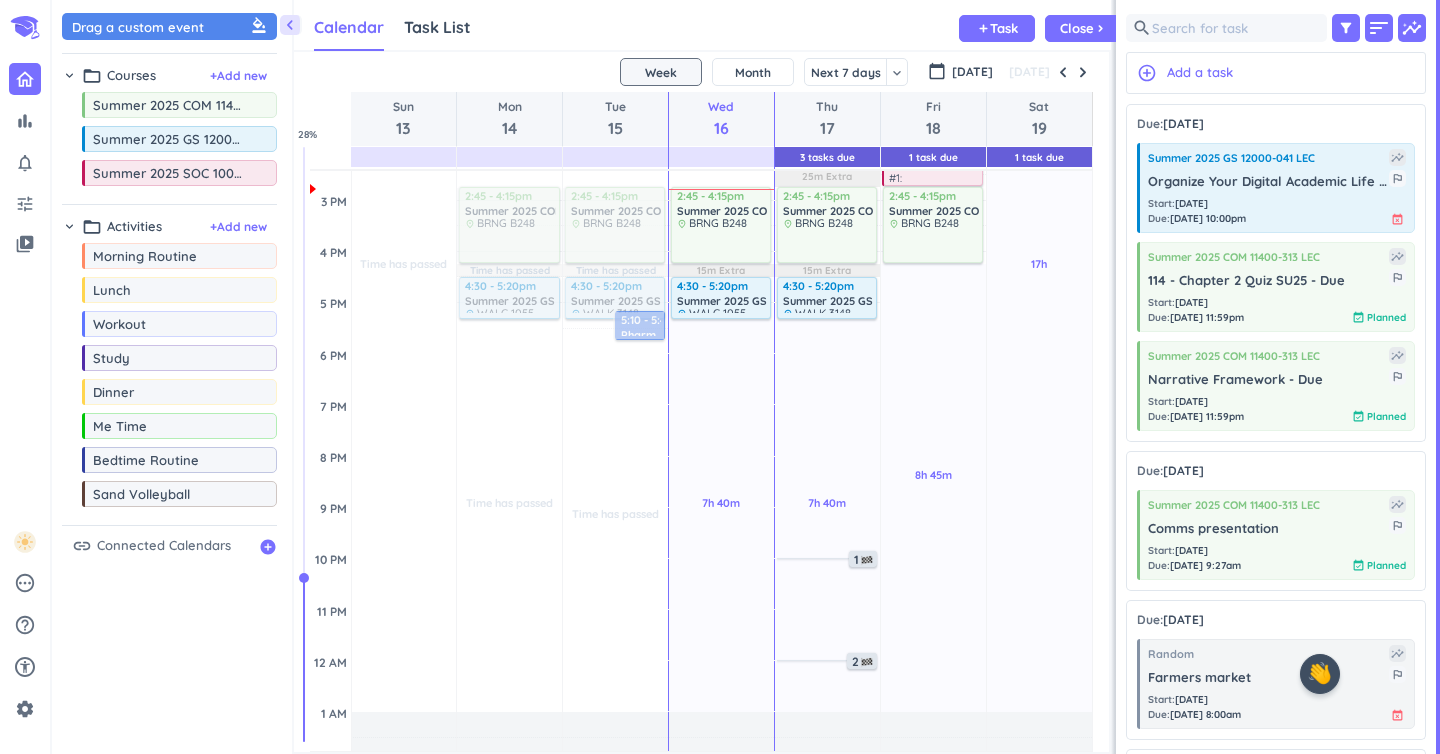 click on "chevron_right folder_open Activities   +  Add new drag_indicator Morning Routine more_horiz drag_indicator Lunch more_horiz drag_indicator Workout more_horiz drag_indicator Study more_horiz drag_indicator Dinner more_horiz drag_indicator Me Time more_horiz drag_indicator Bedtime Routine more_horiz drag_indicator Sand Volleyball more_horiz" at bounding box center [169, 365] 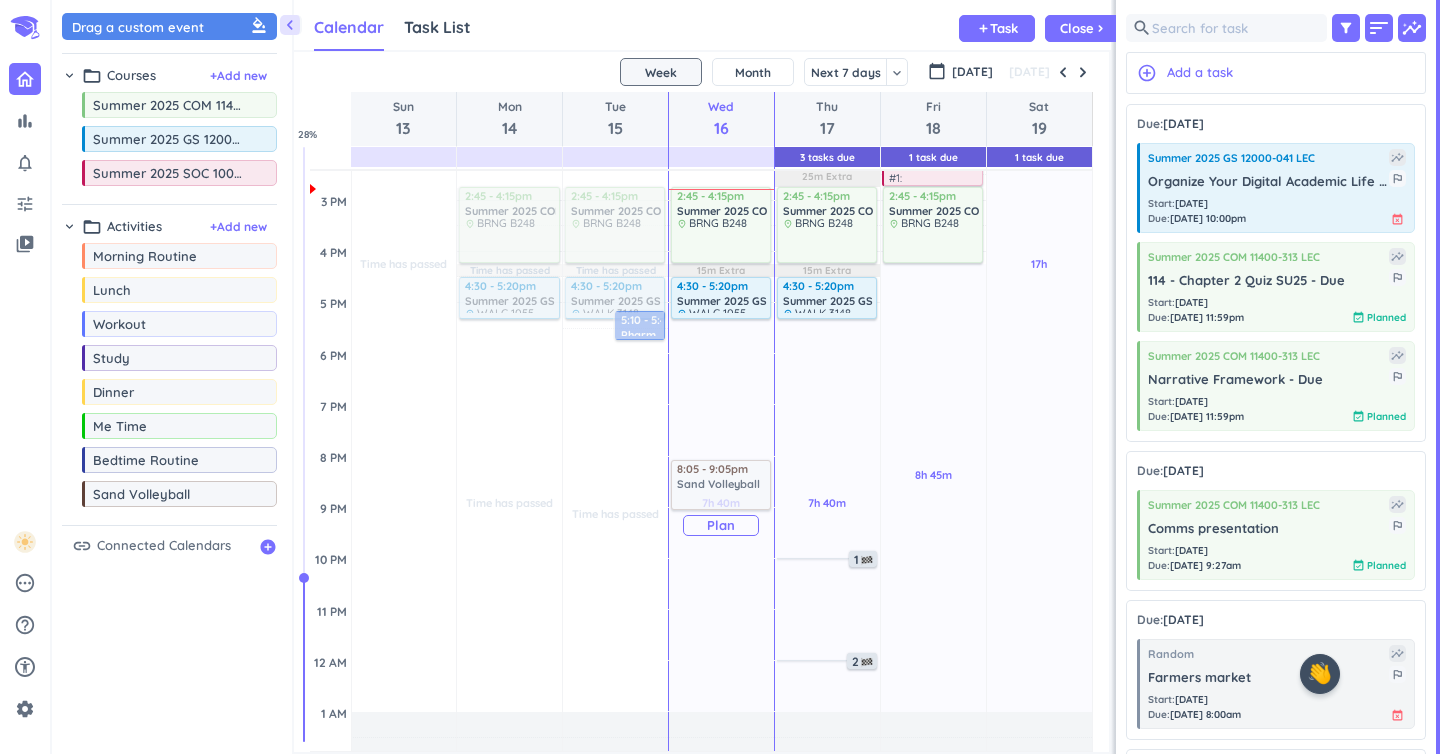 click on "chevron_left Drag a custom event format_color_fill chevron_right folder_open Courses   +  Add new drag_indicator Summer 2025 COM 11400-313 LEC more_horiz drag_indicator Summer 2025 GS 12000-041 LEC more_horiz drag_indicator Summer 2025 SOC 10000-009 LEC more_horiz chevron_right folder_open Activities   +  Add new drag_indicator Morning Routine more_horiz drag_indicator Lunch more_horiz drag_indicator Workout more_horiz drag_indicator Study more_horiz drag_indicator Dinner more_horiz drag_indicator Me Time more_horiz drag_indicator Bedtime Routine more_horiz drag_indicator Sand Volleyball more_horiz link Connected Calendars add_circle Calendar Task List Calendar keyboard_arrow_down add Task Close chevron_right 3   Tasks   Due 1   Task   Due 1   Task   Due SHOVEL [DATE] - [DATE] Week Month Next 7 days keyboard_arrow_down Week keyboard_arrow_down calendar_today [DATE] [DATE] Sun 13 Mon 14 Tue 15 Wed 16 Thu 17 Fri 18 Sat 19 4 AM 5 AM 6 AM 7 AM 8 AM 9 AM 10 AM 11 AM 12 PM 1 PM 2 PM 3 PM 4 PM 5 PM 6 PM 7 PM %" at bounding box center (746, 377) 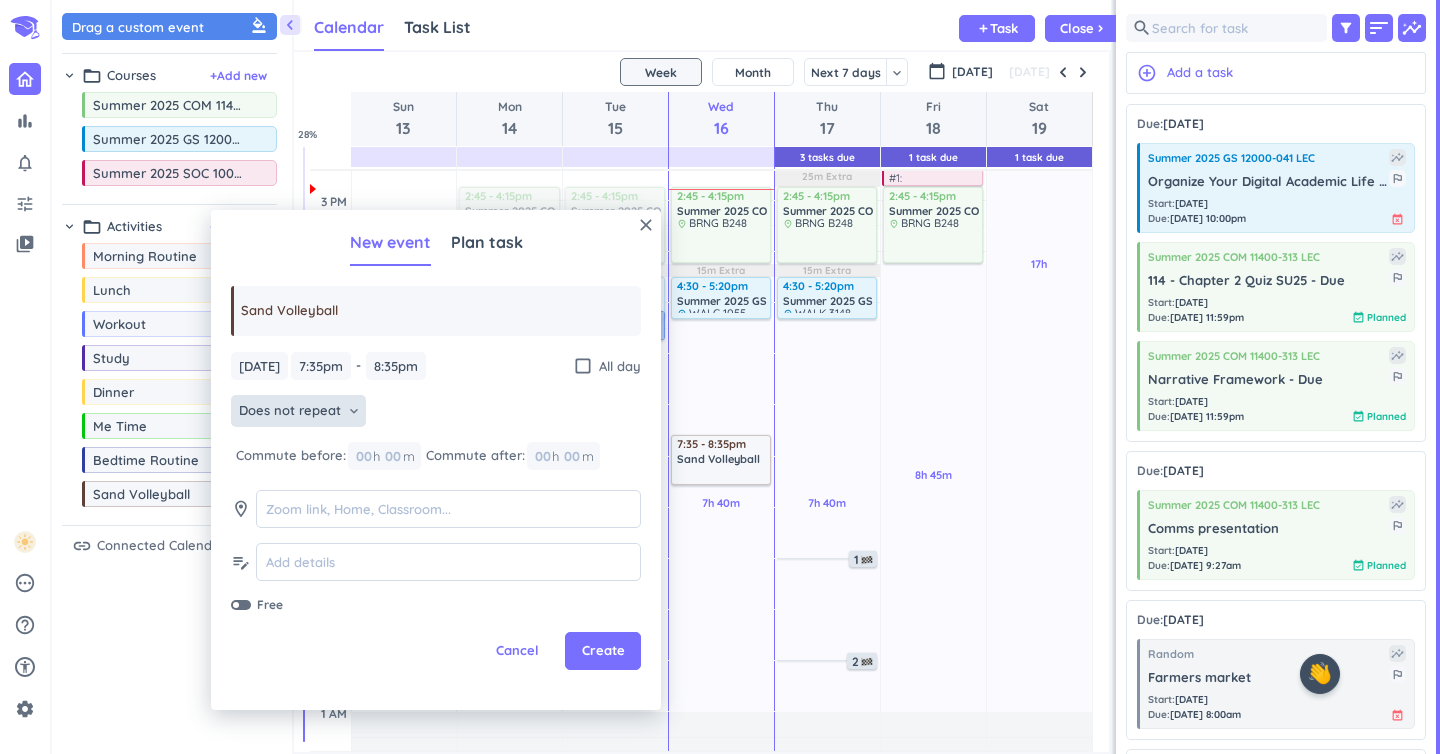 click on "Does not repeat" at bounding box center [290, 411] 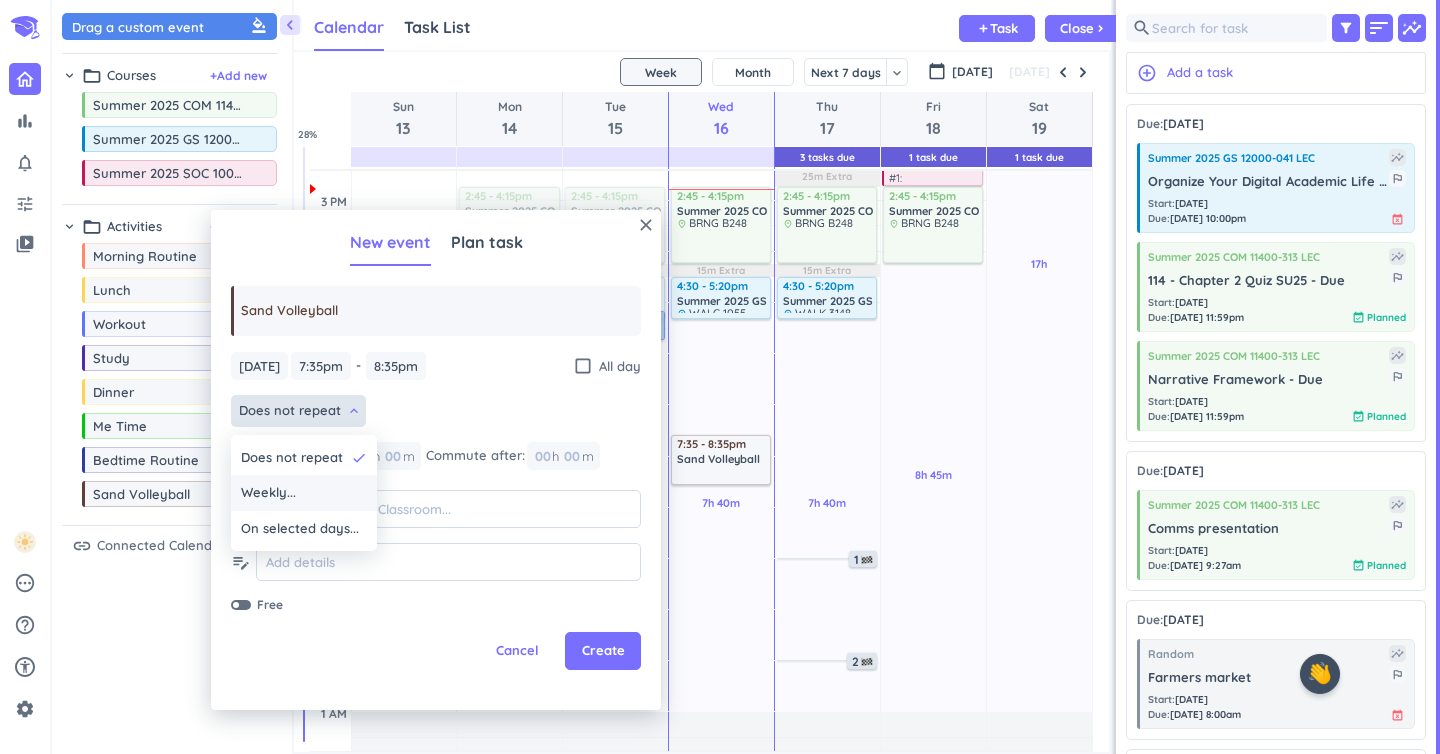 click on "Weekly..." at bounding box center (304, 493) 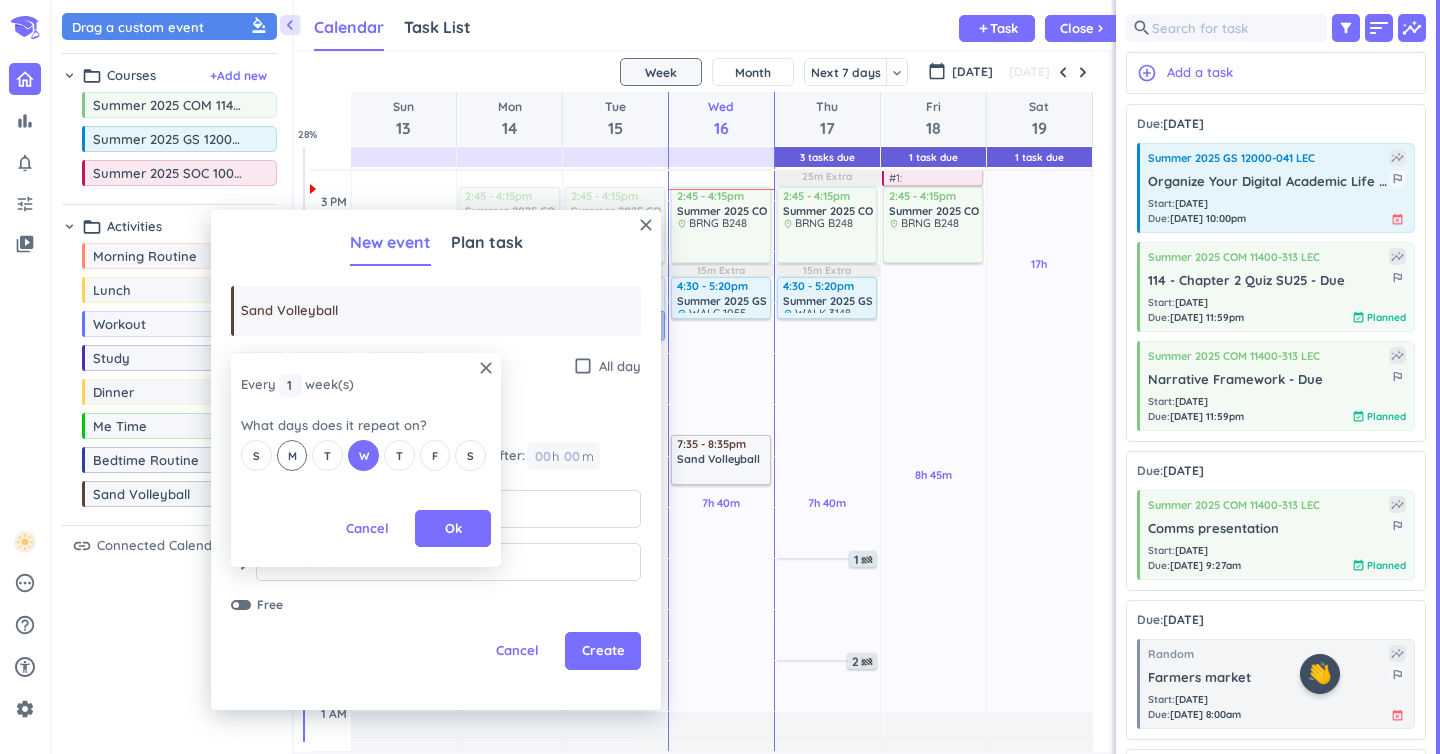 click on "M" at bounding box center (292, 455) 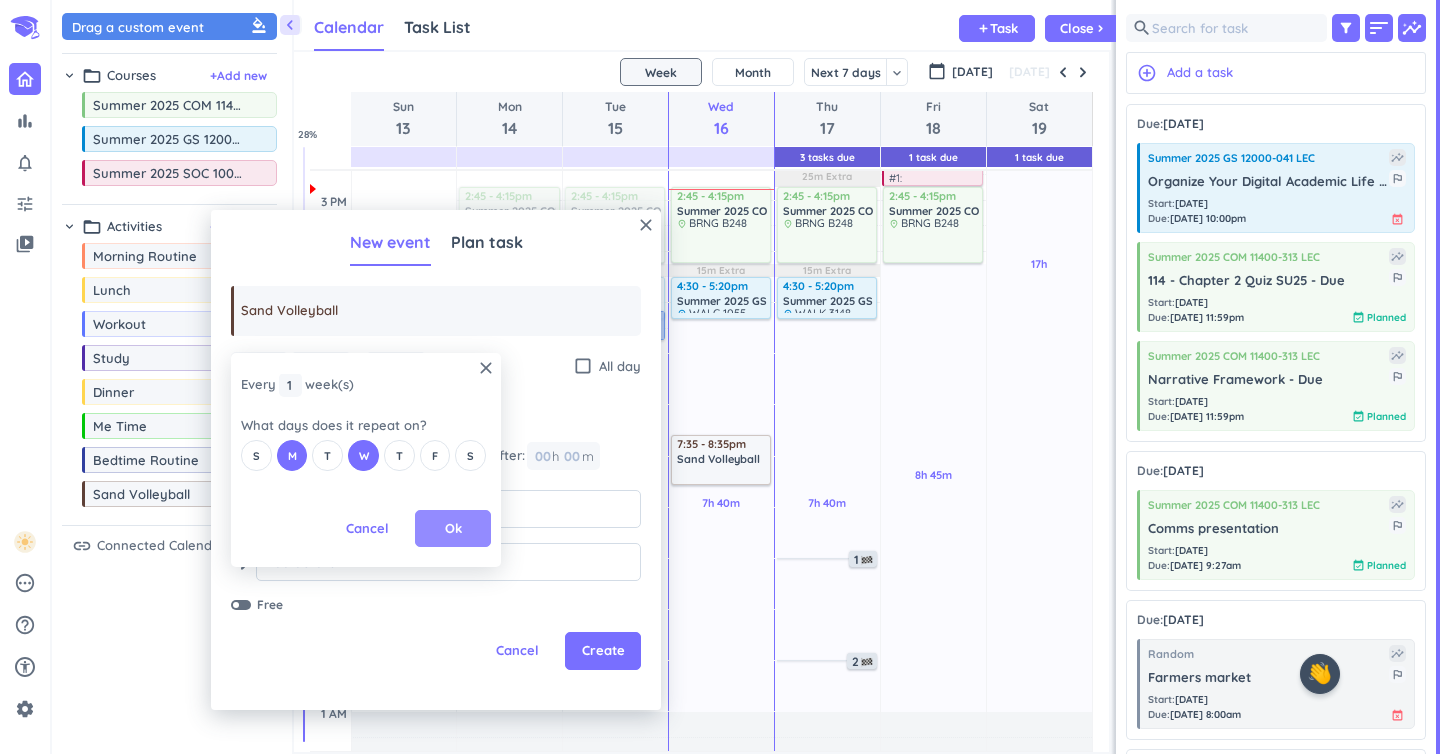 click on "Ok" at bounding box center (453, 529) 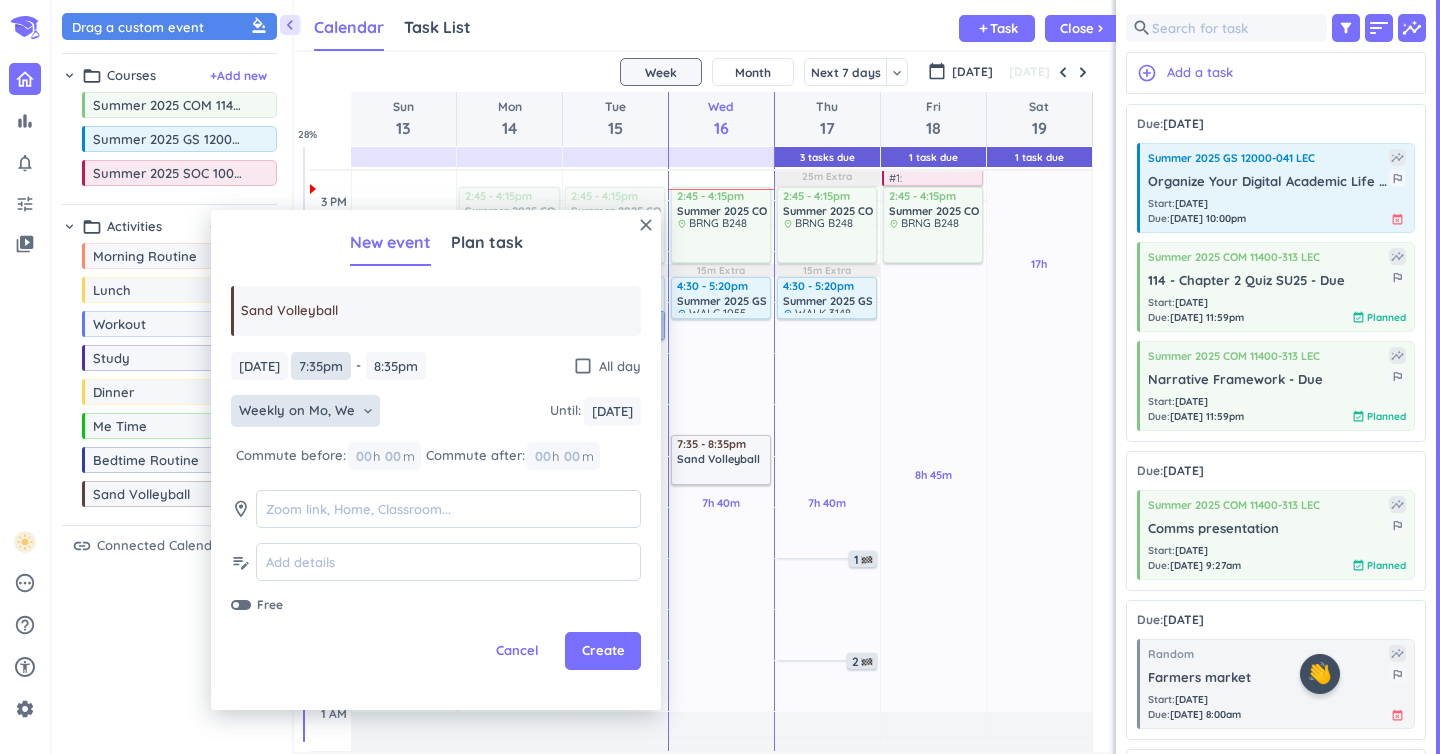 click on "7:35pm" at bounding box center [321, 366] 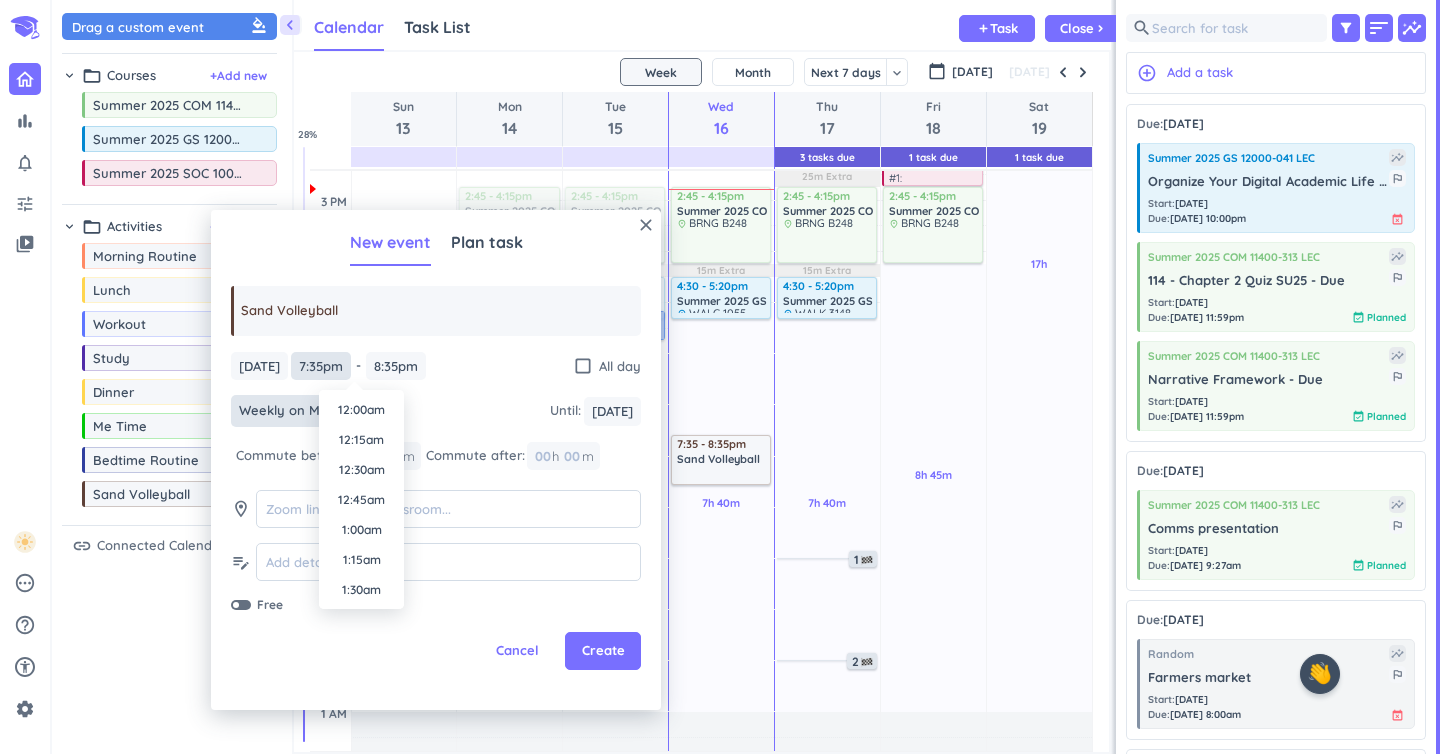 scroll, scrollTop: 2250, scrollLeft: 0, axis: vertical 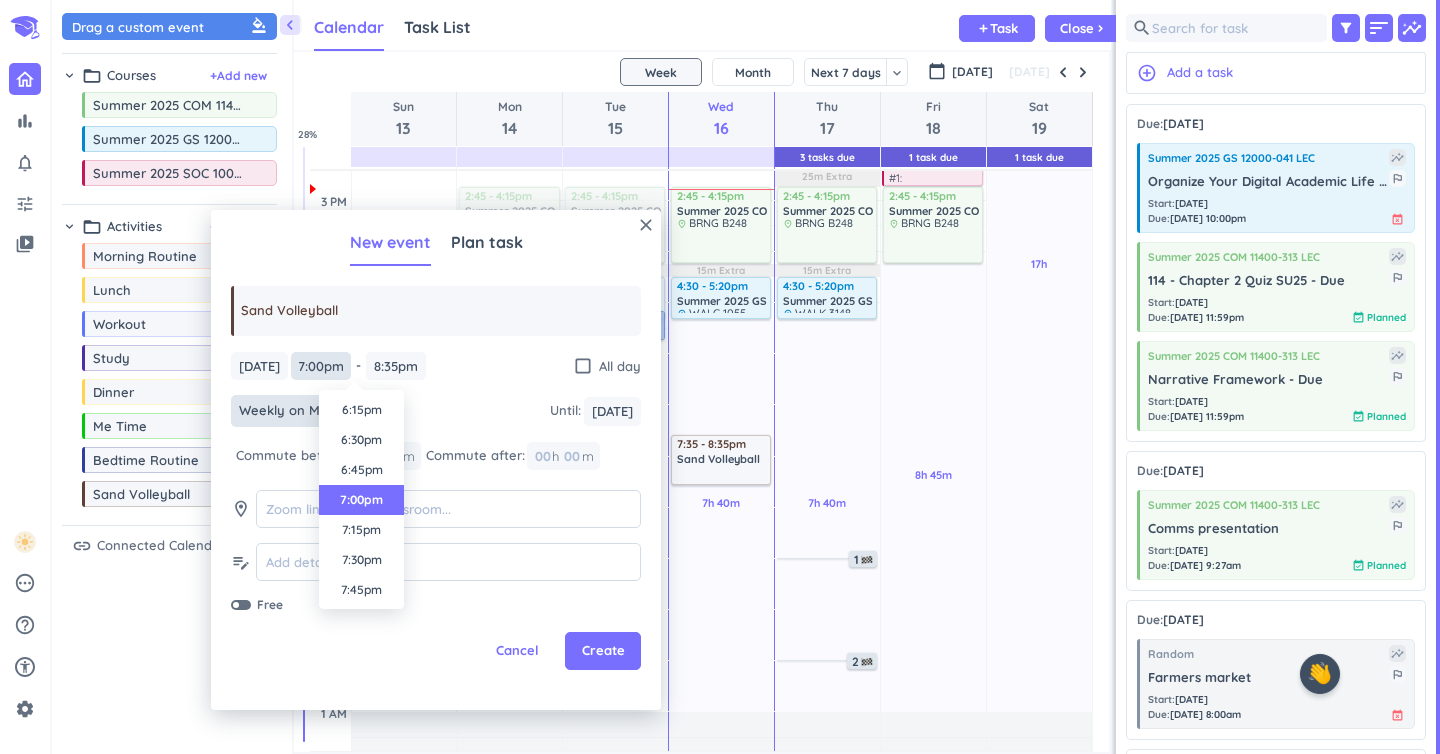 type on "7:00pm" 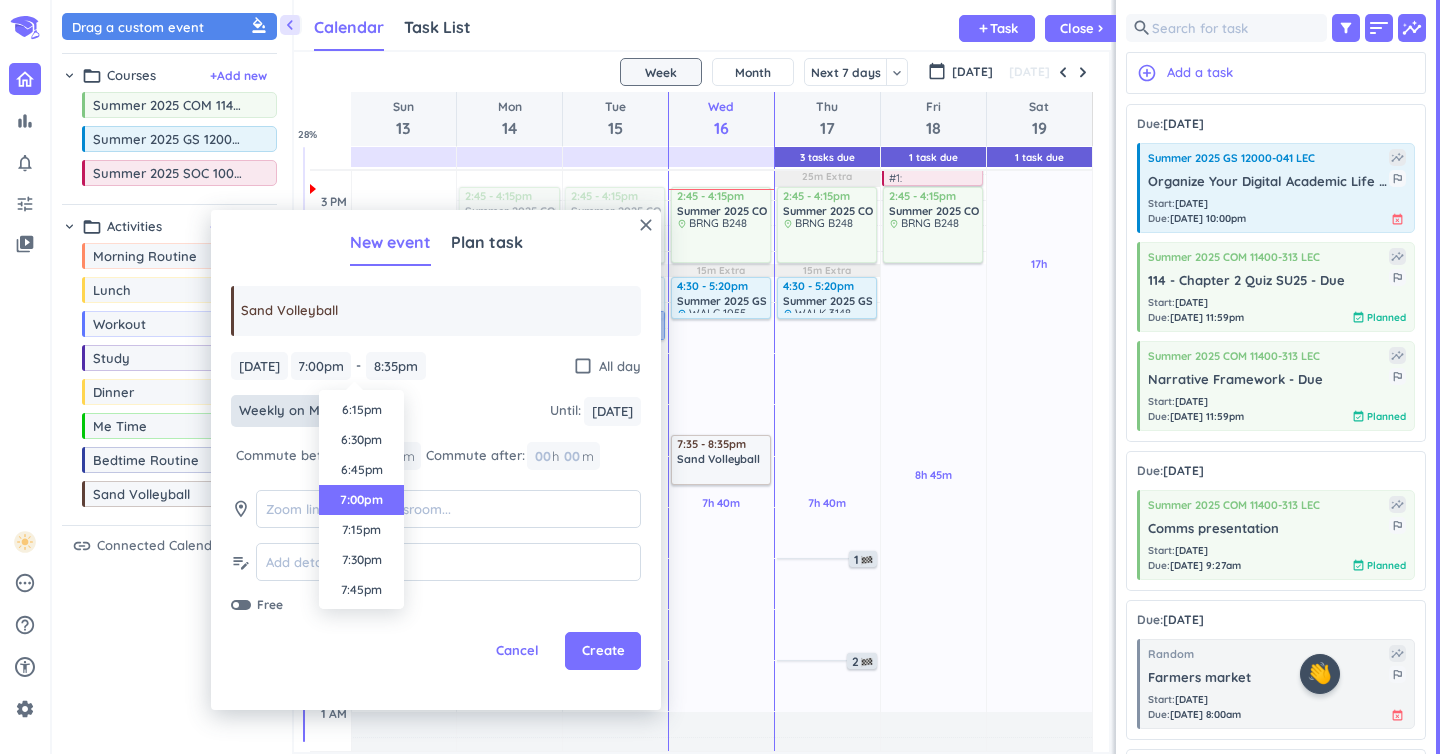 scroll, scrollTop: 0, scrollLeft: 0, axis: both 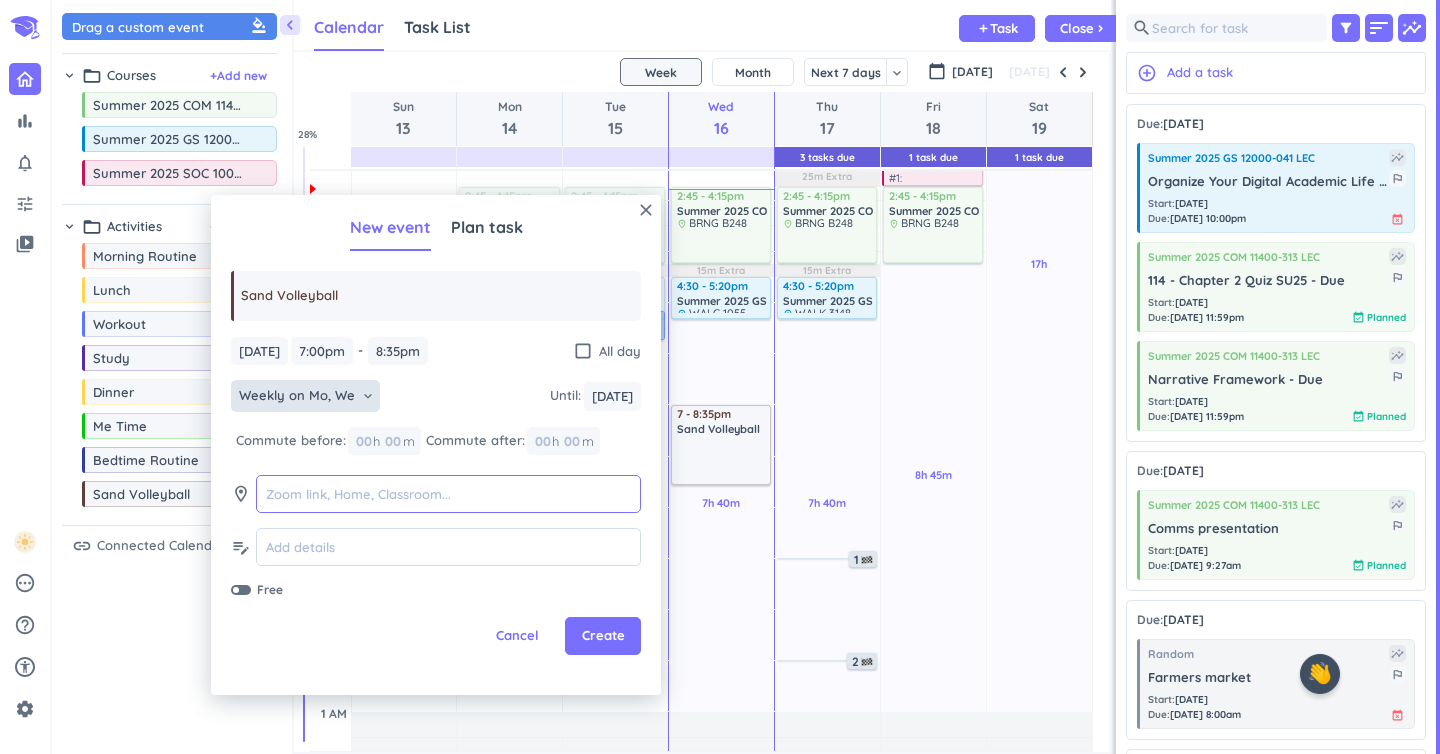 click at bounding box center (448, 494) 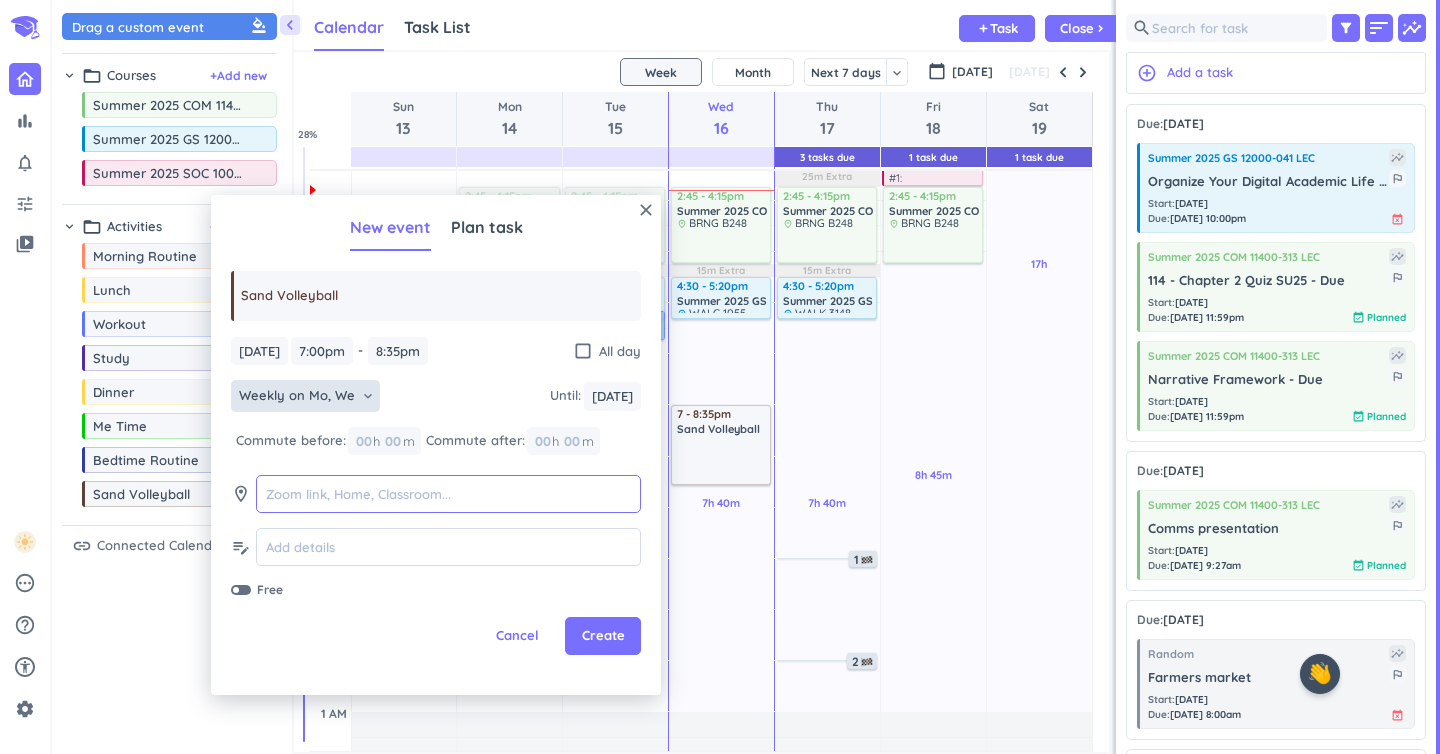 type on "S" 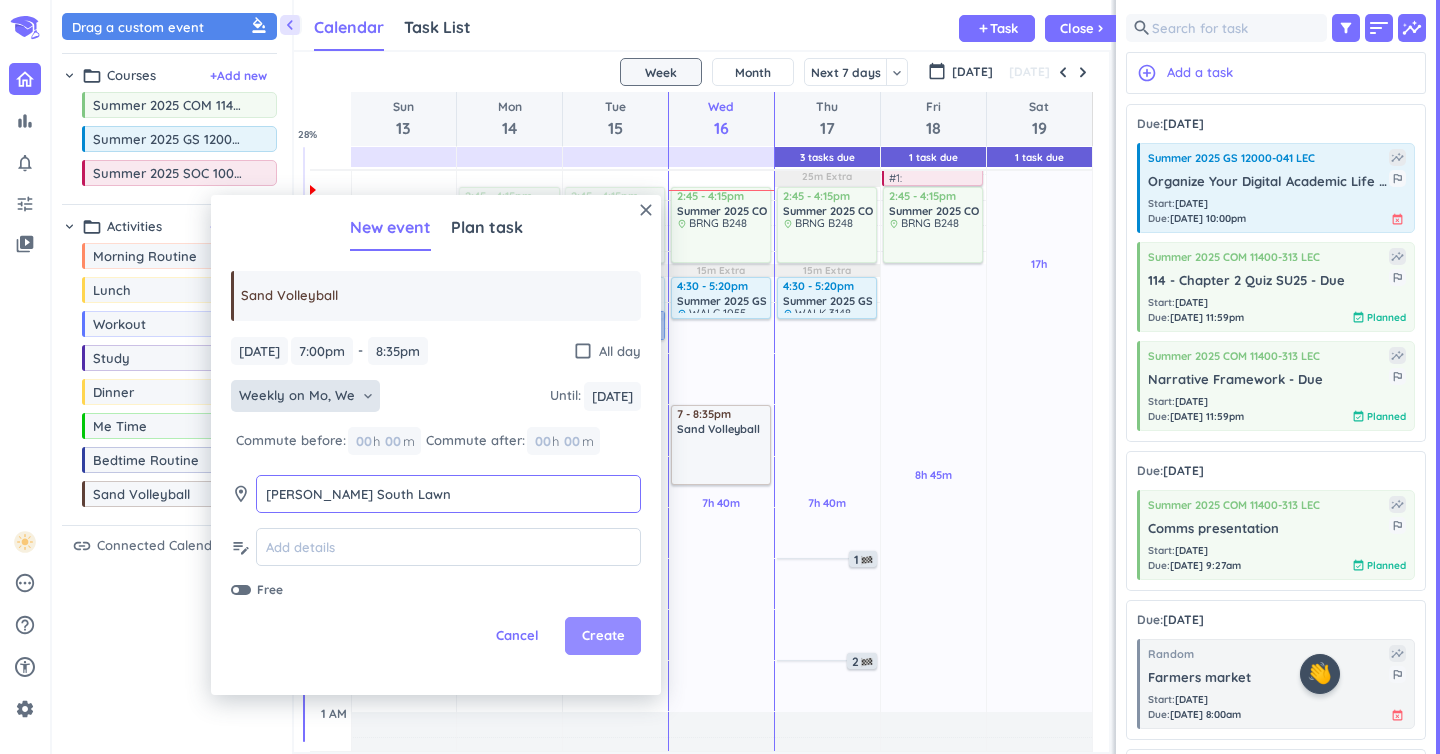 type on "[PERSON_NAME] South Lawn" 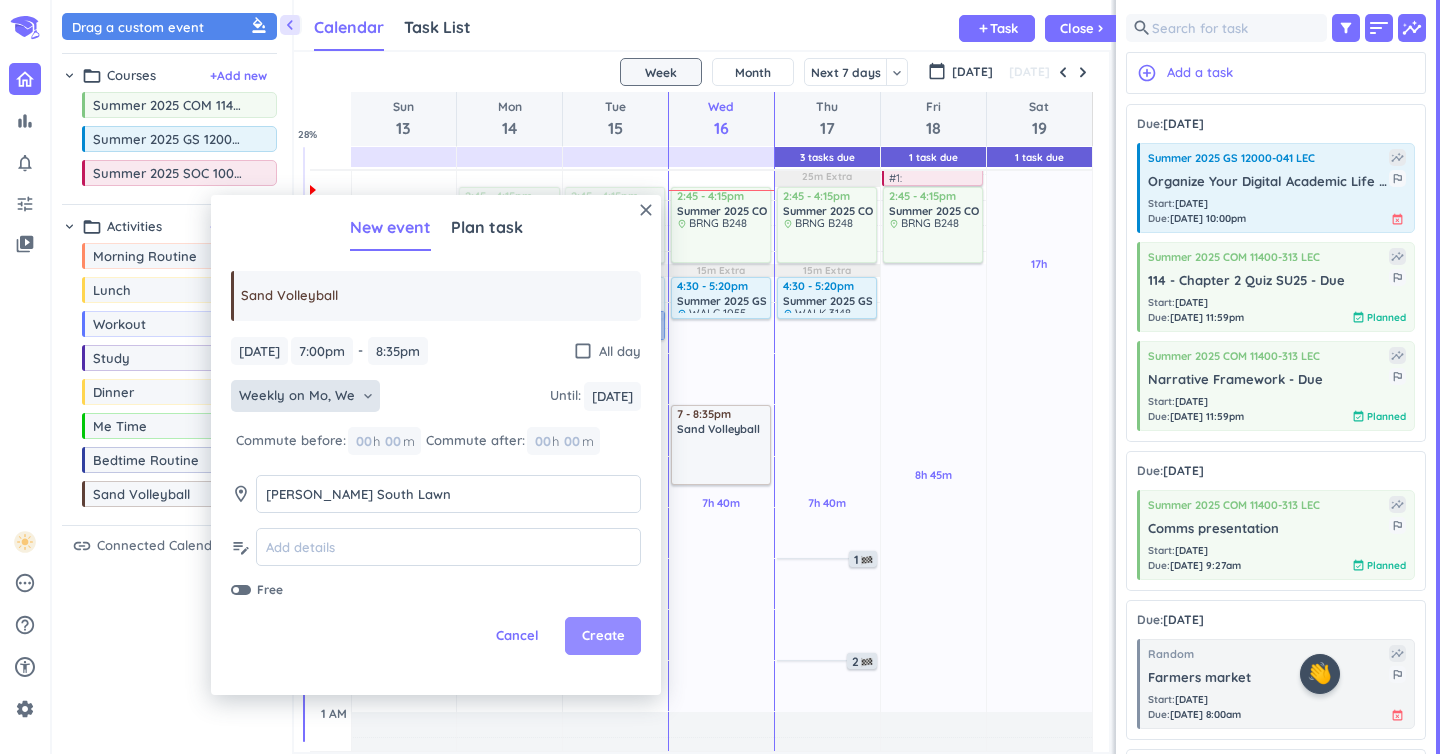click on "Create" at bounding box center (603, 636) 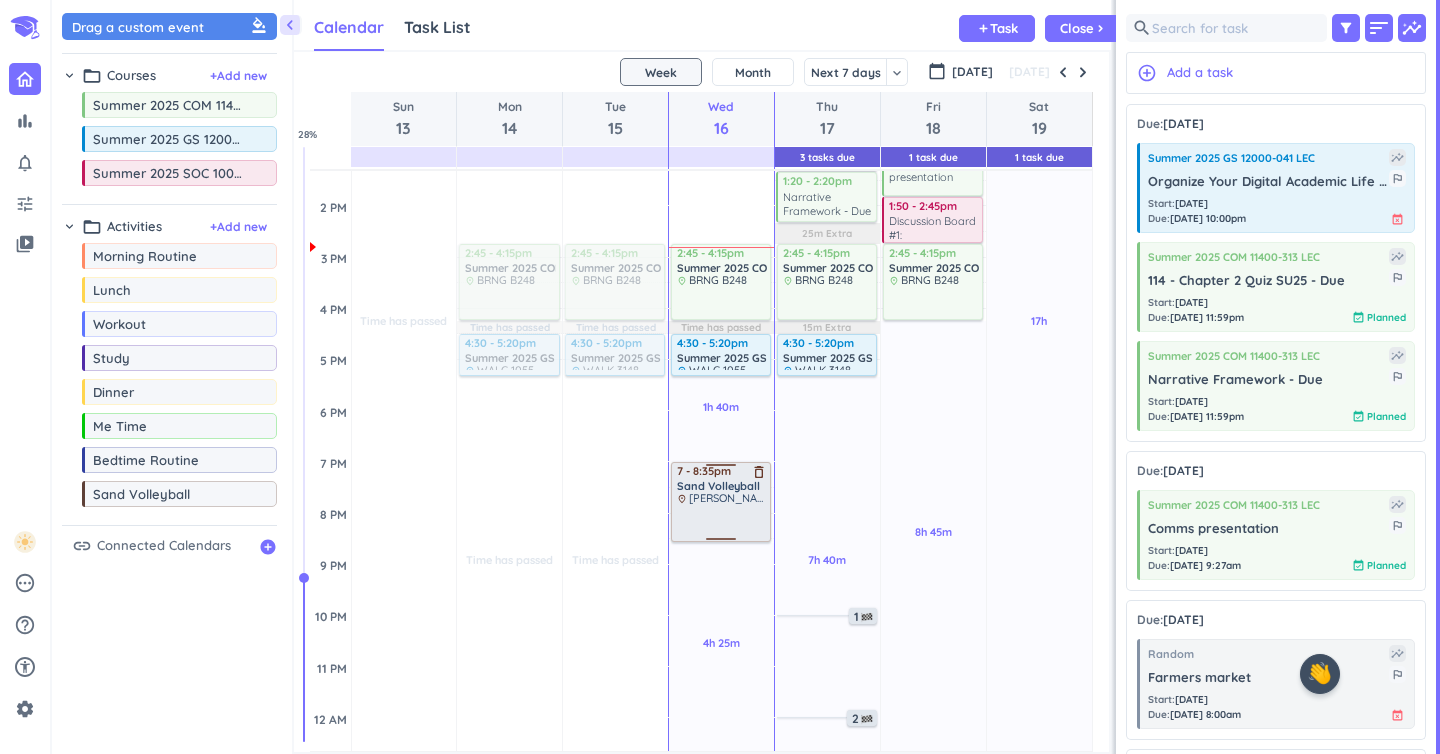 scroll, scrollTop: 462, scrollLeft: 0, axis: vertical 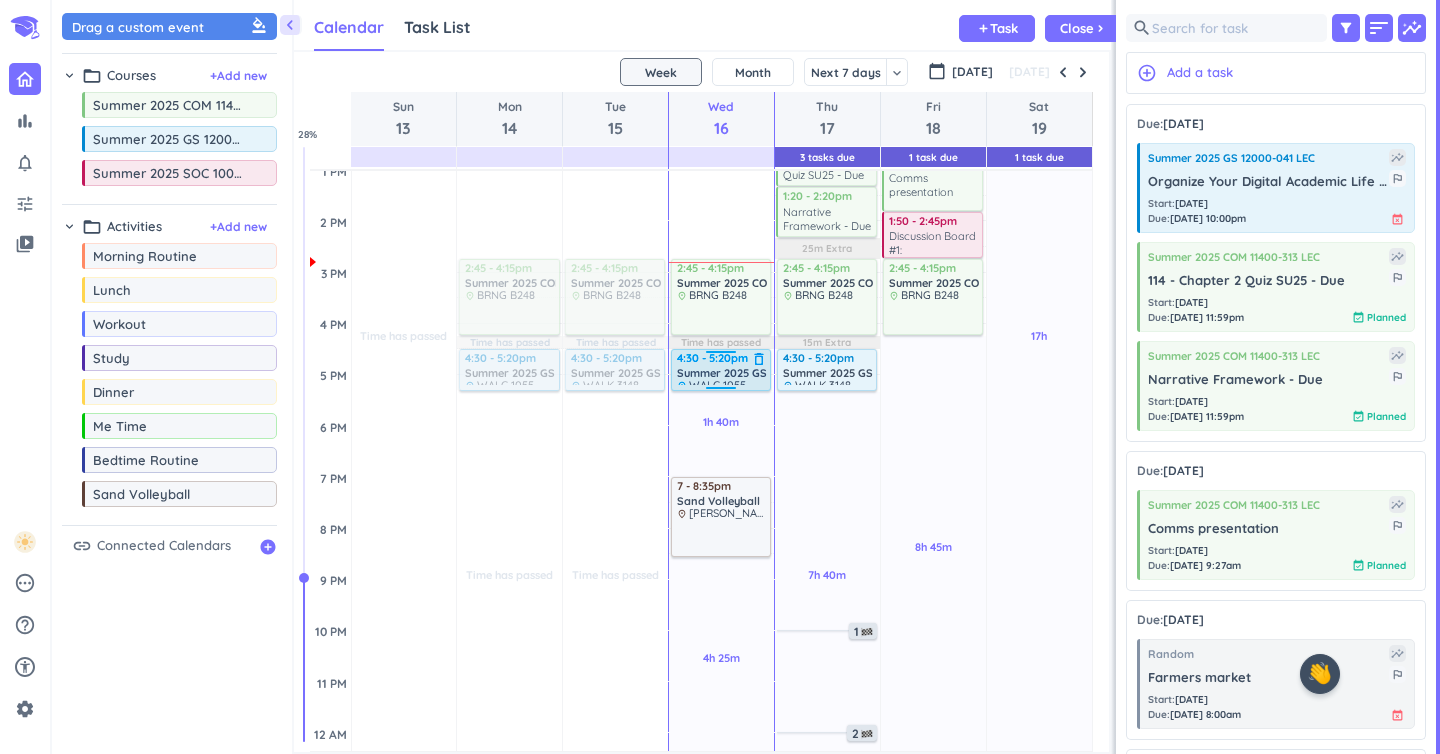 click on "Summer 2025 GS 12000-041 LEC" at bounding box center (760, 373) 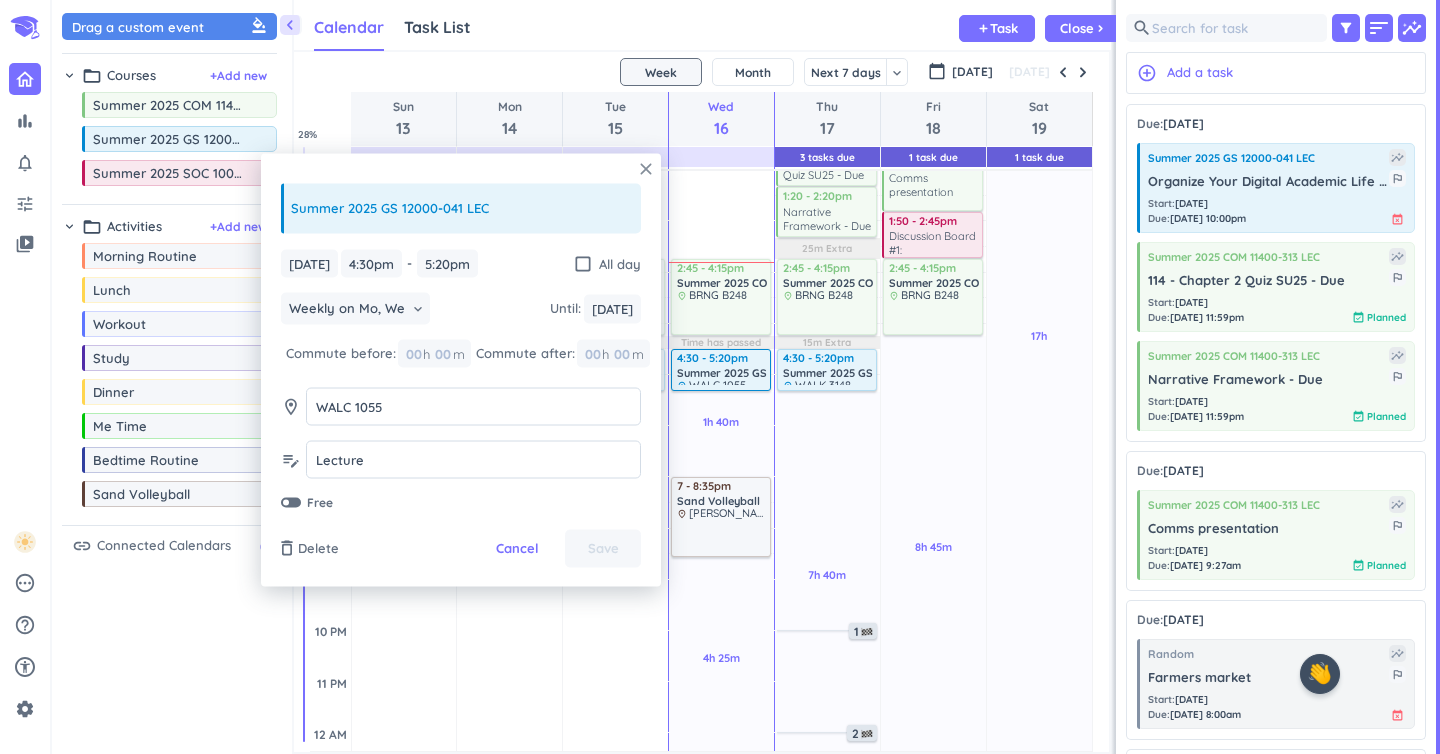 click on "close" at bounding box center [646, 169] 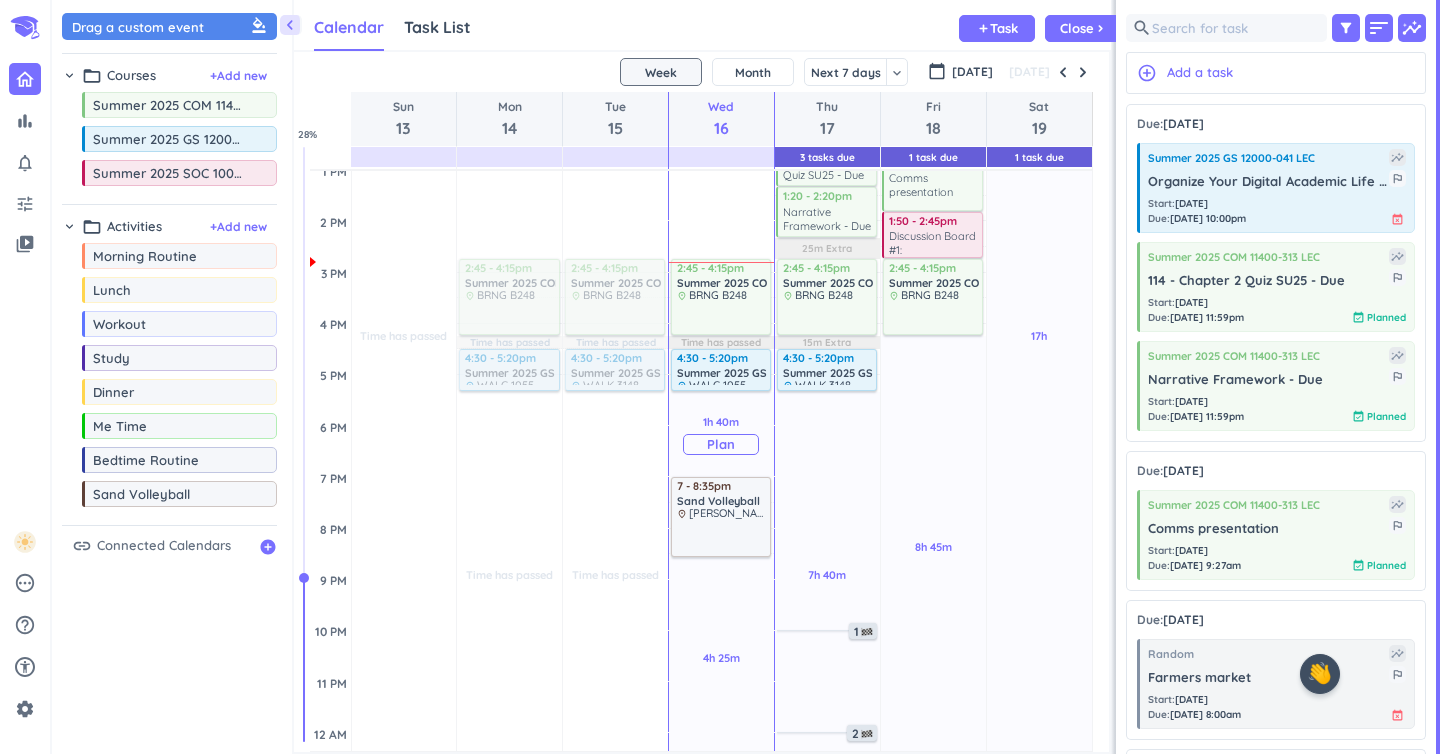 click on "Plan" at bounding box center [721, 444] 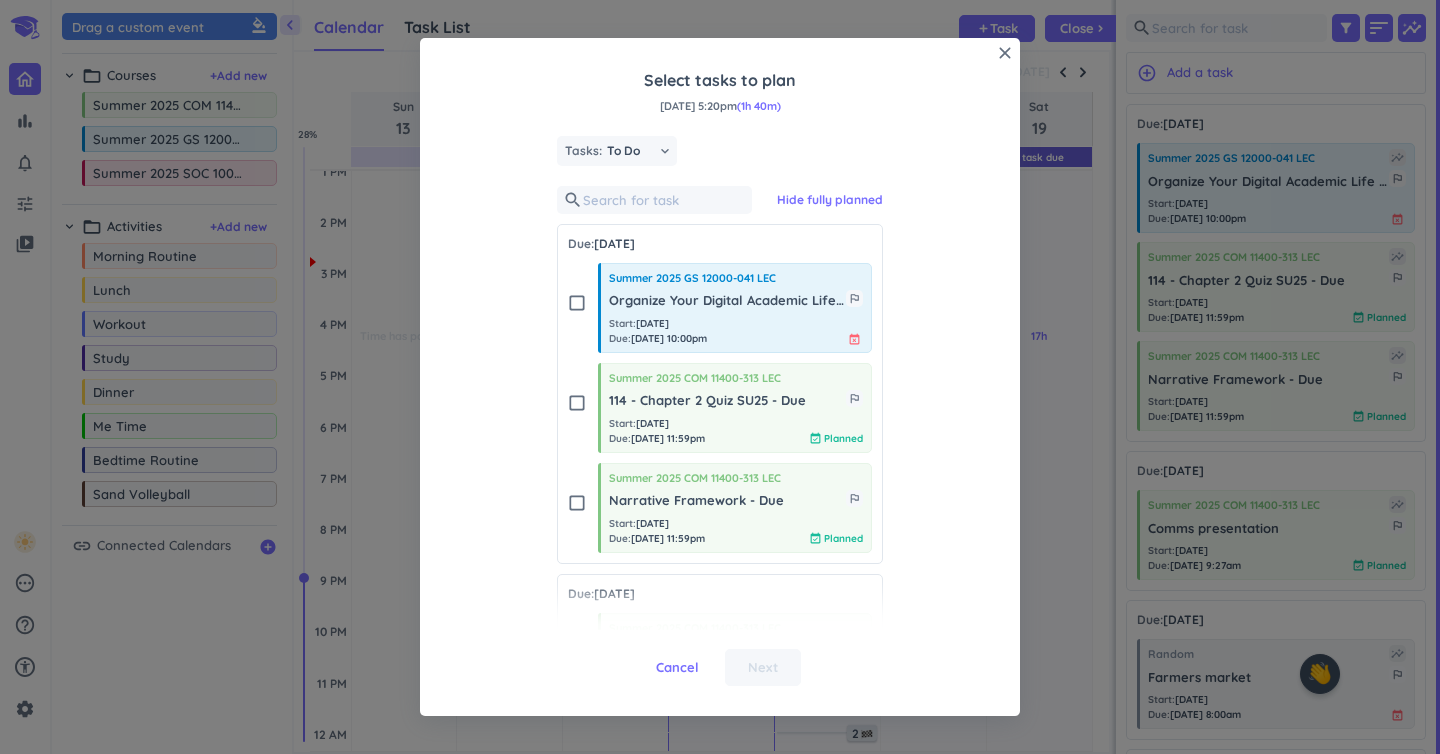 click on "check_box_outline_blank" at bounding box center (577, 303) 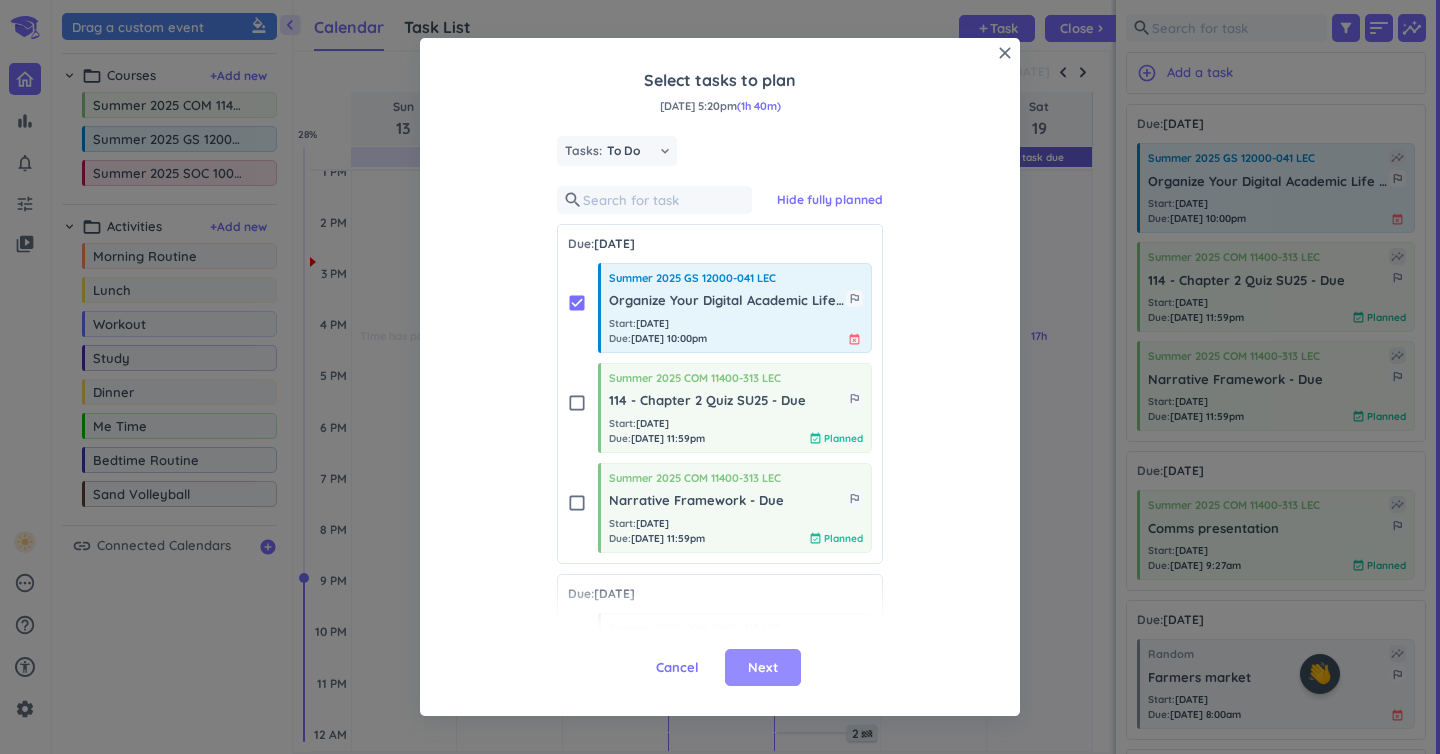 click on "Next" at bounding box center (763, 668) 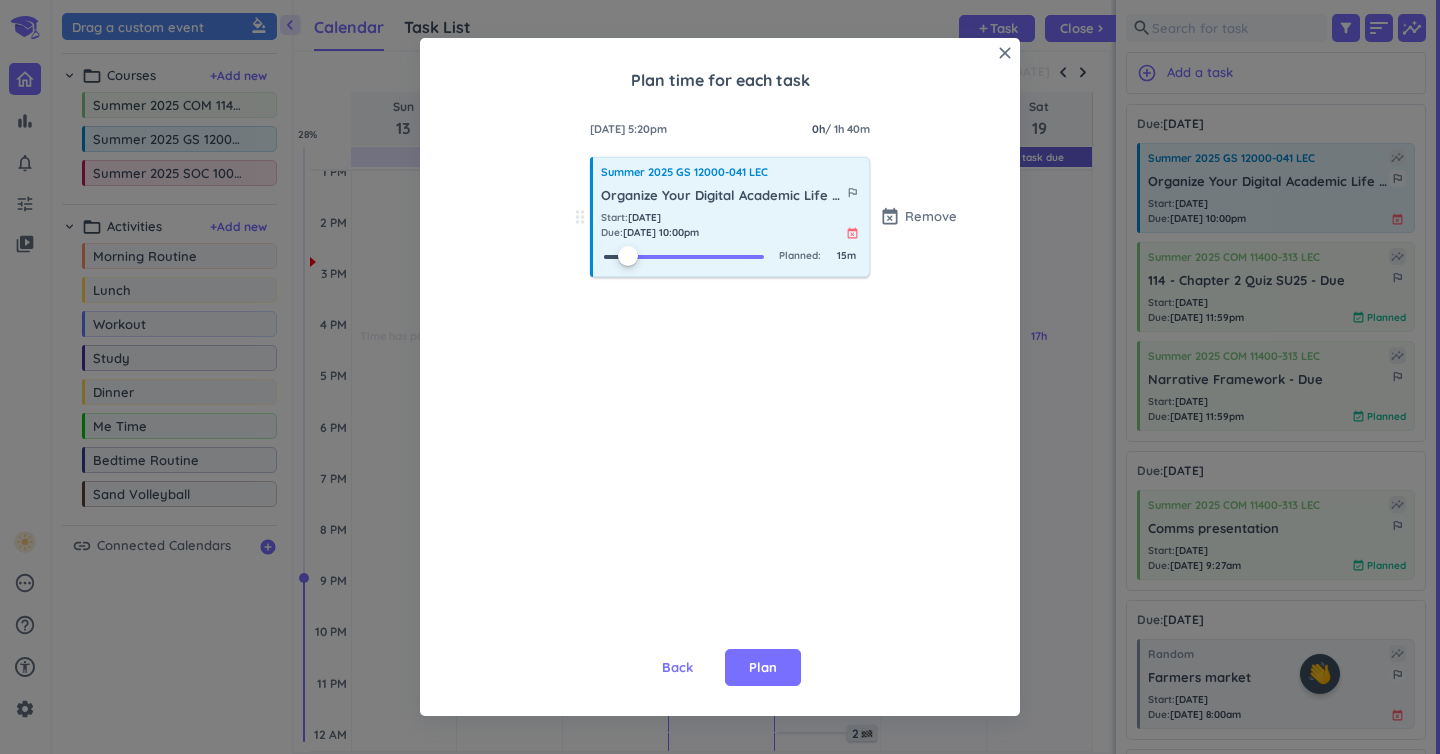 click at bounding box center [684, 255] 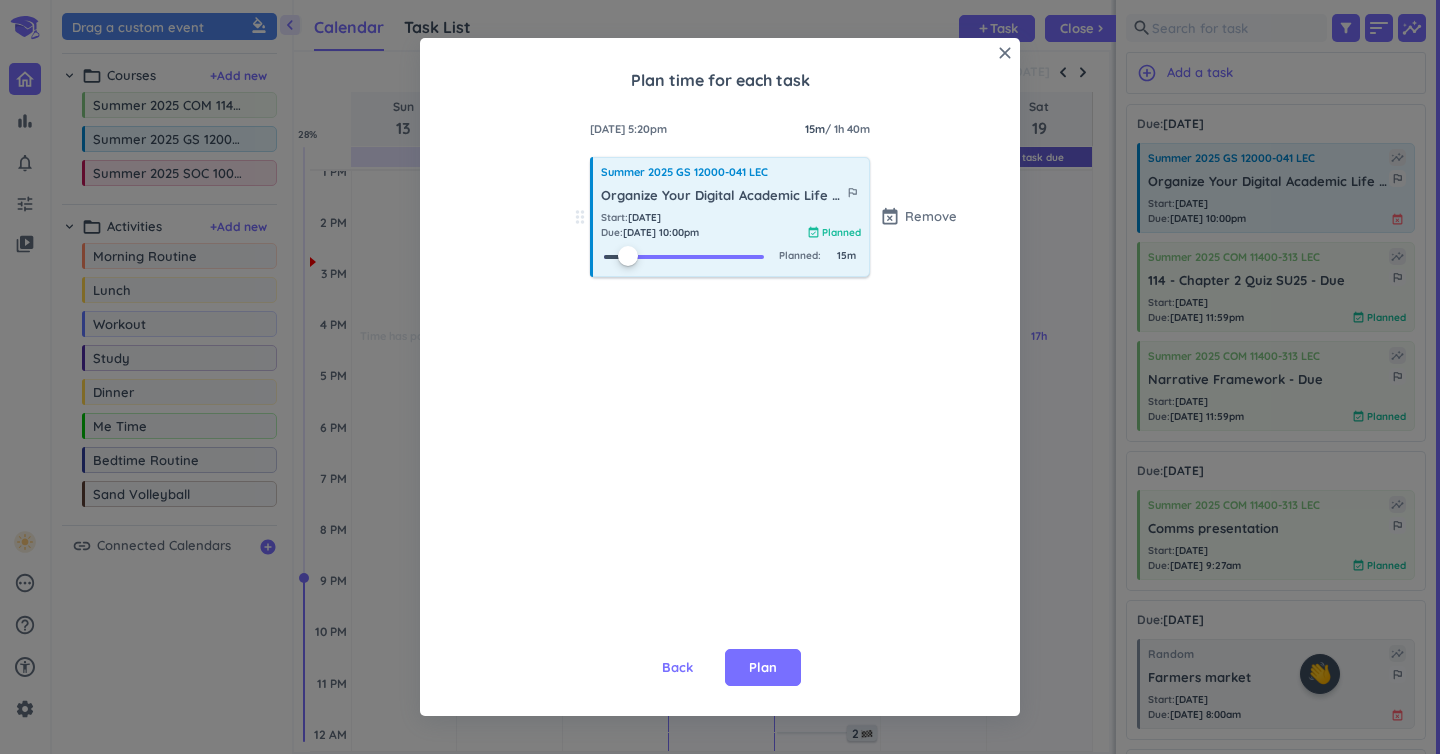 click at bounding box center (684, 255) 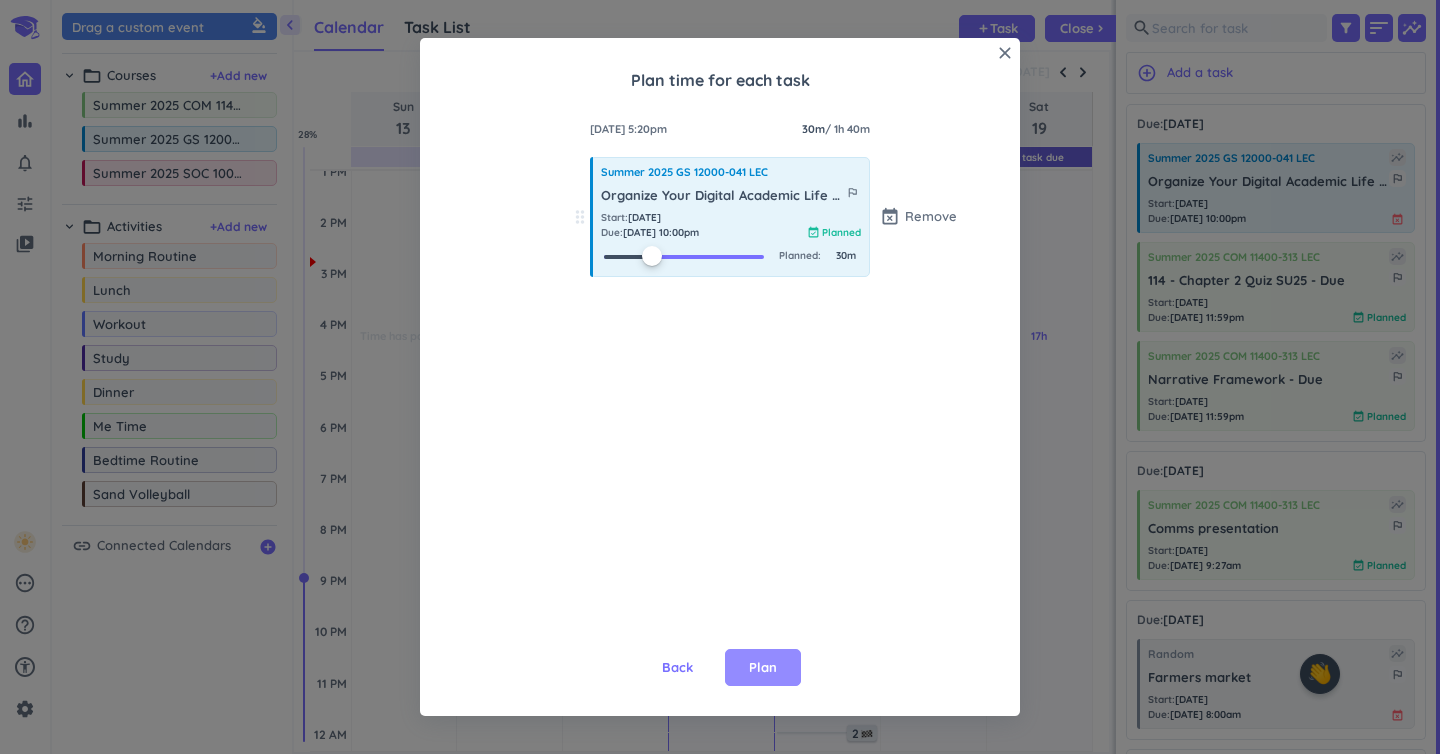 click on "Plan" at bounding box center (763, 668) 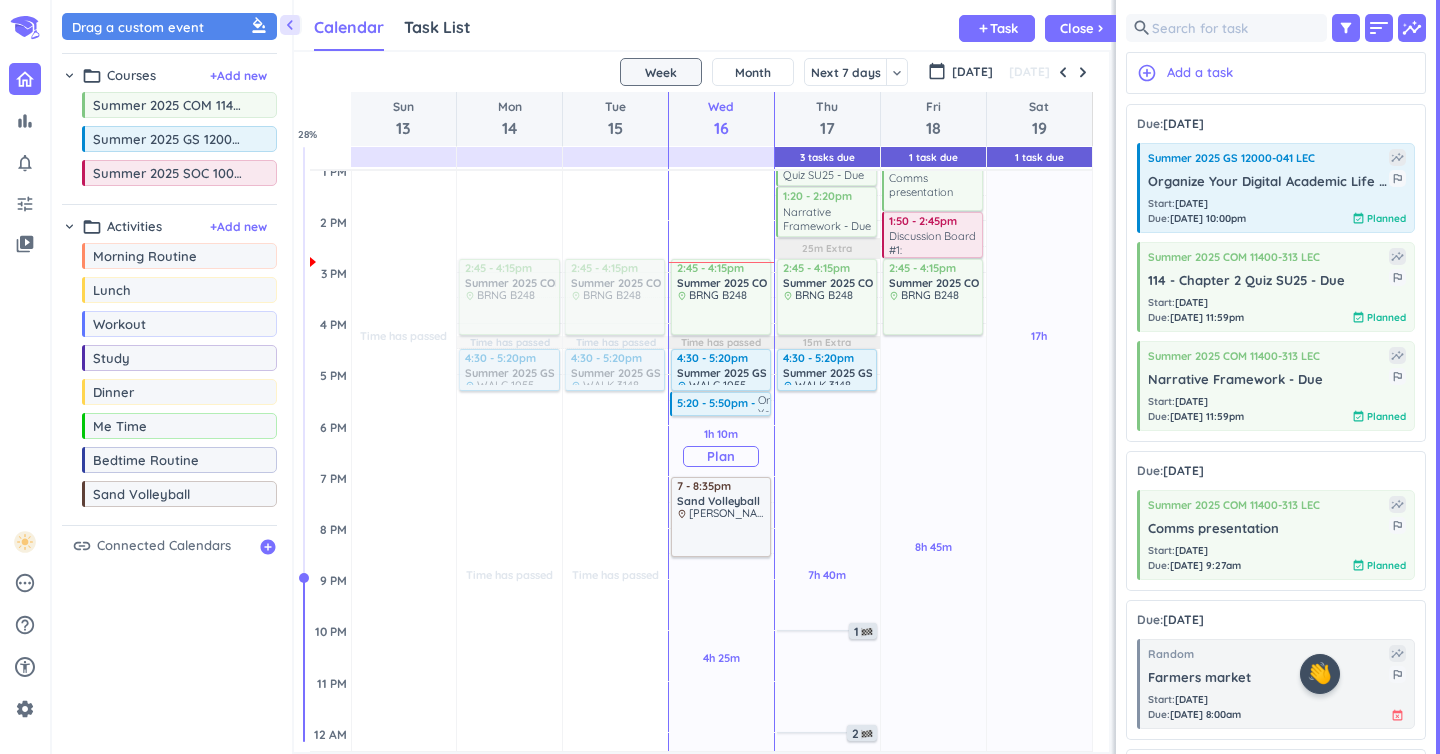 click on "Plan" at bounding box center (721, 456) 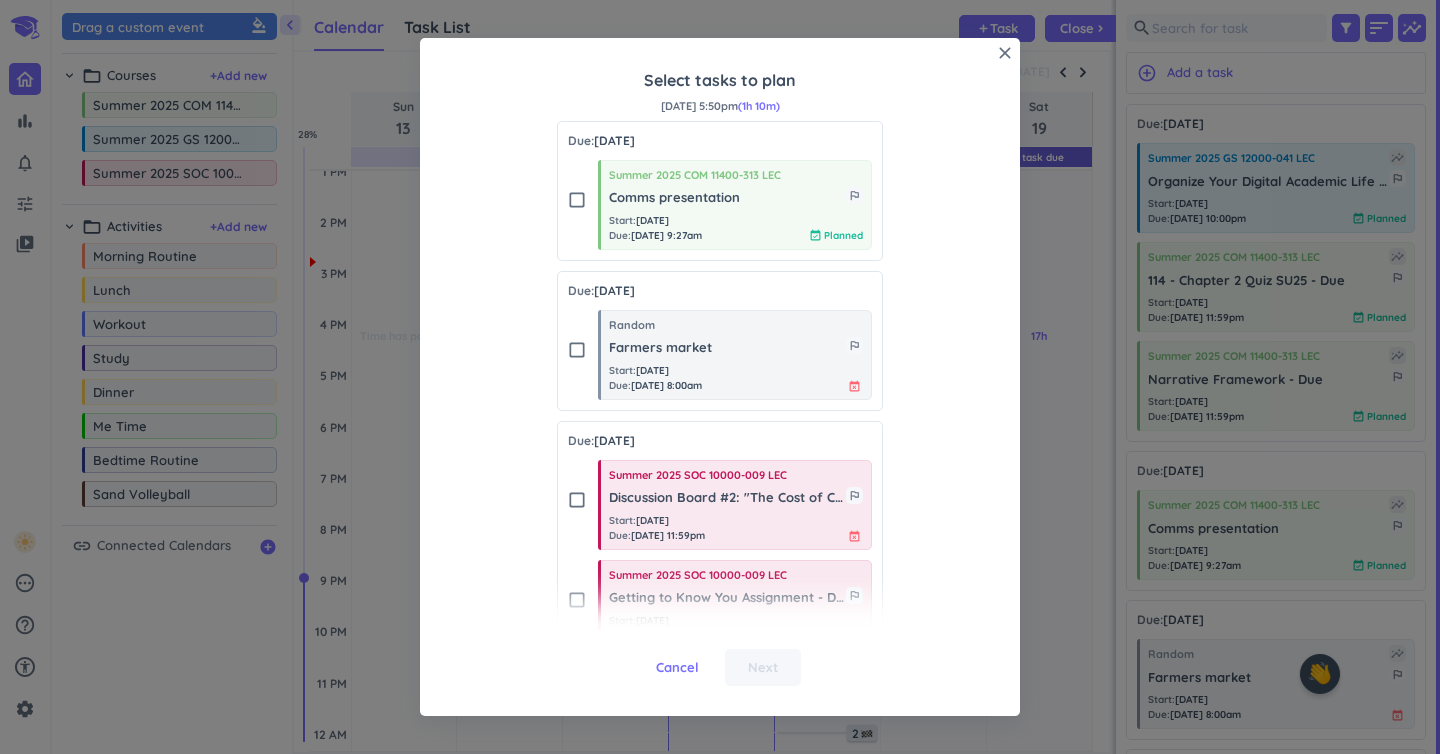 scroll, scrollTop: 569, scrollLeft: 0, axis: vertical 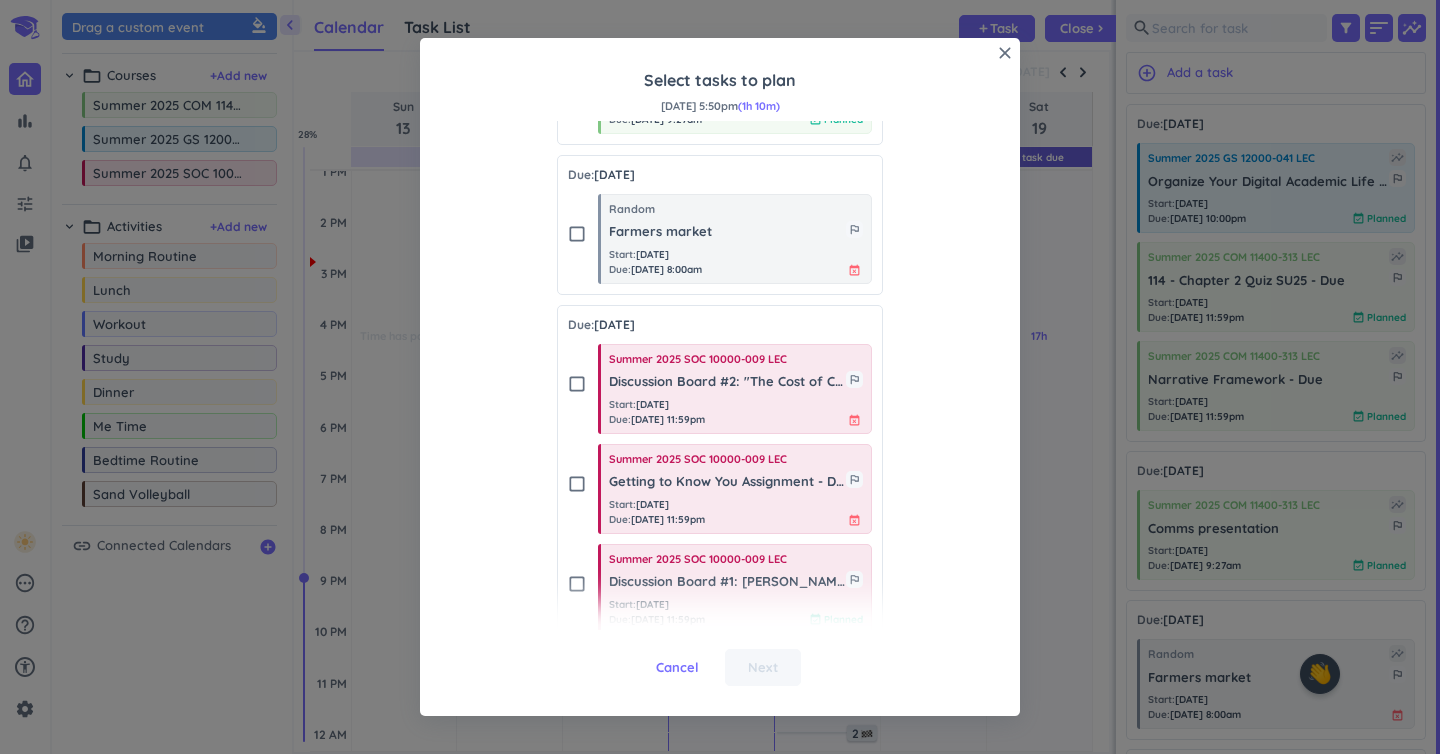 click on "check_box_outline_blank" at bounding box center [577, 484] 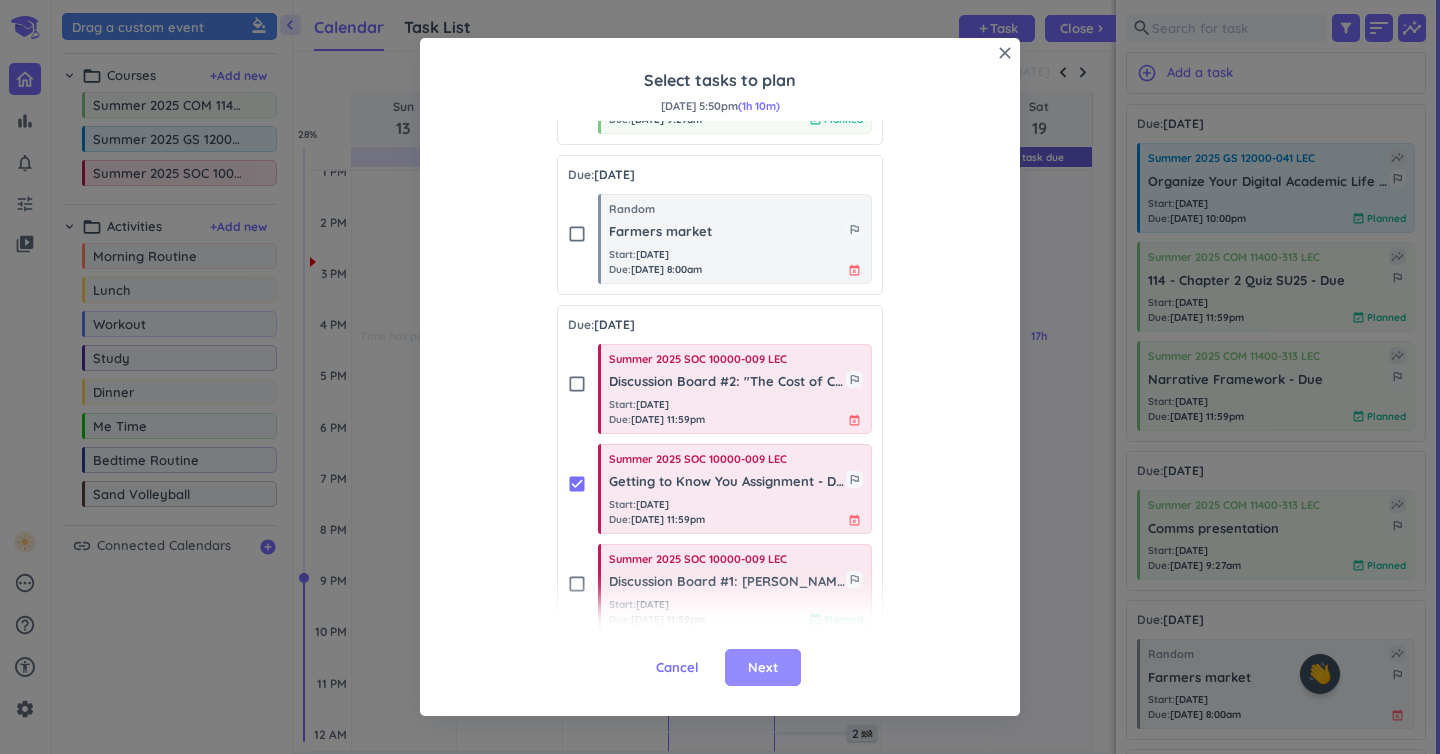 click on "Next" at bounding box center [763, 668] 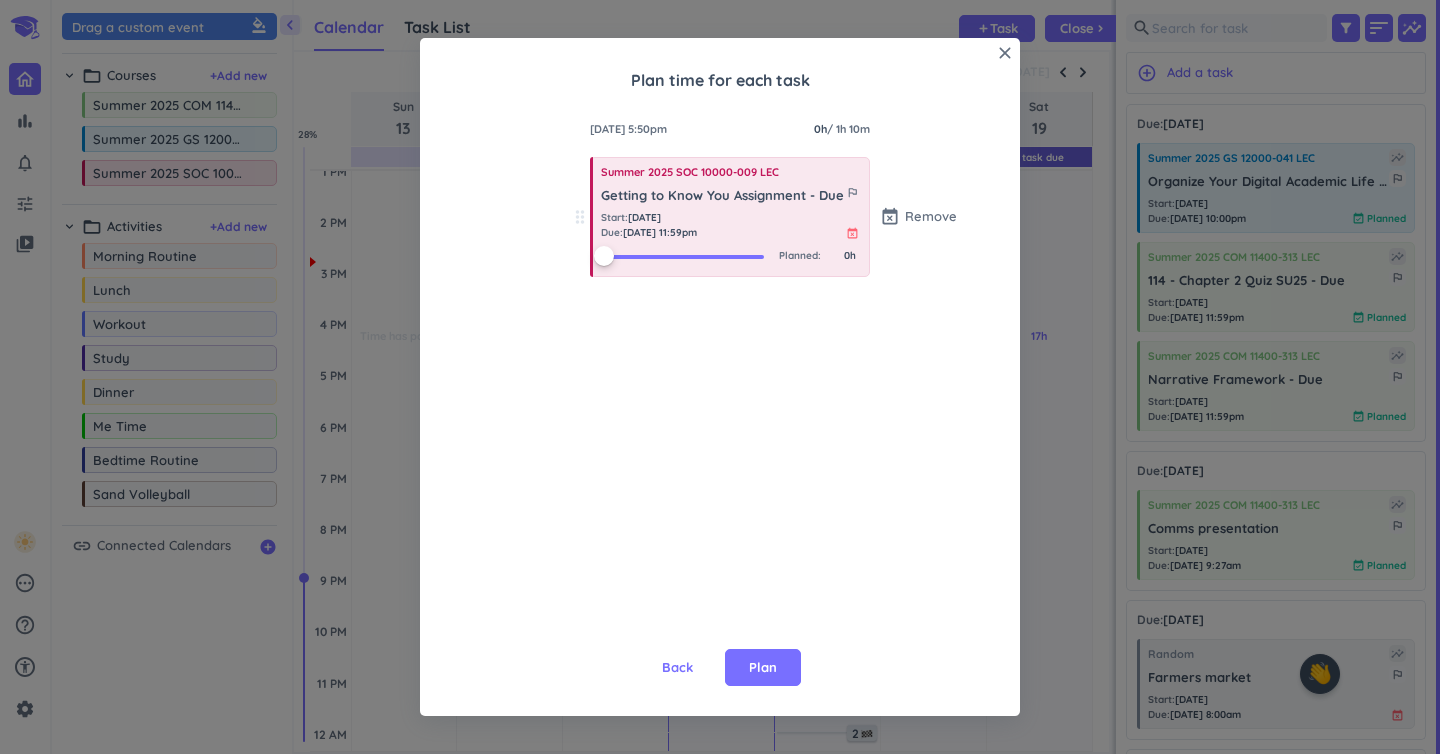 scroll, scrollTop: 0, scrollLeft: 0, axis: both 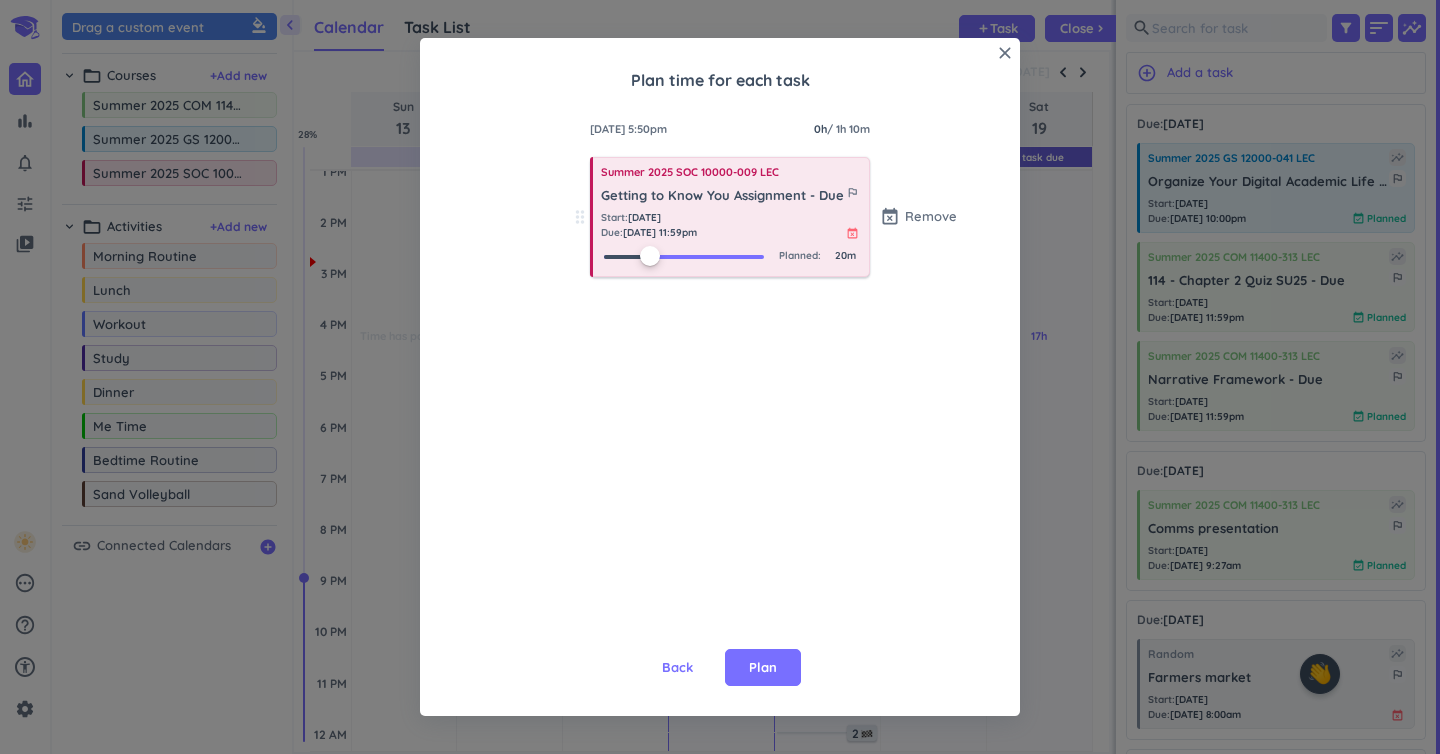 click at bounding box center (684, 255) 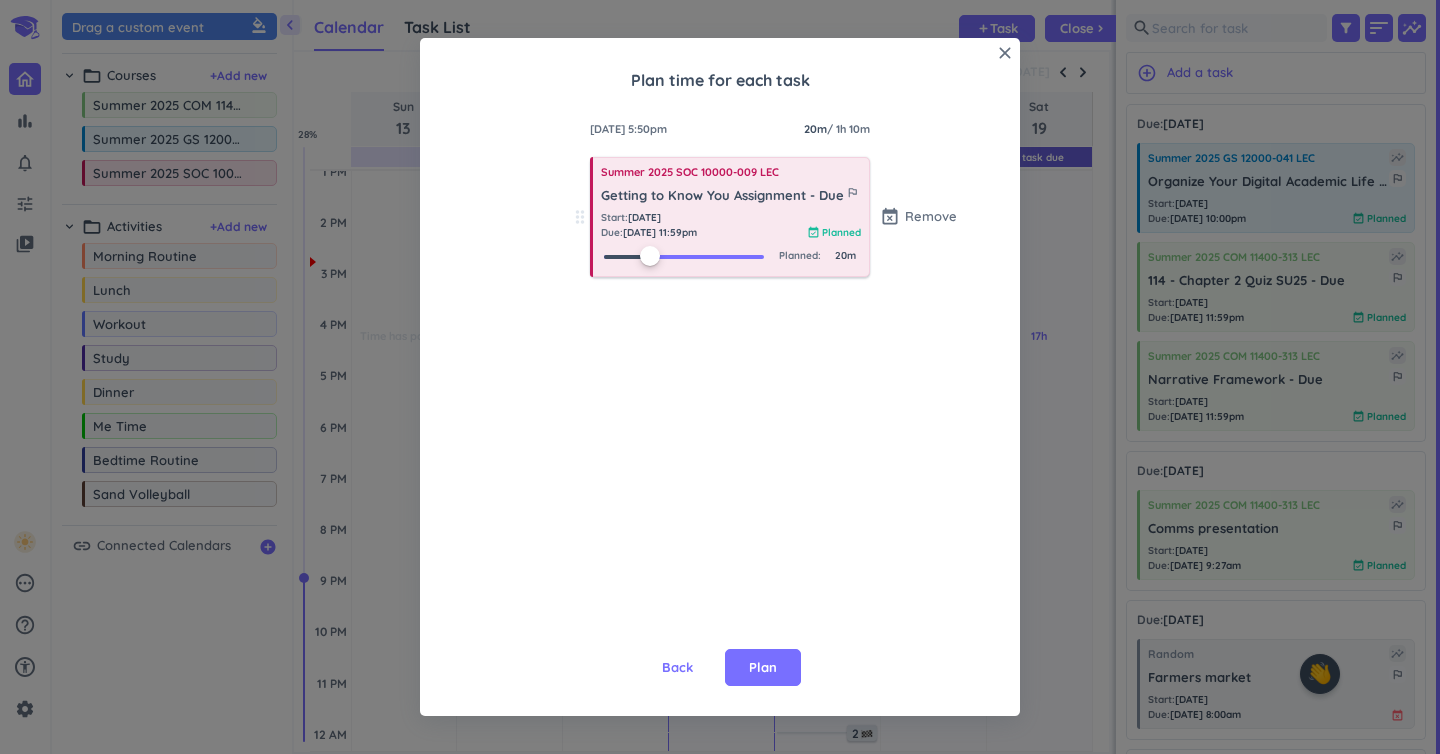 click at bounding box center [684, 255] 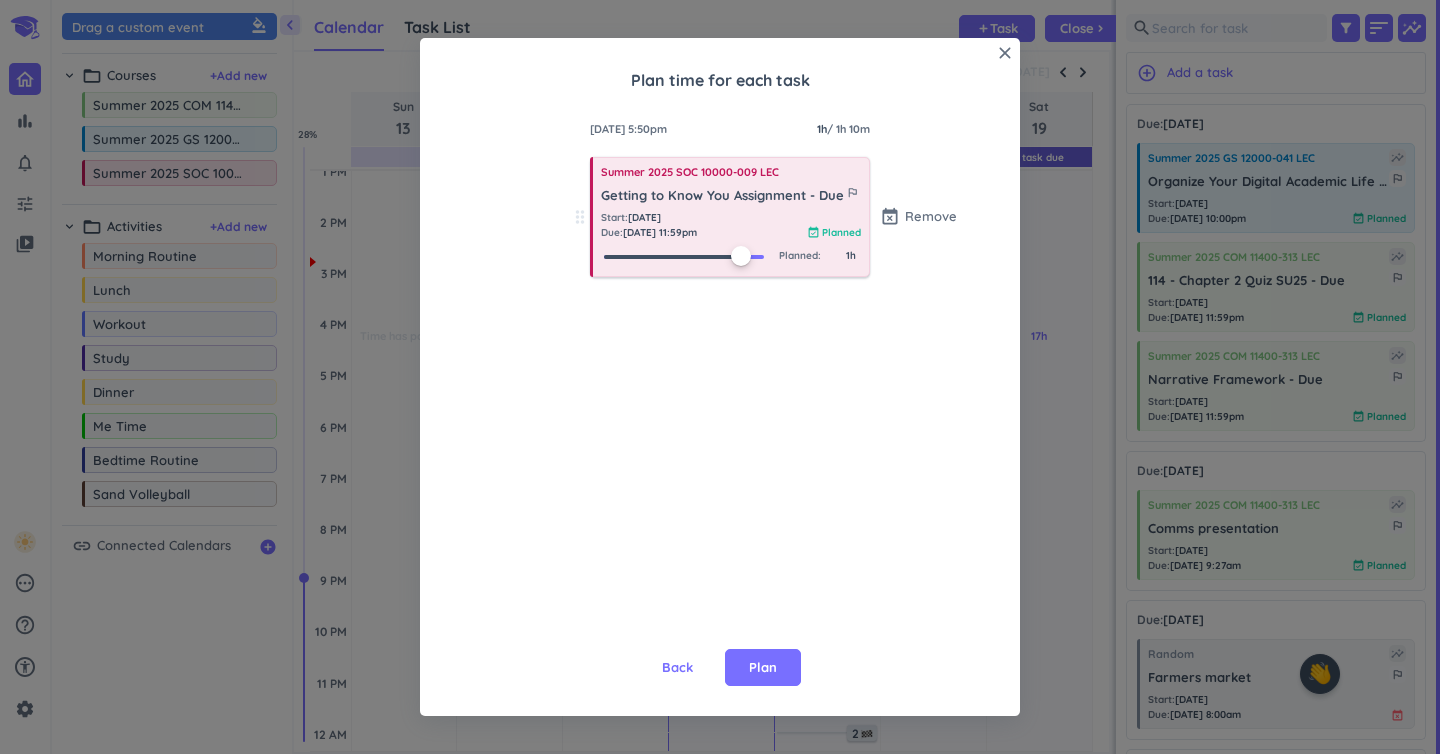 click at bounding box center [684, 255] 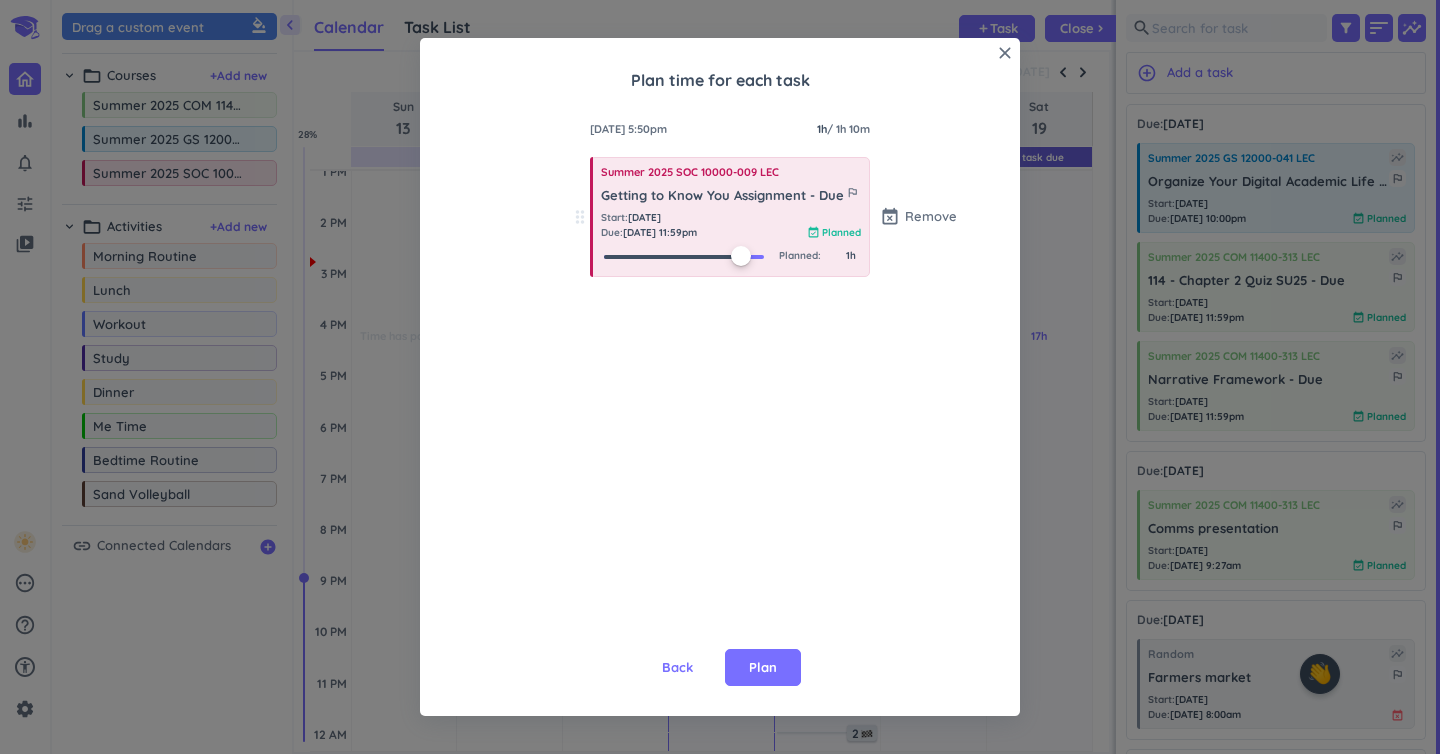 click on "close Plan time for each task [DATE] 5:50pm  1h  / 1h 10m drag_indicator Summer 2025 SOC 10000-009 LEC Getting to Know You Assignment  - Due outlined_flag Start :  [DATE] Due :  [DATE] 11:59pm event_available Planned event_busy Remove Planned :  1h Back Plan" at bounding box center (720, 377) 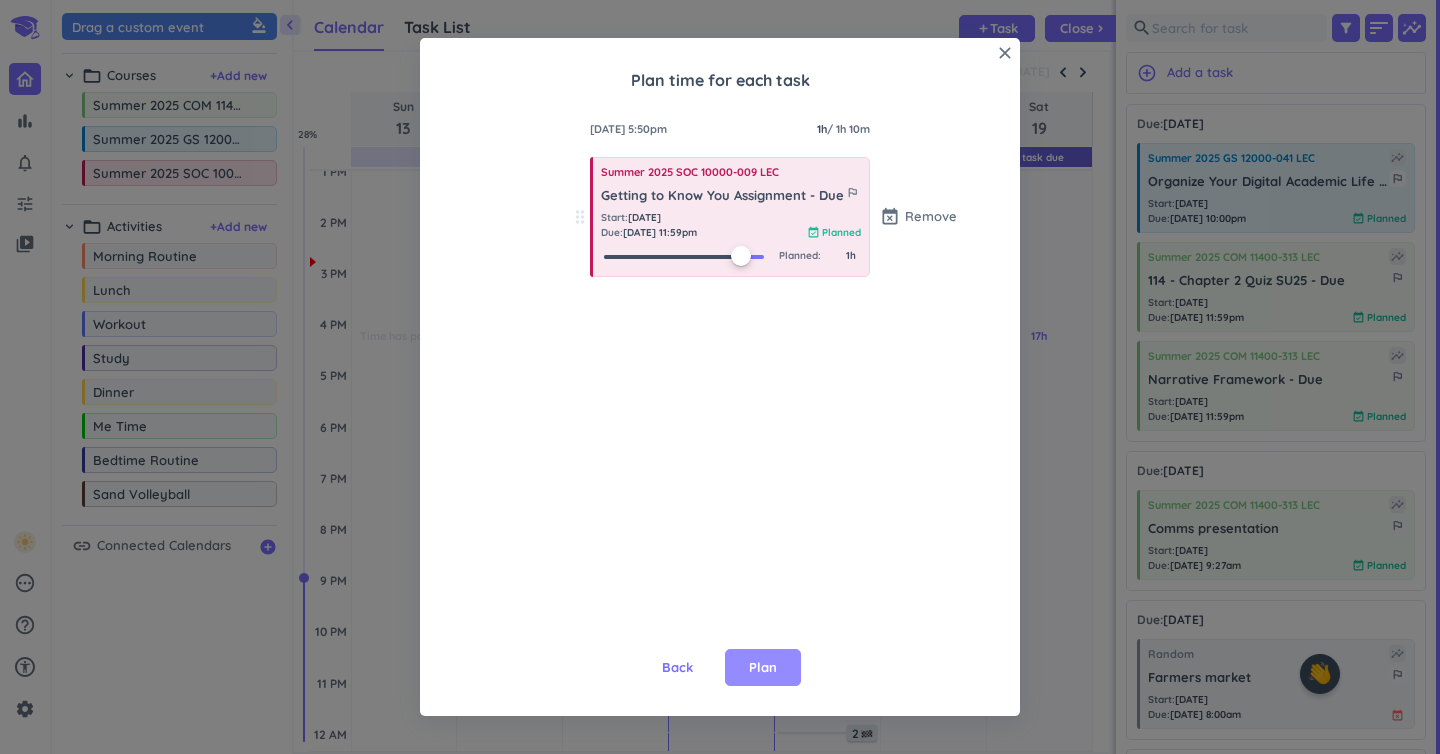 click on "Plan" at bounding box center (763, 668) 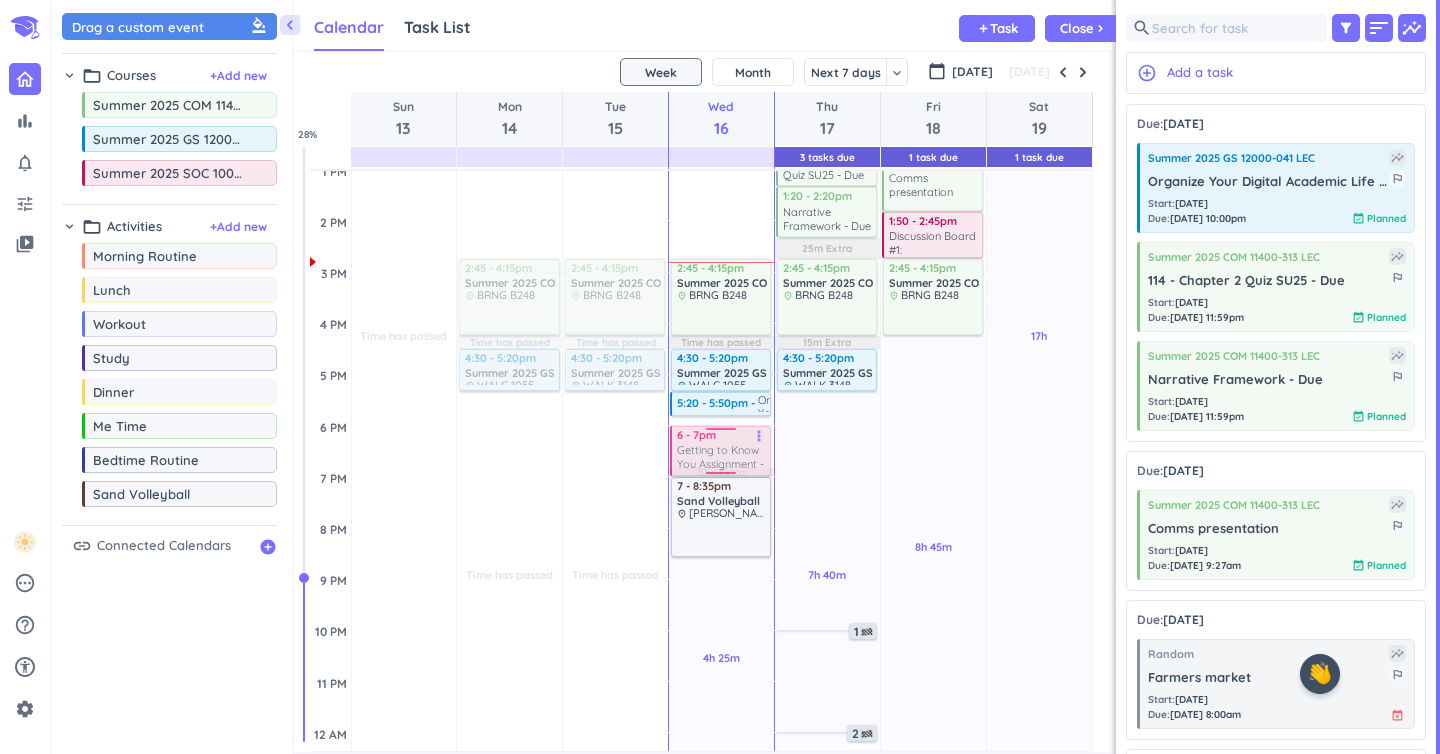 drag, startPoint x: 716, startPoint y: 444, endPoint x: 717, endPoint y: 460, distance: 16.03122 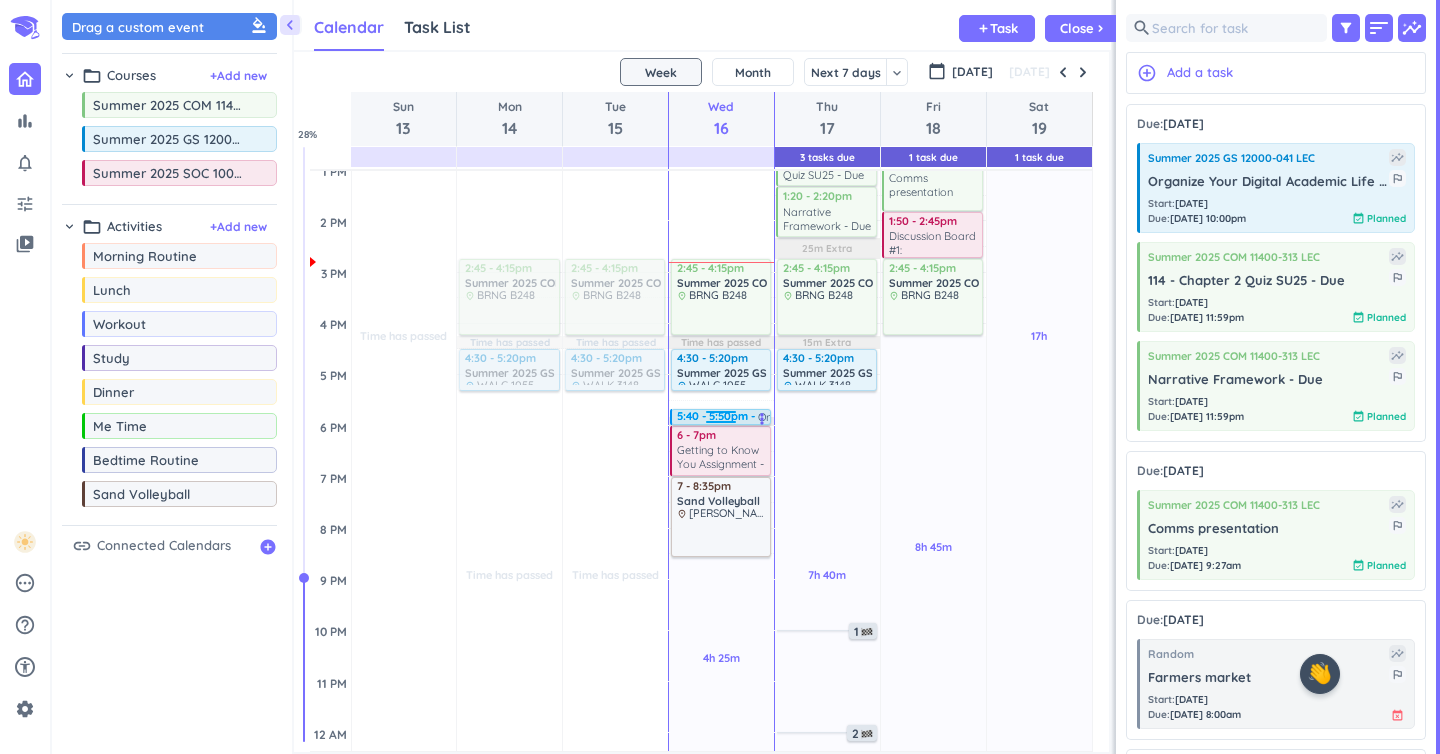 drag, startPoint x: 709, startPoint y: 399, endPoint x: 710, endPoint y: 414, distance: 15.033297 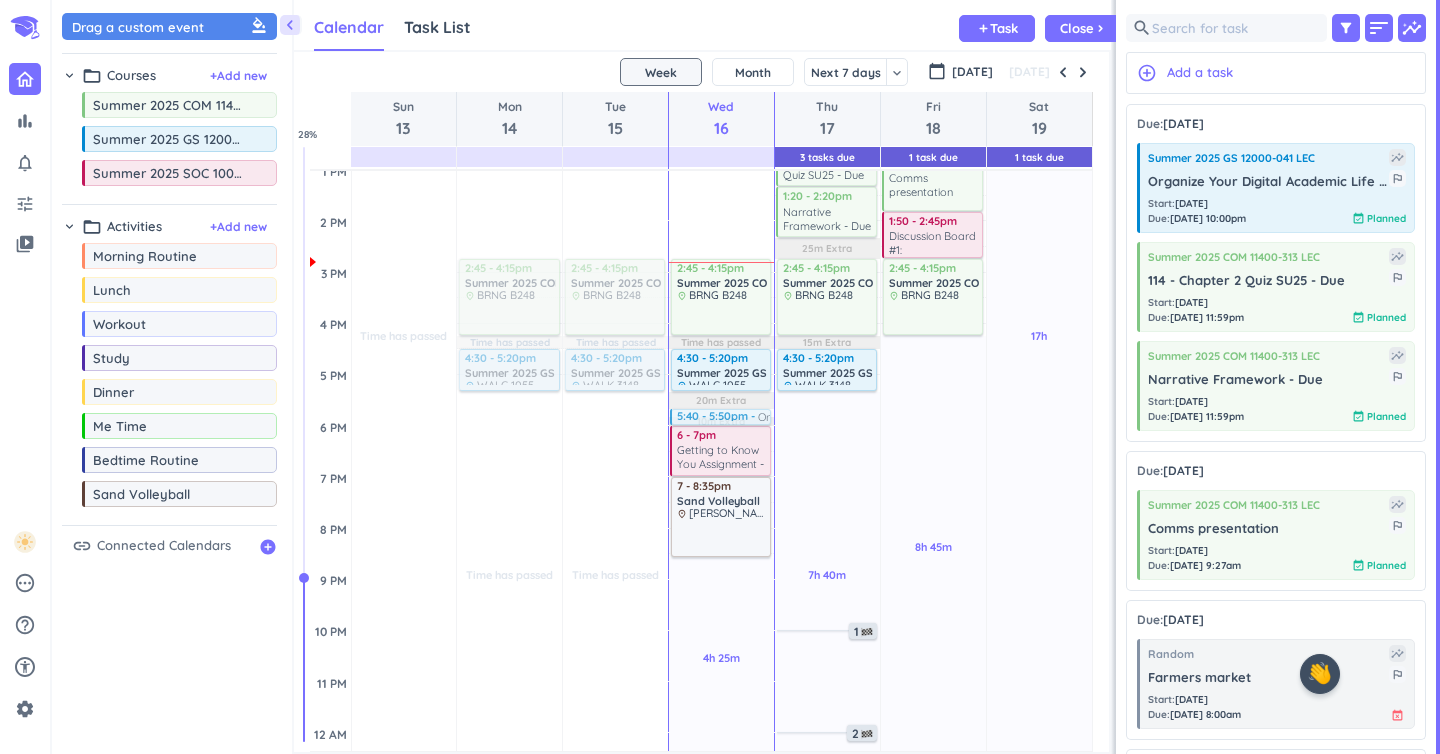 click on "Time has passed Past due Plan 4h 25m Past due Plan Time has passed 20m Extra 10m Extra Adjust Awake Time Adjust Awake Time 2:45 - 4:15pm Summer 2025 COM 11400-313 LEC delete_outline place BRNG B248 4:30 - 5:20pm Summer 2025 GS 12000-041 LEC delete_outline place WALC 1055 Lecture 5:40 - 5:50pm Organize Your Digital Academic Life - Due more_vert 6 - 7pm Summer 2025 SOC 10000-009 LEC Getting to Know You Assignment  - Due more_vert 7 - 8:35pm Sand Volleyball delete_outline place [PERSON_NAME] South Lawn 5:40 - 5:50pm Organize Your Digital Academic Life - Due more_vert" at bounding box center [721, 323] 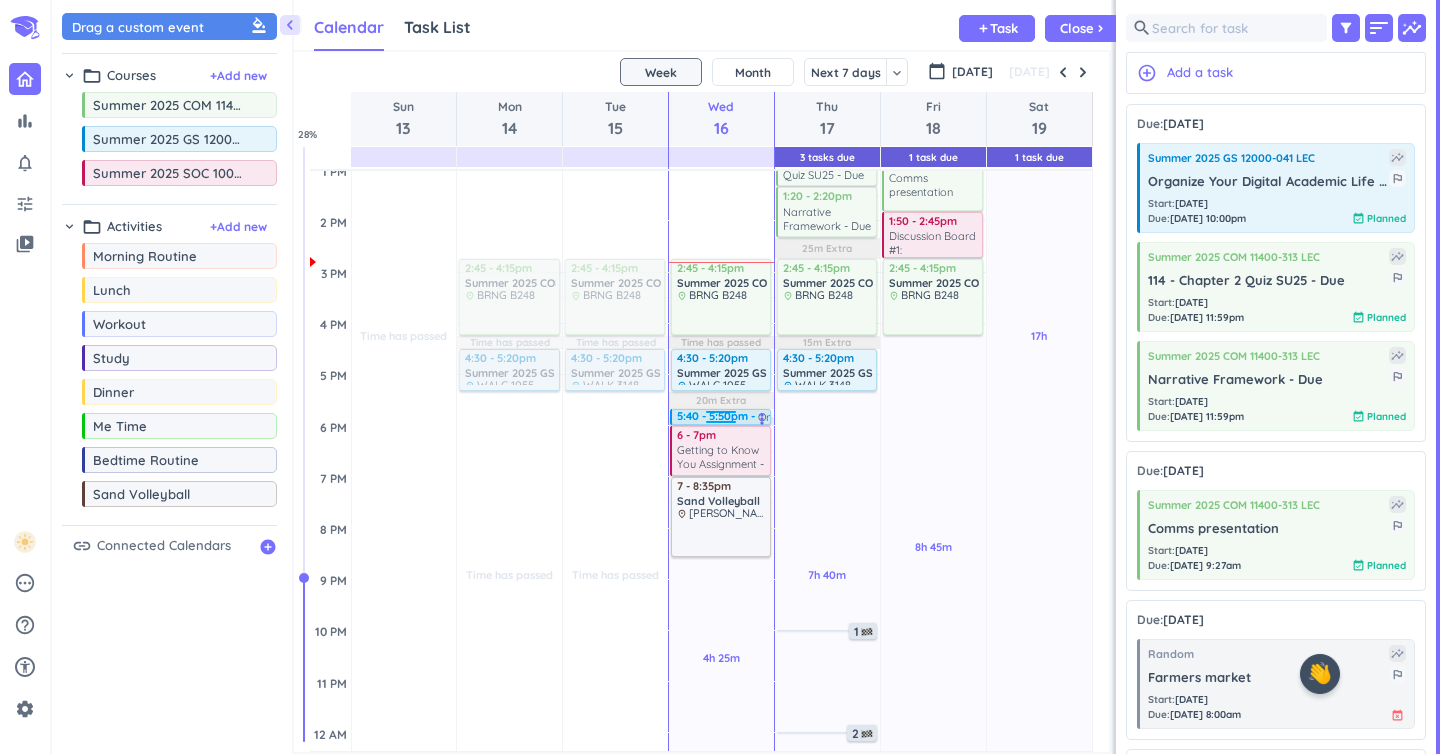 click at bounding box center (721, 415) 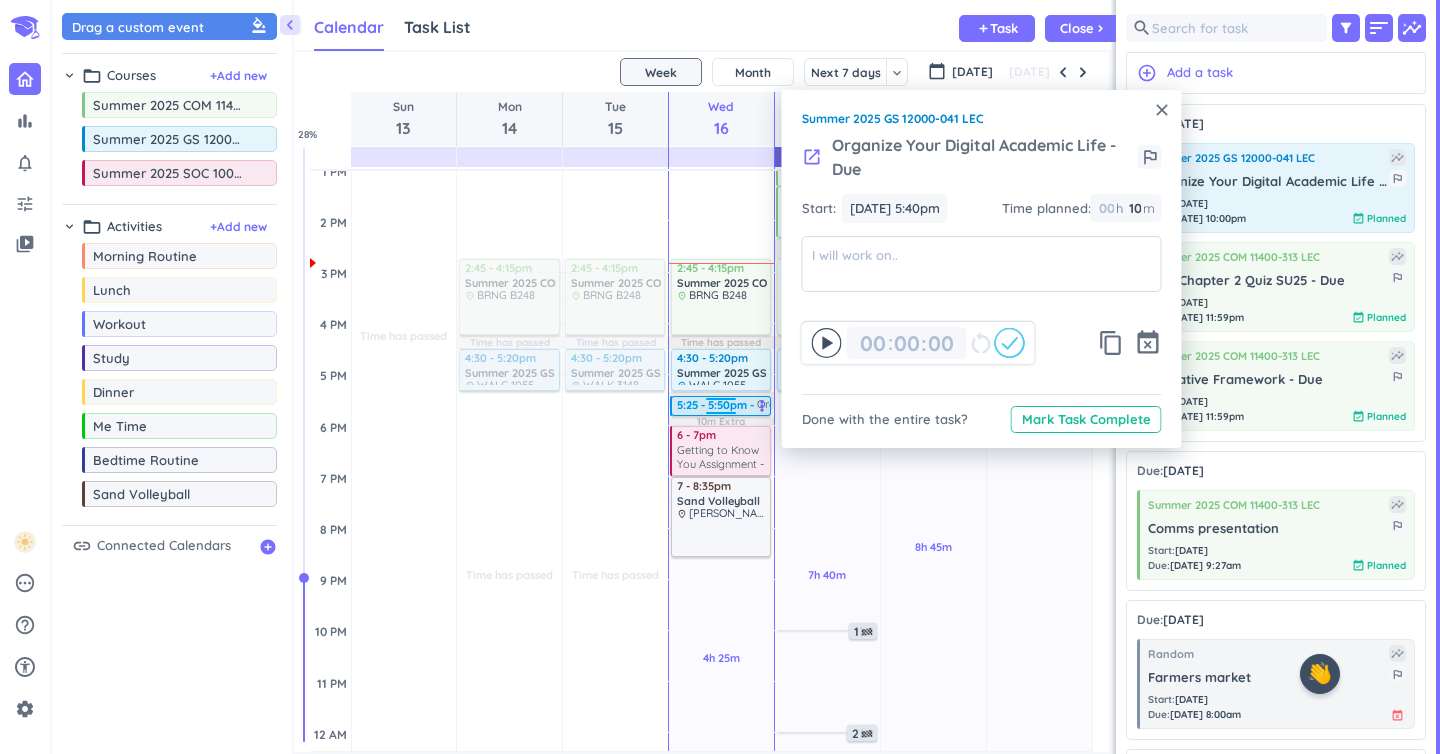 drag, startPoint x: 723, startPoint y: 410, endPoint x: 722, endPoint y: 395, distance: 15.033297 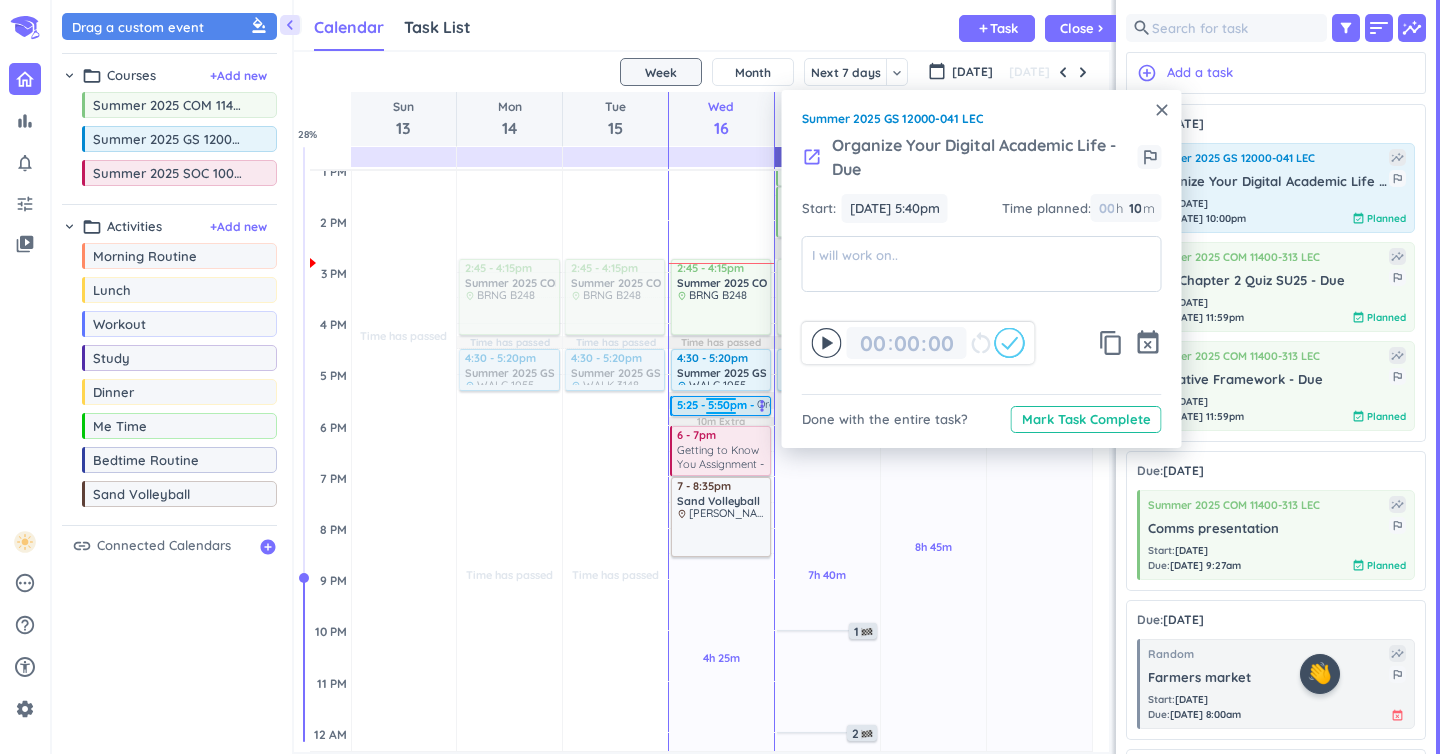 click on "Time has passed Past due Plan 4h 25m Past due Plan Time has passed 20m Extra 10m Extra Adjust Awake Time Adjust Awake Time 2:45 - 4:15pm Summer 2025 COM 11400-313 LEC delete_outline place BRNG B248 4:30 - 5:20pm Summer 2025 GS 12000-041 LEC delete_outline place WALC 1055 Lecture 5:40 - 5:50pm Organize Your Digital Academic Life - Due more_vert 6 - 7pm Summer 2025 SOC 10000-009 LEC Getting to Know You Assignment  - Due more_vert 7 - 8:35pm Sand Volleyball delete_outline place [PERSON_NAME] South Lawn 5:25 - 5:50pm Organize Your Digital Academic Life - Due more_vert" at bounding box center [721, 323] 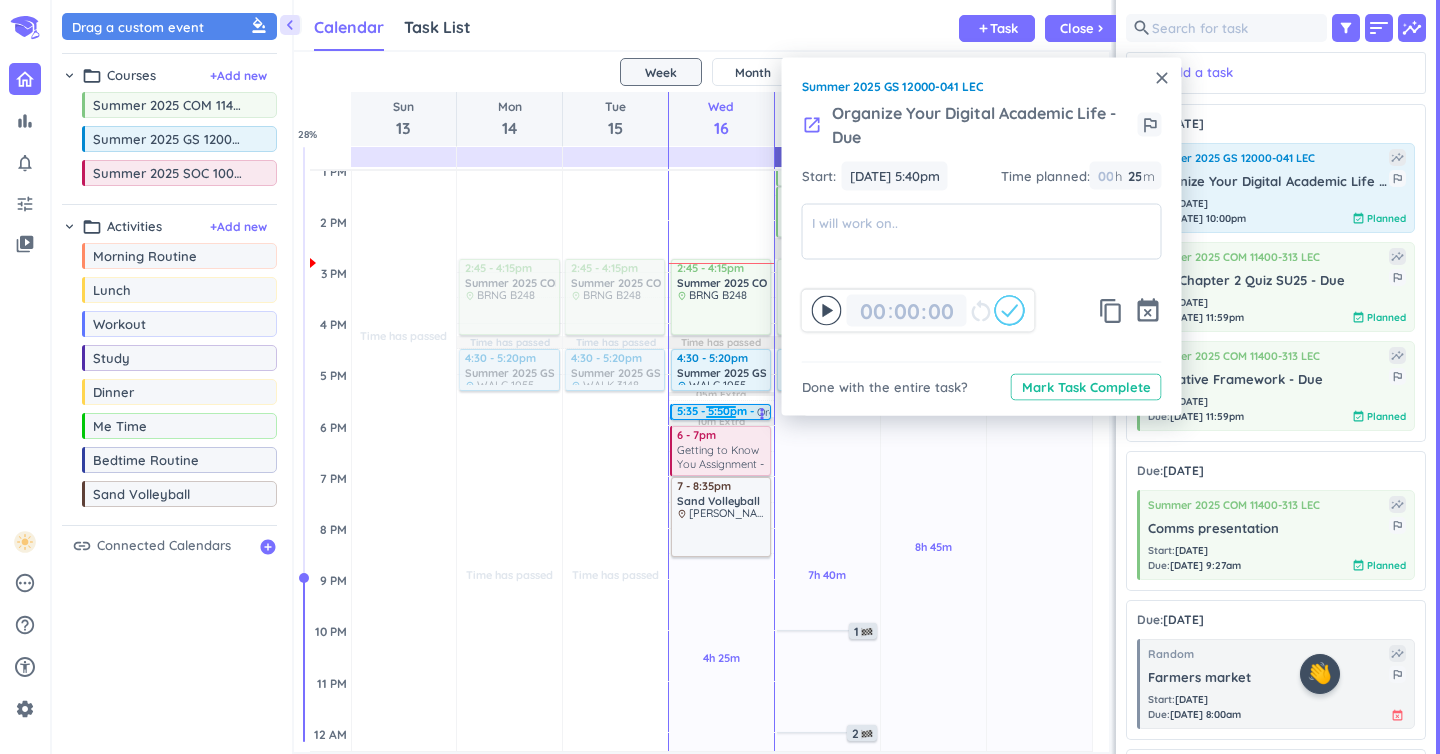 click on "Time has passed Past due Plan 4h 25m Past due Plan Time has passed 05m Extra 10m Extra Adjust Awake Time Adjust Awake Time 2:45 - 4:15pm Summer 2025 COM 11400-313 LEC delete_outline place BRNG B248 4:30 - 5:20pm Summer 2025 GS 12000-041 LEC delete_outline place WALC 1055 Lecture 5:25 - 5:50pm Organize Your Digital Academic Life - Due more_vert 6 - 7pm Summer 2025 SOC 10000-009 LEC Getting to Know You Assignment  - Due more_vert 7 - 8:35pm Sand Volleyball delete_outline place [PERSON_NAME] South Lawn 5:35 - 5:50pm Organize Your Digital Academic Life - Due more_vert" at bounding box center (721, 323) 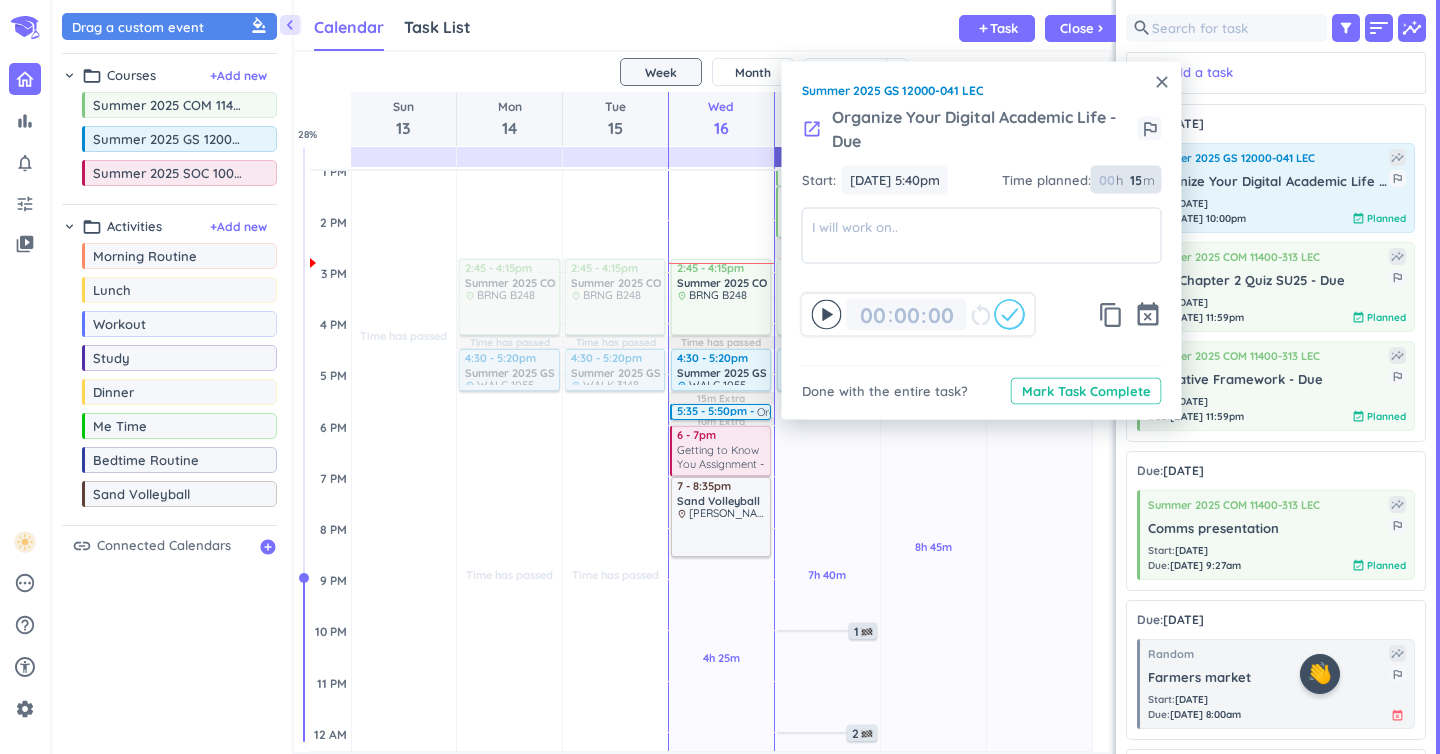 click on "15" at bounding box center [1134, 180] 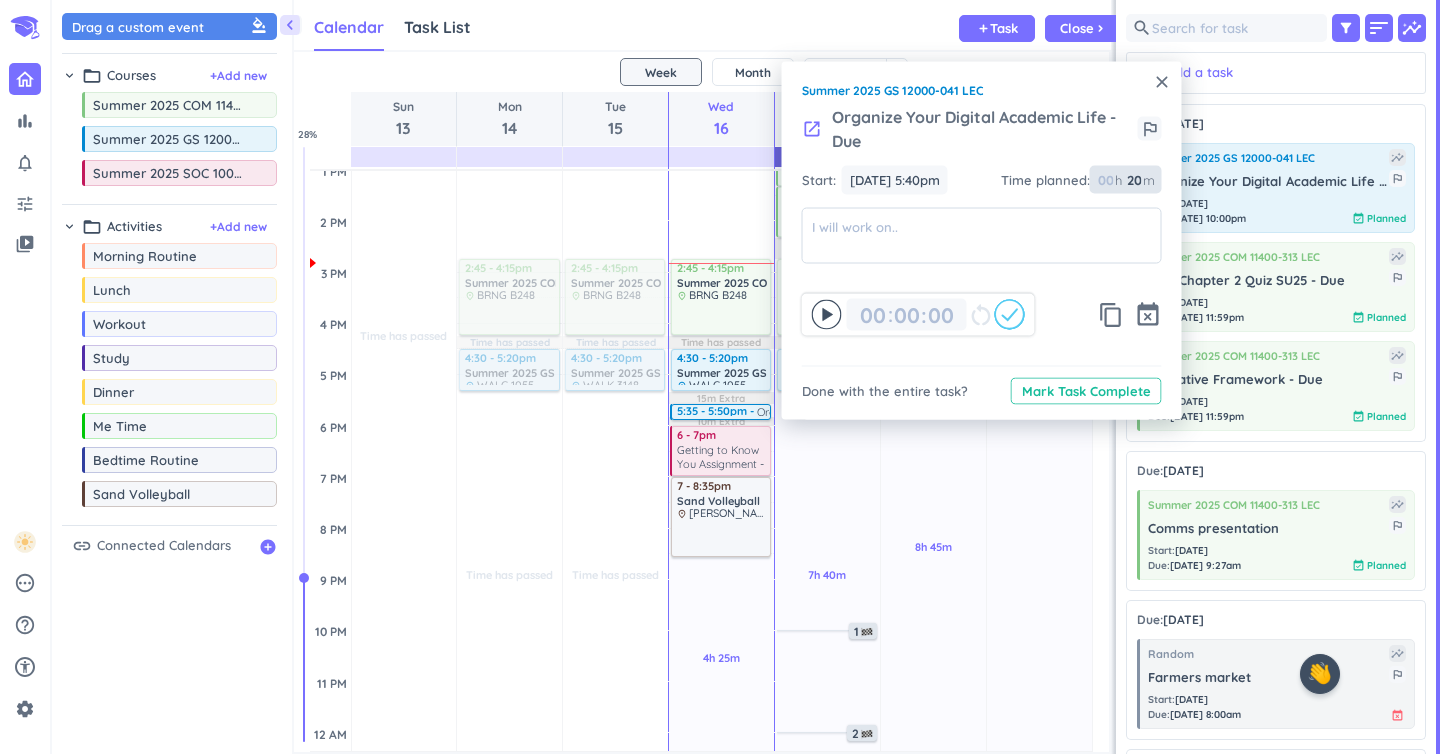 type on "20" 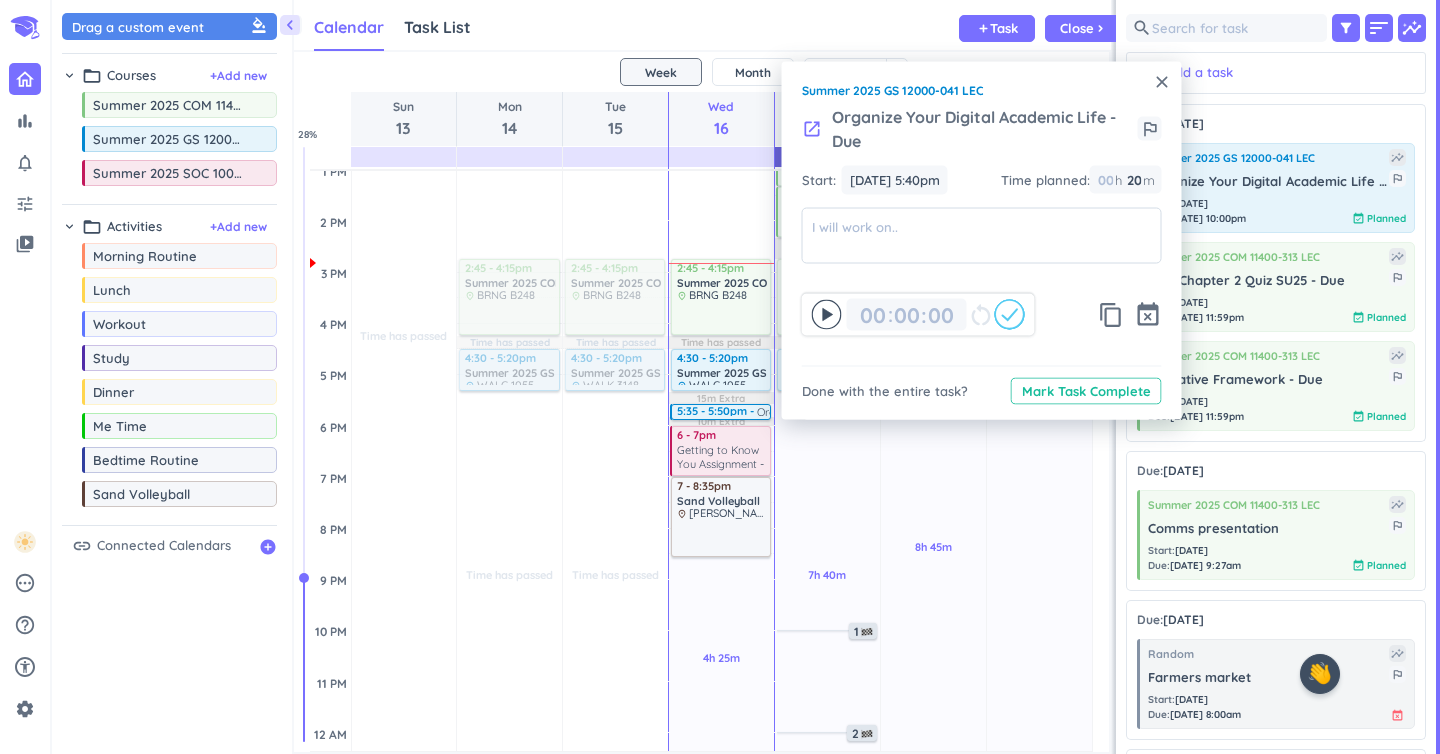 click on "close" at bounding box center (1162, 82) 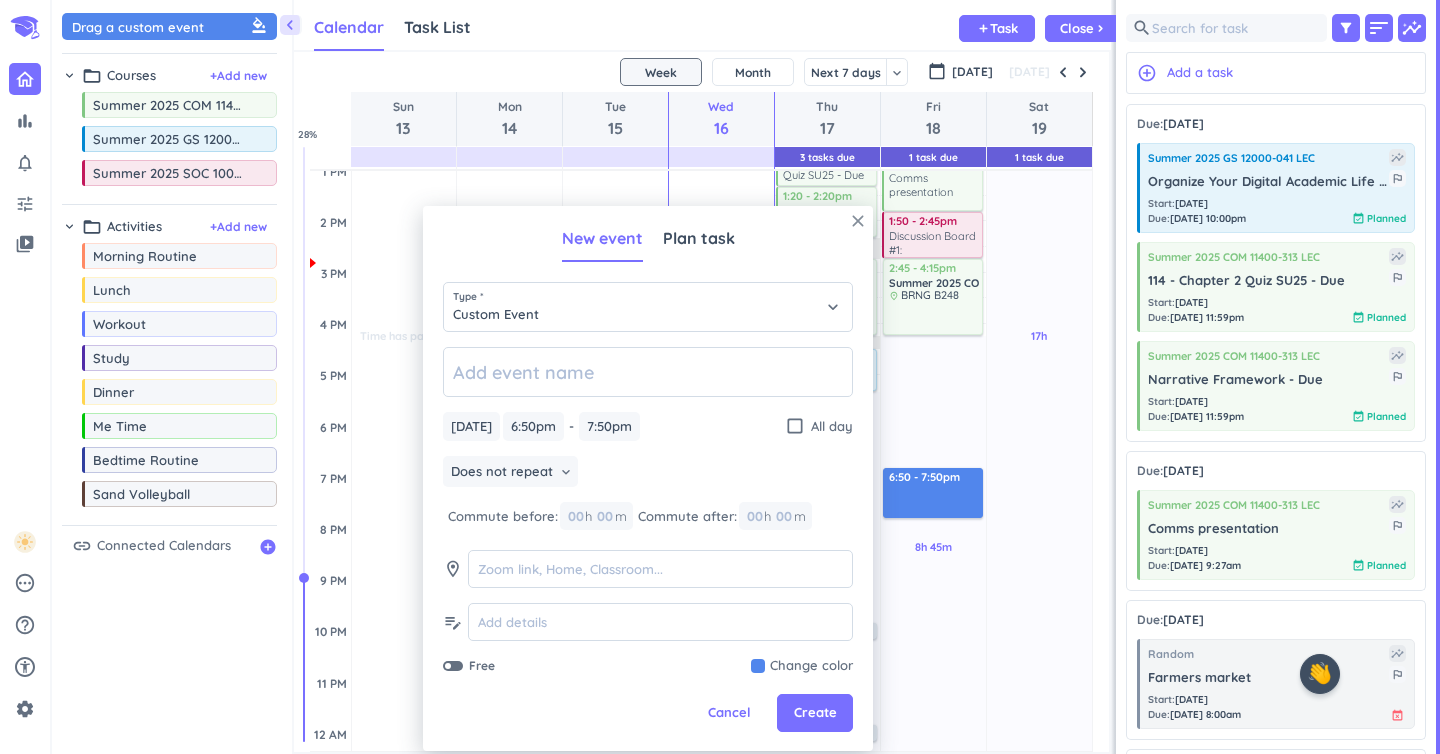 click on "close" at bounding box center (858, 221) 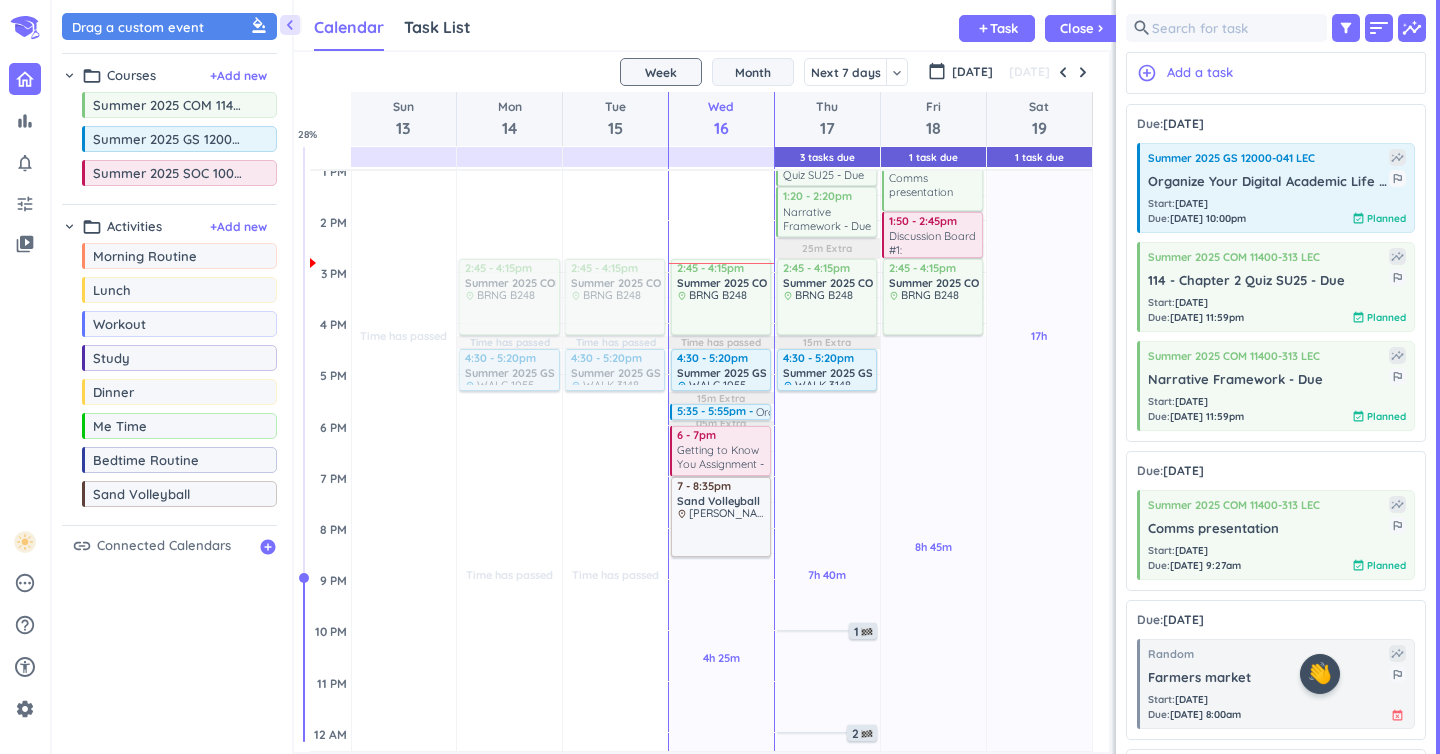 click on "Month" at bounding box center (753, 72) 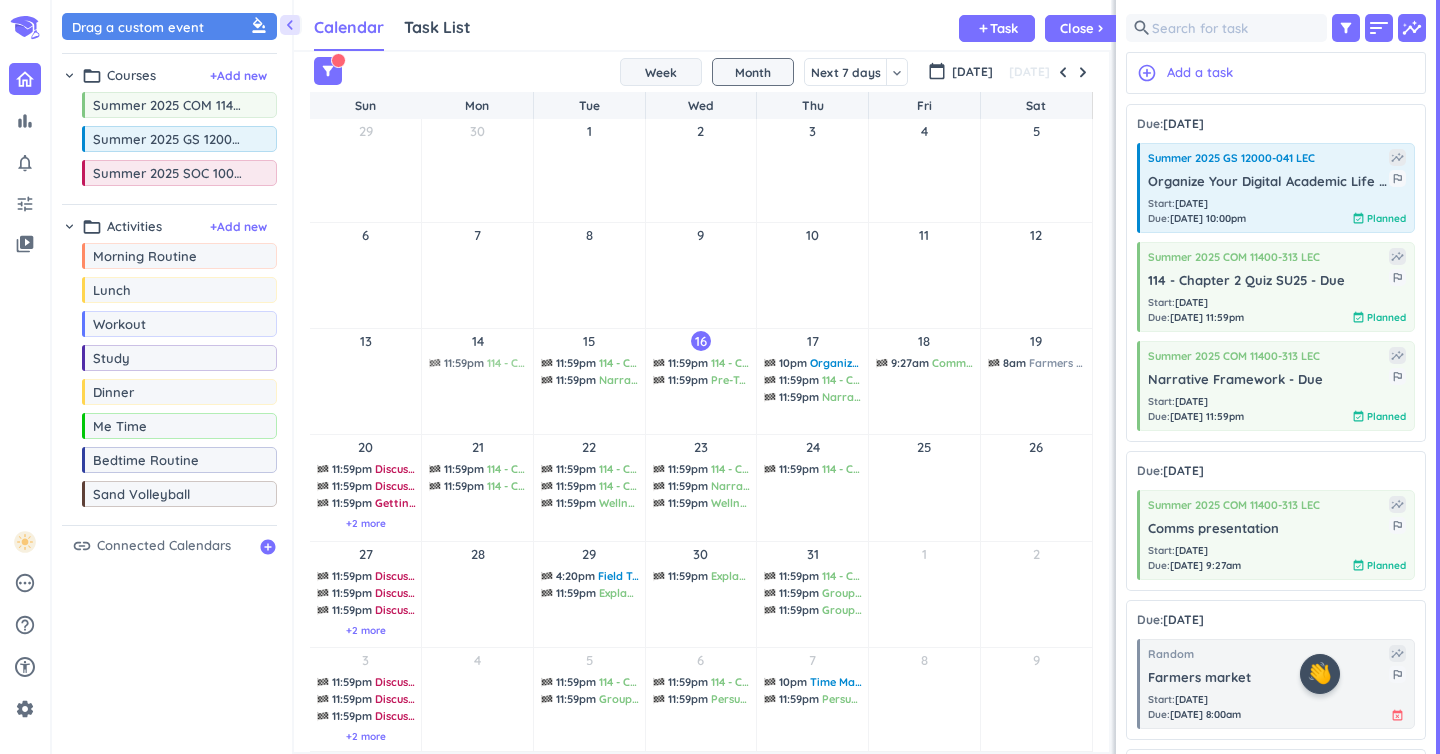 click on "Week" at bounding box center (661, 72) 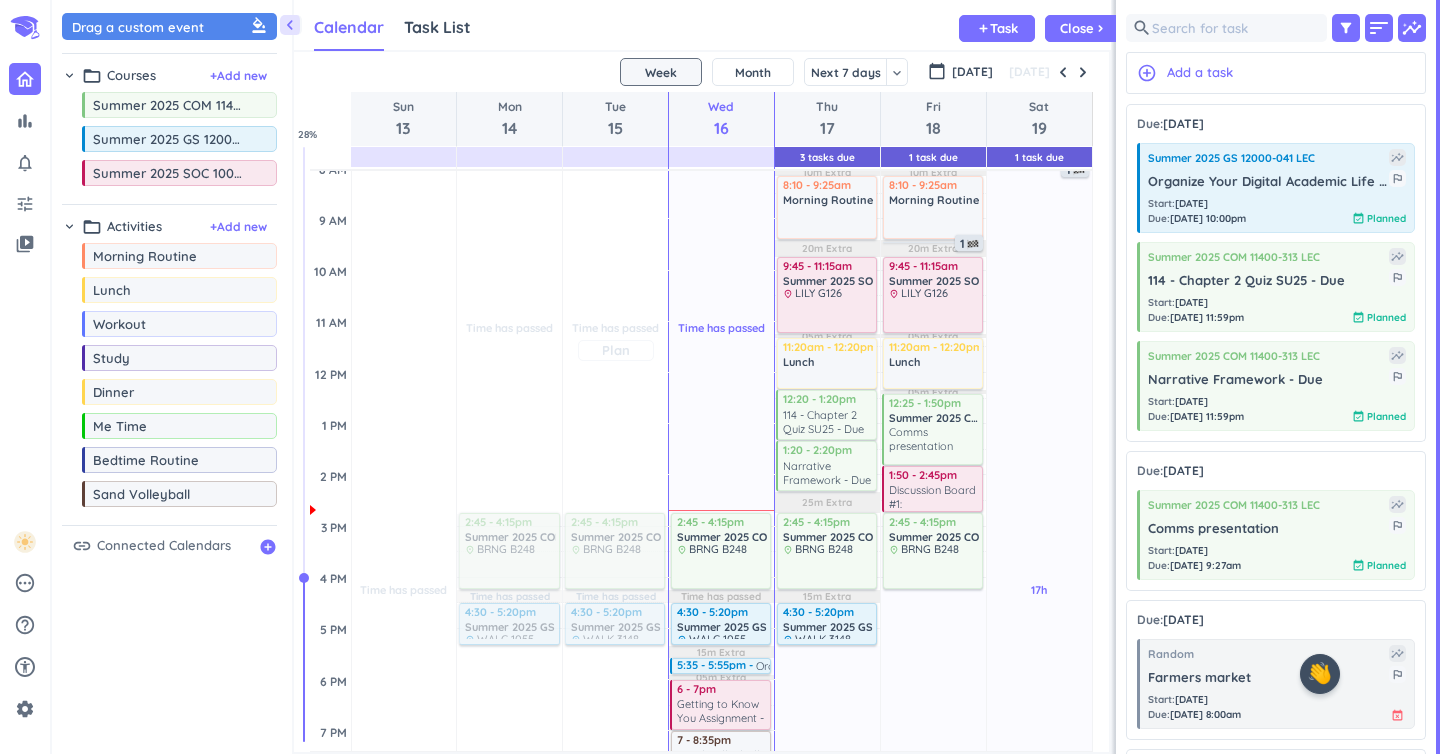scroll, scrollTop: 210, scrollLeft: 0, axis: vertical 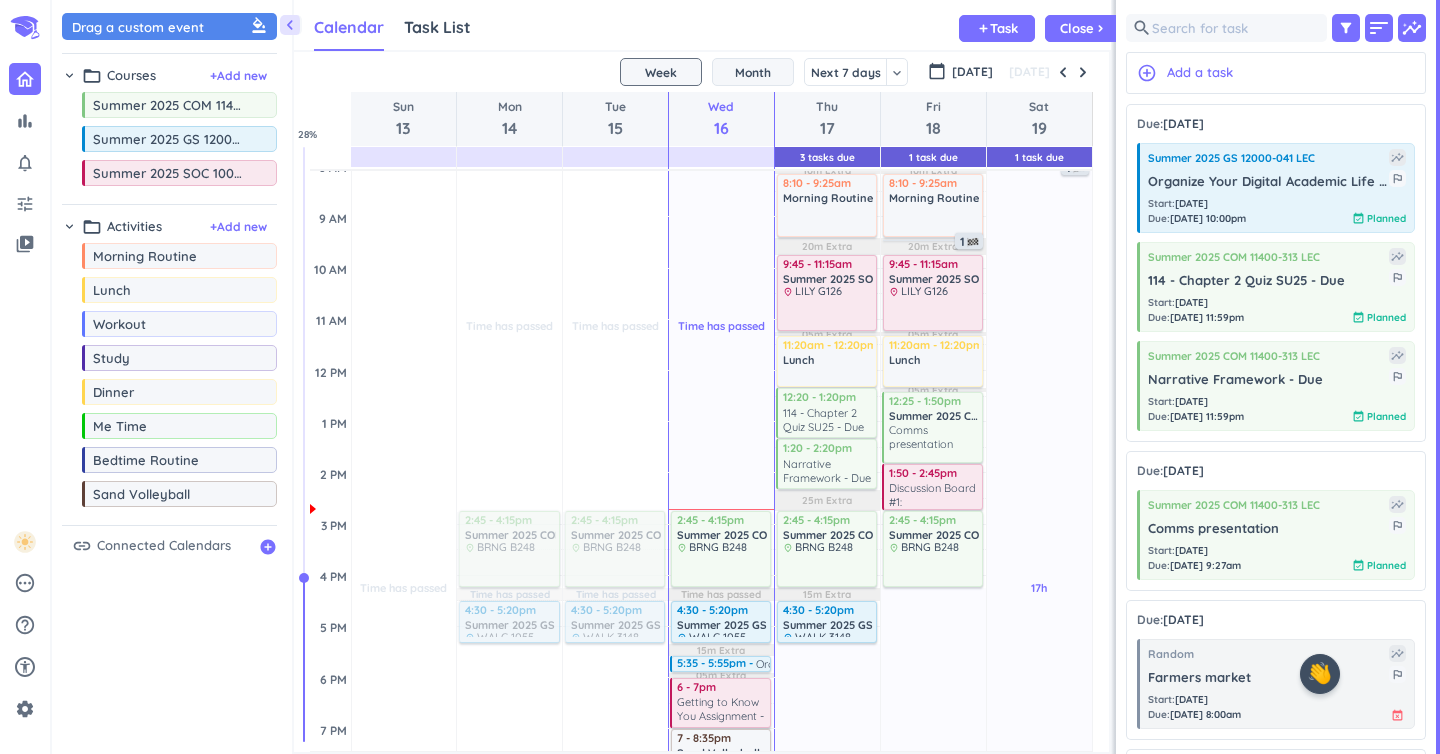 click on "Month" at bounding box center (753, 72) 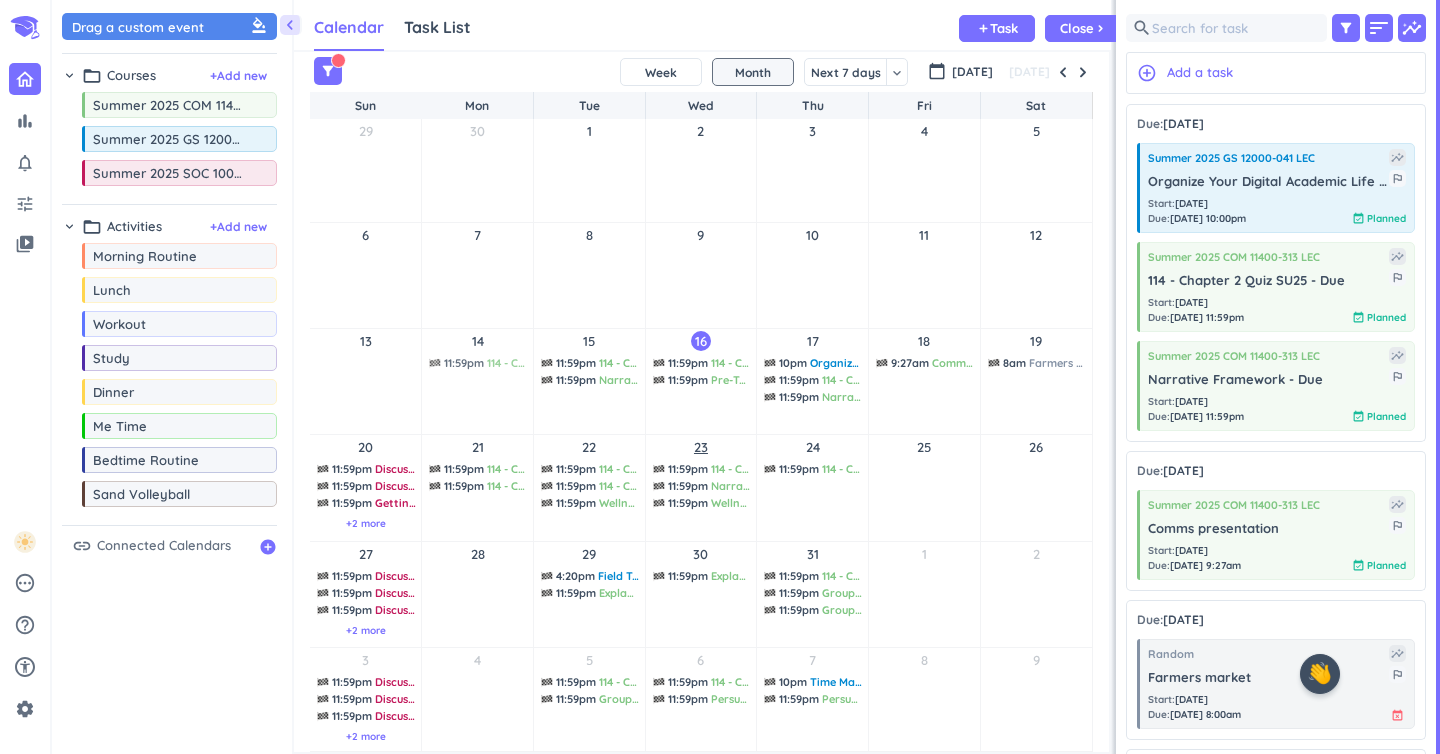 click on "23" at bounding box center (701, 447) 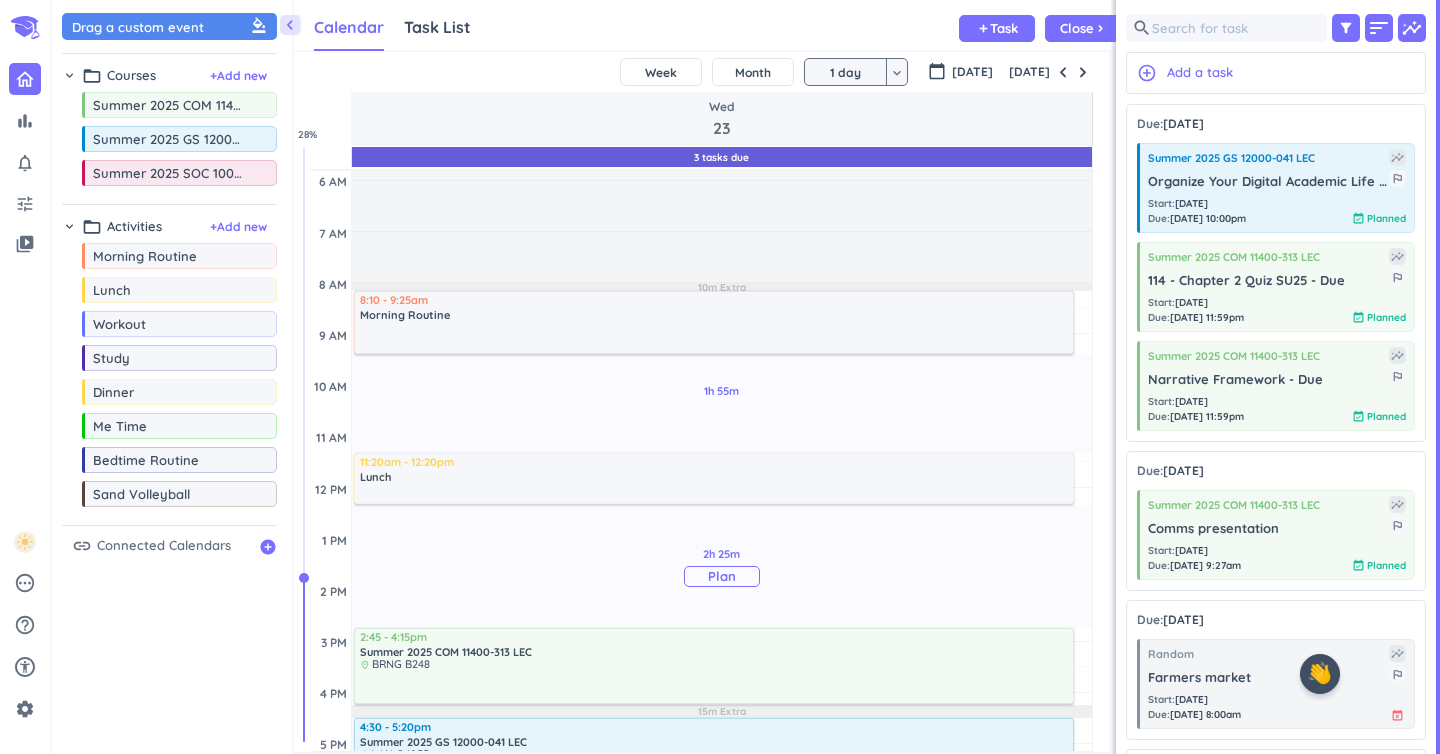 scroll, scrollTop: 0, scrollLeft: 0, axis: both 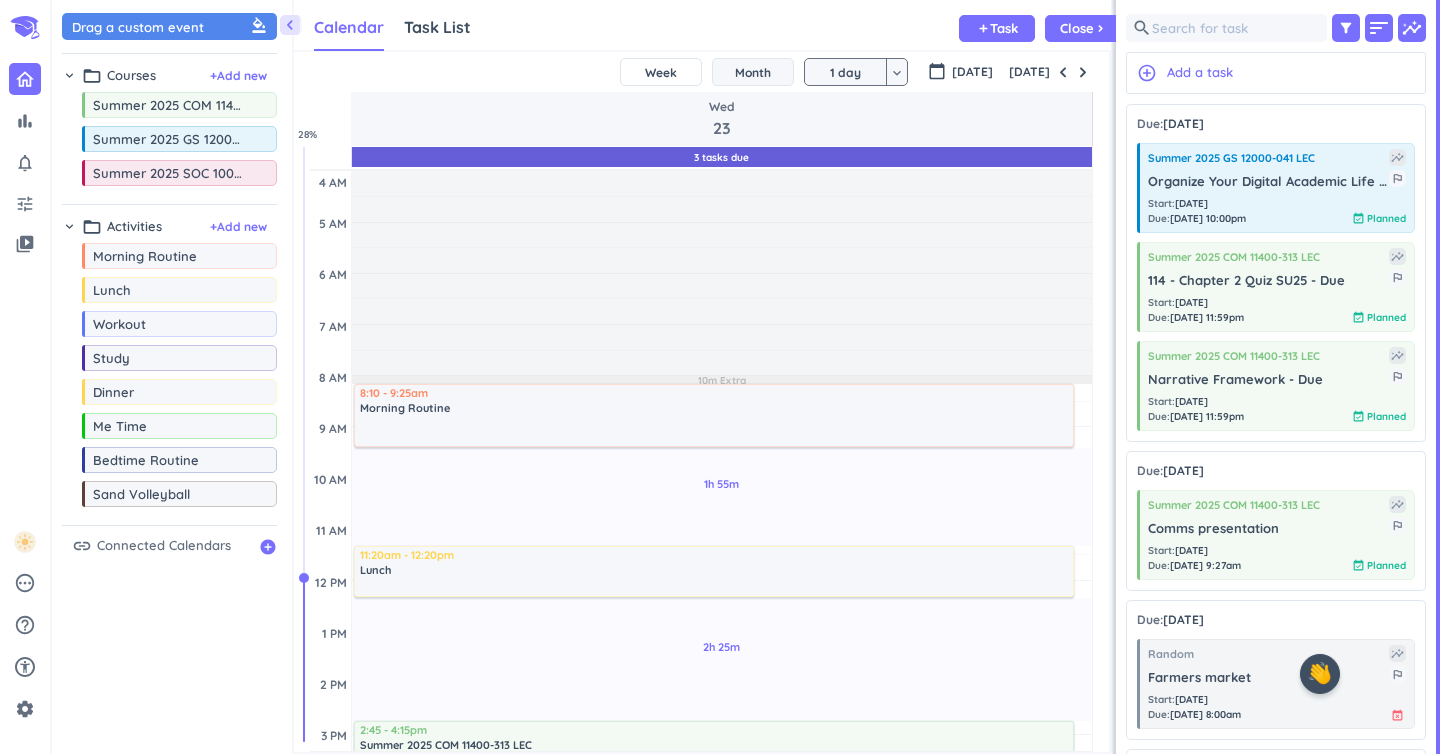 click on "Month" at bounding box center (753, 72) 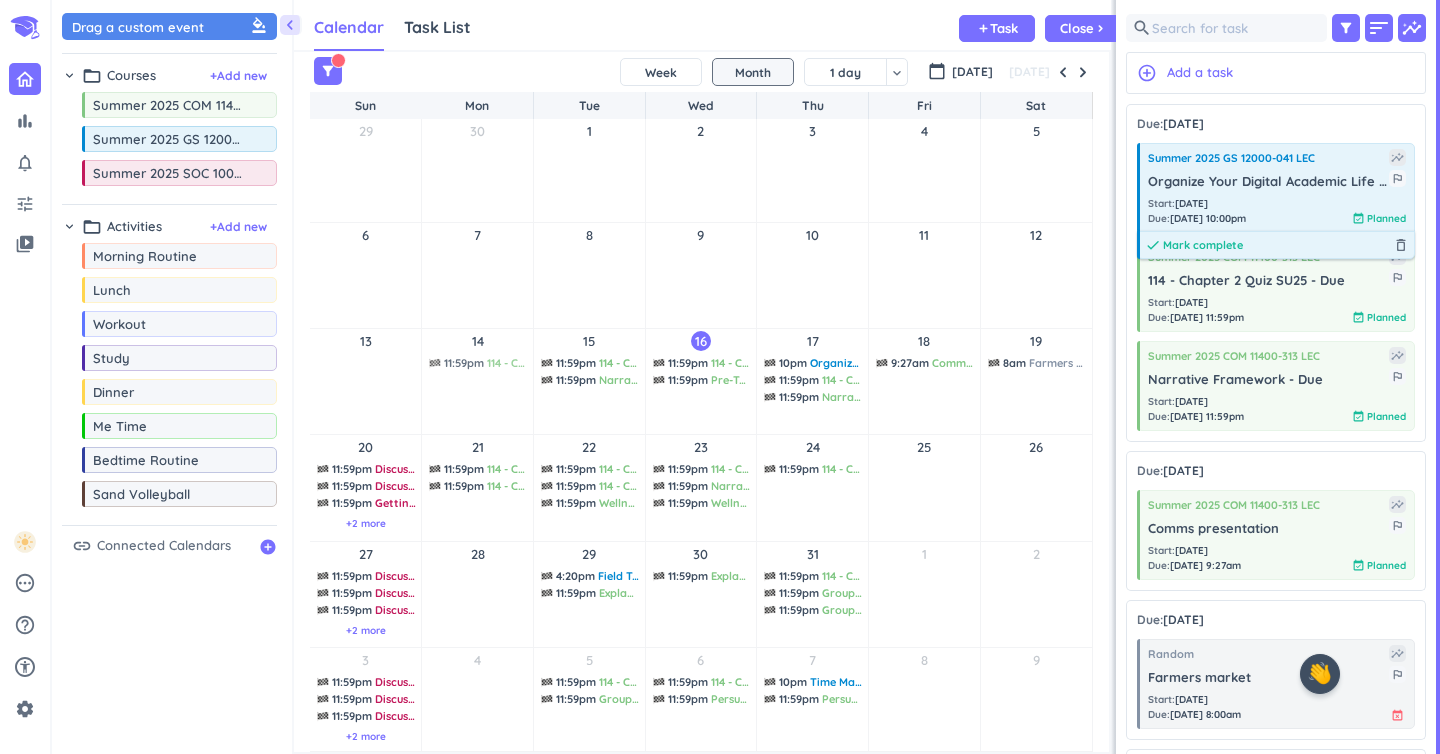 click on "Mark complete" at bounding box center [1203, 245] 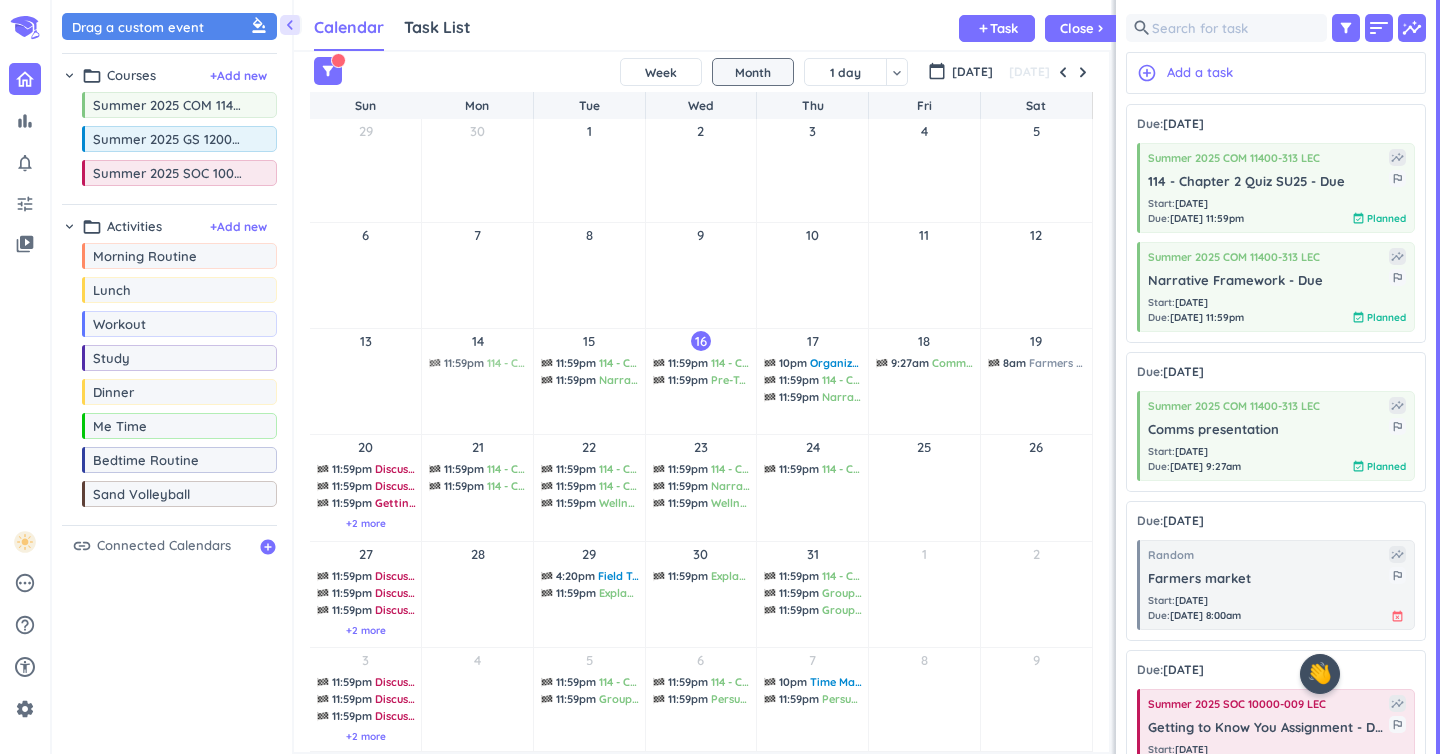 click on "16 11:59pm 114 - Chapter 3 Quiz SU25 - Due 11:59pm Pre-Test Survey - Due" at bounding box center [701, 381] 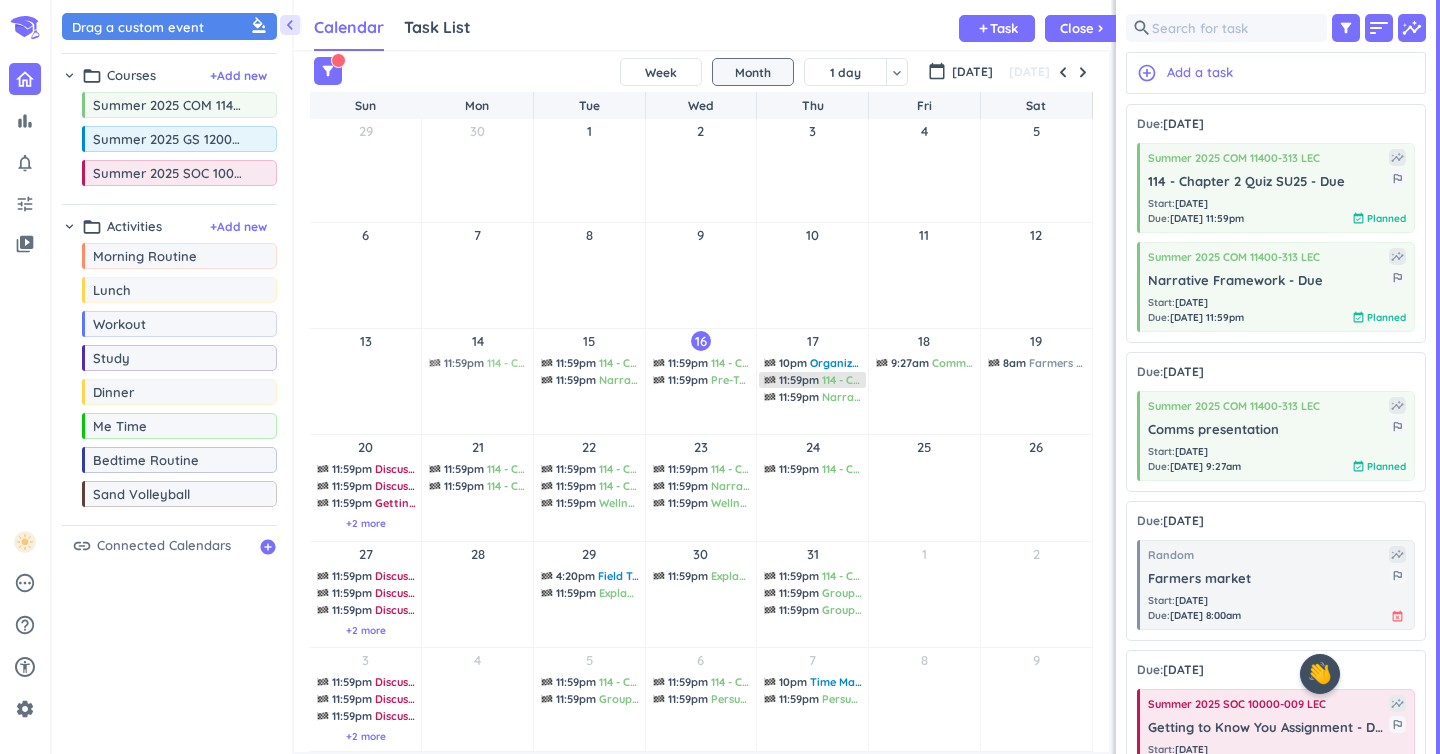 click on "11:59pm" at bounding box center (799, 380) 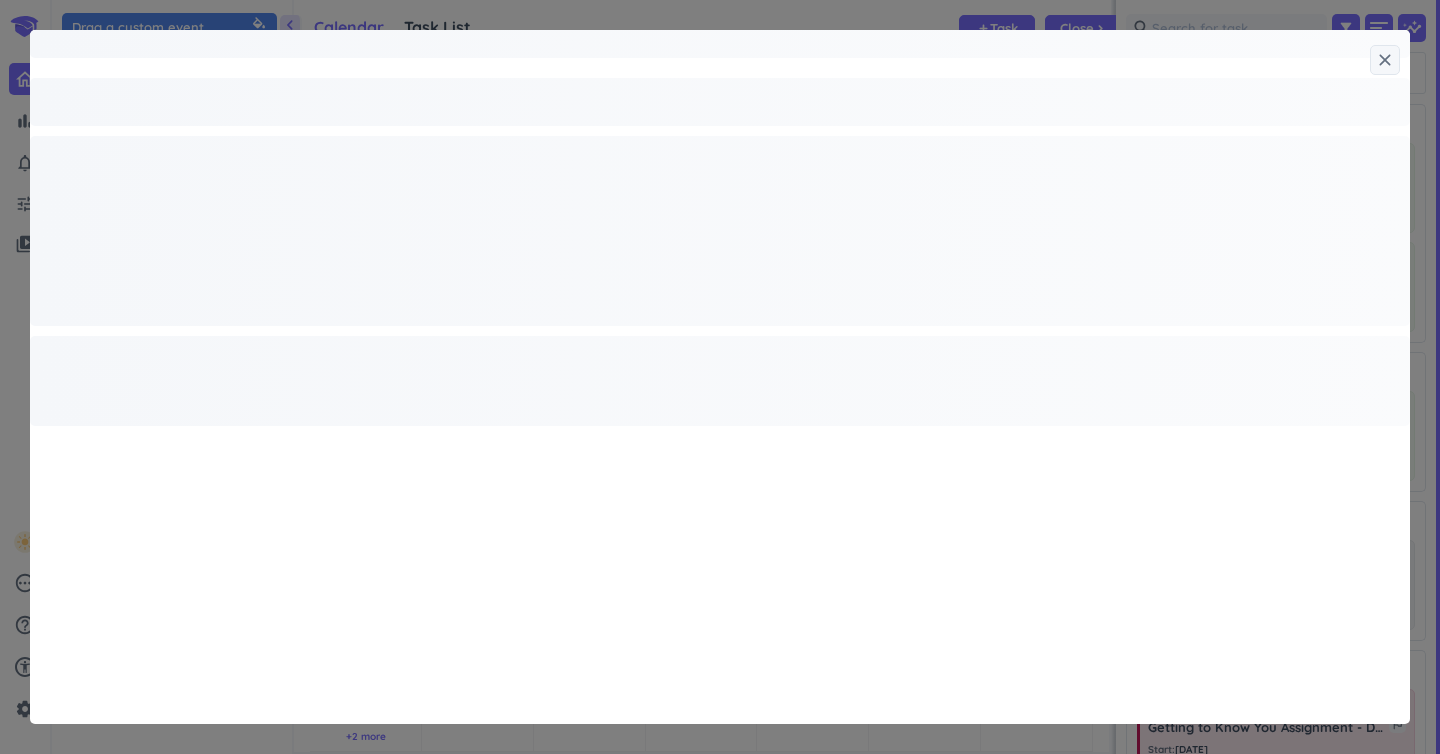 type on "x" 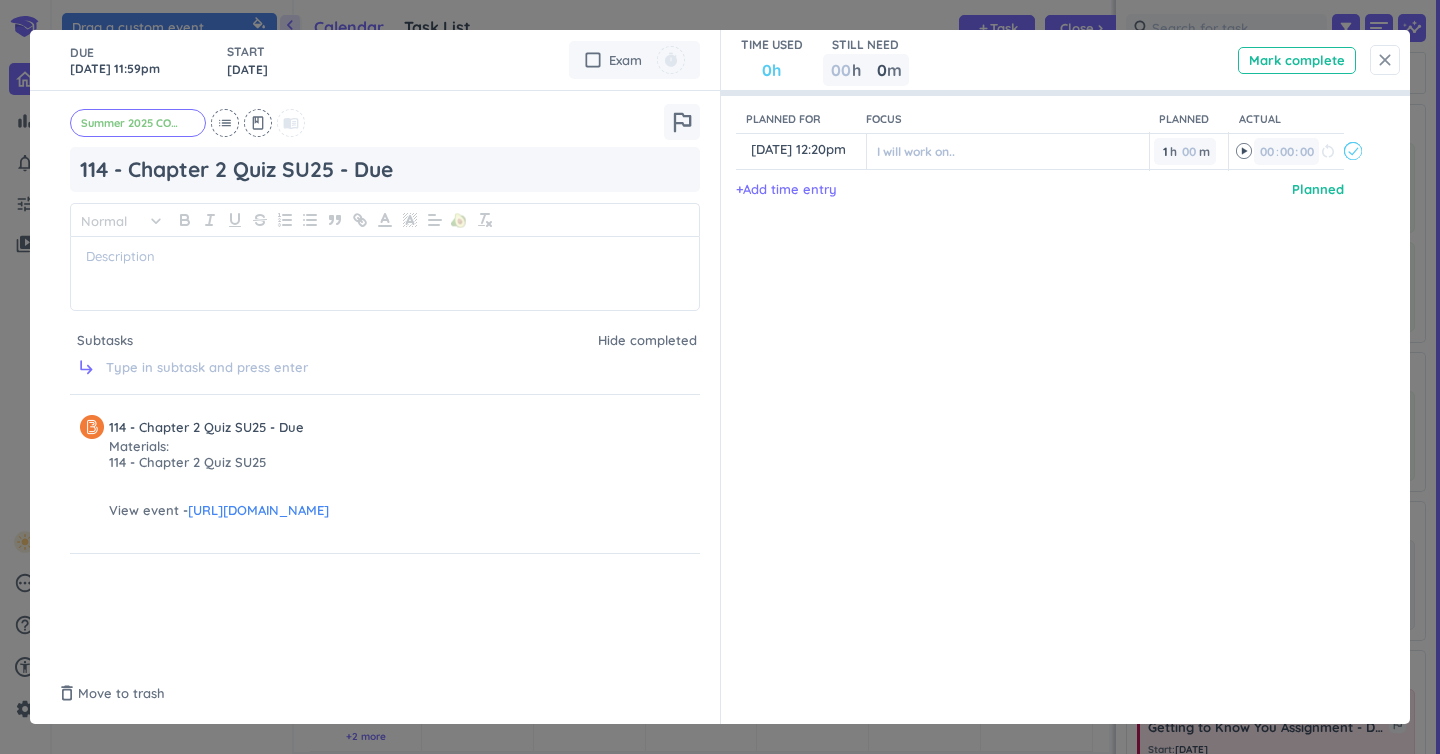 click on "close" at bounding box center [1385, 60] 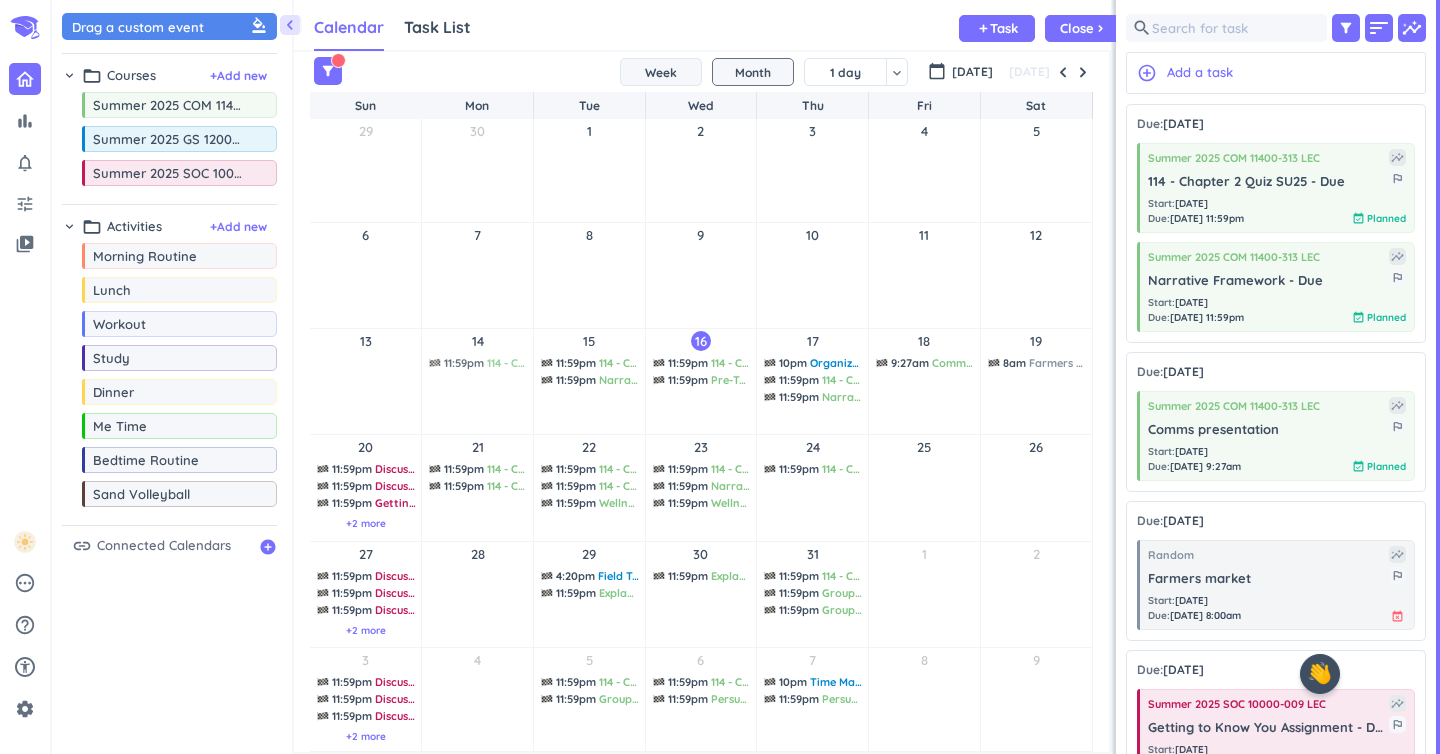 click on "Week" at bounding box center (661, 72) 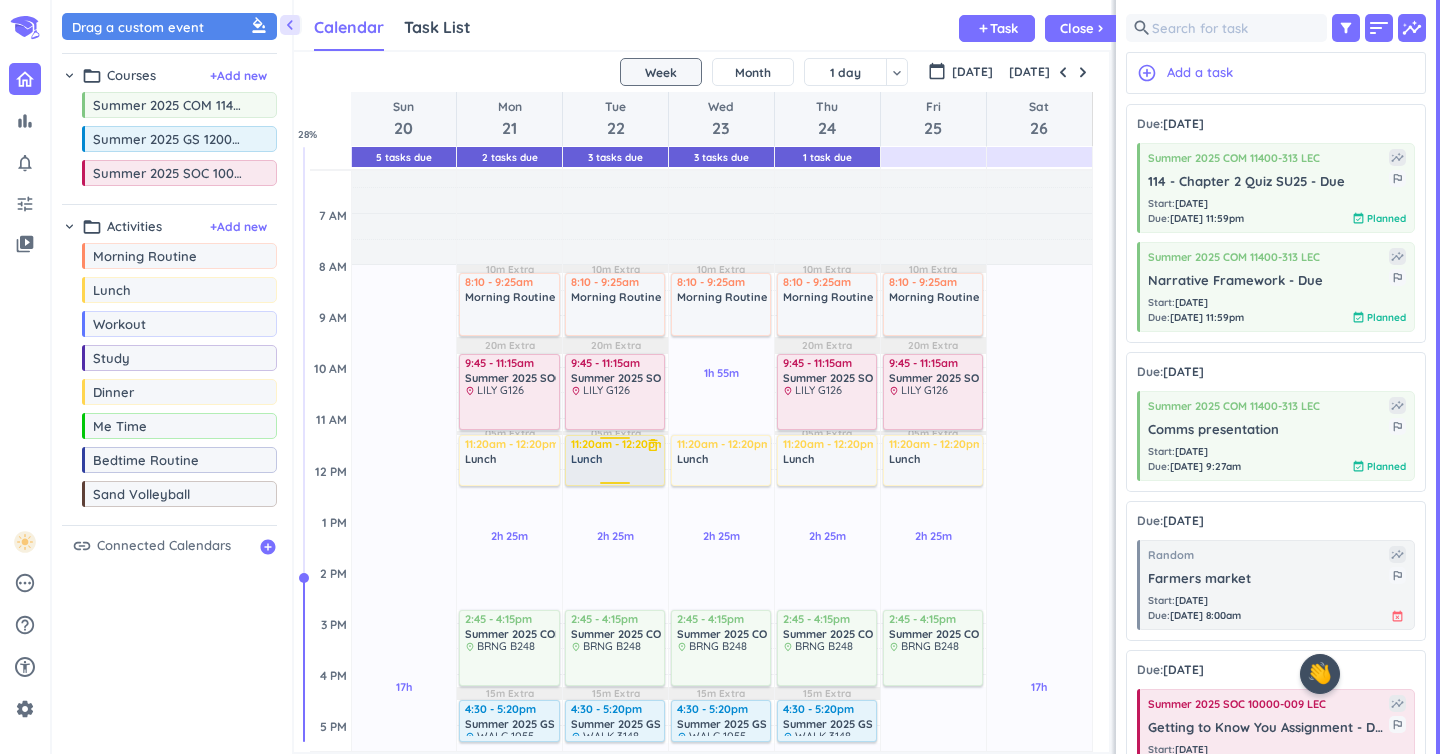 scroll, scrollTop: 112, scrollLeft: 0, axis: vertical 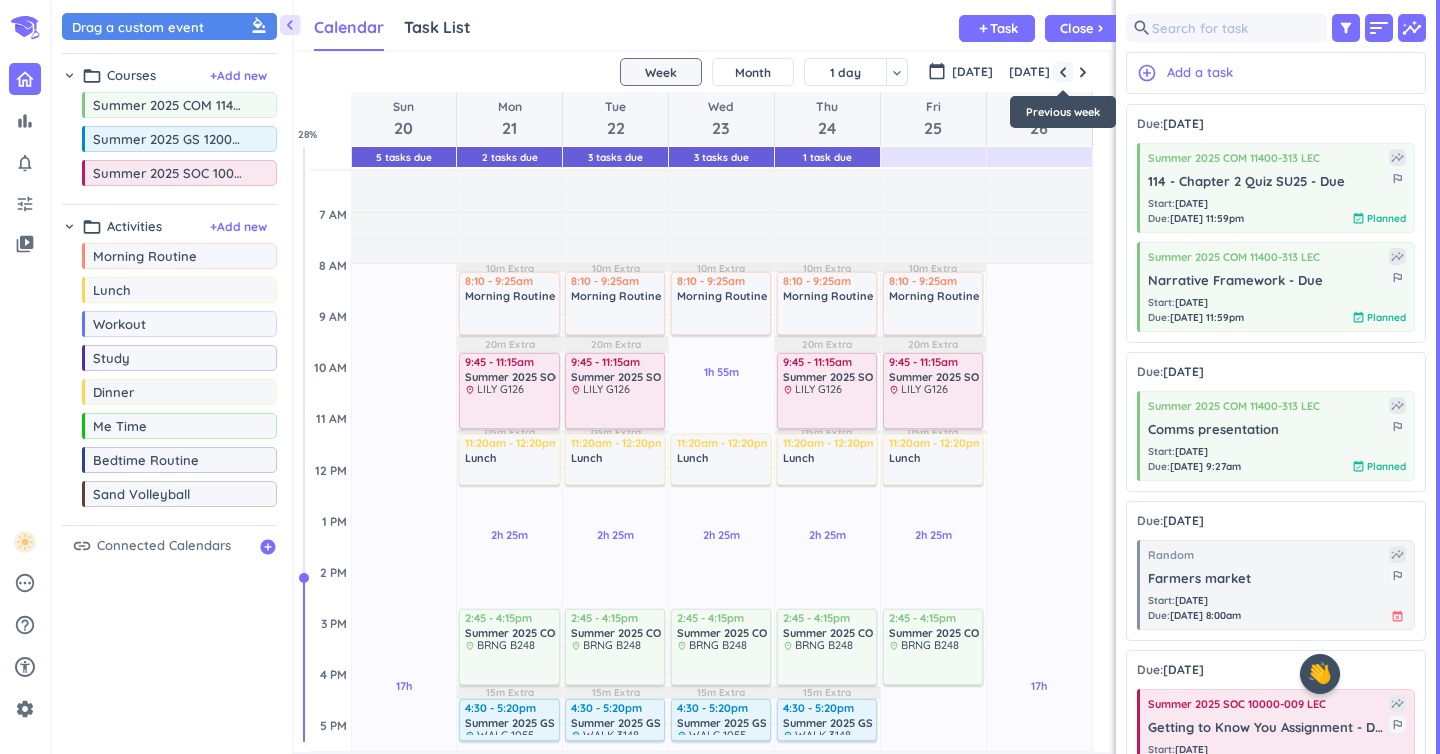 click at bounding box center [1063, 72] 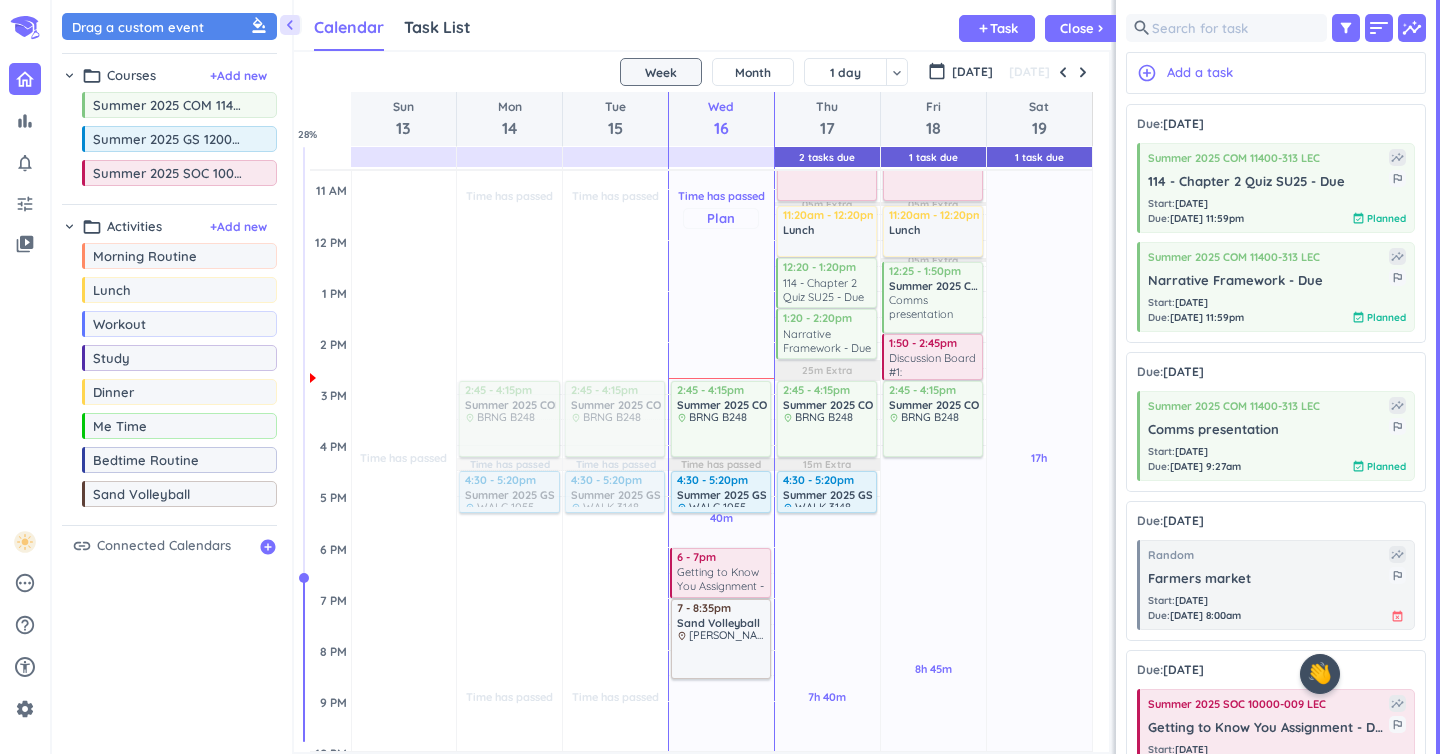 scroll, scrollTop: 442, scrollLeft: 0, axis: vertical 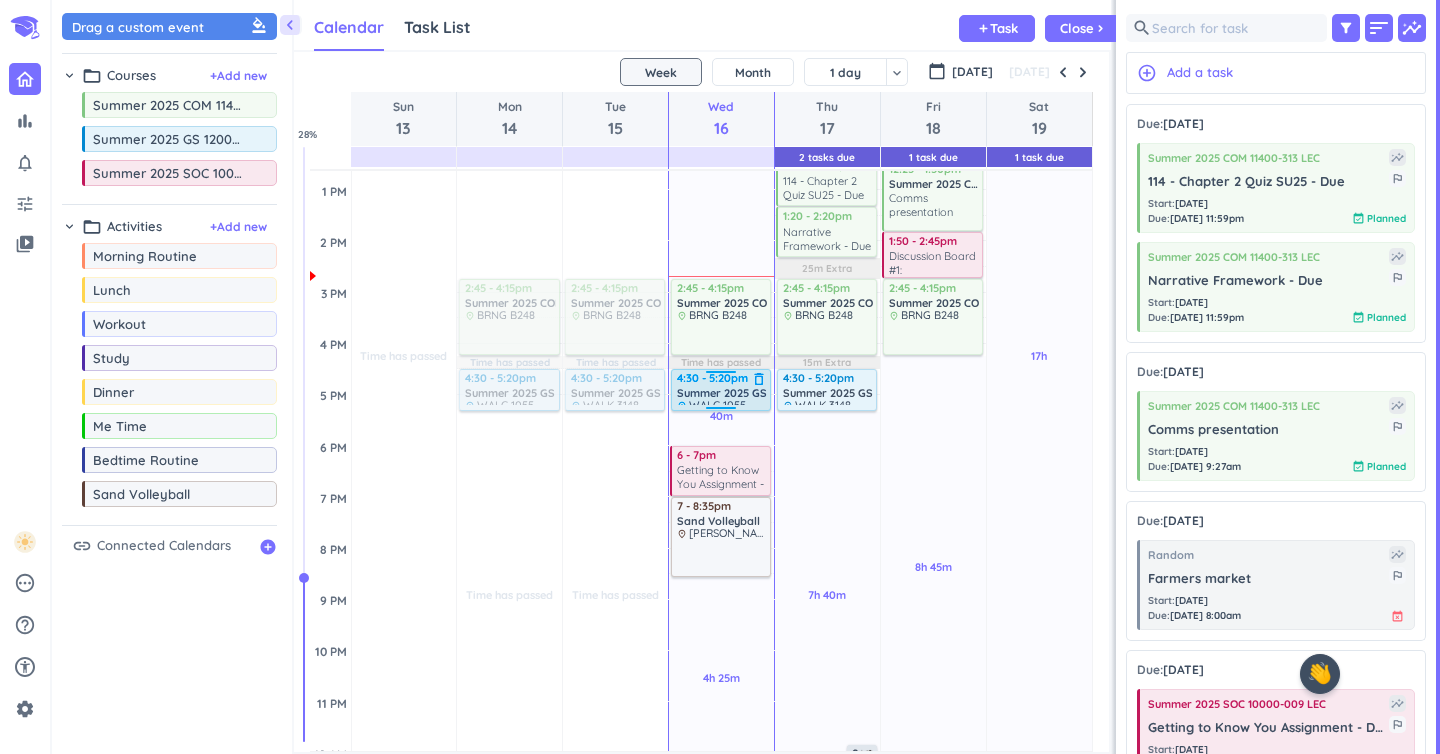 click on "Summer 2025 GS 12000-041 LEC" at bounding box center (760, 393) 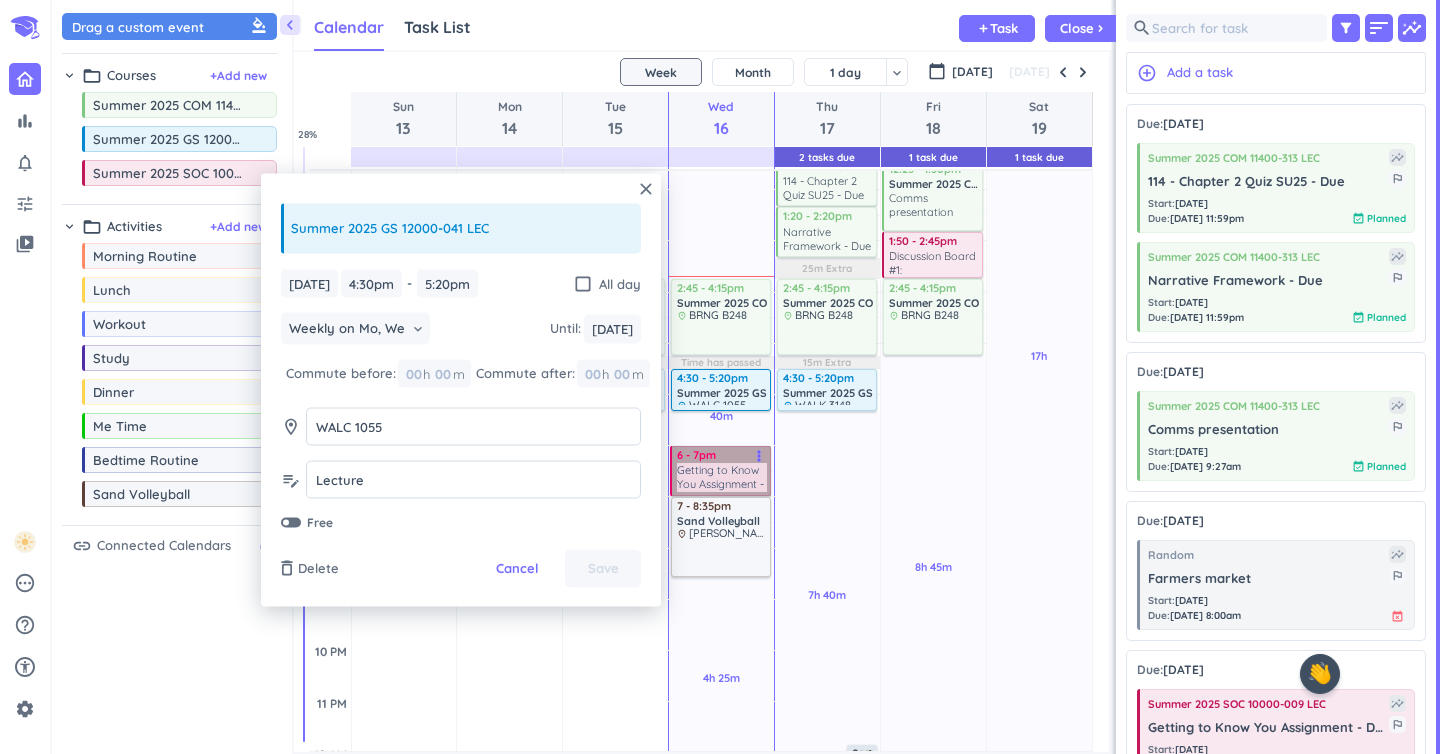 click on "6 - 7pm Summer 2025 SOC 10000-009 LEC Getting to Know You Assignment  - Due more_vert" at bounding box center [721, 471] 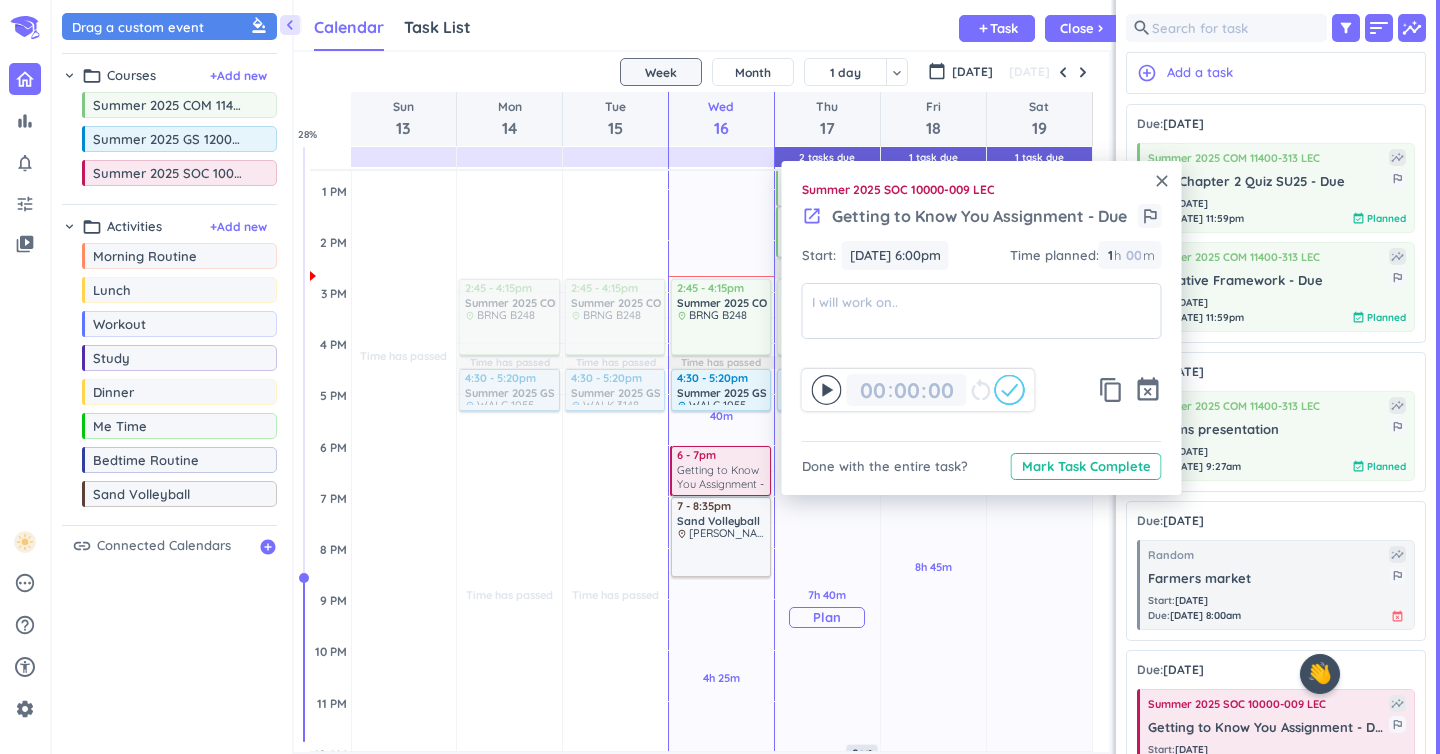 click on "7h 40m Past due Plan" at bounding box center [827, 608] 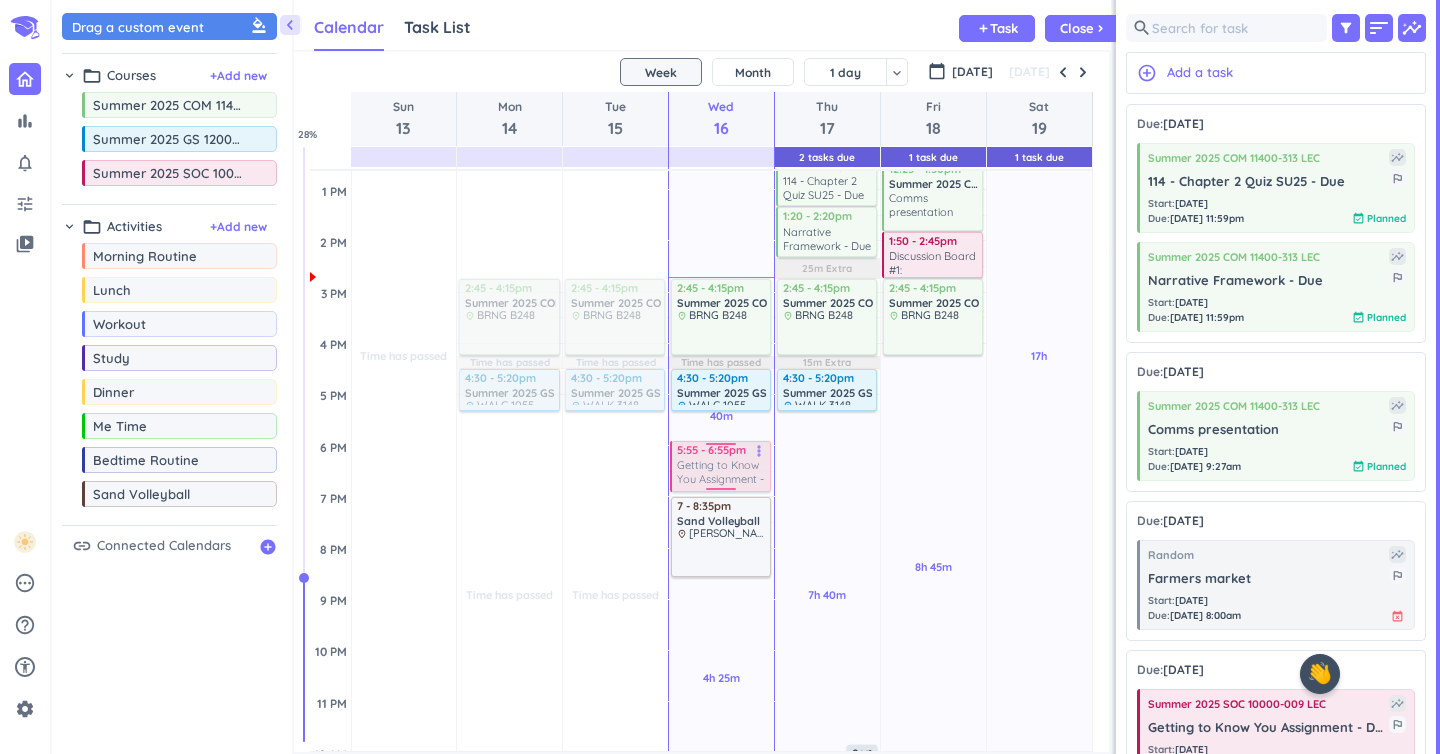 click on "Time has passed Past due Plan 40m Past due Plan 4h 25m Past due Plan Time has passed Adjust Awake Time Adjust Awake Time 2:45 - 4:15pm Summer 2025 COM 11400-313 LEC delete_outline place BRNG B248 4:30 - 5:20pm Summer 2025 GS 12000-041 LEC delete_outline place WALC 1055 Lecture 6 - 7pm Summer 2025 SOC 10000-009 LEC Getting to Know You Assignment  - Due more_vert 7 - 8:35pm Sand Volleyball delete_outline place [PERSON_NAME] South Lawn 5:55 - 6:55pm Summer 2025 SOC 10000-009 LEC Getting to Know You Assignment  - Due more_vert" at bounding box center (721, 343) 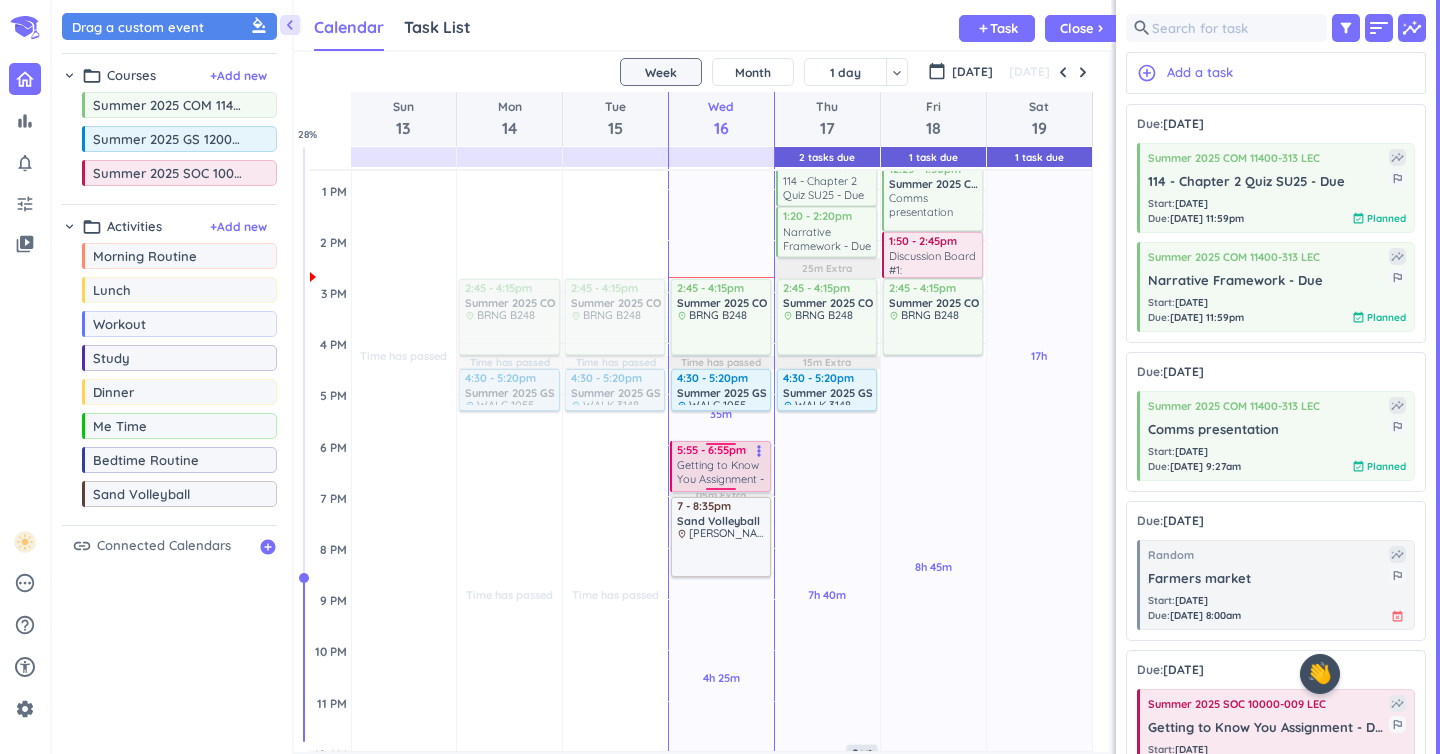 click on "Getting to Know You Assignment  - Due" at bounding box center (722, 473) 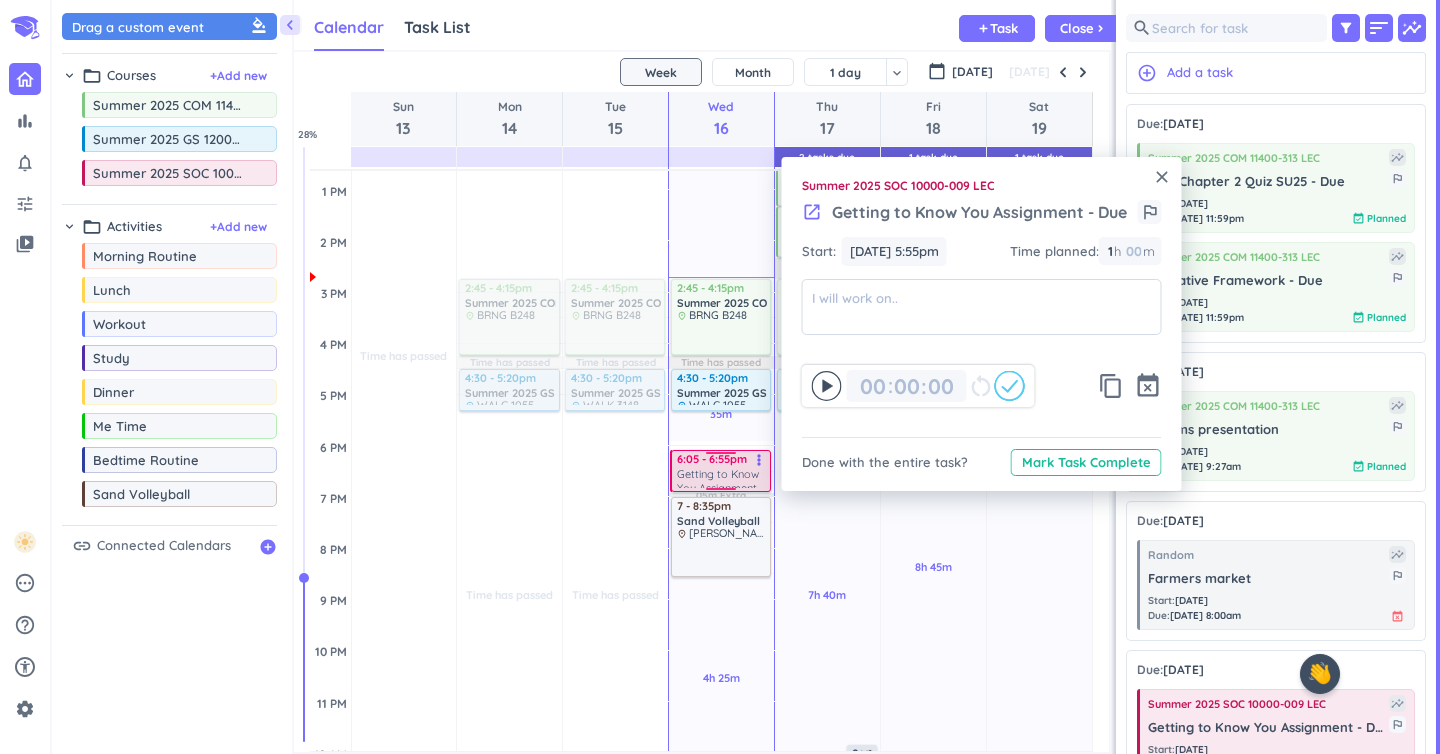 click on "Time has passed Past due Plan 35m Past due Plan 4h 25m Past due Plan Time has passed 05m Extra Adjust Awake Time Adjust Awake Time 2:45 - 4:15pm Summer 2025 COM 11400-313 LEC delete_outline place BRNG B248 4:30 - 5:20pm Summer 2025 GS 12000-041 LEC delete_outline place WALC 1055 Lecture 5:55 - 6:55pm Summer 2025 SOC 10000-009 LEC Getting to Know You Assignment  - Due more_vert 7 - 8:35pm Sand Volleyball delete_outline place [PERSON_NAME] South Lawn 6:05 - 6:55pm Getting to Know You Assignment  - Due more_vert" at bounding box center (721, 343) 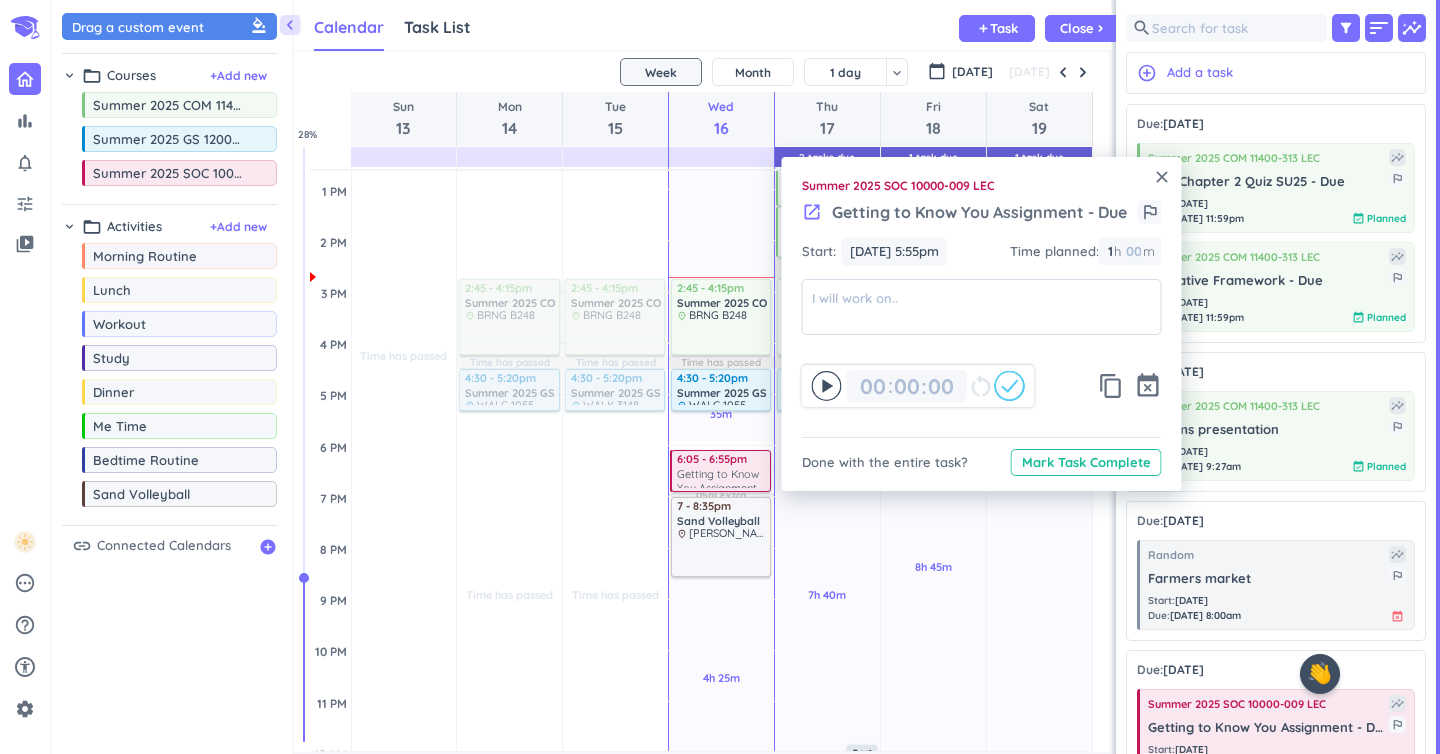 type 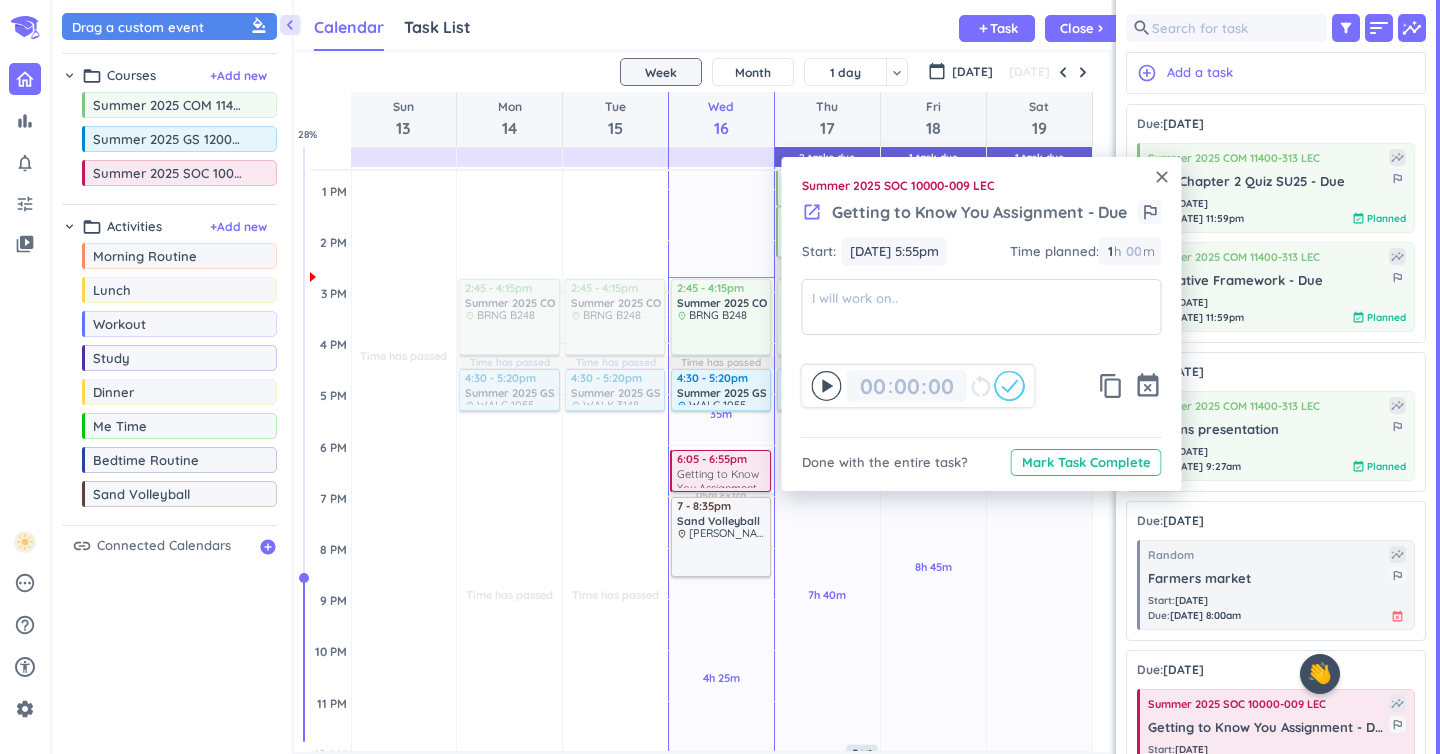 type on "50" 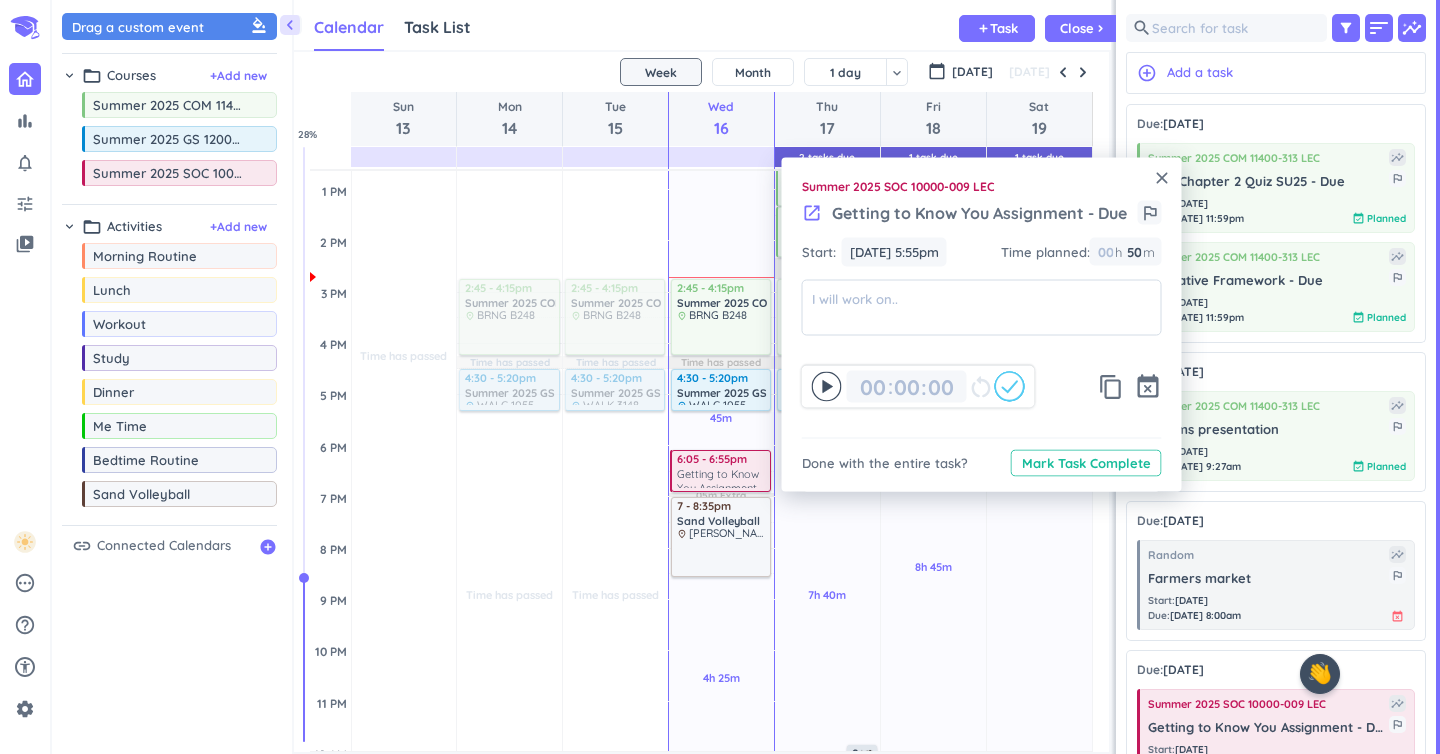 click on "close" at bounding box center [1162, 178] 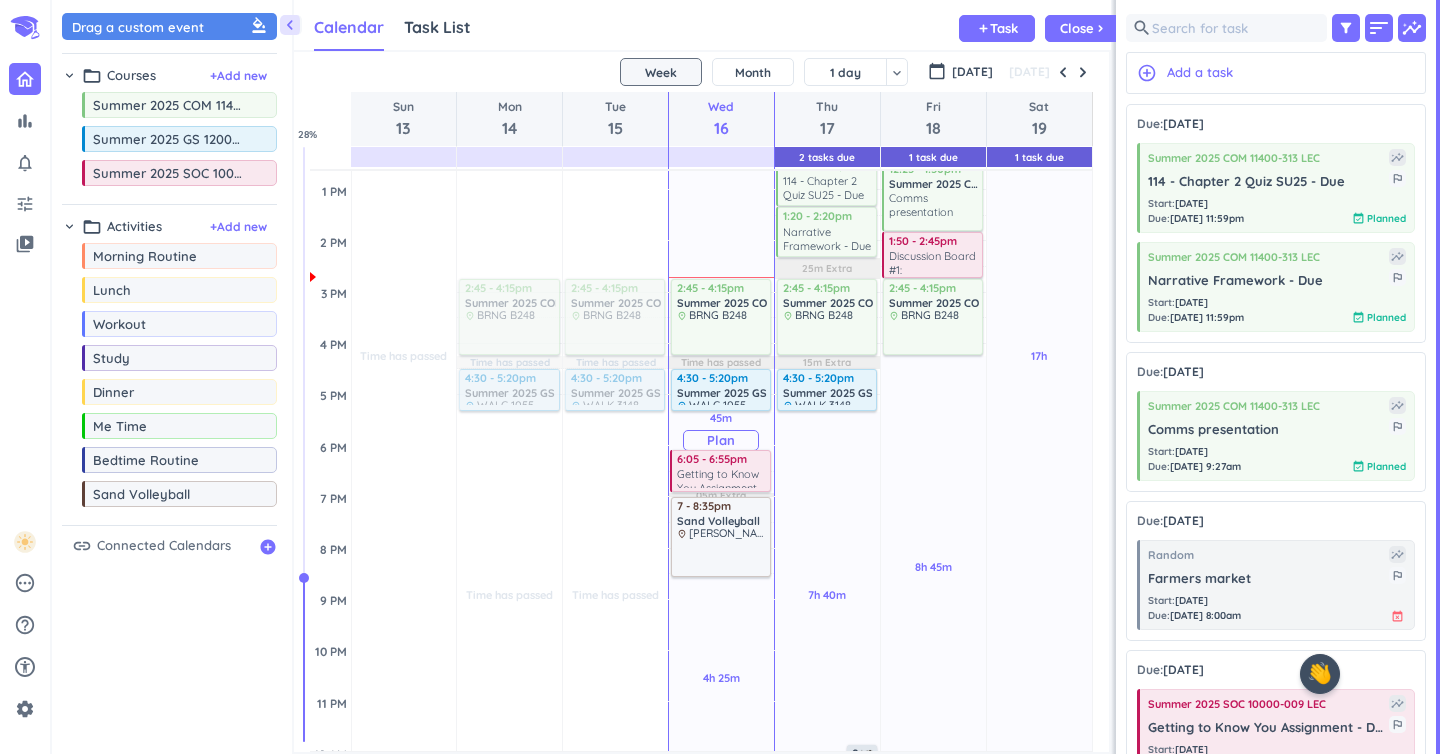 click on "Plan" at bounding box center [721, 440] 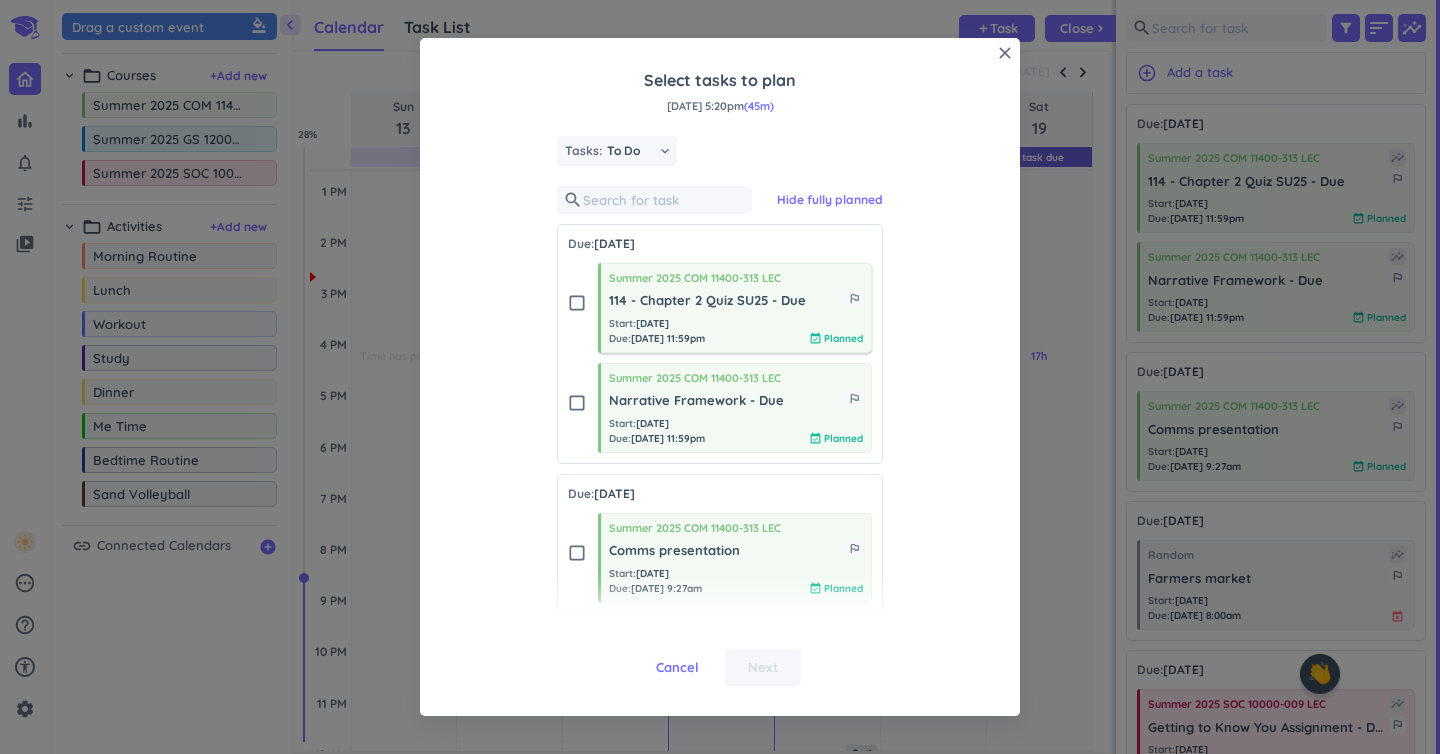 click on "114 - Chapter 2 Quiz SU25 - Due" at bounding box center [727, 301] 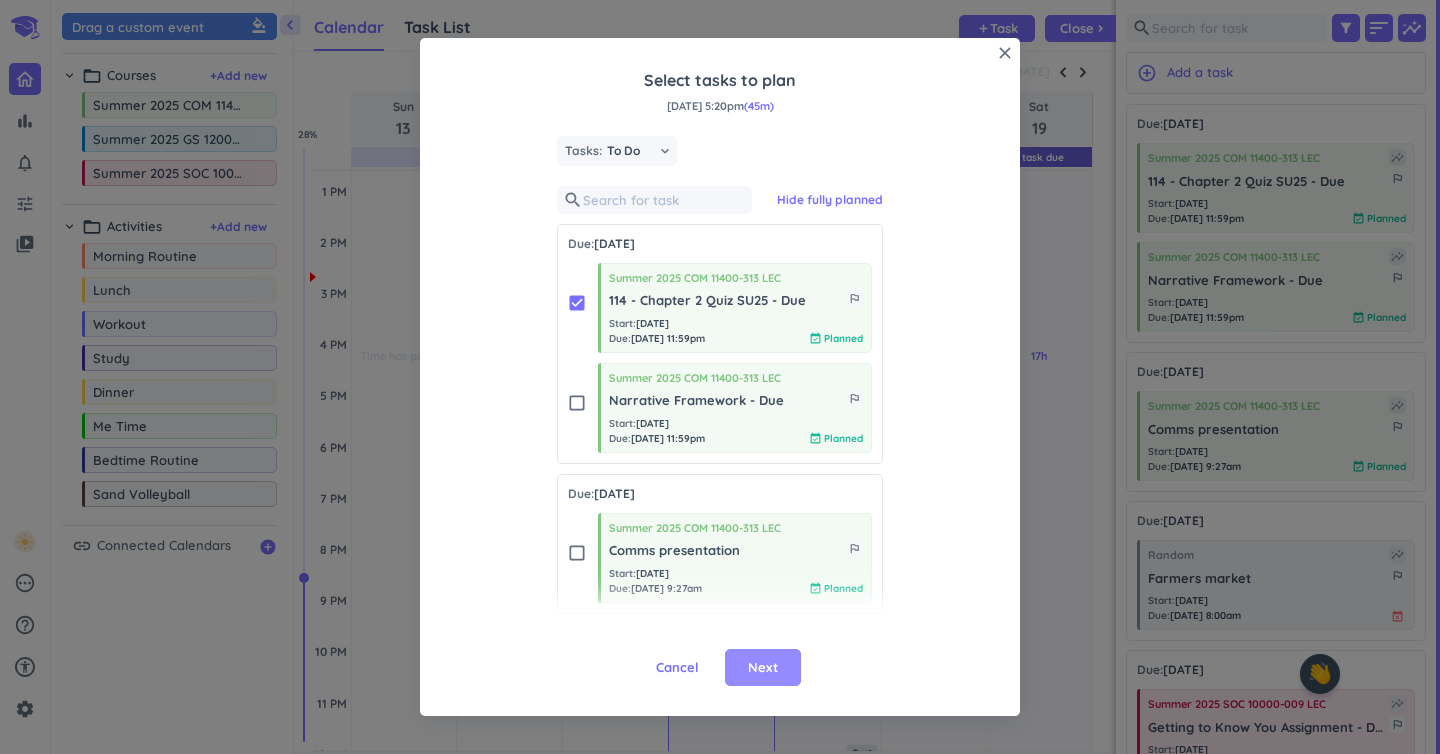 click on "Next" at bounding box center [763, 668] 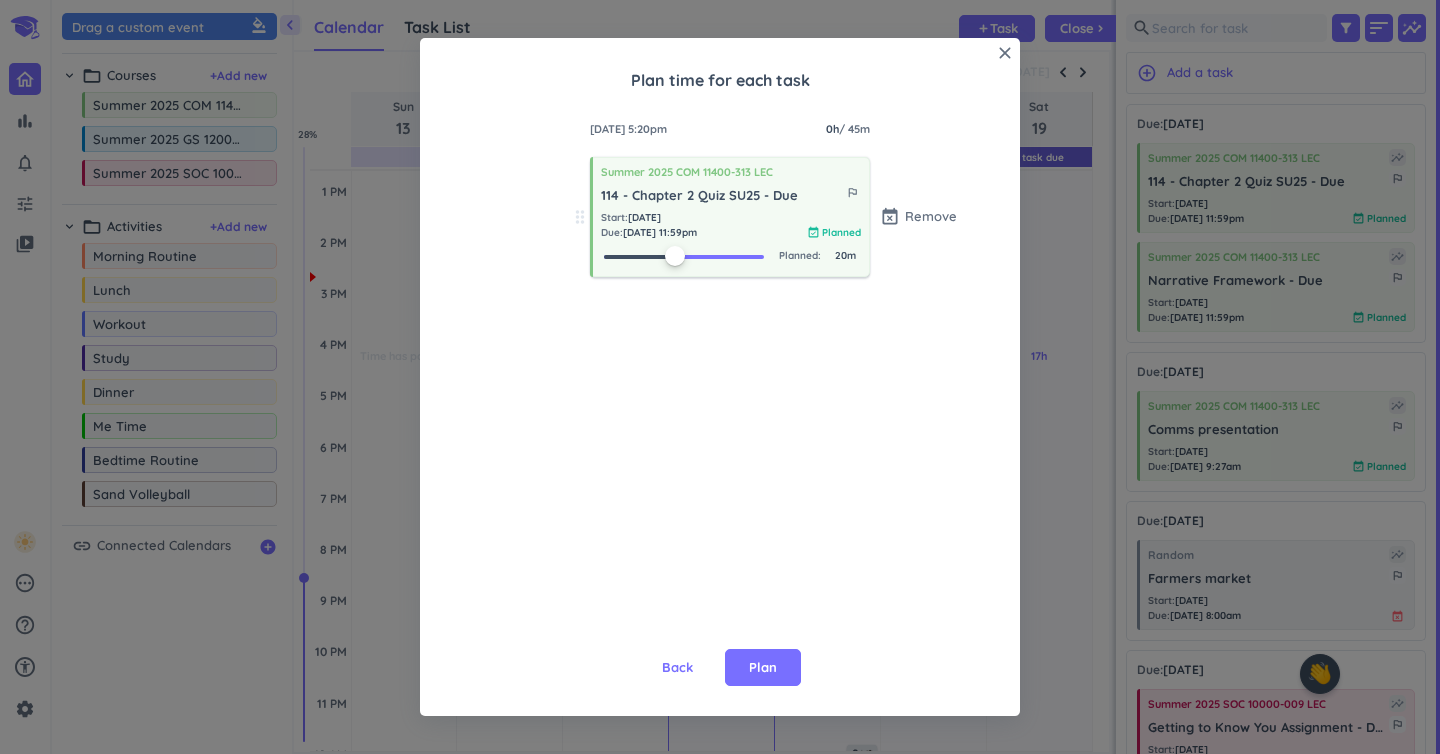click at bounding box center [684, 255] 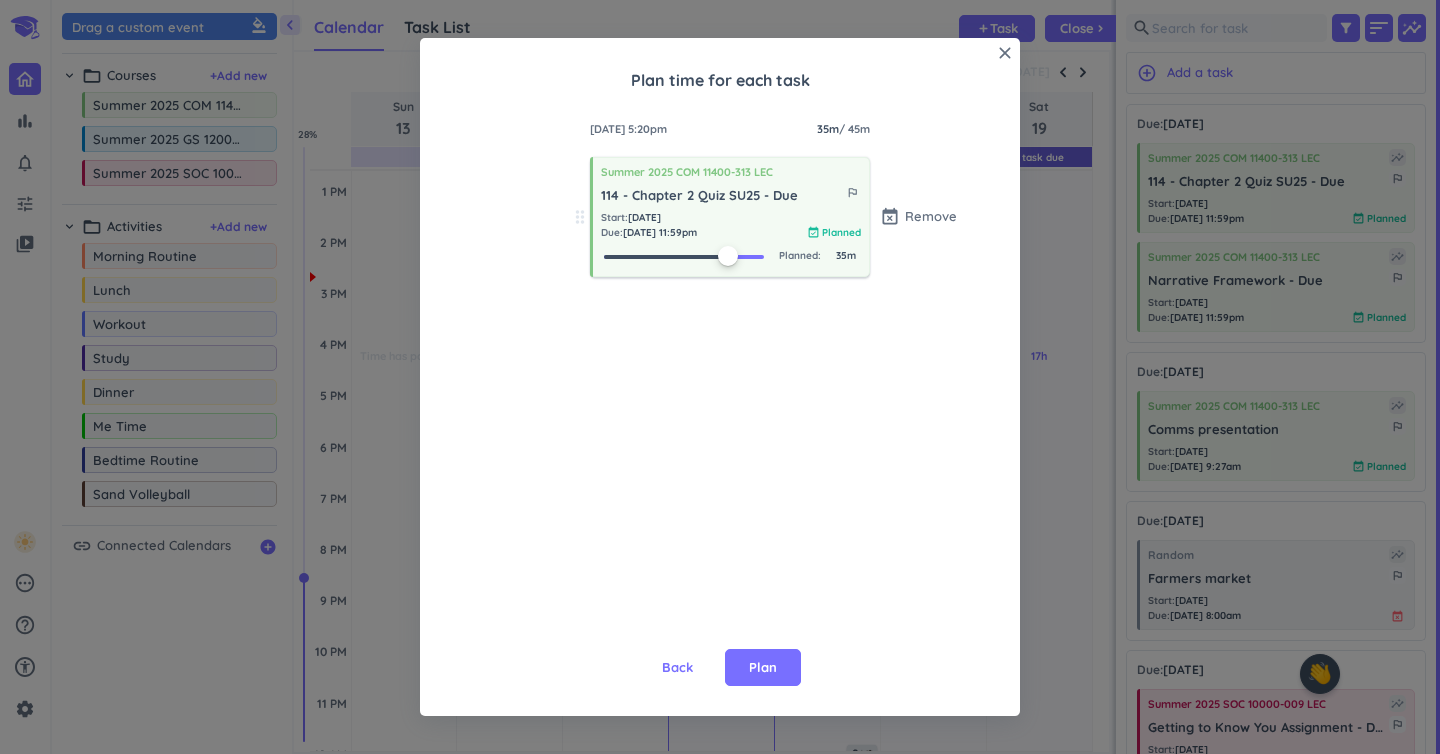 click at bounding box center [684, 255] 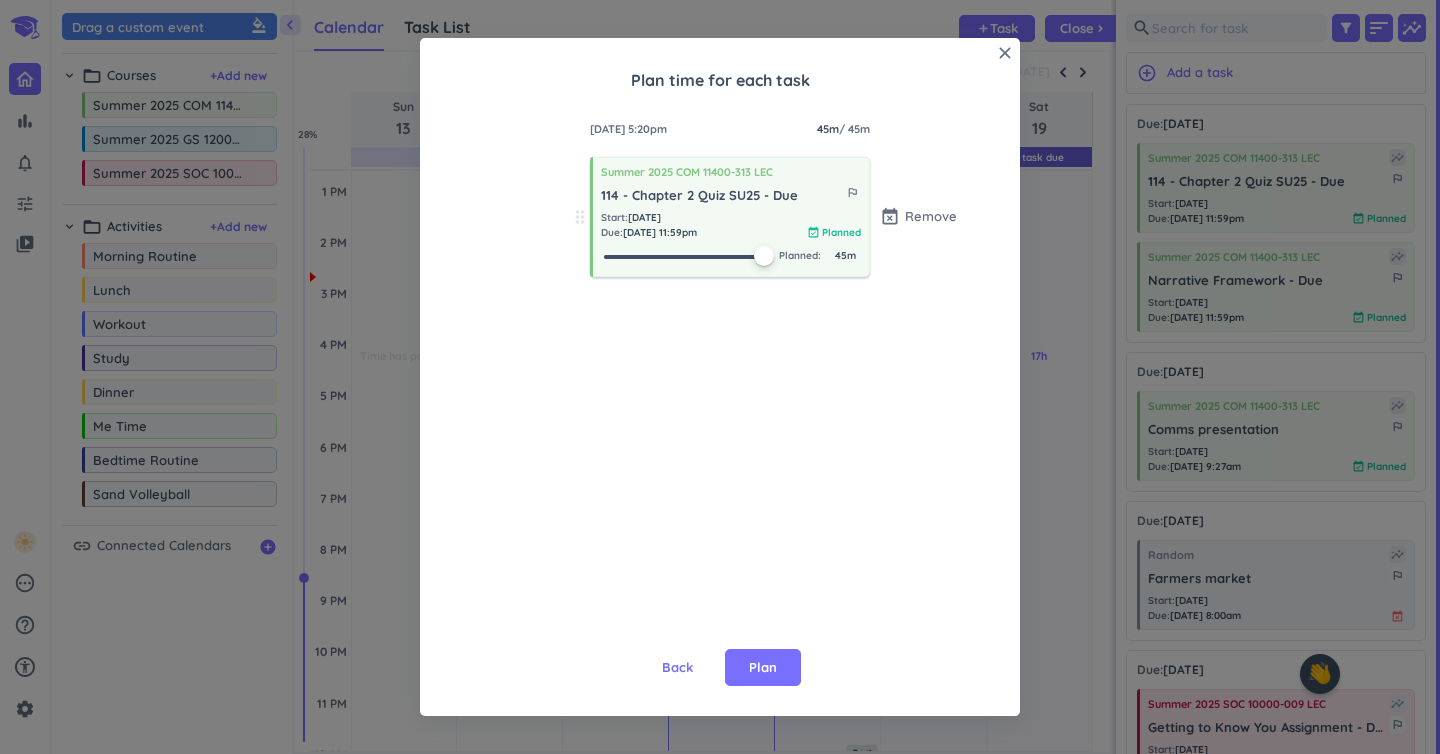 click at bounding box center (684, 255) 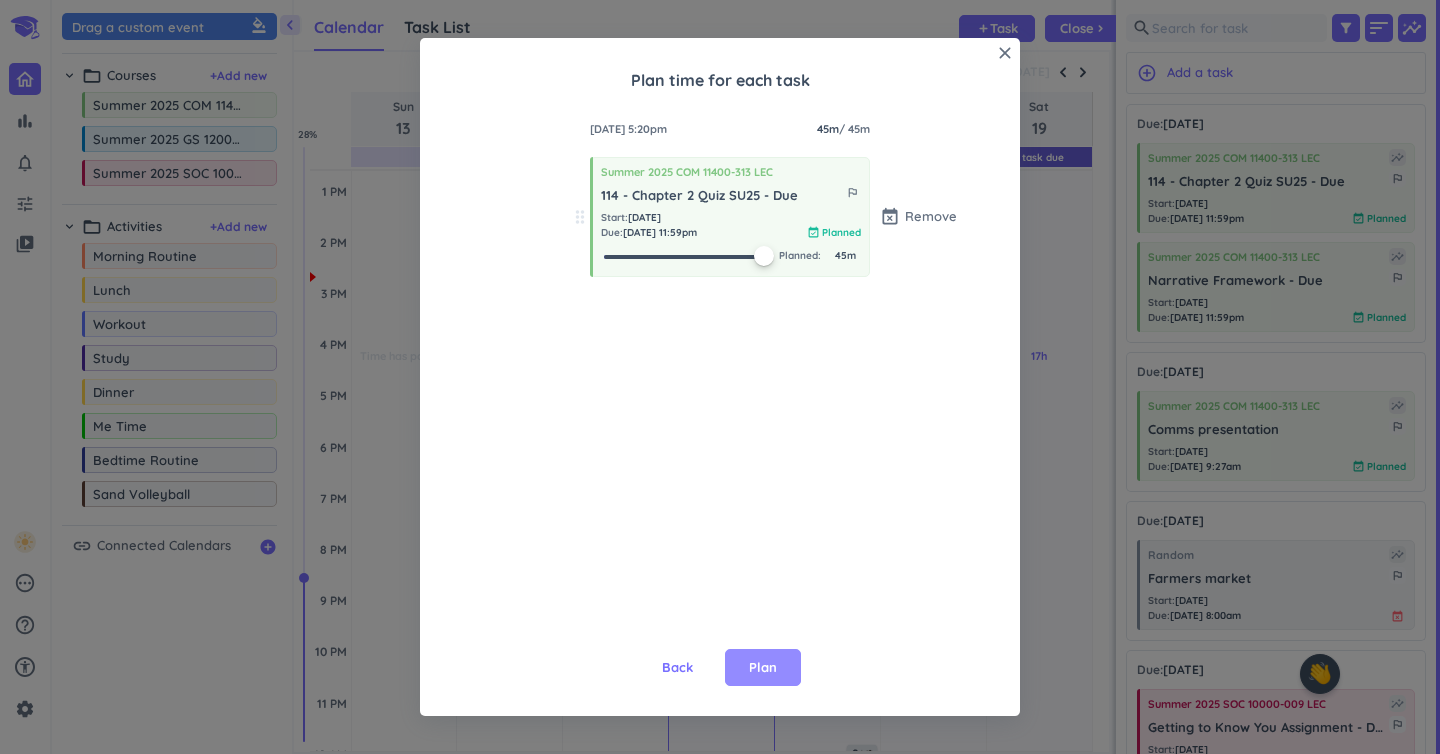 click on "Plan" at bounding box center [763, 668] 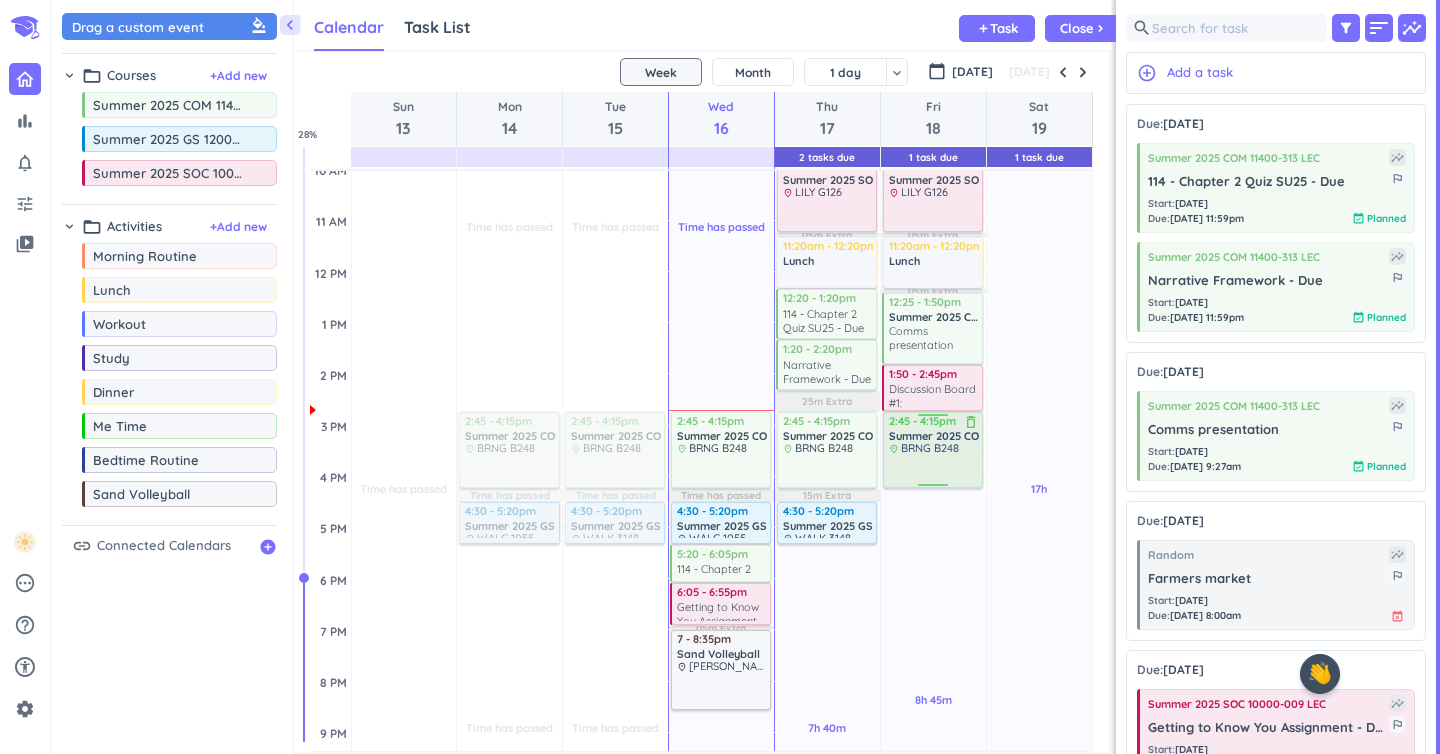 scroll, scrollTop: 351, scrollLeft: 0, axis: vertical 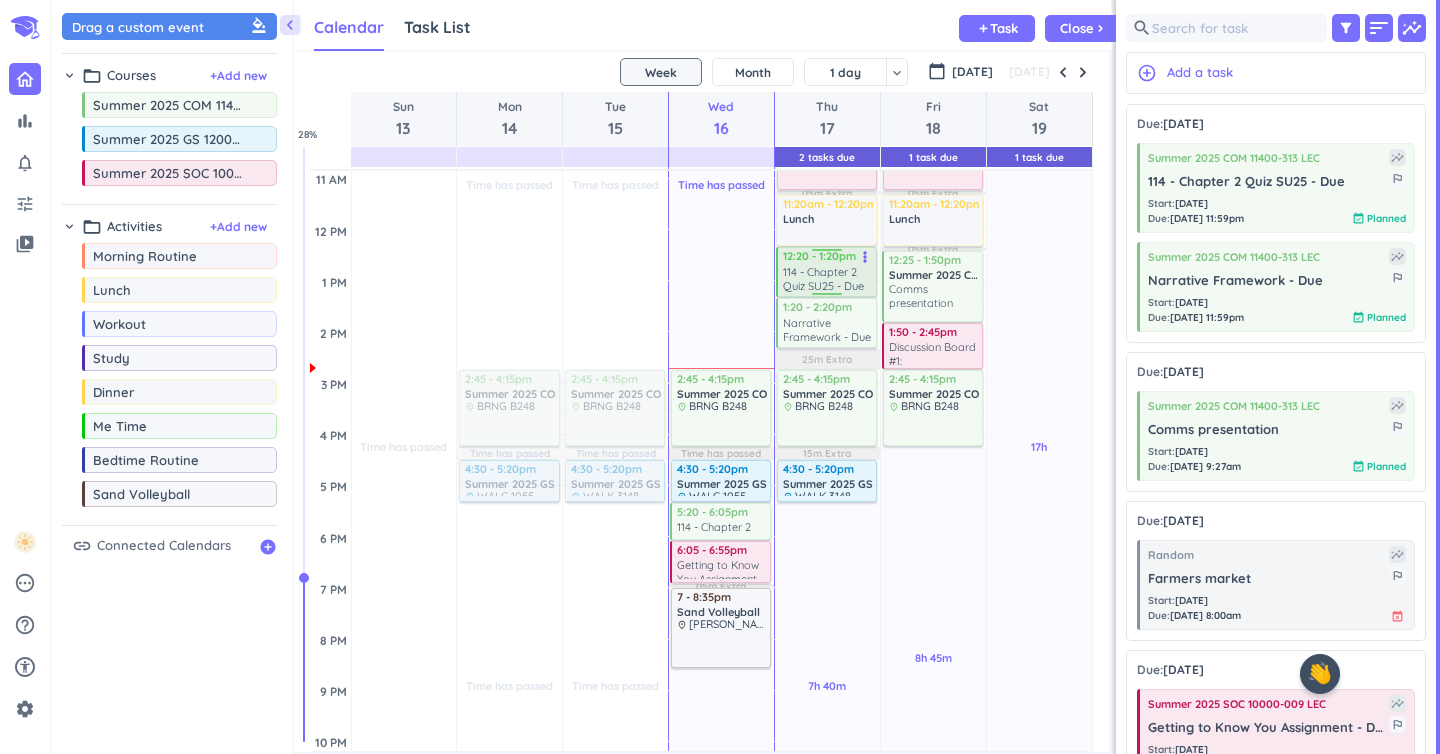 click on "114 - Chapter 2 Quiz SU25 - Due" at bounding box center (828, 279) 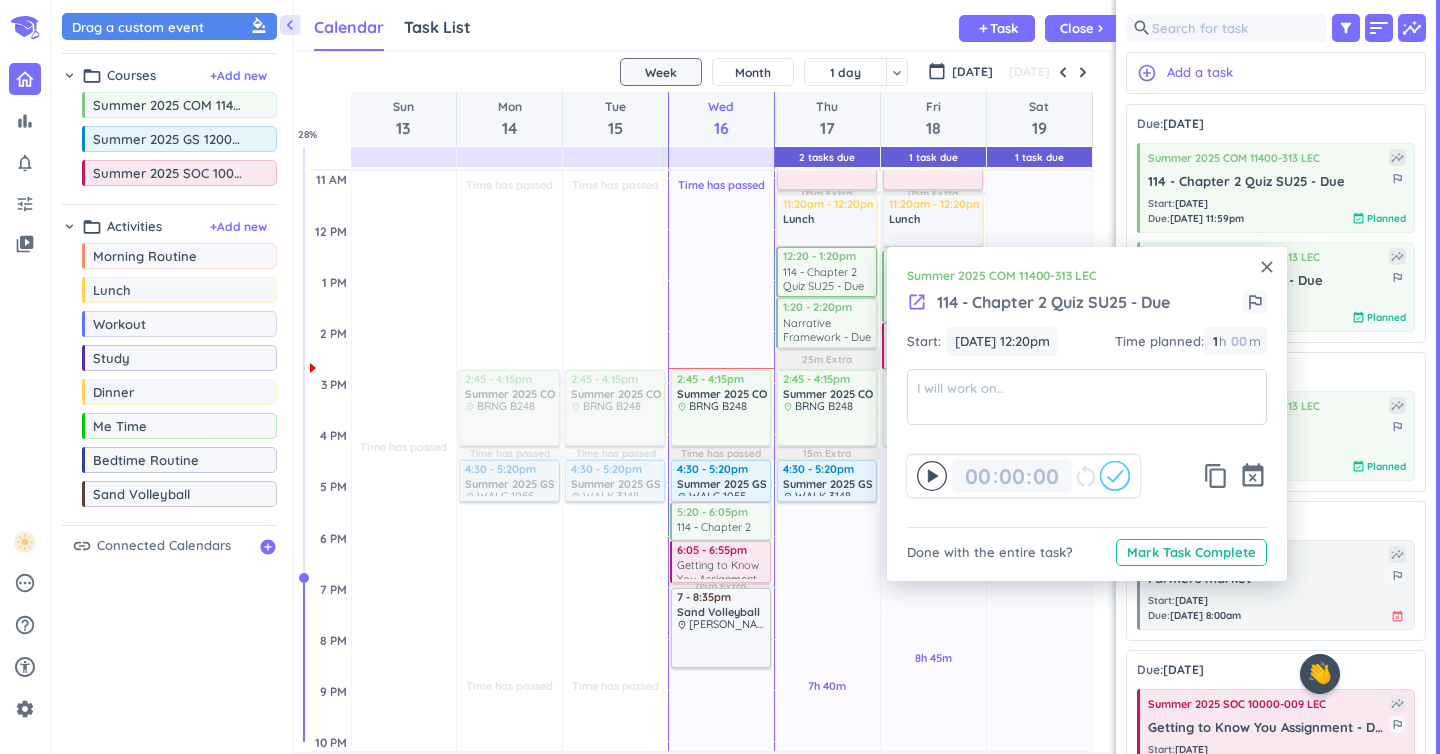click on "close" at bounding box center (1267, 267) 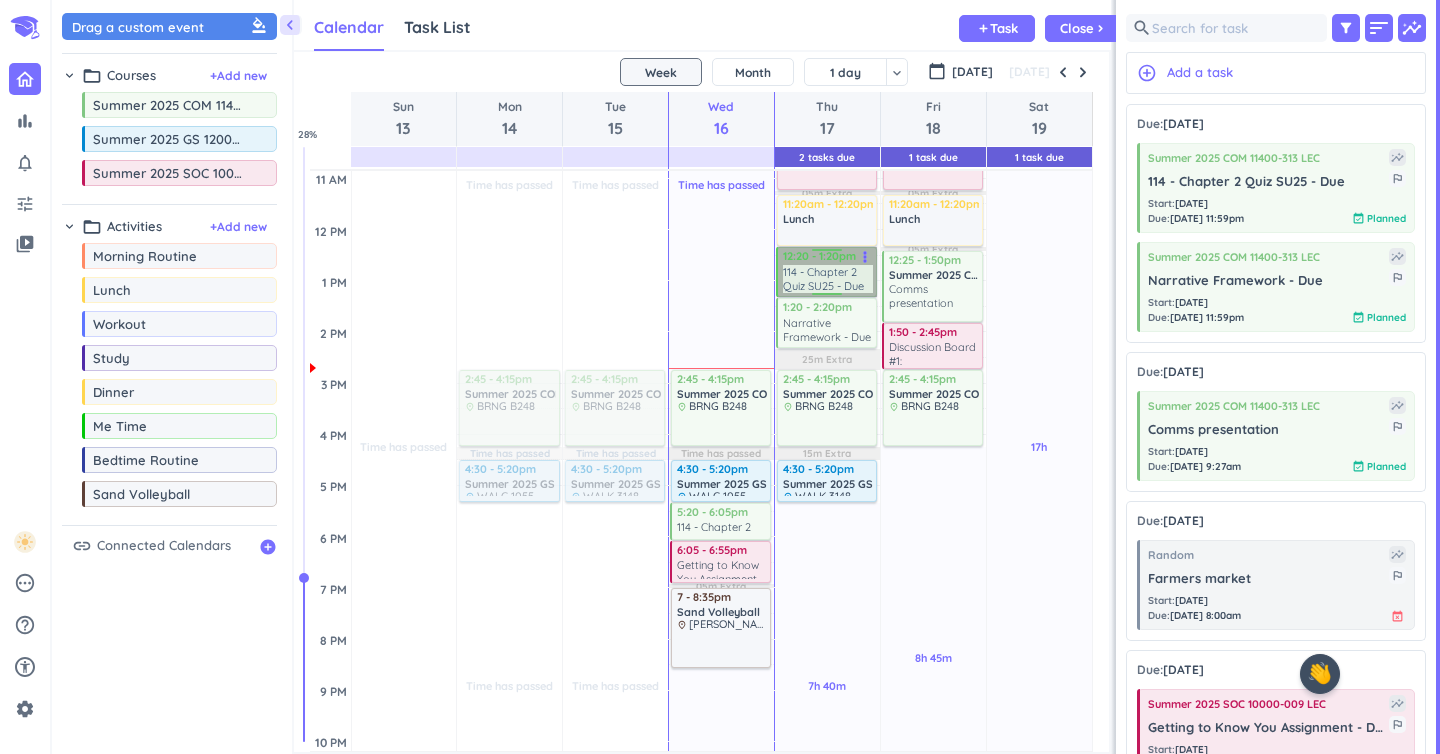 click on "12:20 - 1:20pm Summer 2025 COM 11400-313 LEC 114 - Chapter 2 Quiz SU25 - Due more_vert" at bounding box center [827, 272] 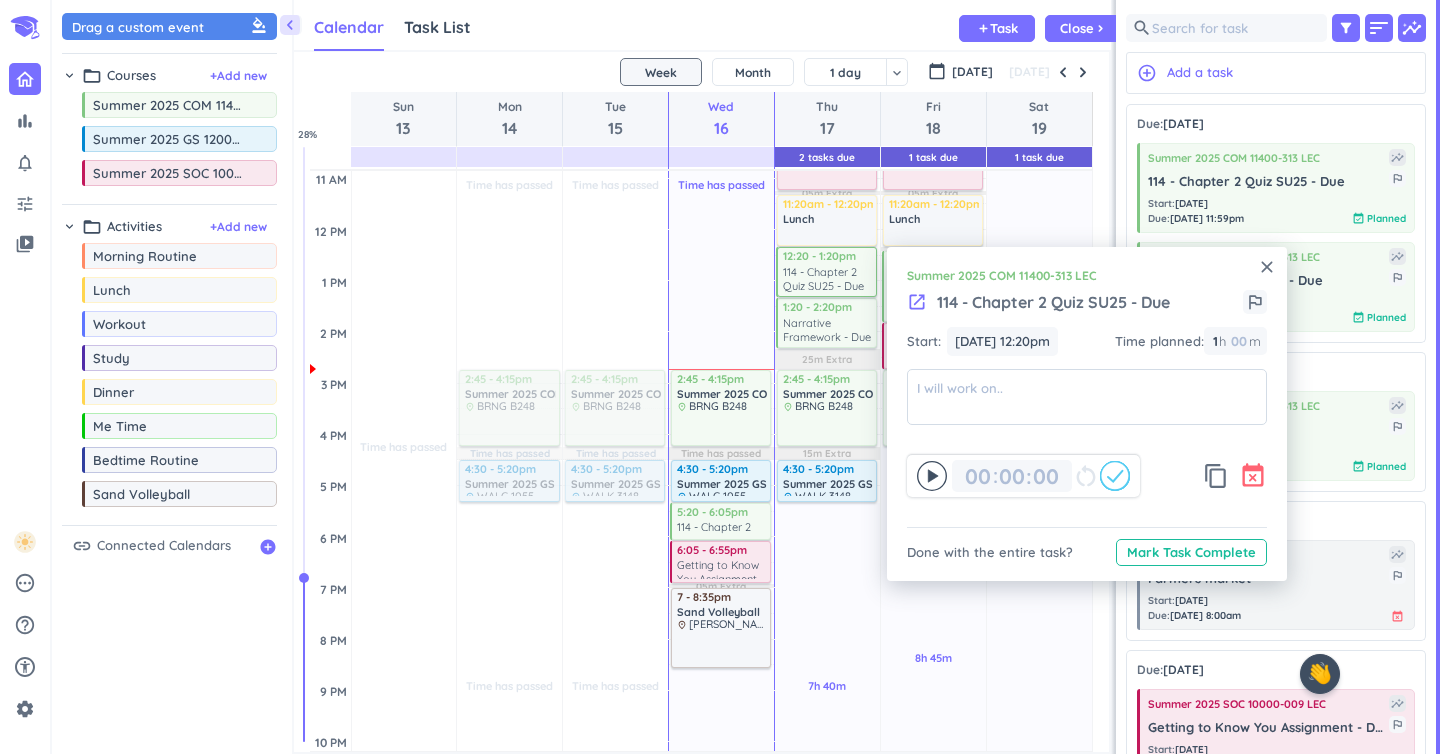click on "event_busy" at bounding box center [1253, 476] 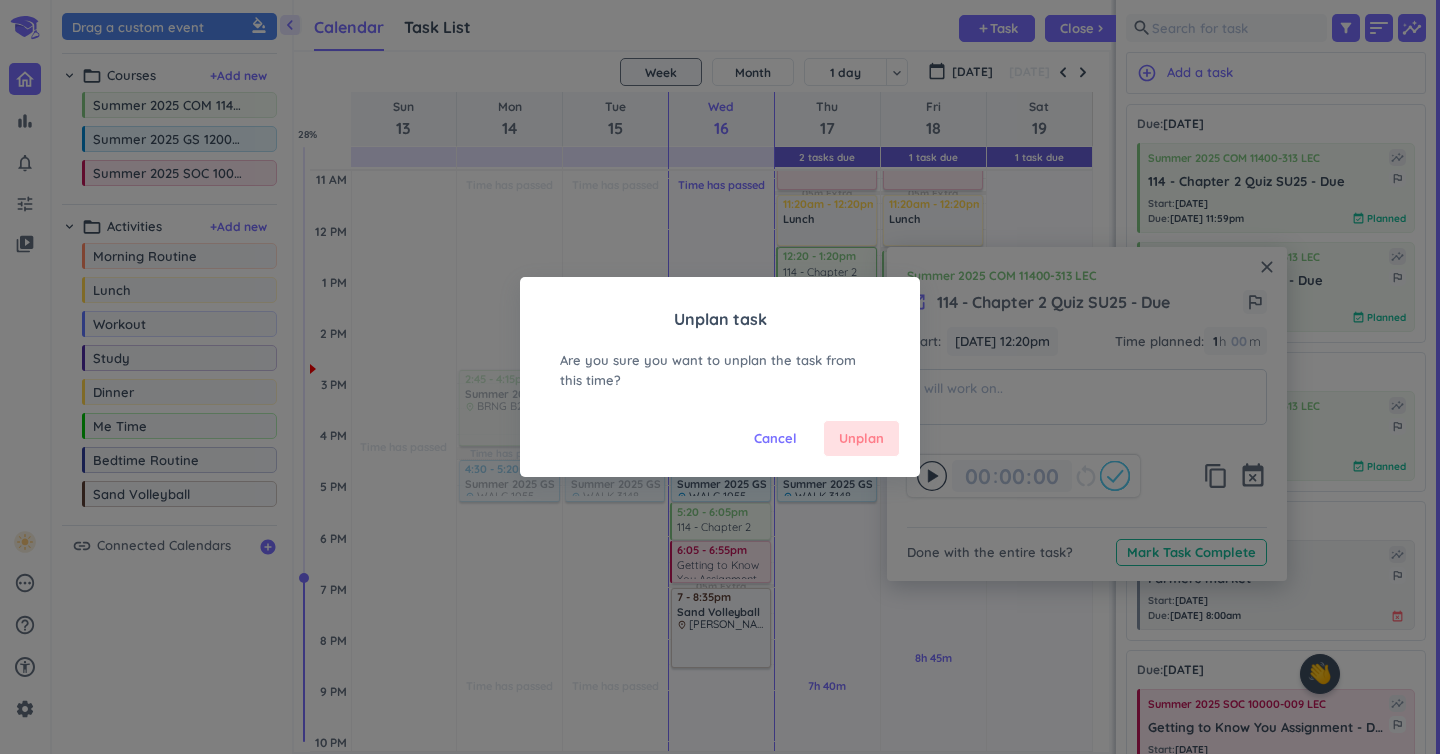 click on "Unplan" at bounding box center (861, 439) 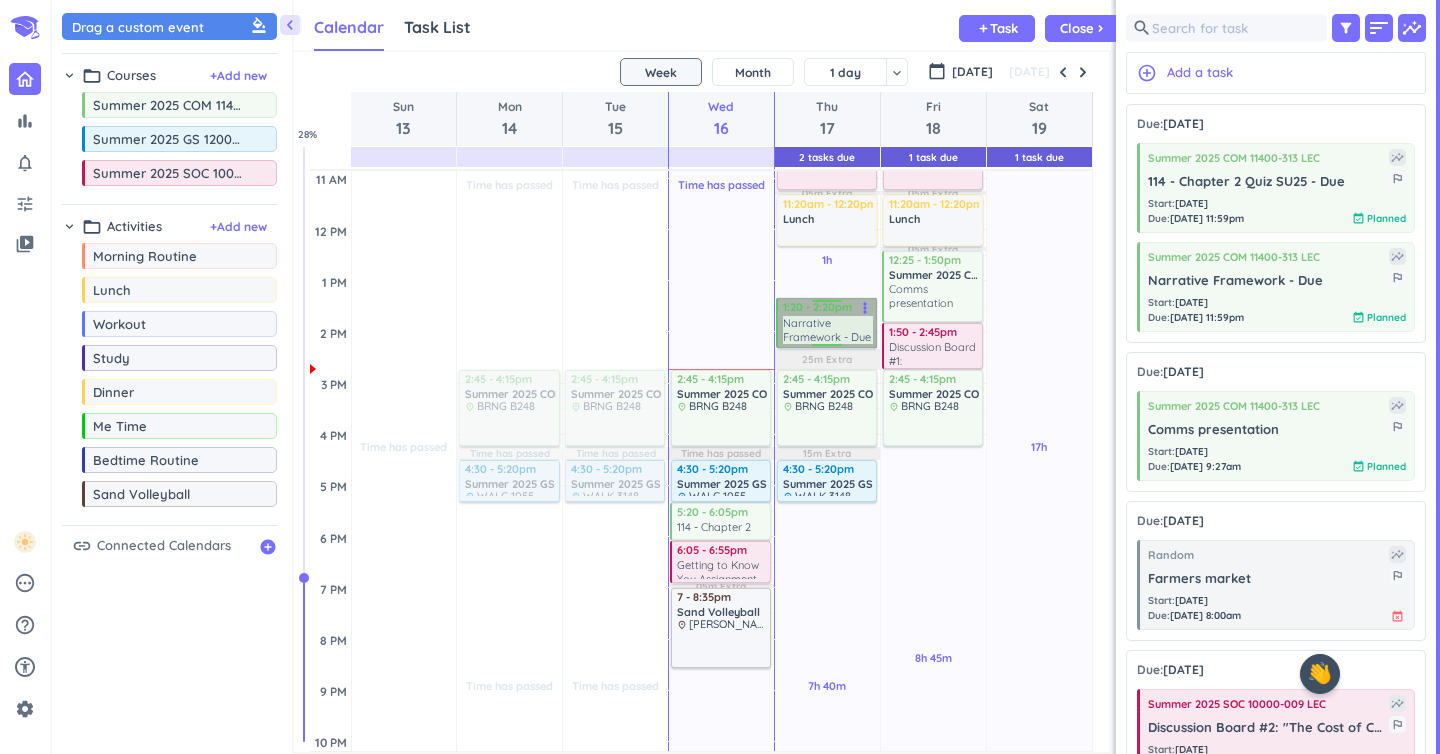 click on "1:20 - 2:20pm Summer 2025 COM 11400-313 LEC Narrative Framework - Due more_vert" at bounding box center (827, 323) 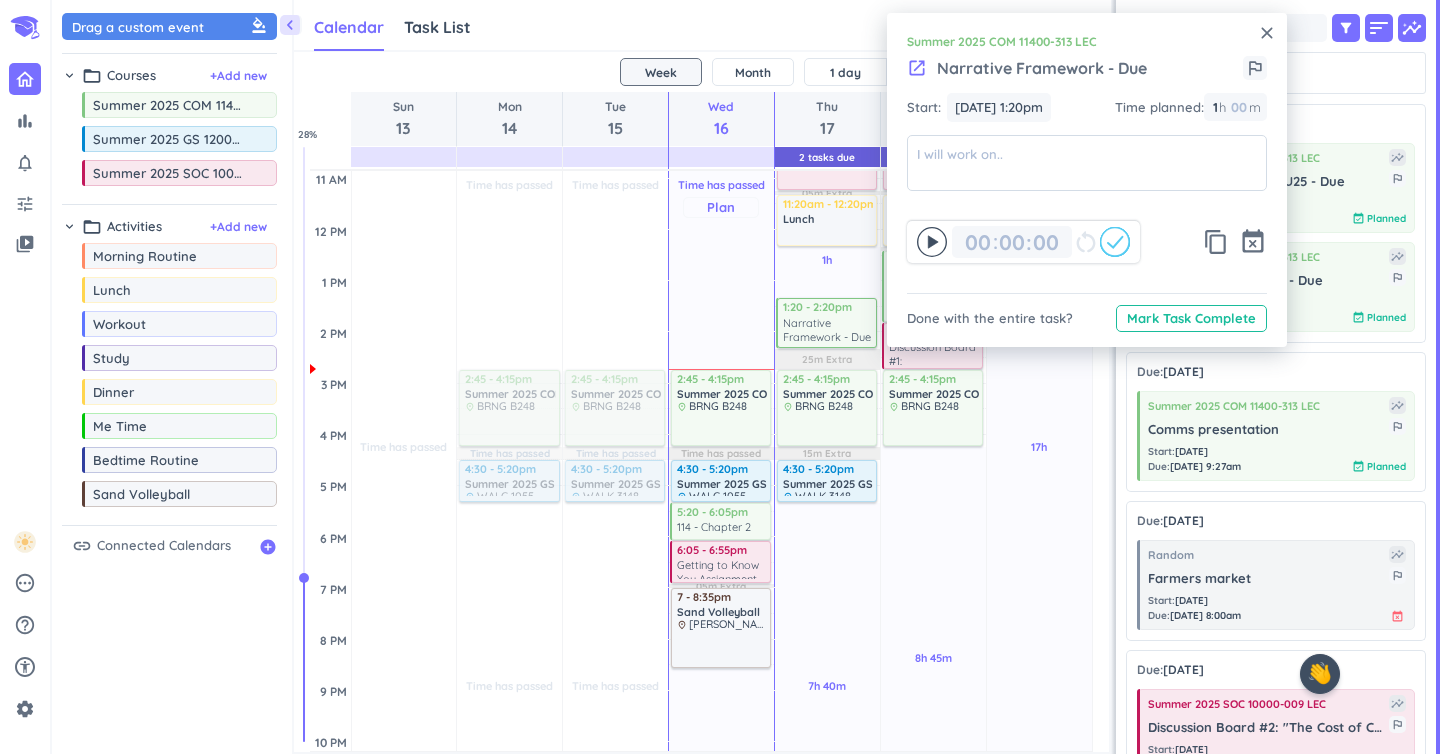 click on "Time has passed Past due Plan" at bounding box center (721, 197) 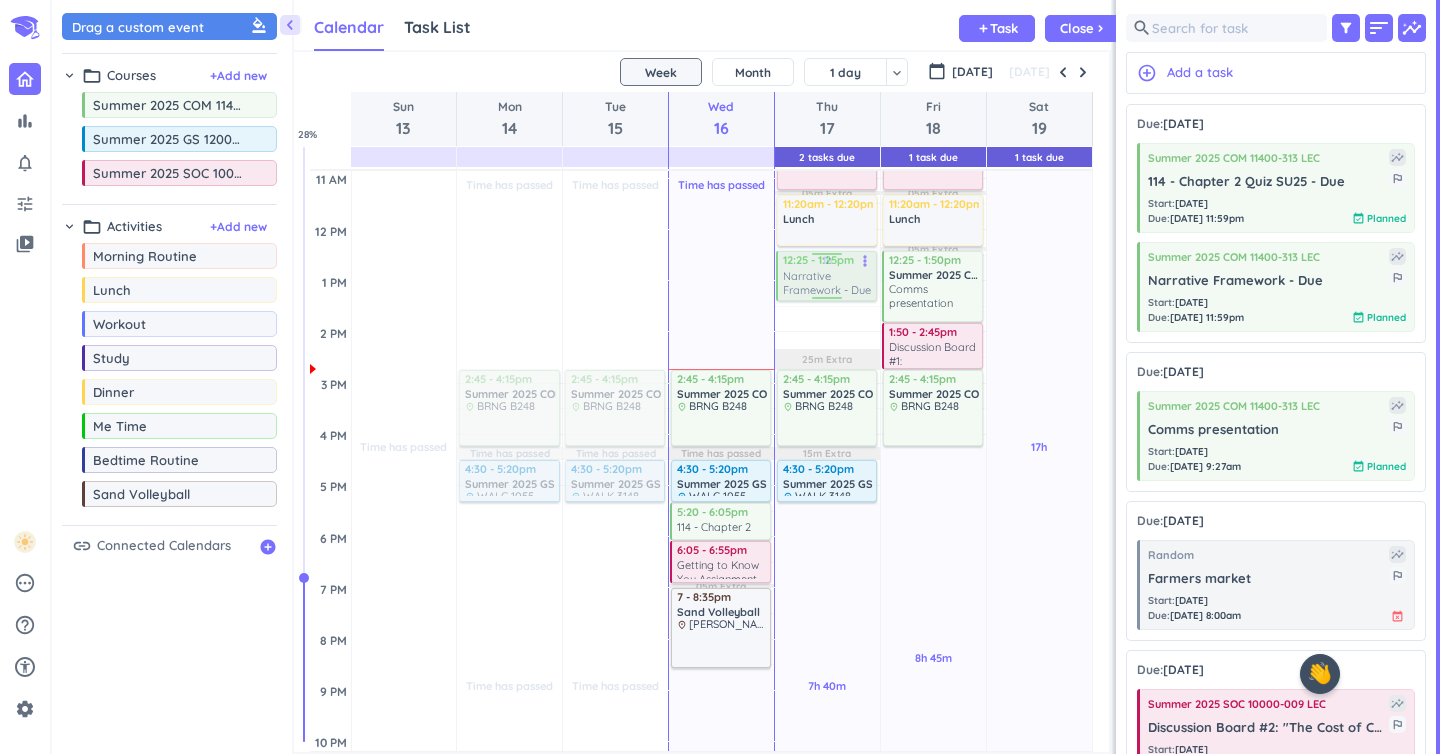 drag, startPoint x: 807, startPoint y: 321, endPoint x: 804, endPoint y: 278, distance: 43.104523 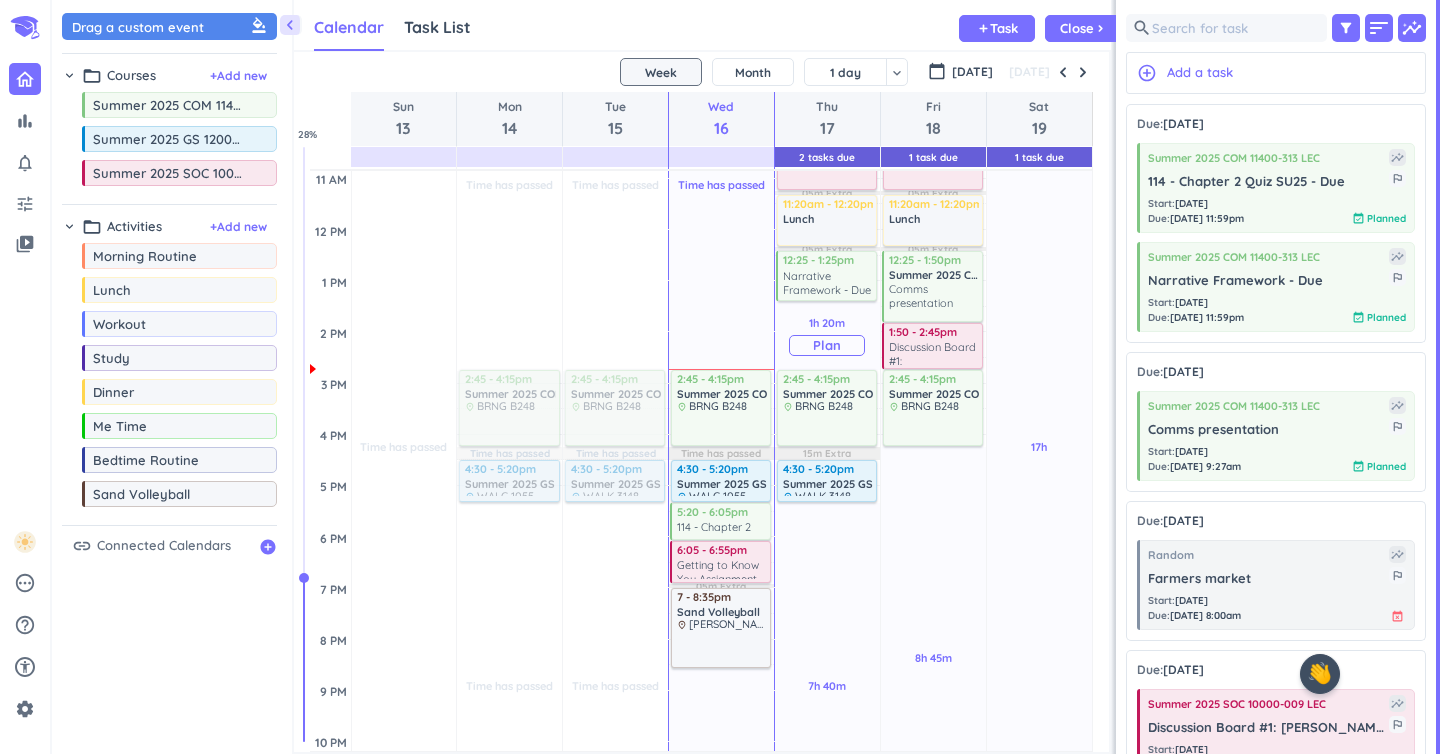 click on "Plan" at bounding box center [827, 345] 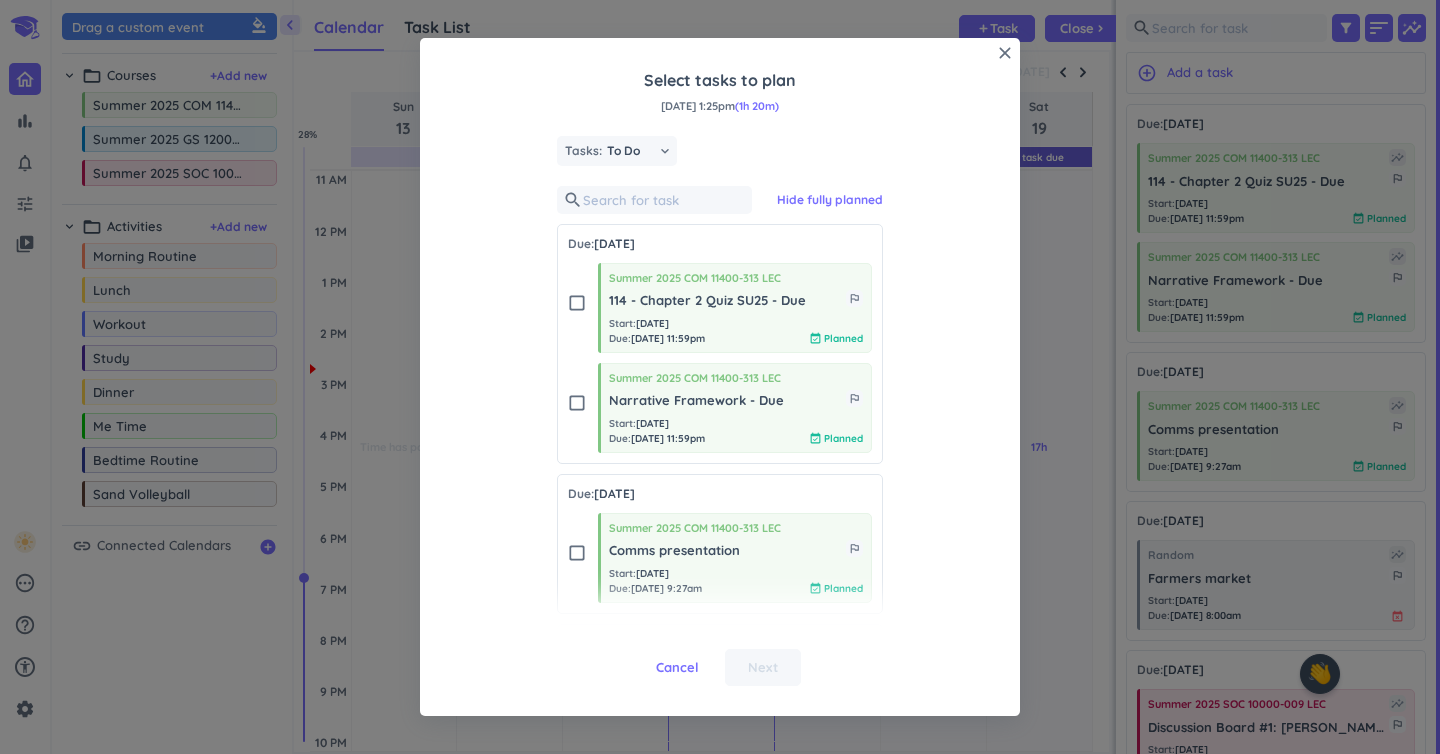 click on "check_box_outline_blank" at bounding box center (577, 553) 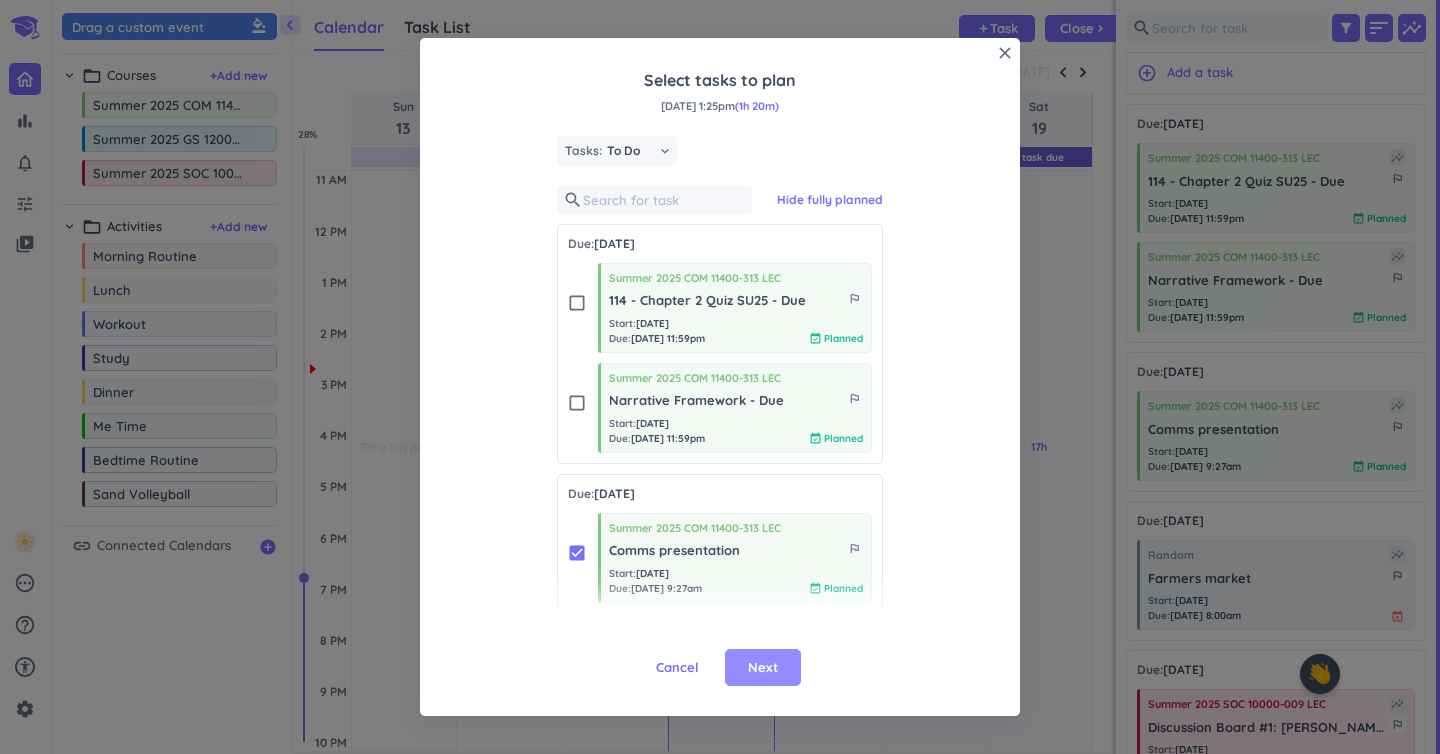 click on "Next" at bounding box center [763, 668] 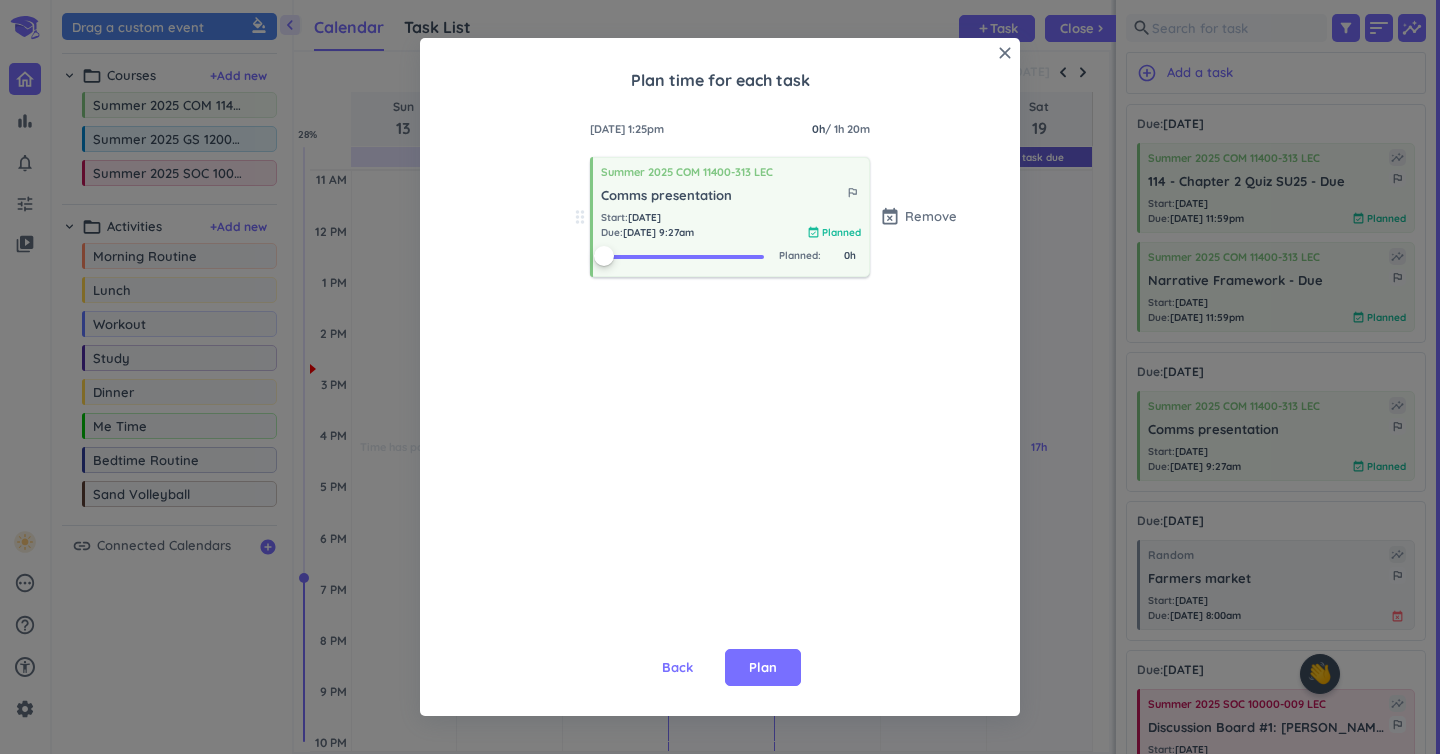 click at bounding box center (684, 255) 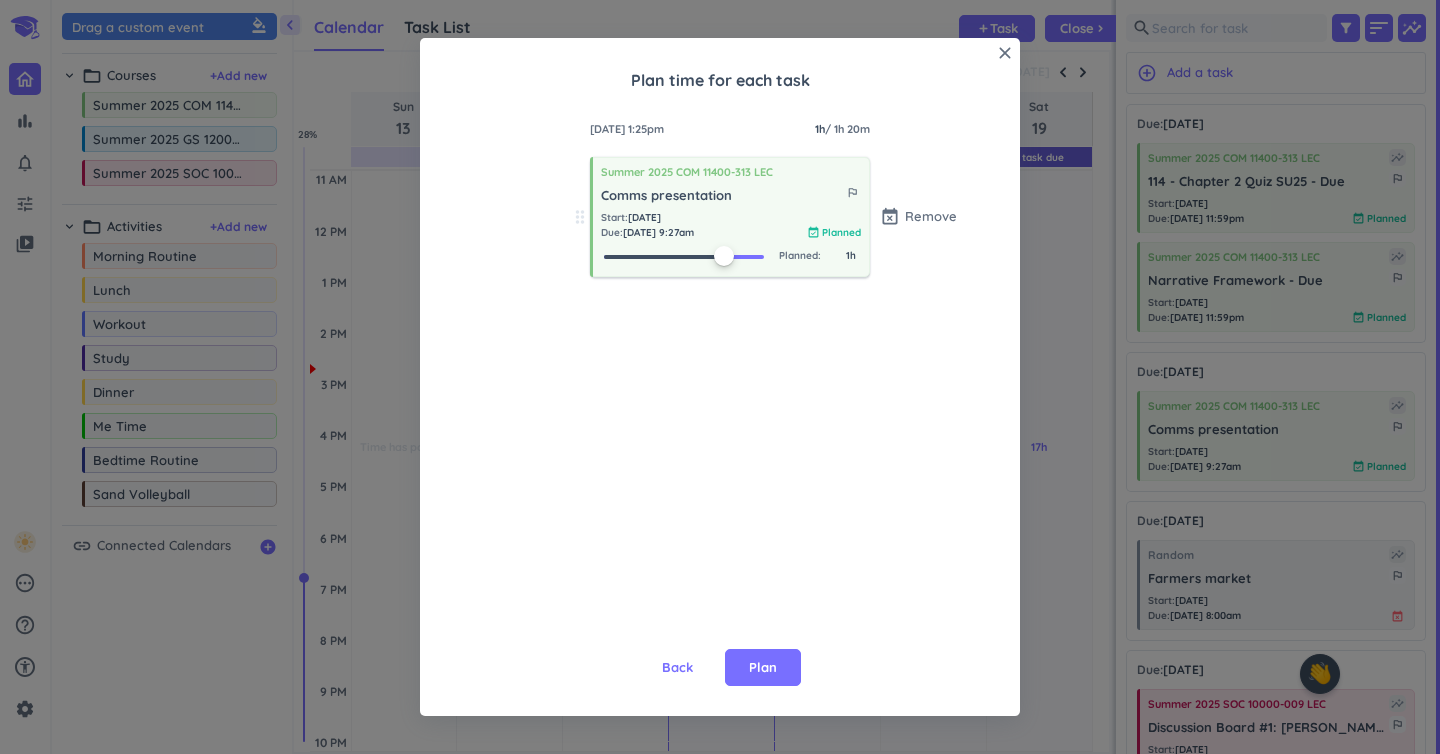 click at bounding box center [684, 255] 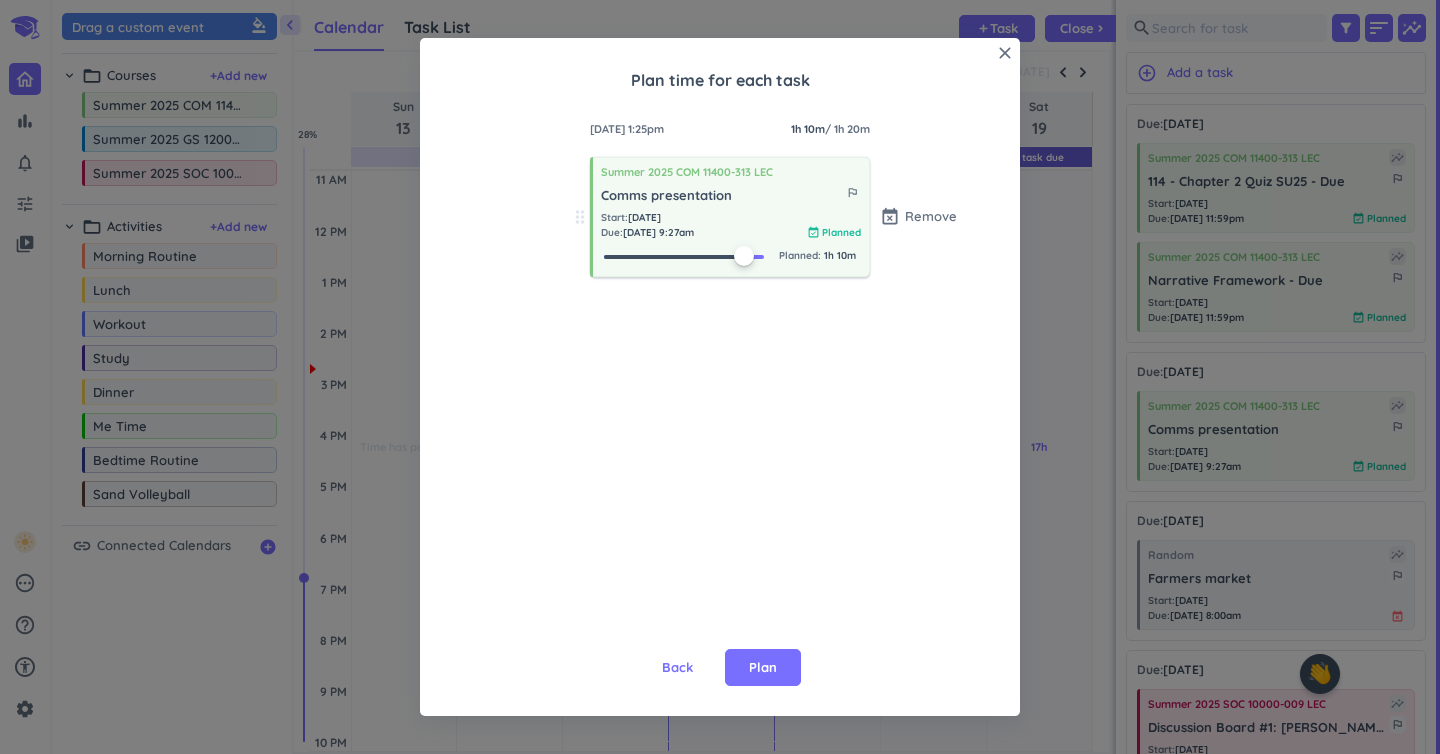 click at bounding box center [744, 256] 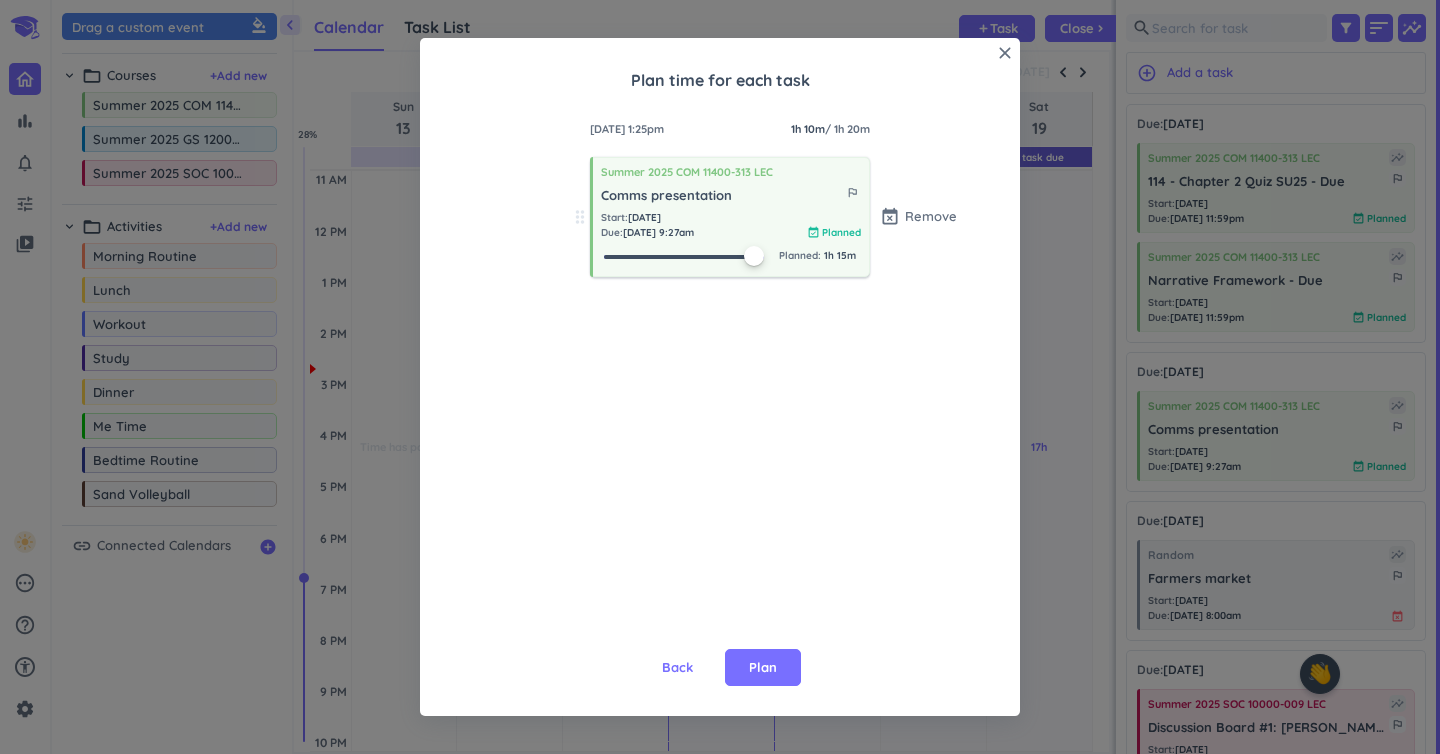 click at bounding box center (754, 256) 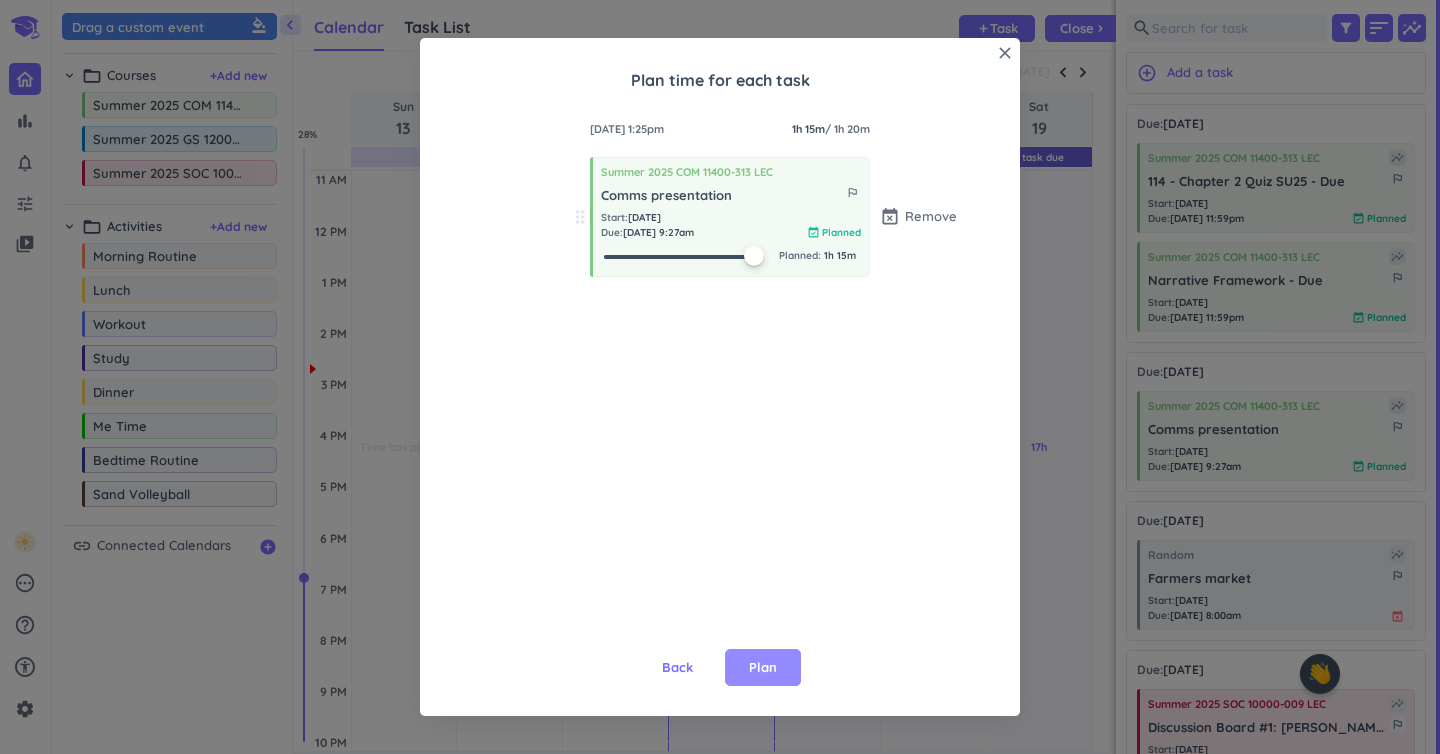 click on "Plan" at bounding box center [763, 668] 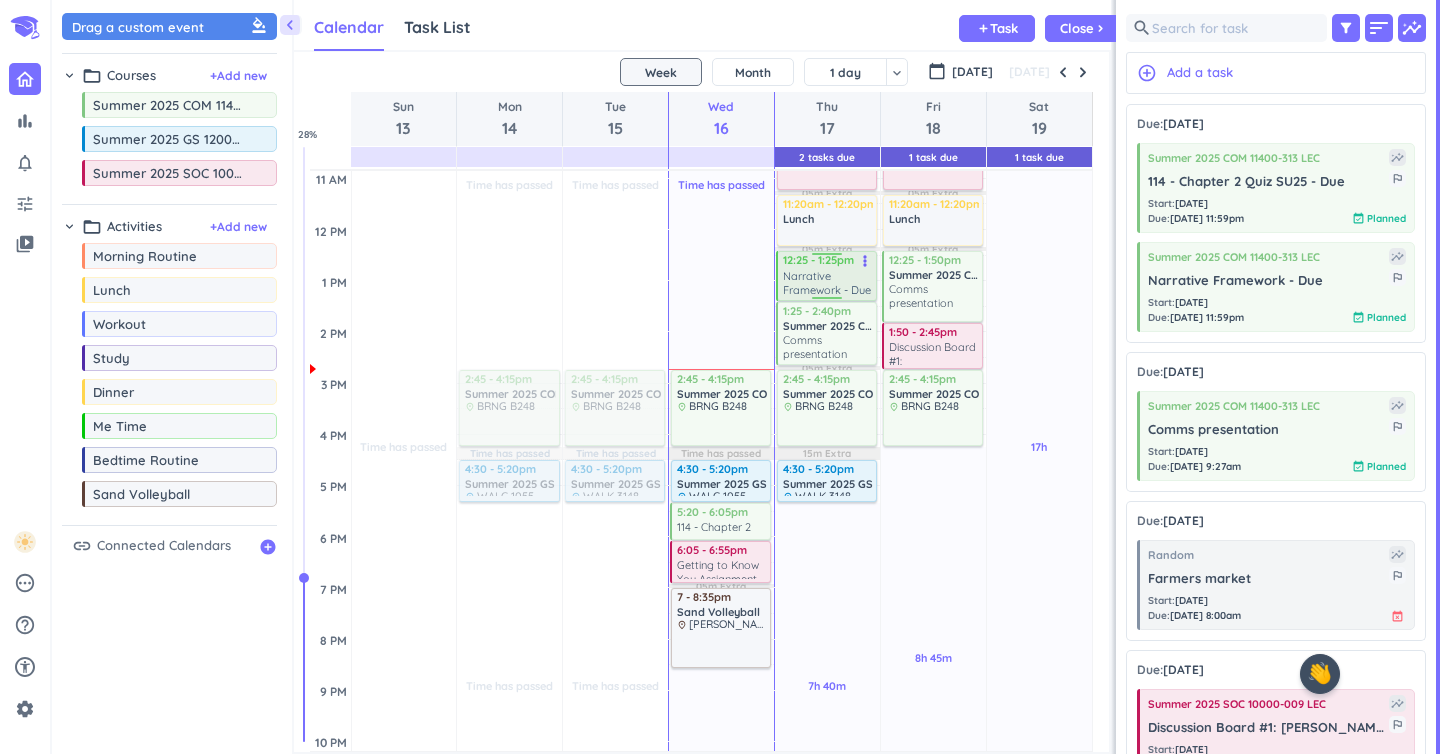 click on "Narrative Framework - Due" at bounding box center (828, 283) 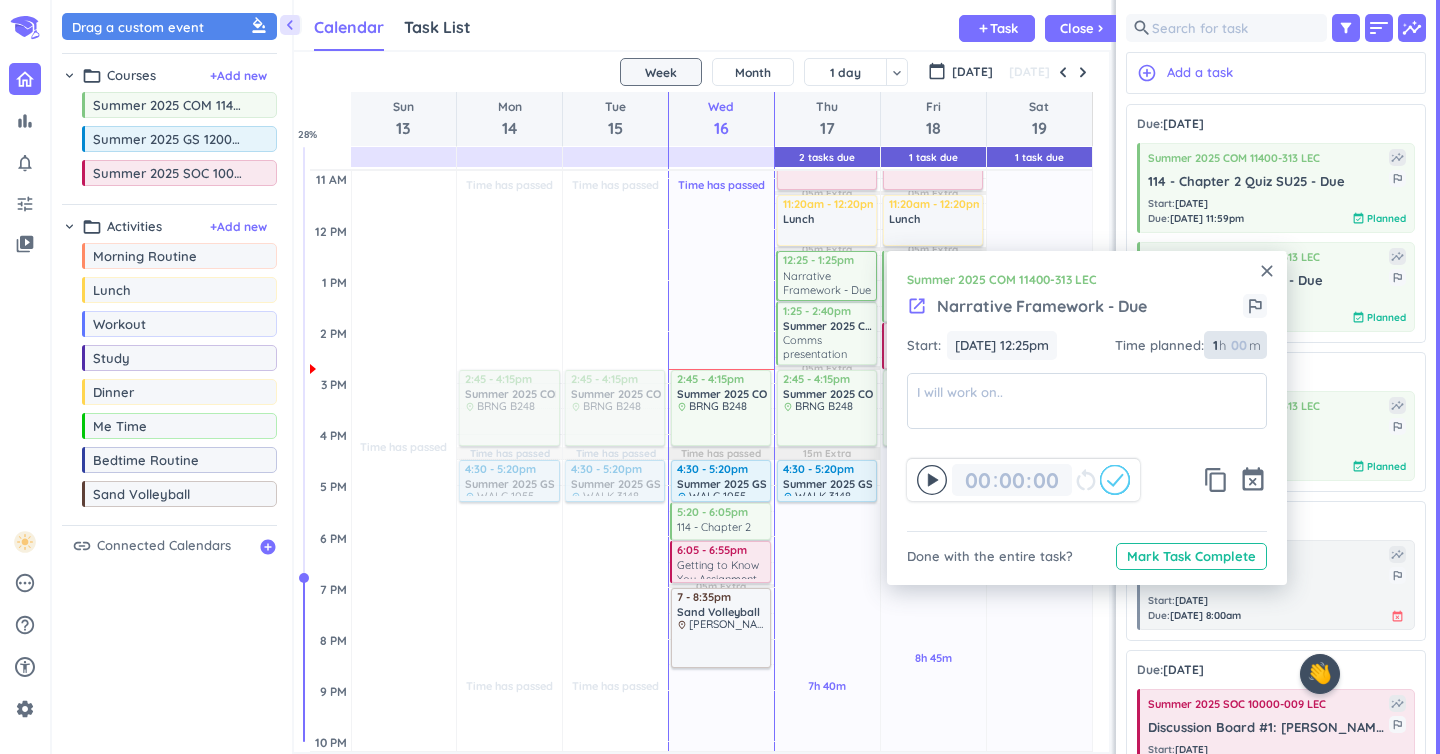 click at bounding box center [1238, 345] 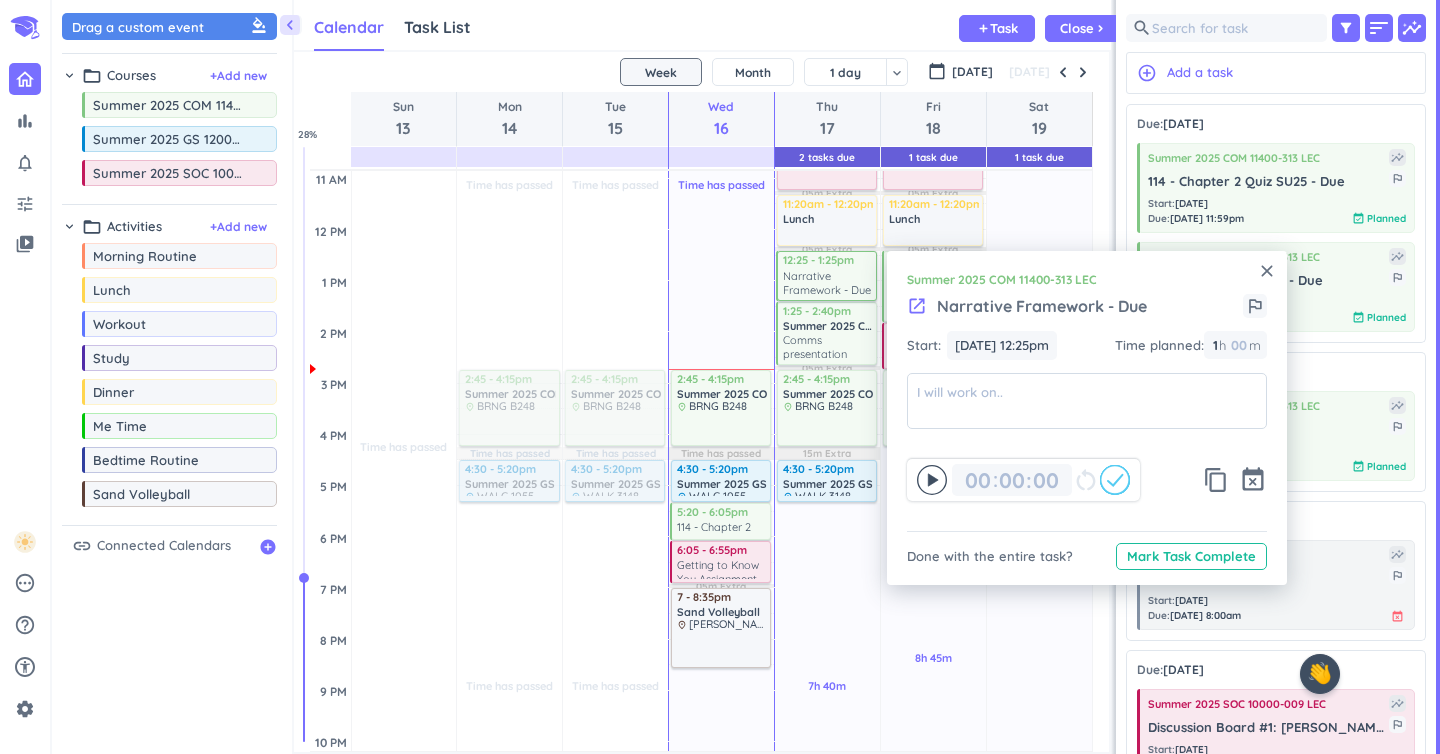 click on "close" at bounding box center (1267, 271) 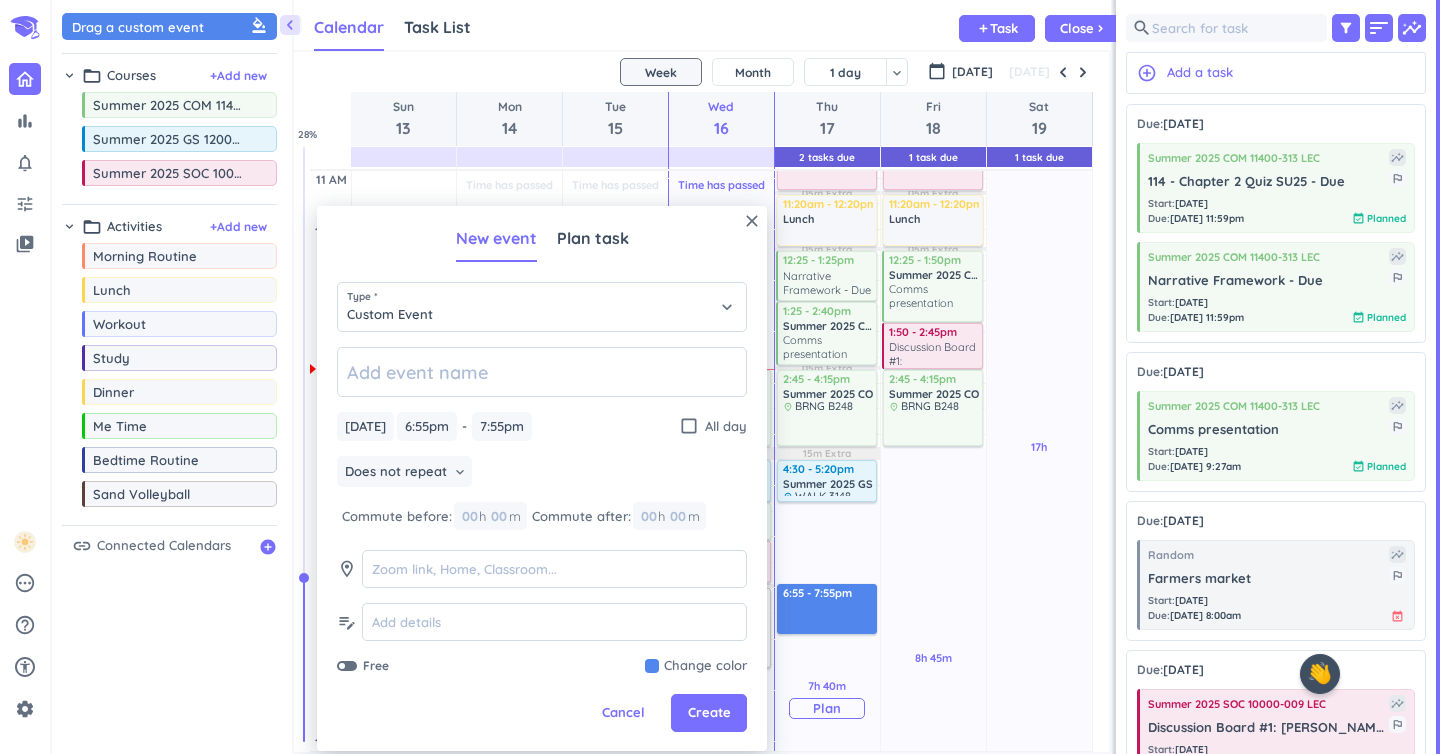 click on "7h 40m" at bounding box center [827, 686] 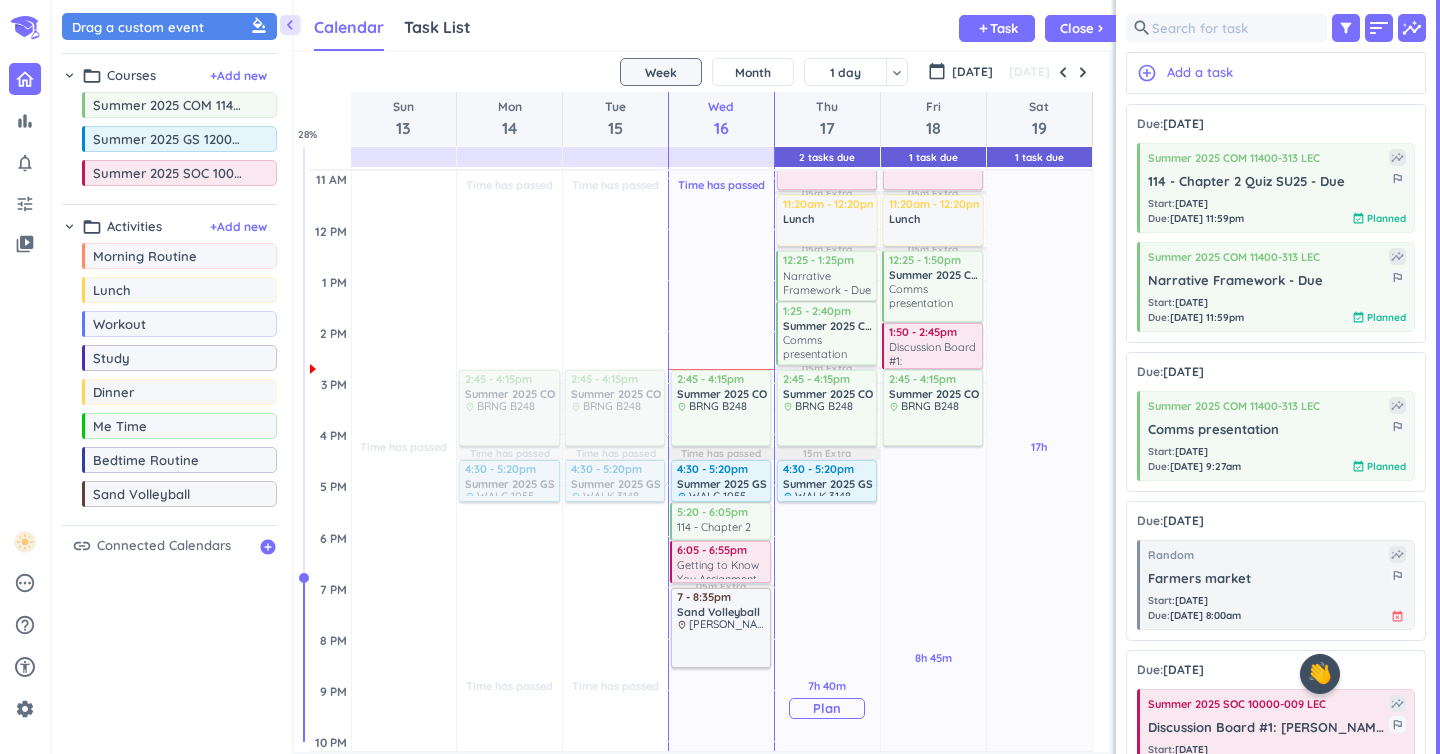 click on "Plan" at bounding box center [827, 708] 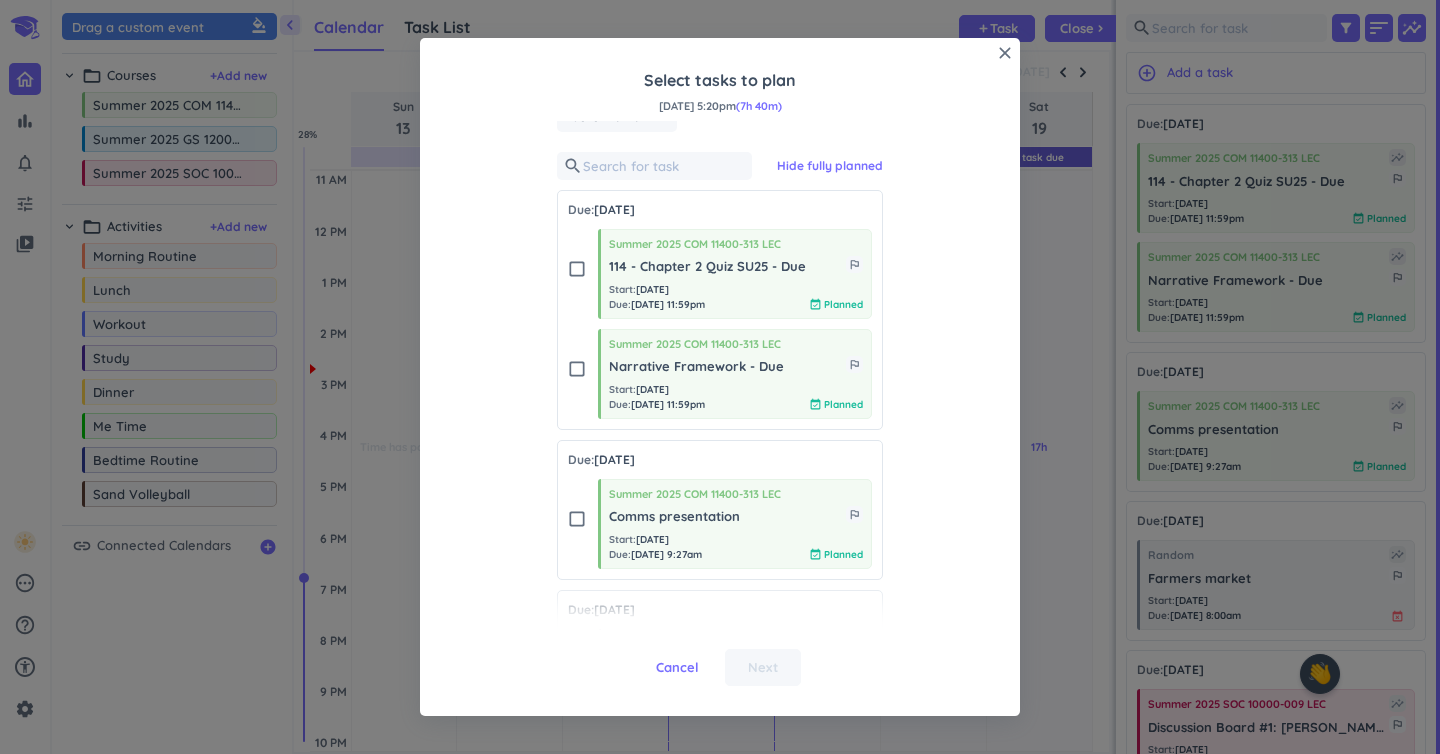 scroll, scrollTop: 64, scrollLeft: 0, axis: vertical 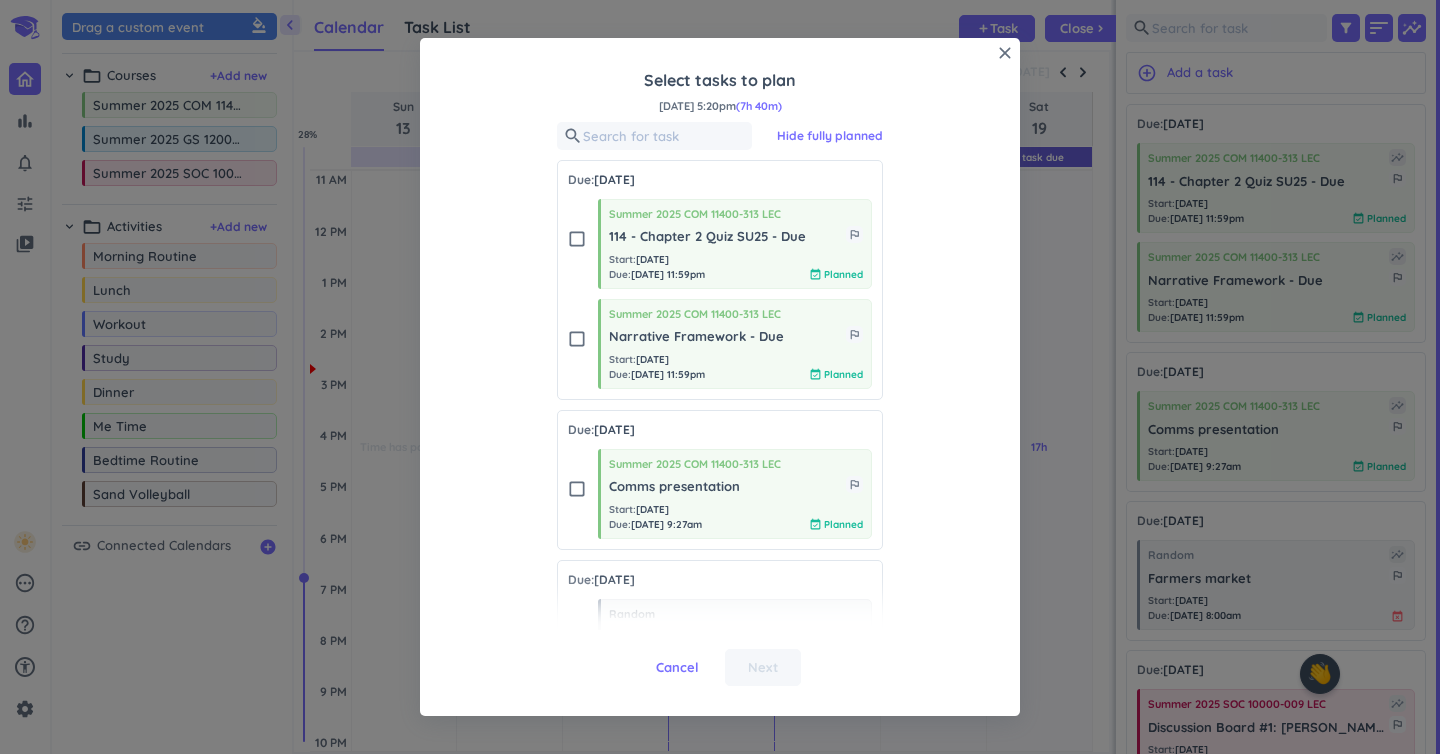 click on "Due:  [DATE] check_box_outline_blank Summer 2025 COM 11400-313 LEC Comms presentation outlined_flag Start :  [DATE] Due :  [DATE] 9:27am event_available Planned" at bounding box center (720, 480) 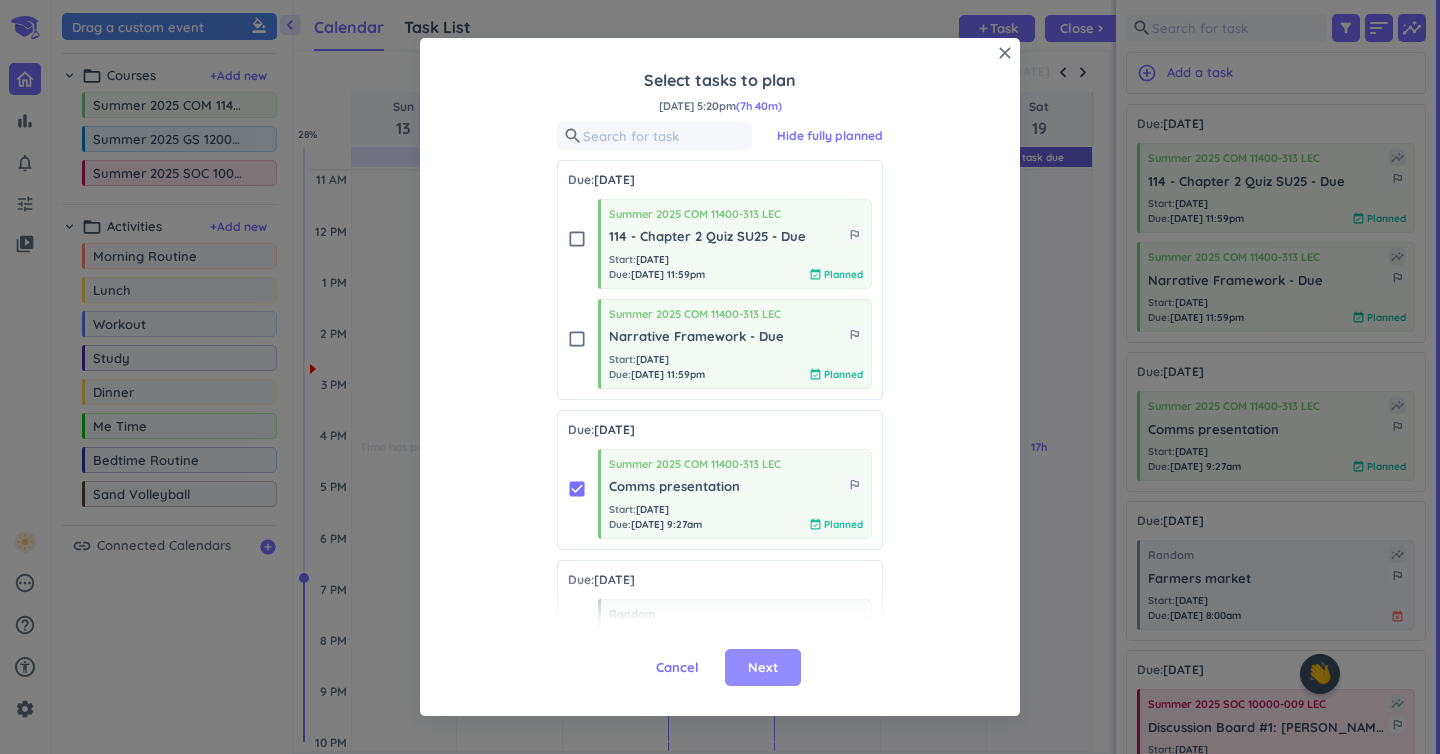 click on "Next" at bounding box center (763, 668) 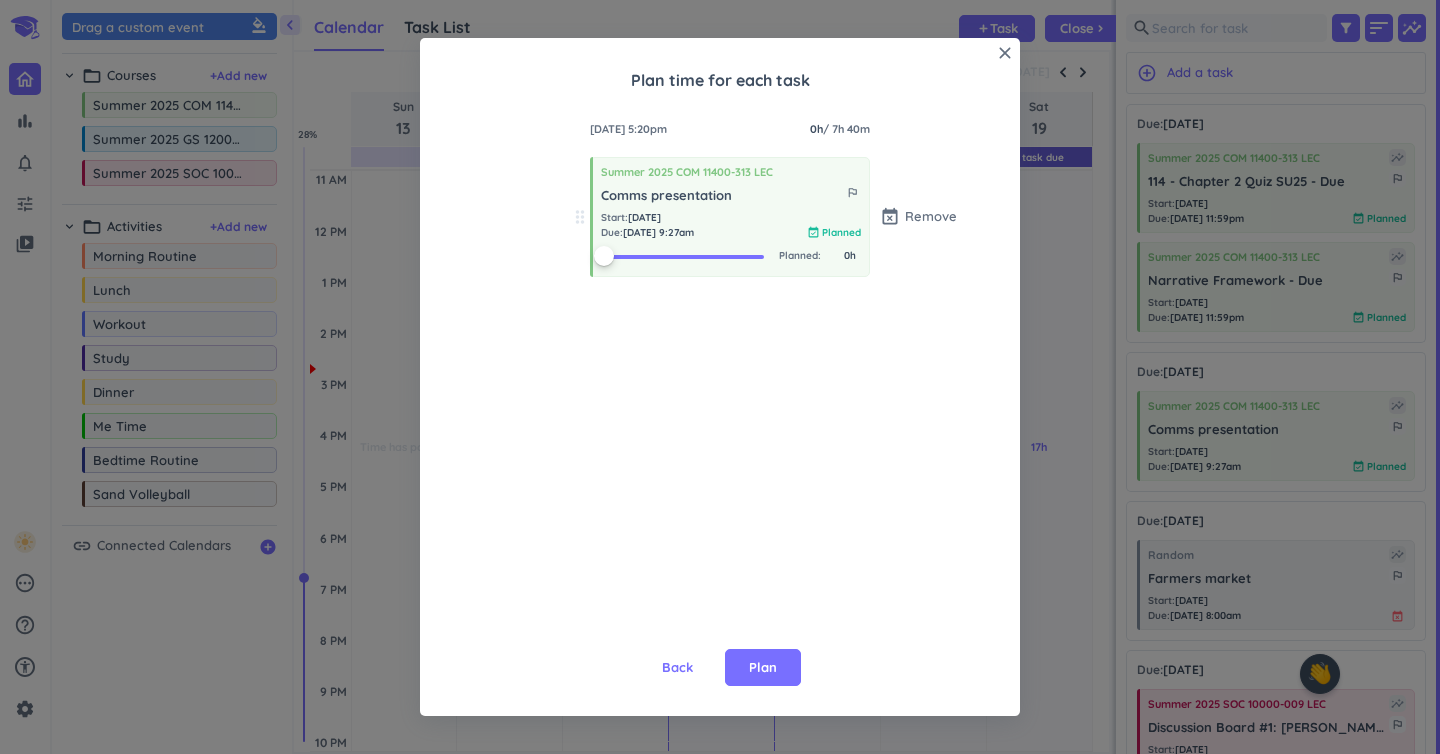 scroll, scrollTop: 0, scrollLeft: 0, axis: both 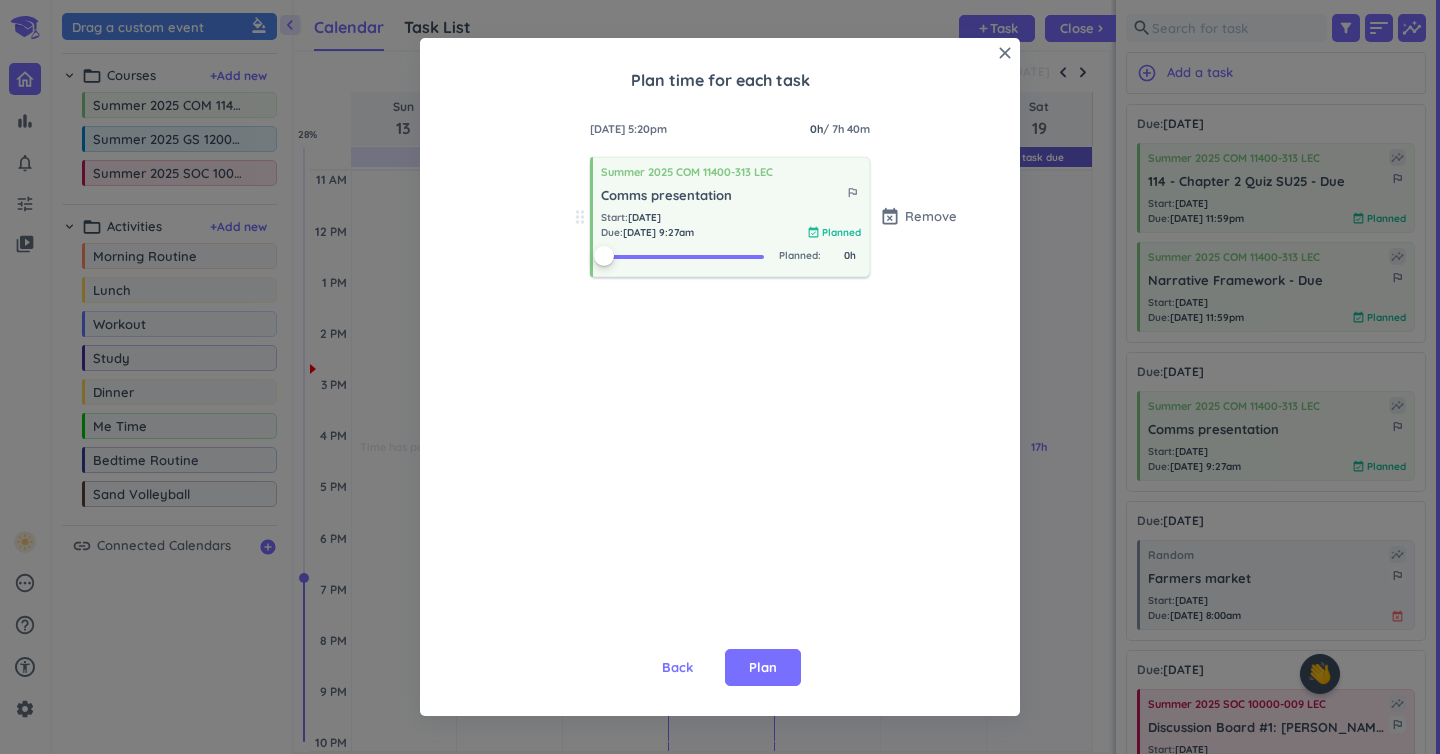 click at bounding box center (684, 255) 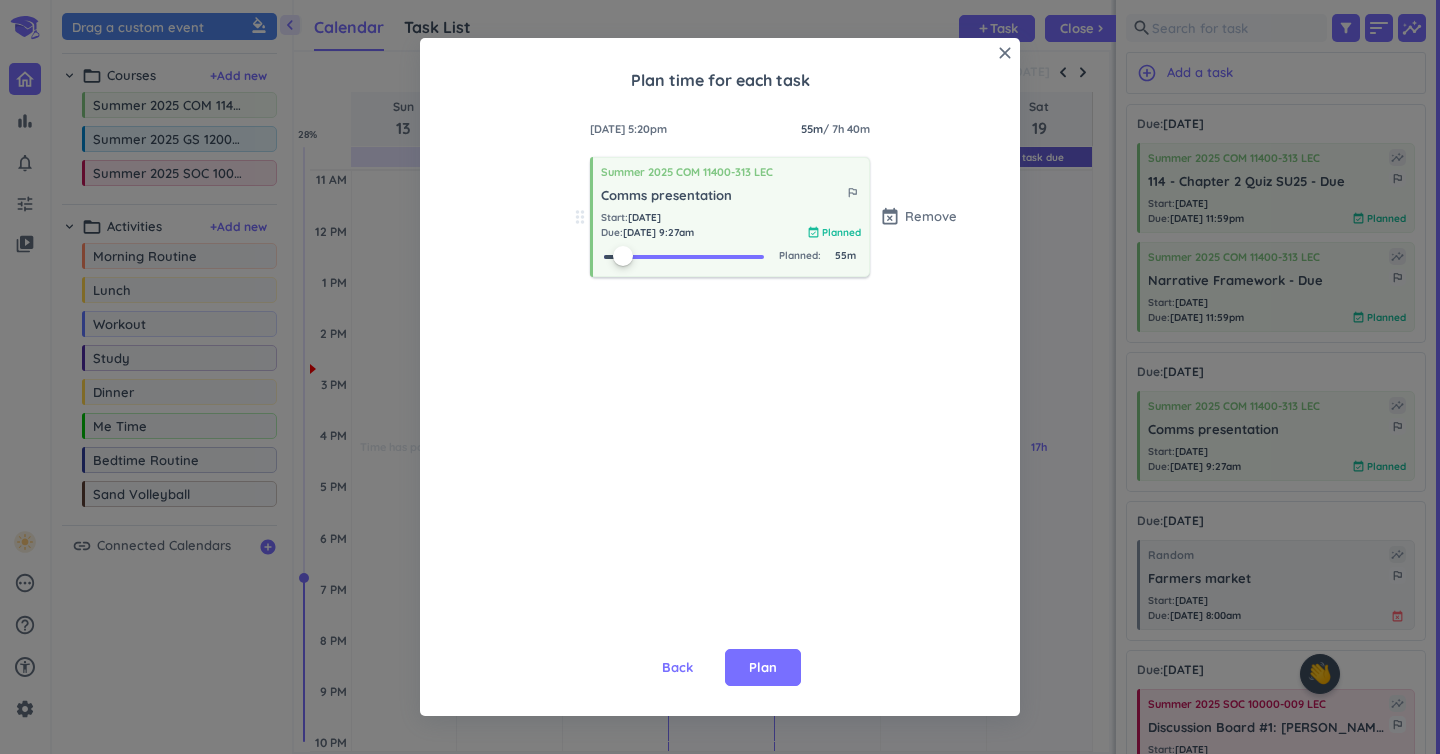 click at bounding box center [684, 255] 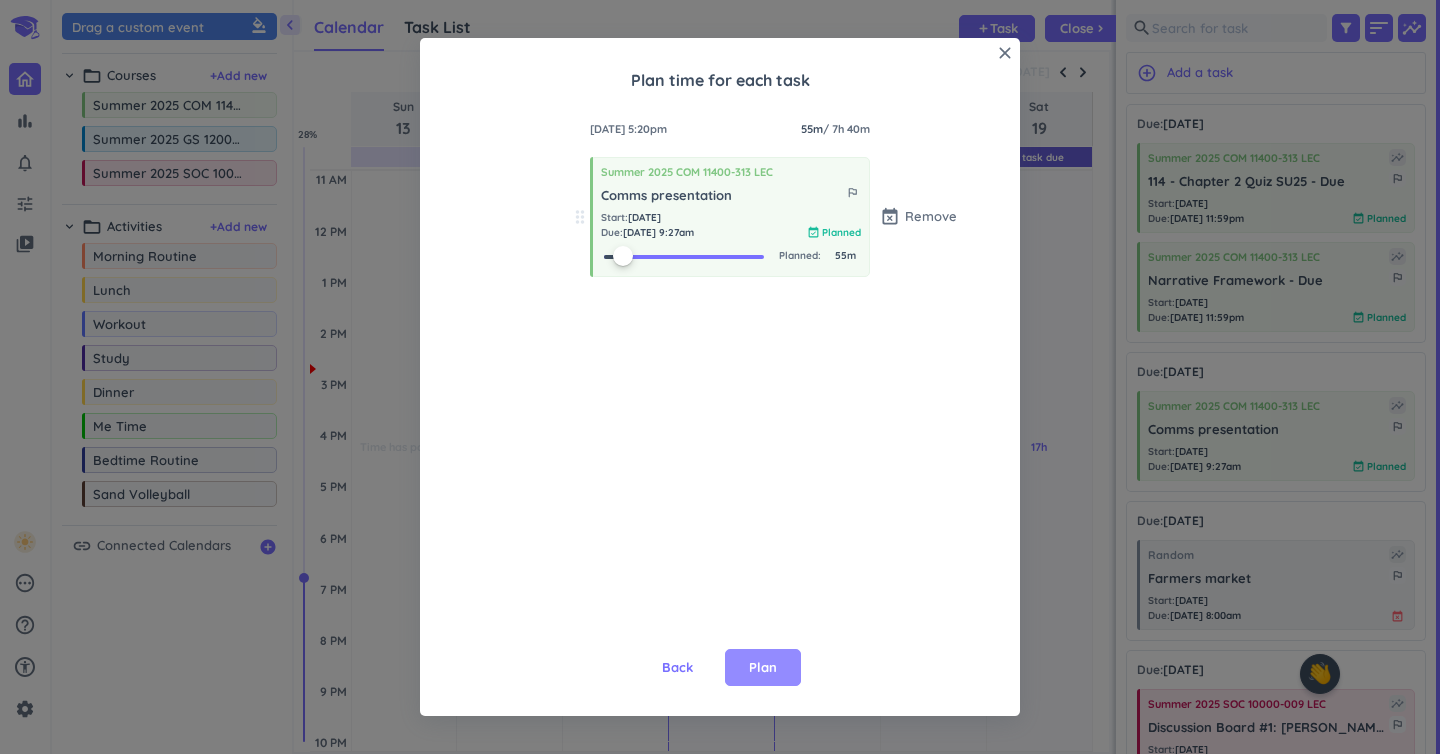 click on "Plan" at bounding box center [763, 668] 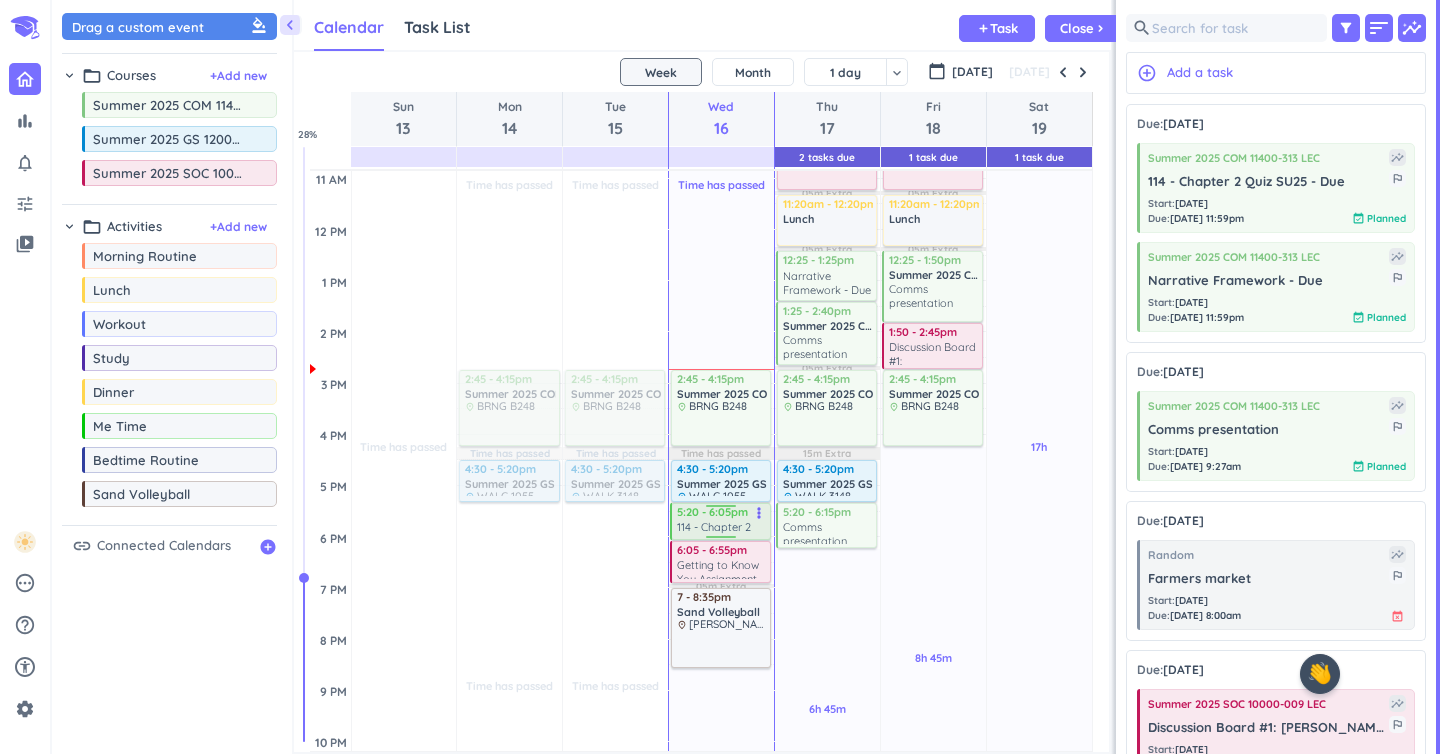 click on "5:20 - 6:05pm" at bounding box center [722, 512] 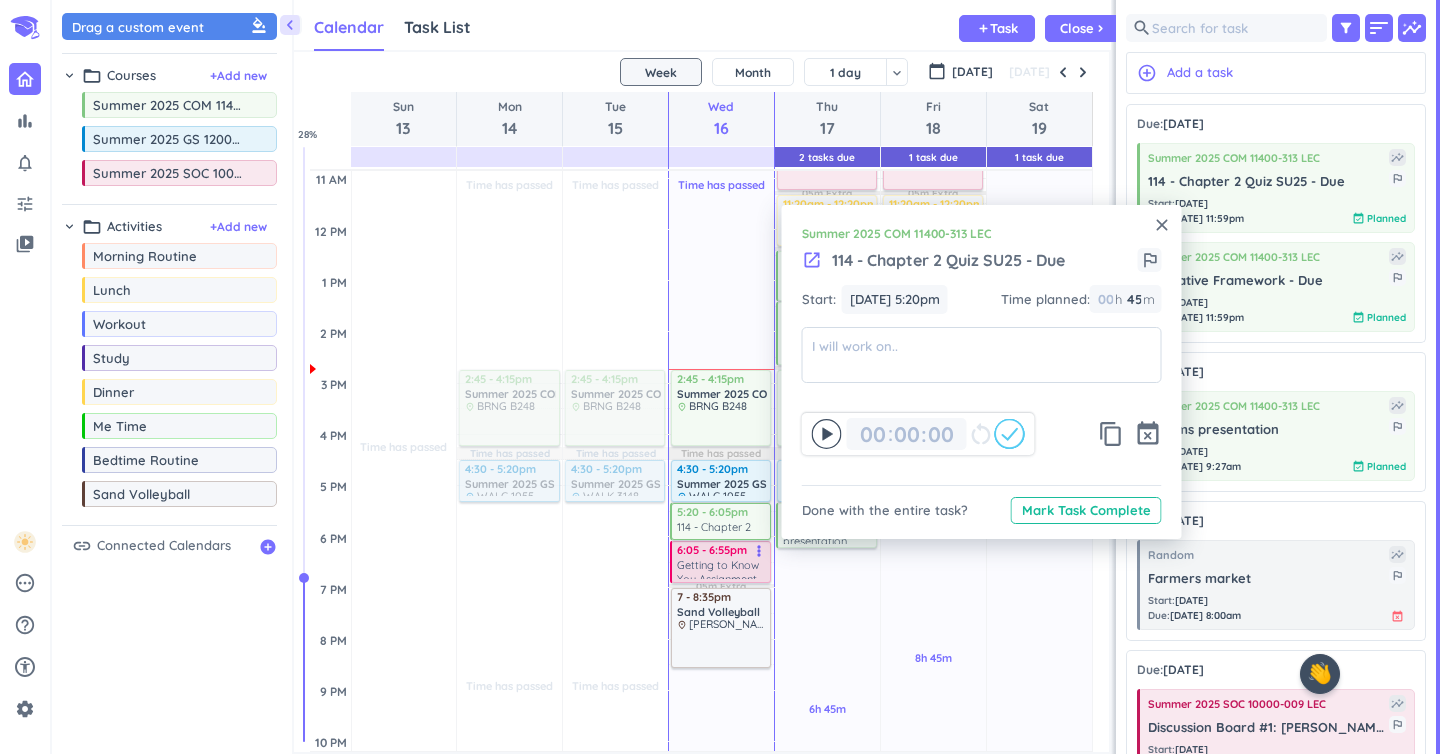 click on "Getting to Know You Assignment  - Due" at bounding box center (722, 568) 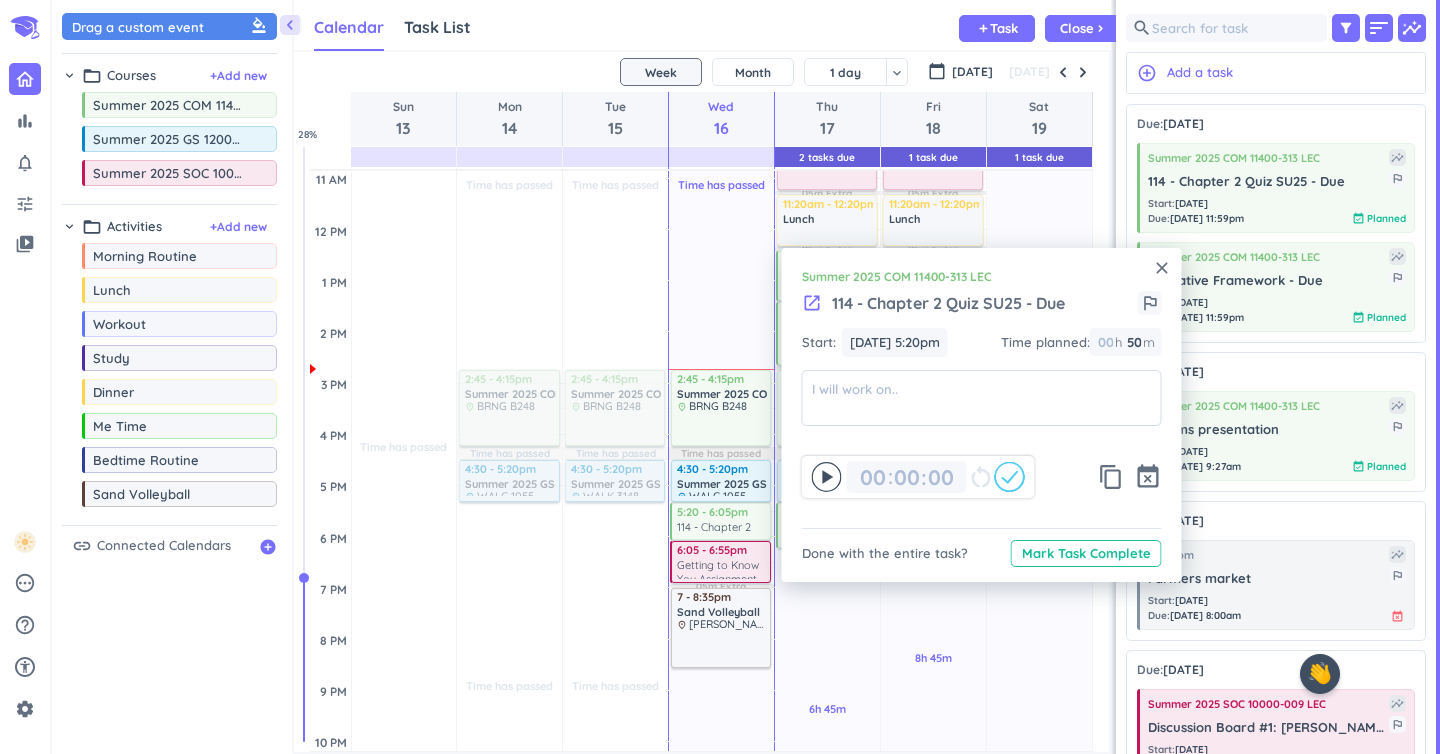 click on "close" at bounding box center [1162, 268] 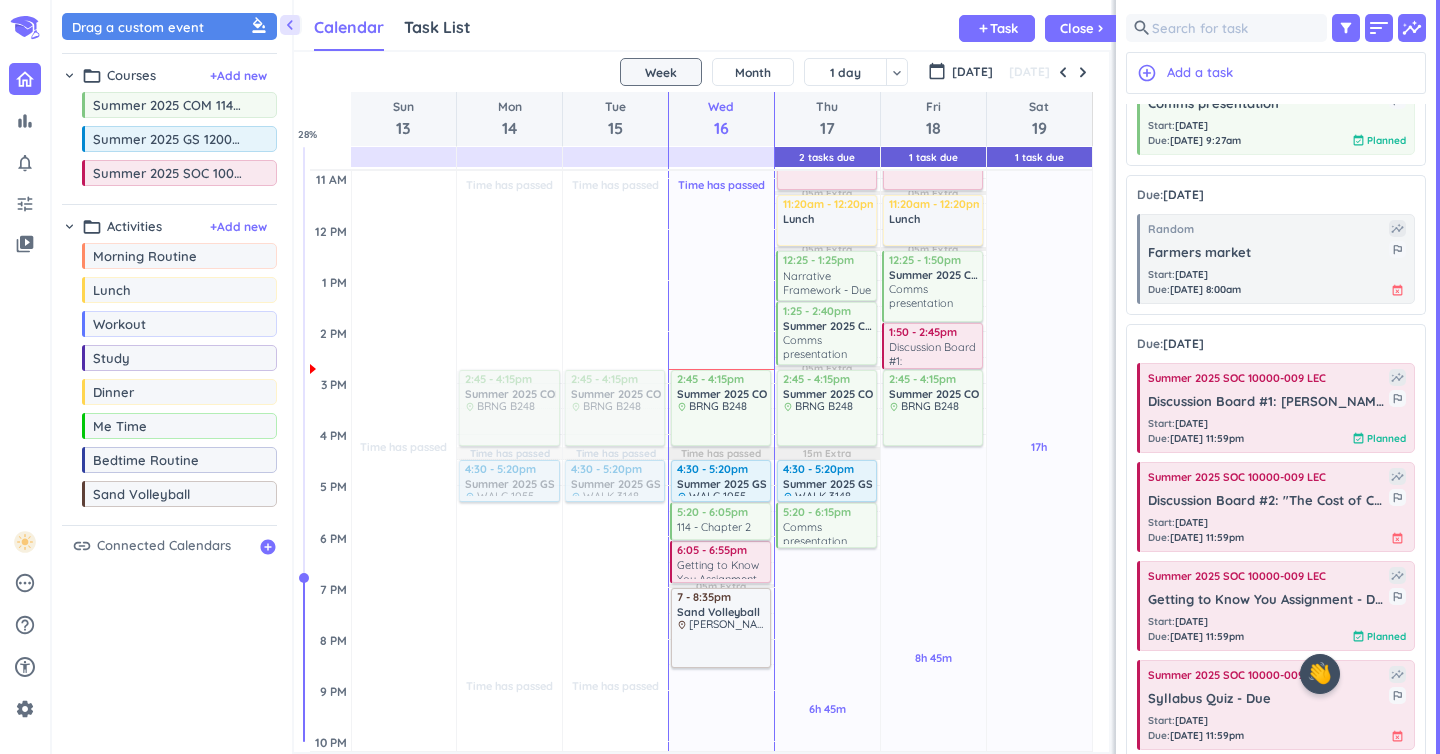 scroll, scrollTop: 344, scrollLeft: 0, axis: vertical 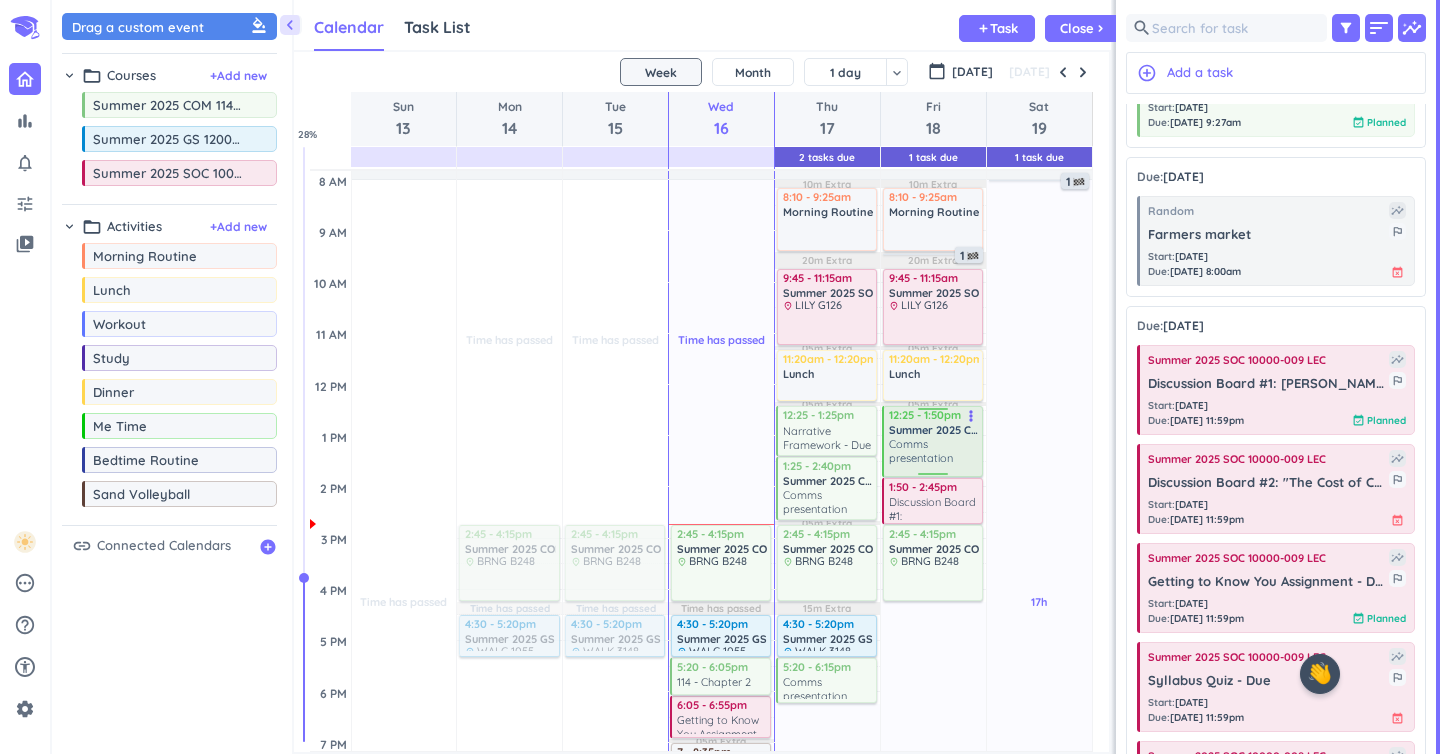 click on "Comms presentation" at bounding box center (934, 451) 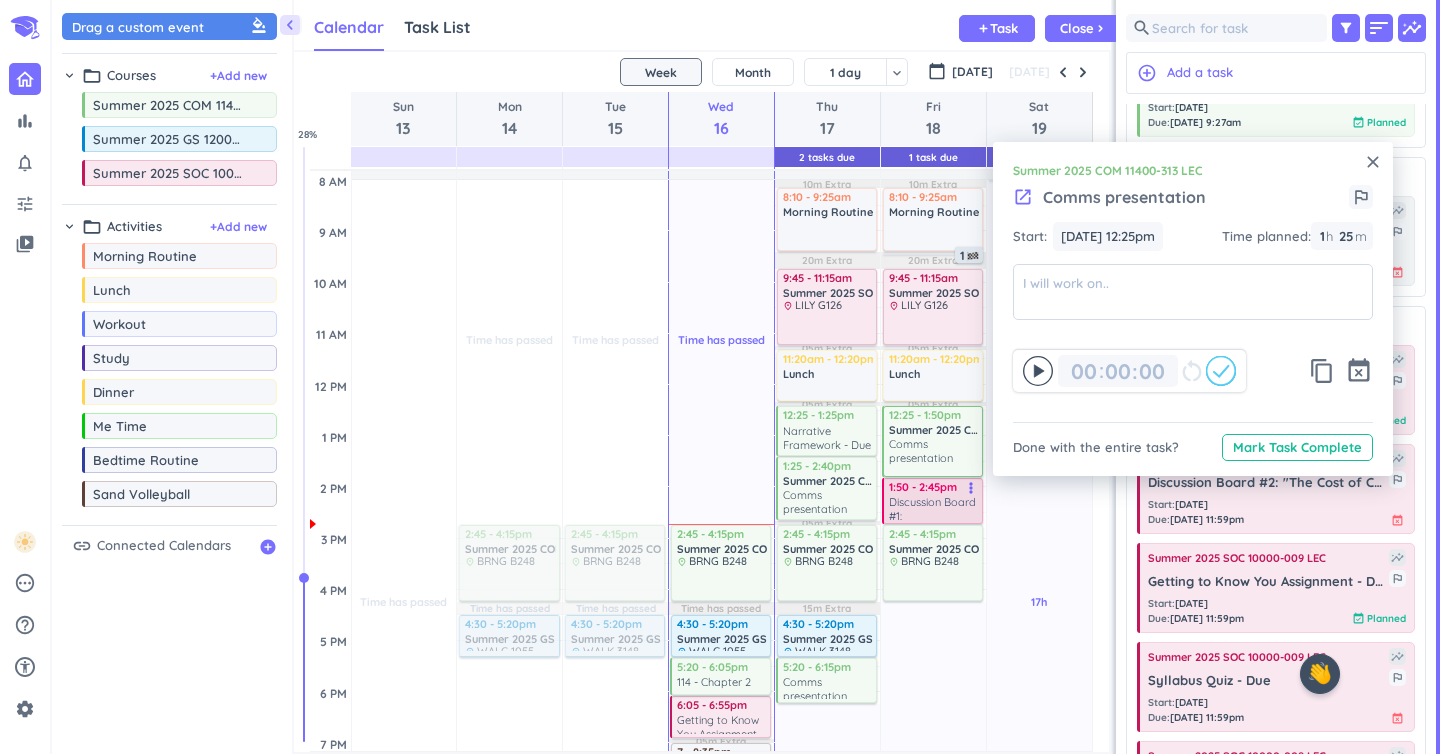 click on "Discussion Board #1: [PERSON_NAME] Excerpt - Due" at bounding box center [934, 507] 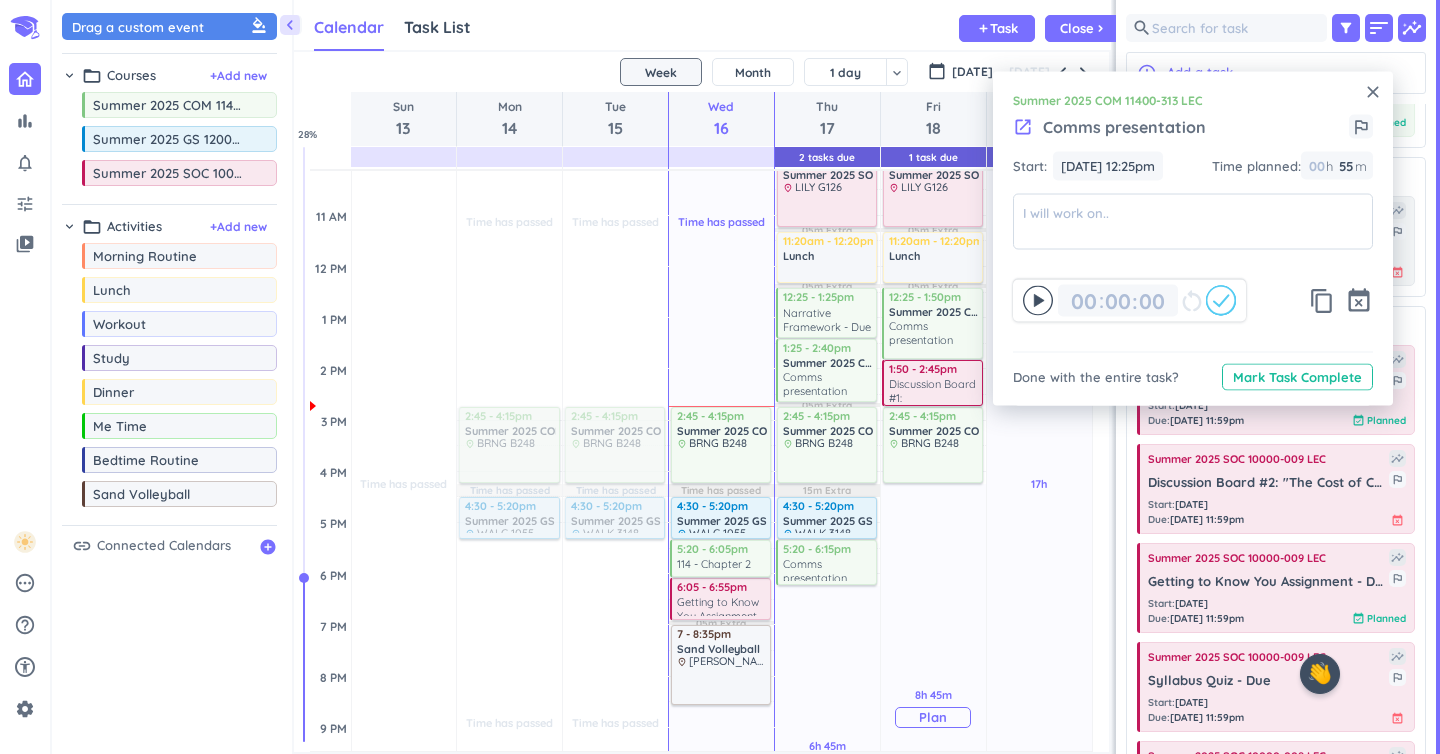 scroll, scrollTop: 350, scrollLeft: 0, axis: vertical 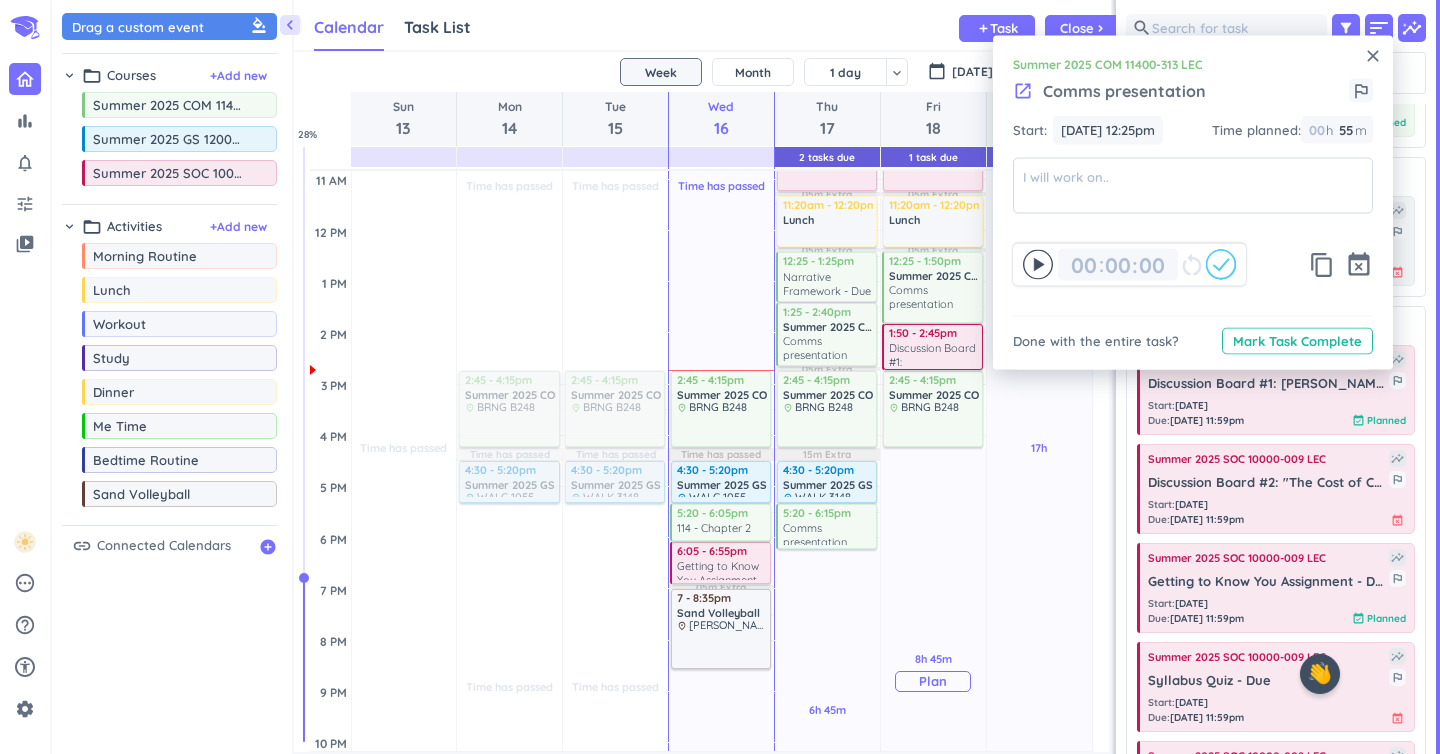 click on "8h 45m" at bounding box center (933, 659) 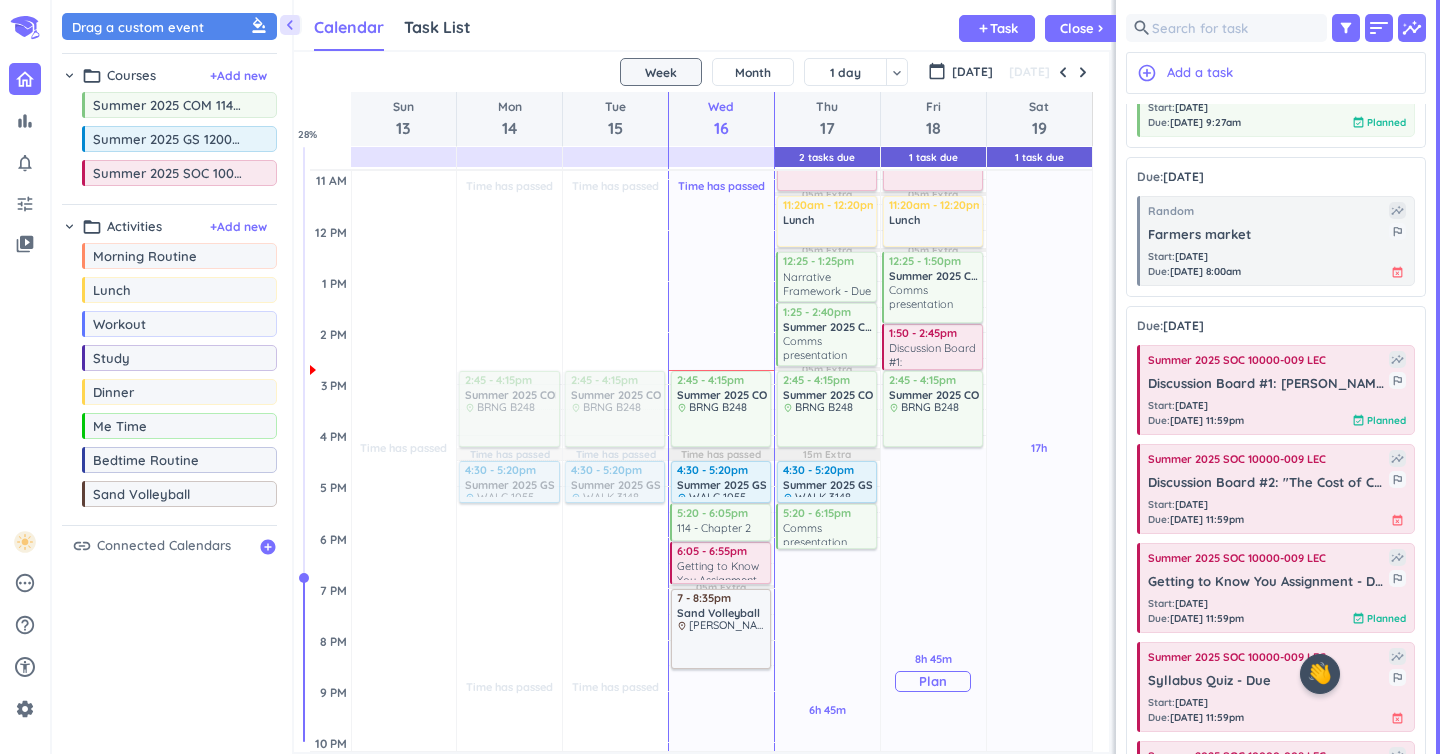 click on "Plan" at bounding box center (933, 681) 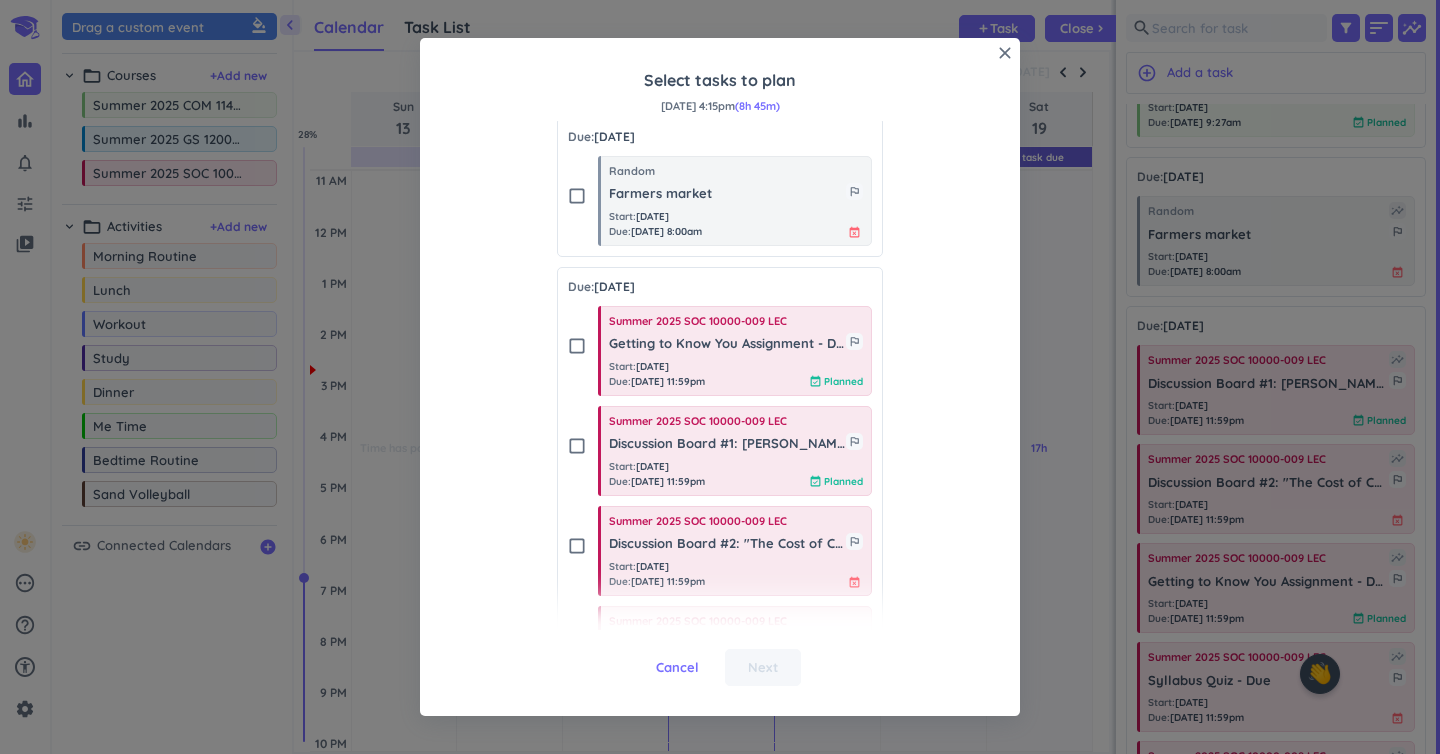 scroll, scrollTop: 511, scrollLeft: 0, axis: vertical 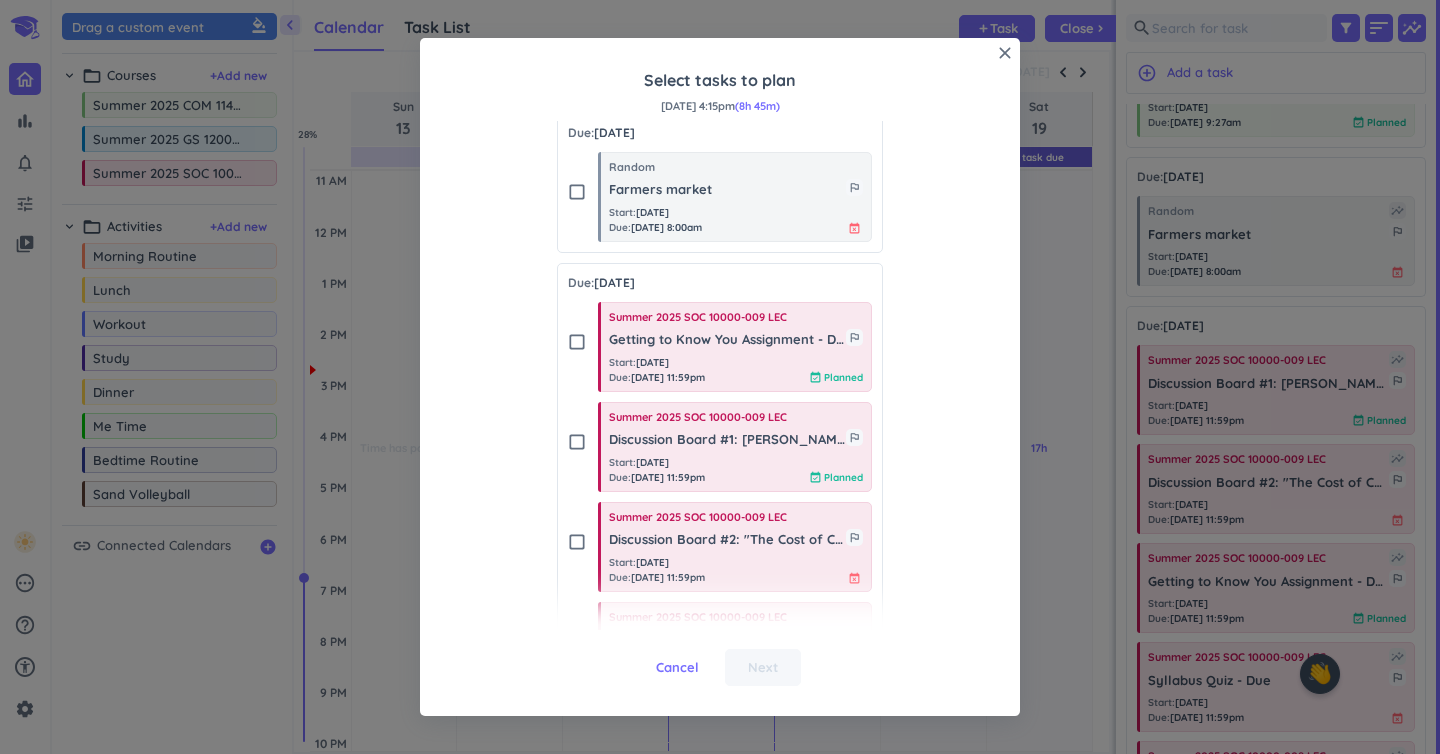 click on "check_box_outline_blank" at bounding box center (577, 442) 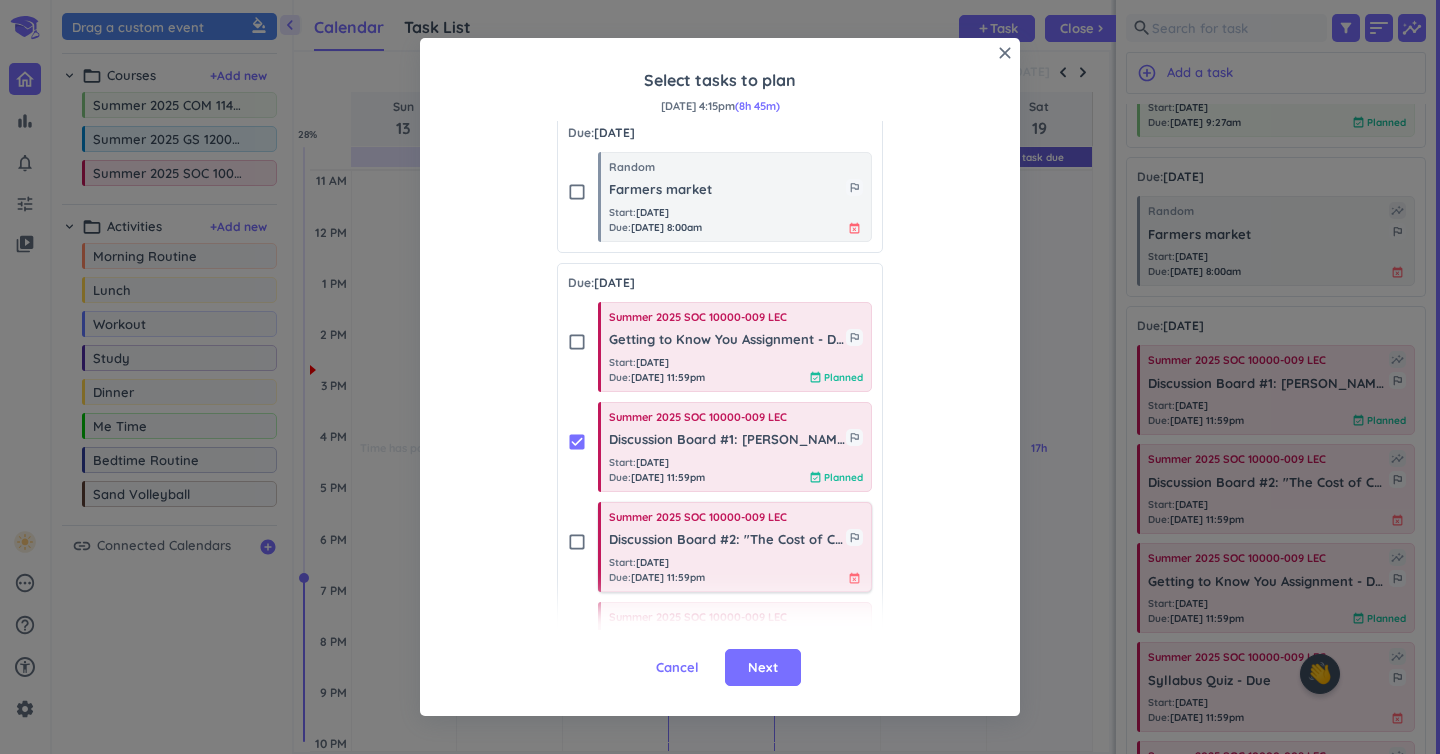 scroll, scrollTop: 592, scrollLeft: 0, axis: vertical 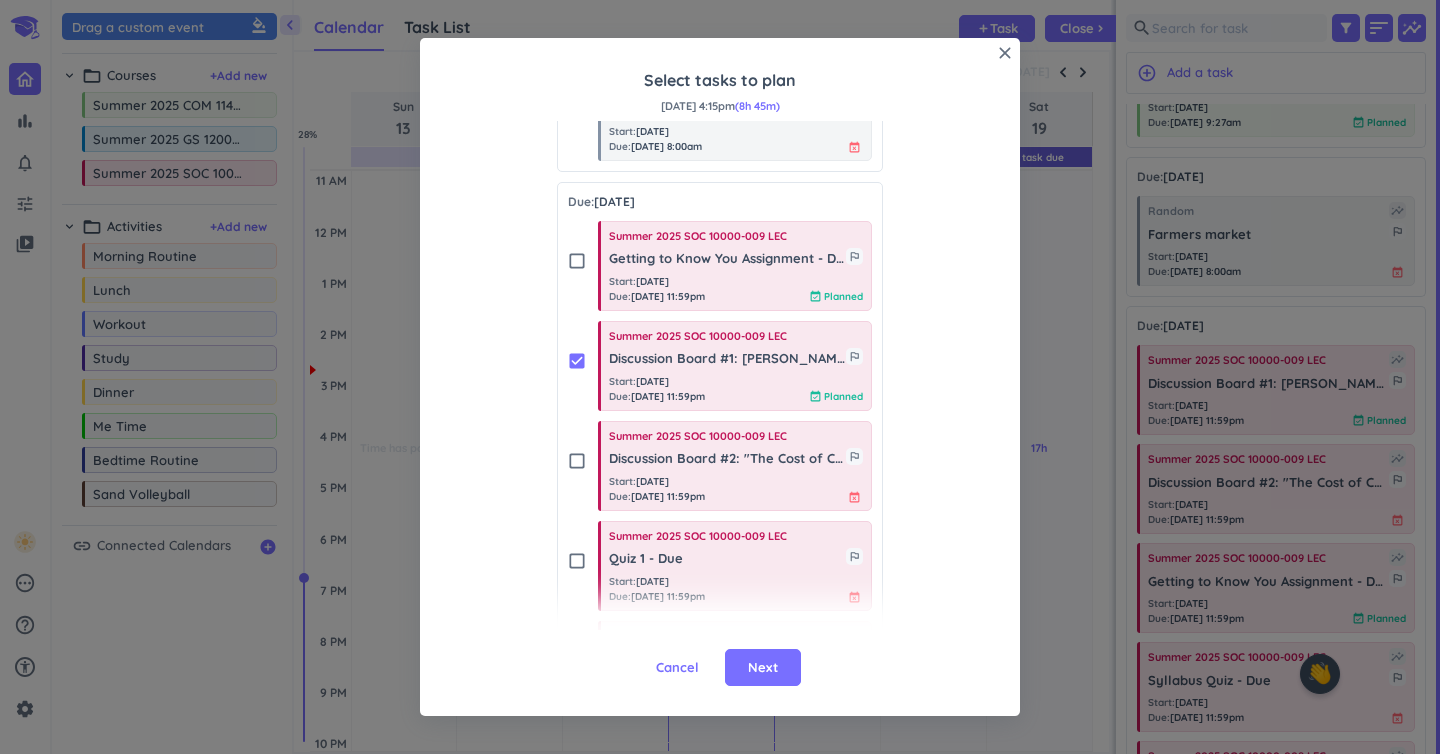 click on "check_box" at bounding box center (577, 361) 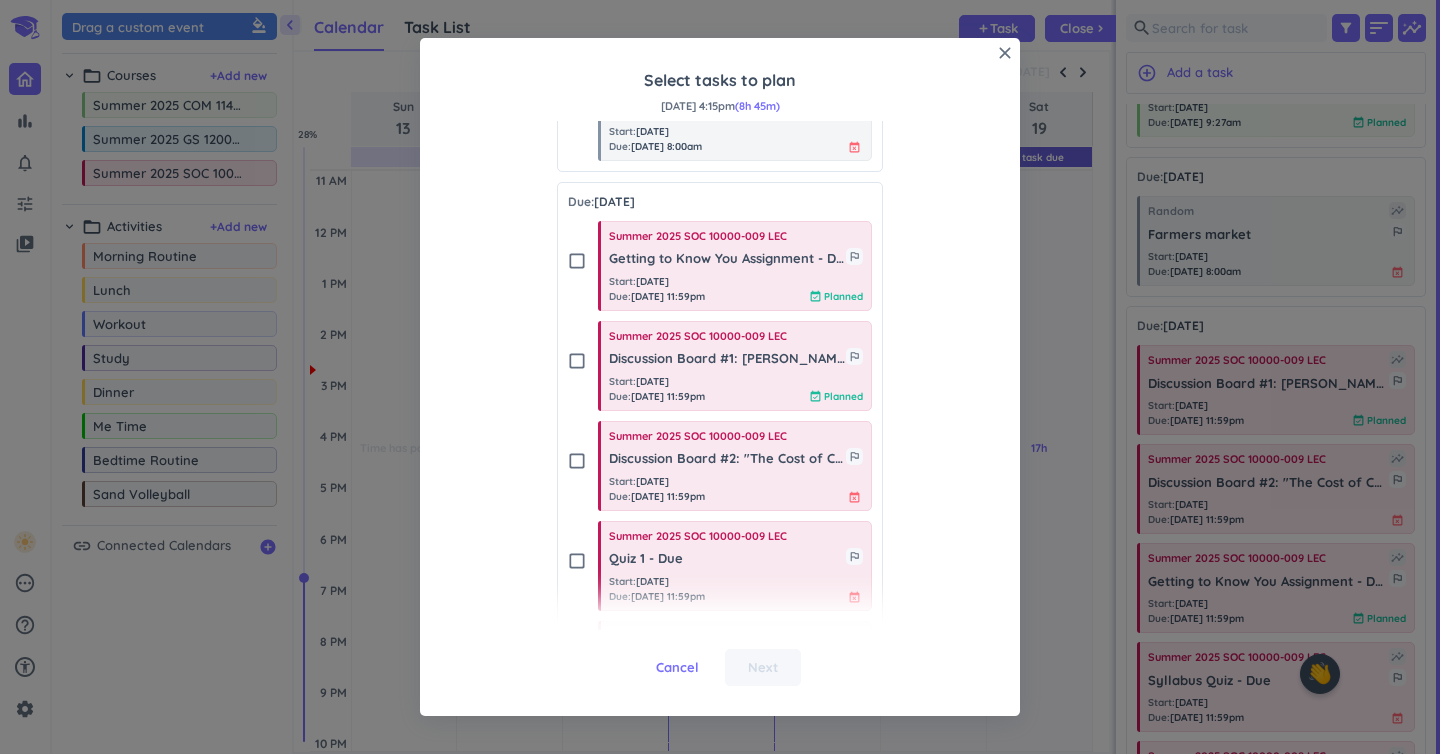 click on "check_box_outline_blank" at bounding box center (577, 461) 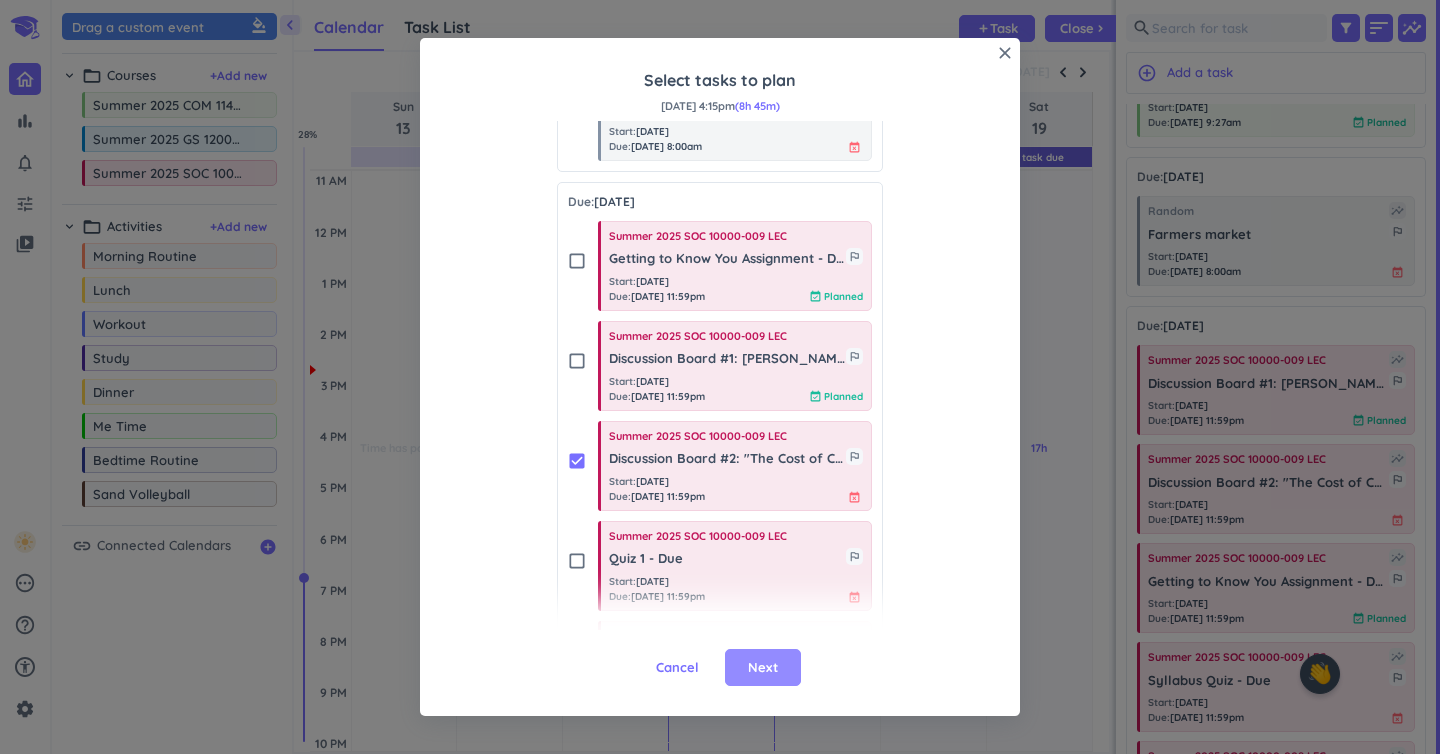 click on "Next" at bounding box center [763, 668] 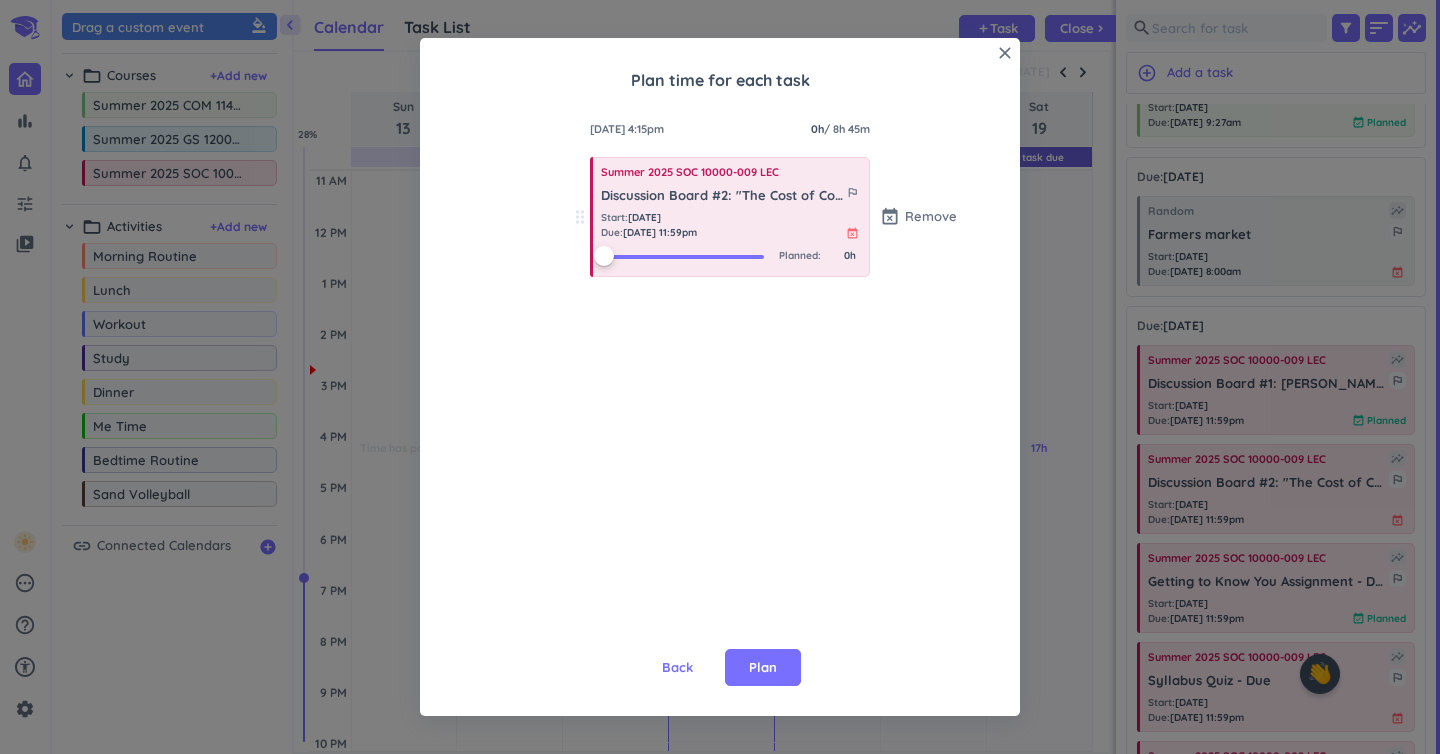 scroll, scrollTop: 0, scrollLeft: 0, axis: both 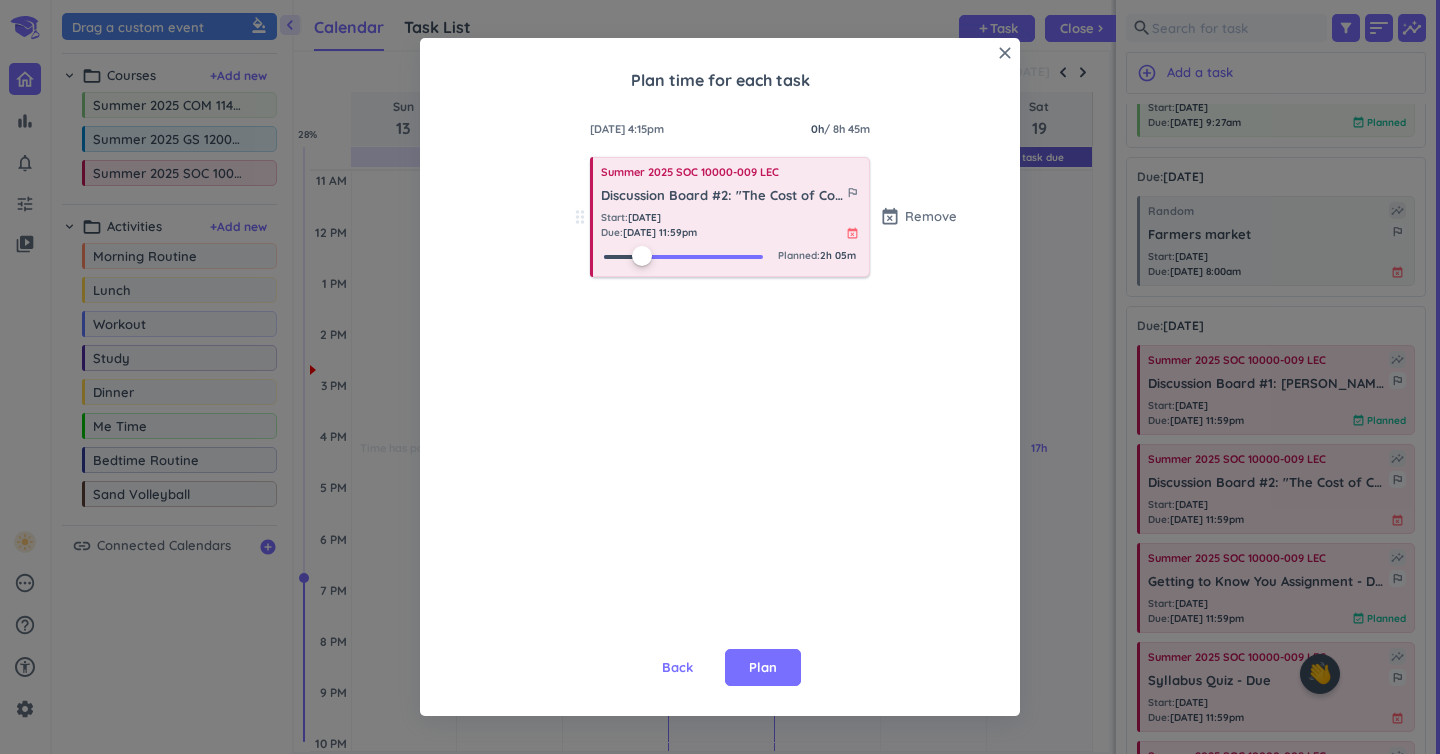 click at bounding box center [683, 255] 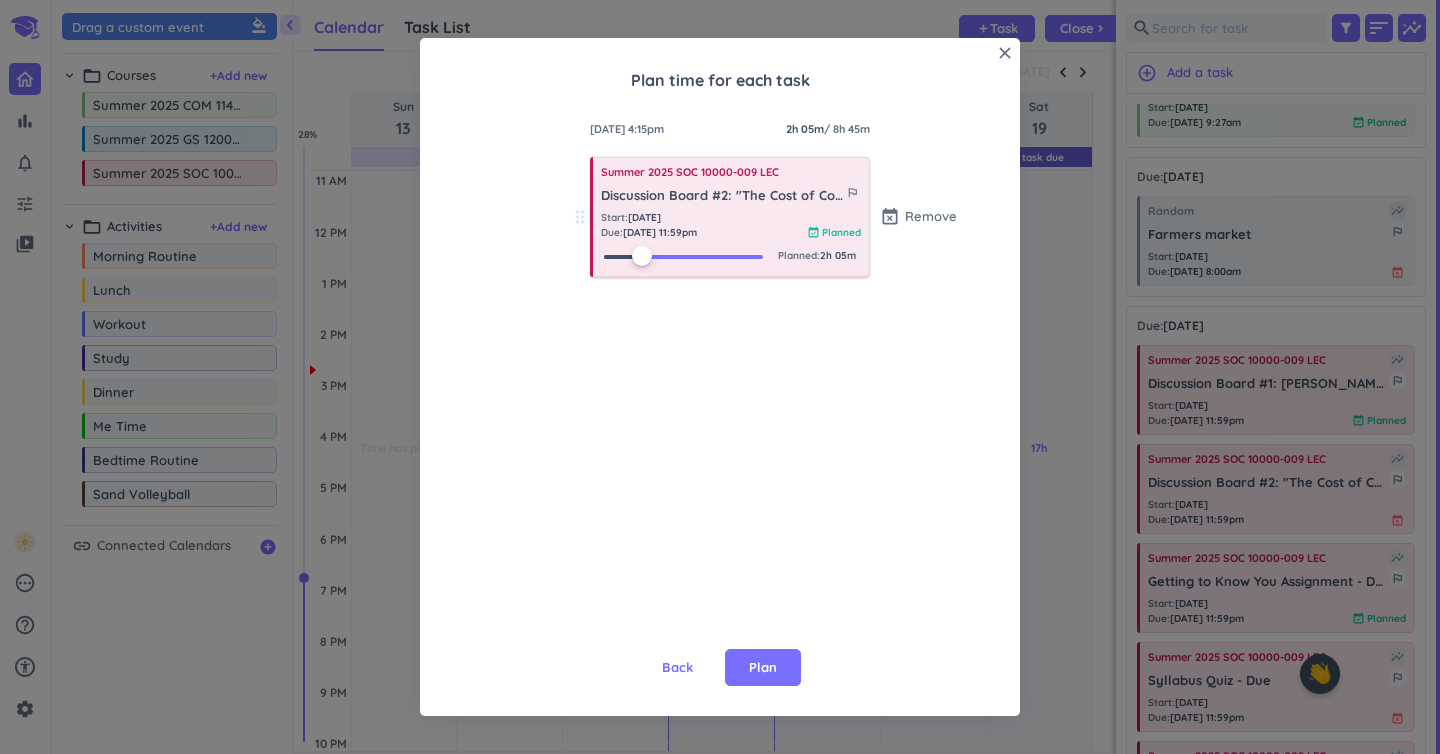 click at bounding box center [683, 255] 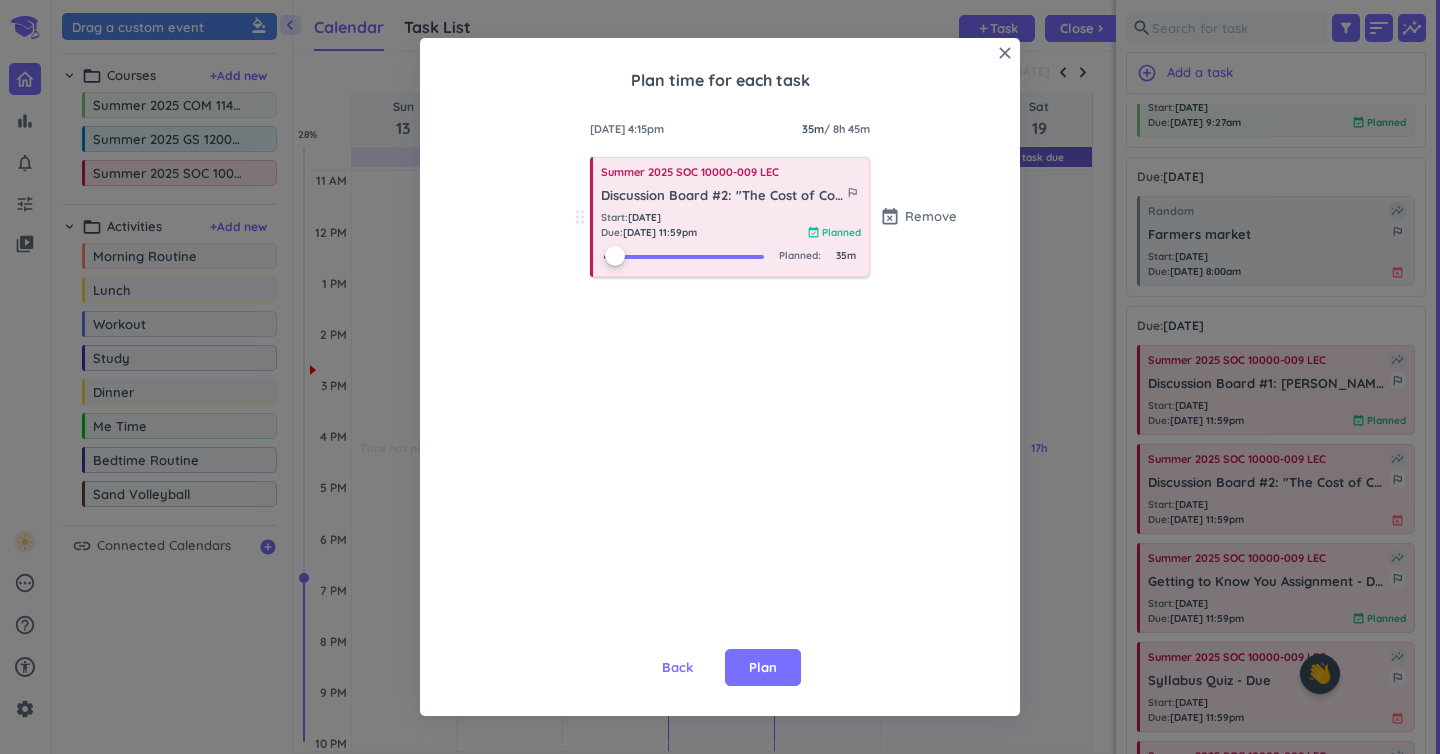 click at bounding box center (684, 255) 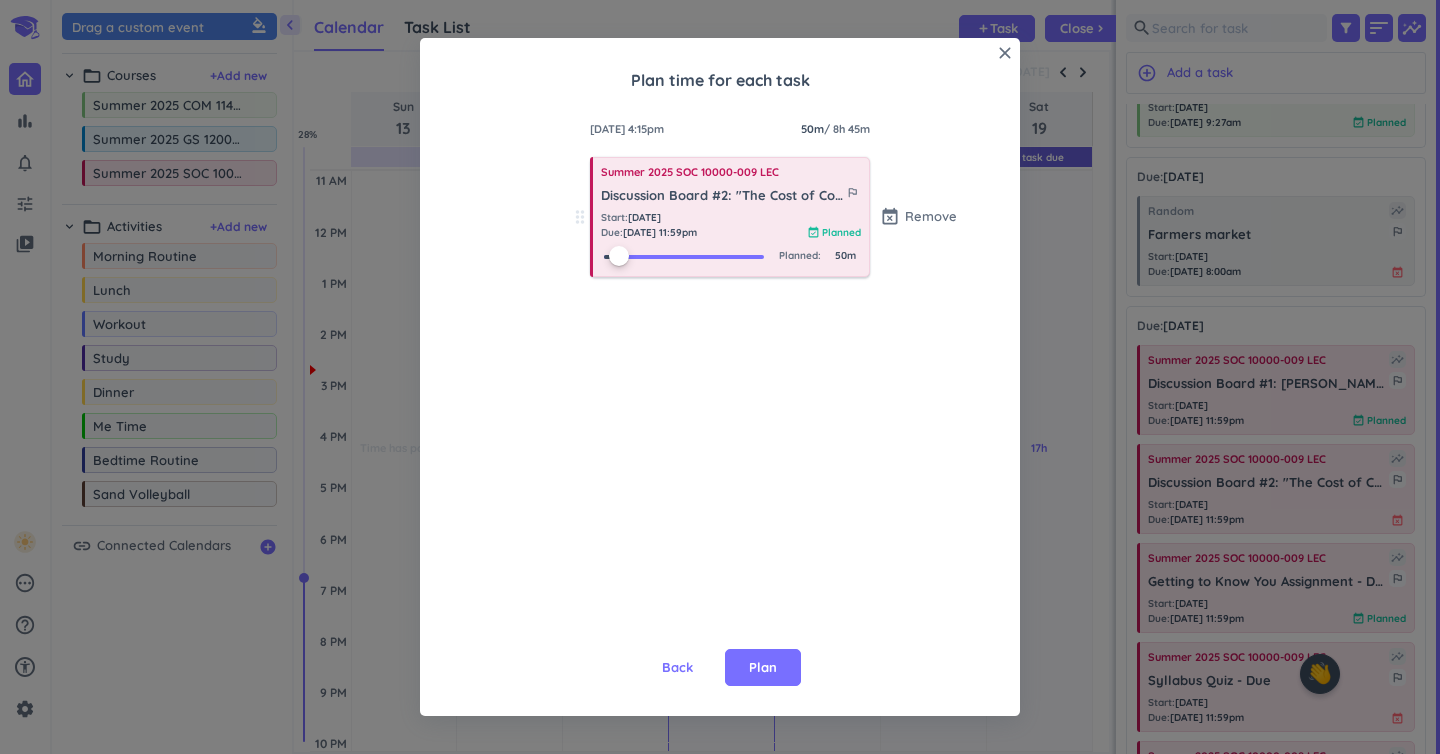 drag, startPoint x: 619, startPoint y: 260, endPoint x: 632, endPoint y: 264, distance: 13.601471 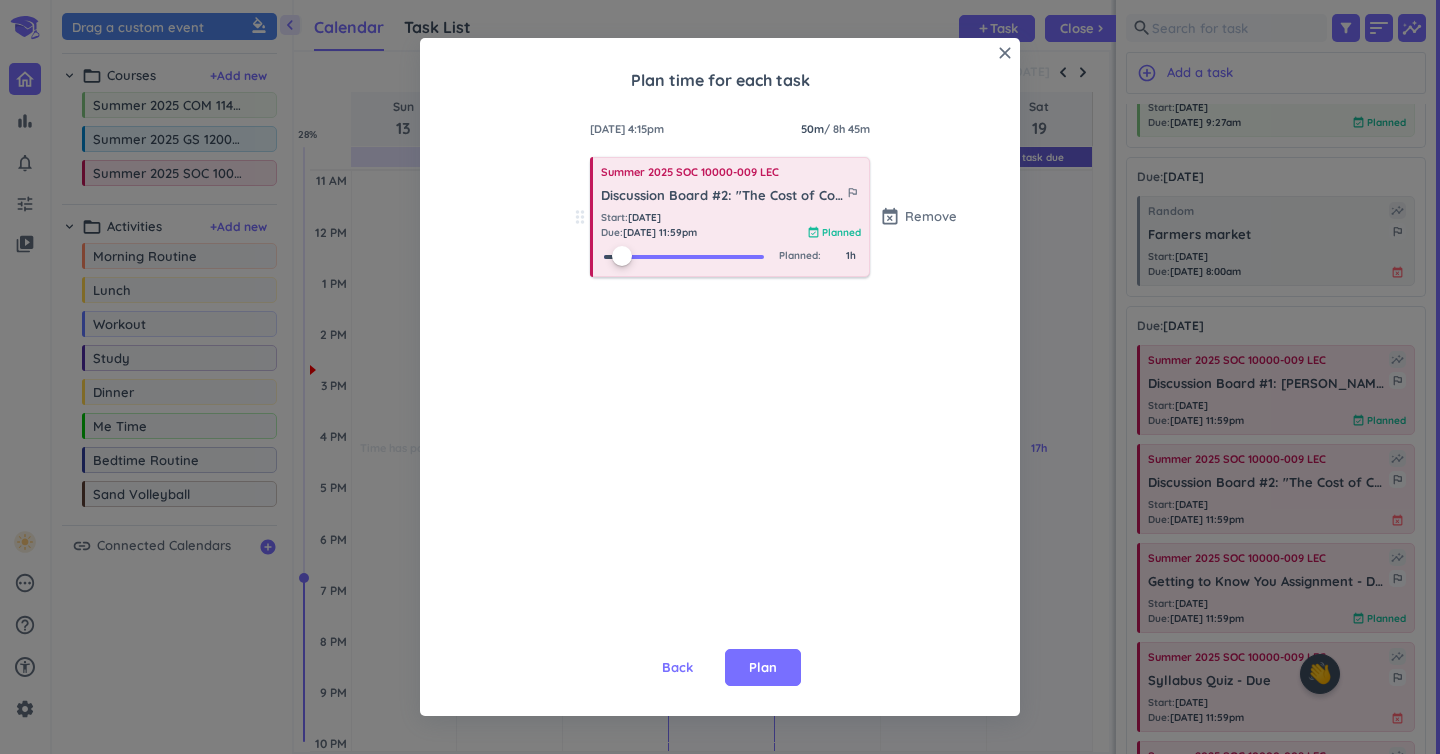 click at bounding box center [622, 256] 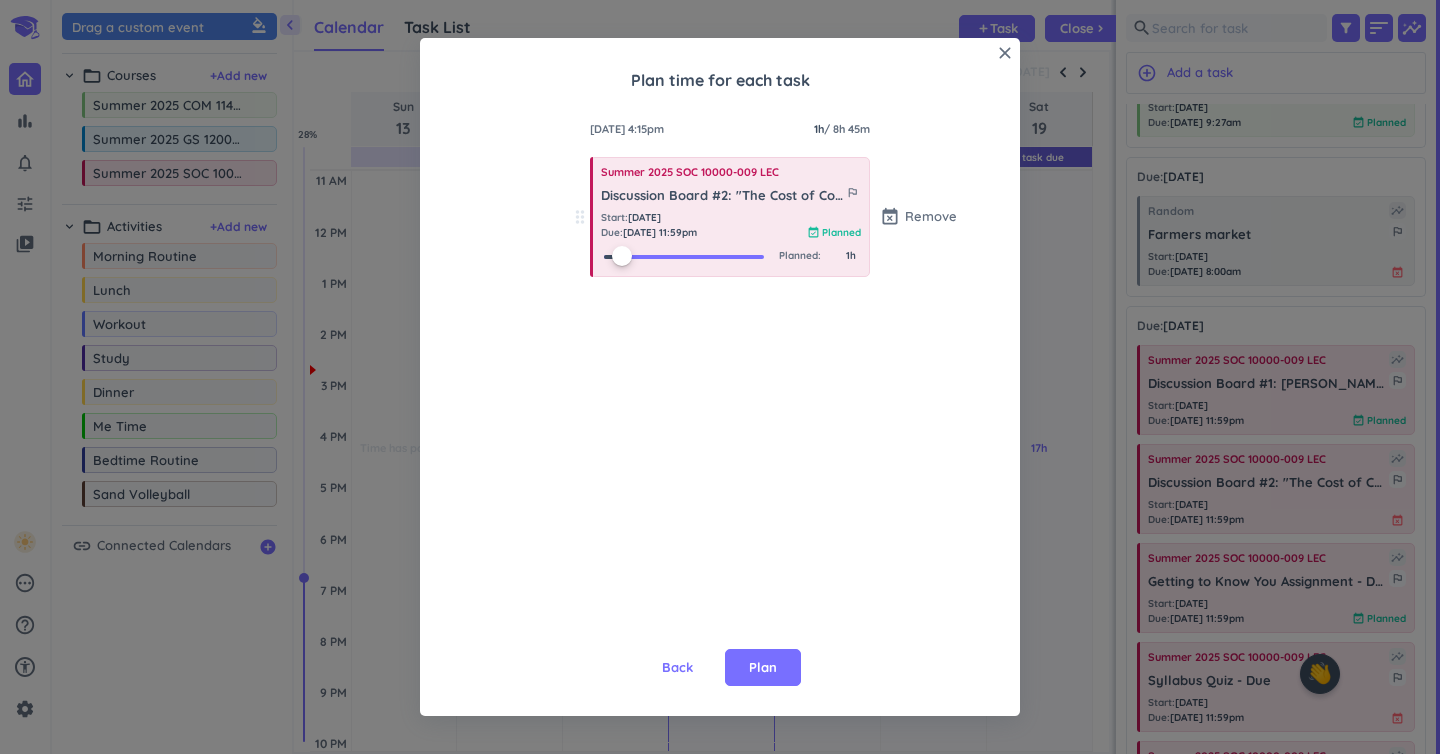 click on "close Plan time for each task [DATE] 4:15pm  1h  / 8h 45m drag_indicator Summer 2025 SOC 10000-009 LEC Discussion Board #2: "The Cost of Code Switching" Video  - Due outlined_flag Start :  [DATE] Due :  [DATE] 11:59pm event_available Planned event_busy Remove Planned :  1h Back Plan" at bounding box center [720, 377] 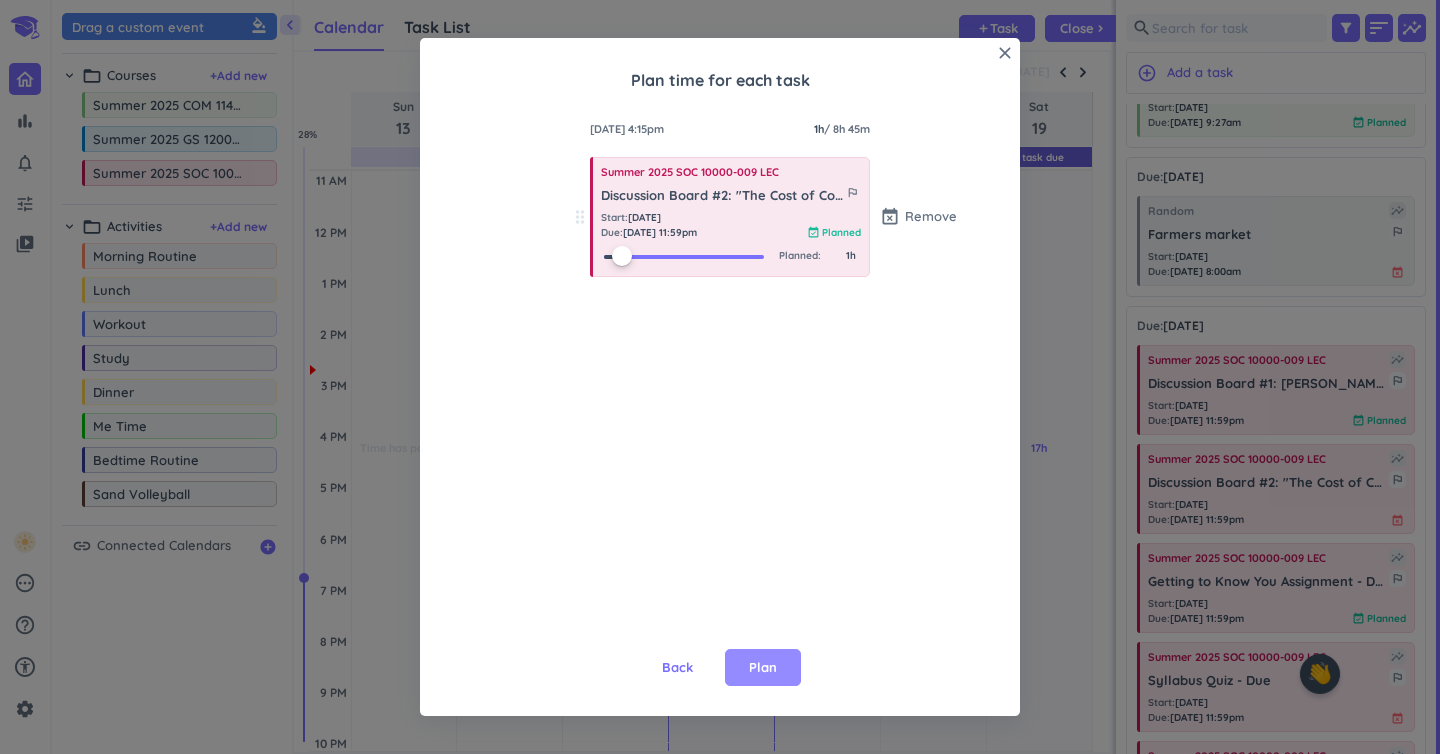 click on "Plan" at bounding box center (763, 668) 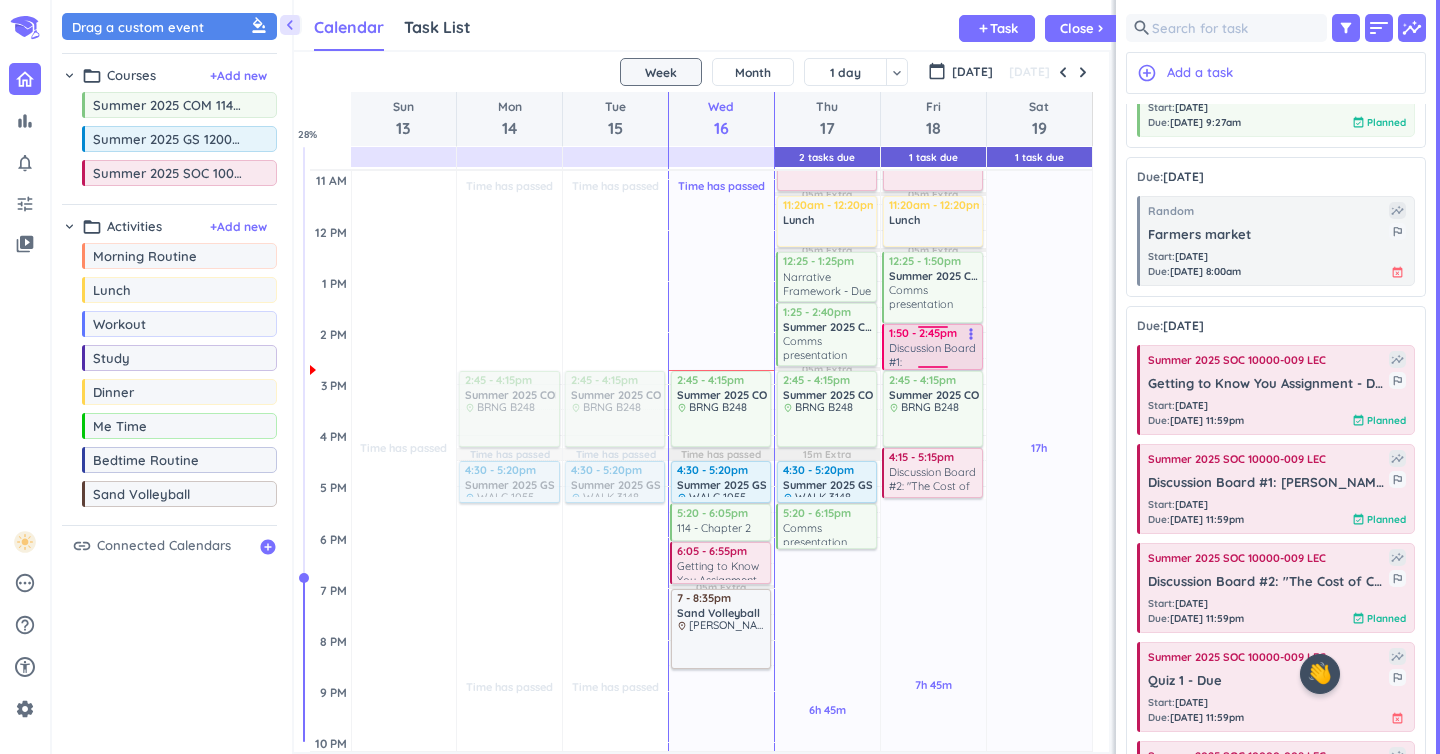 click on "Discussion Board #1: [PERSON_NAME] Excerpt - Due" at bounding box center [934, 353] 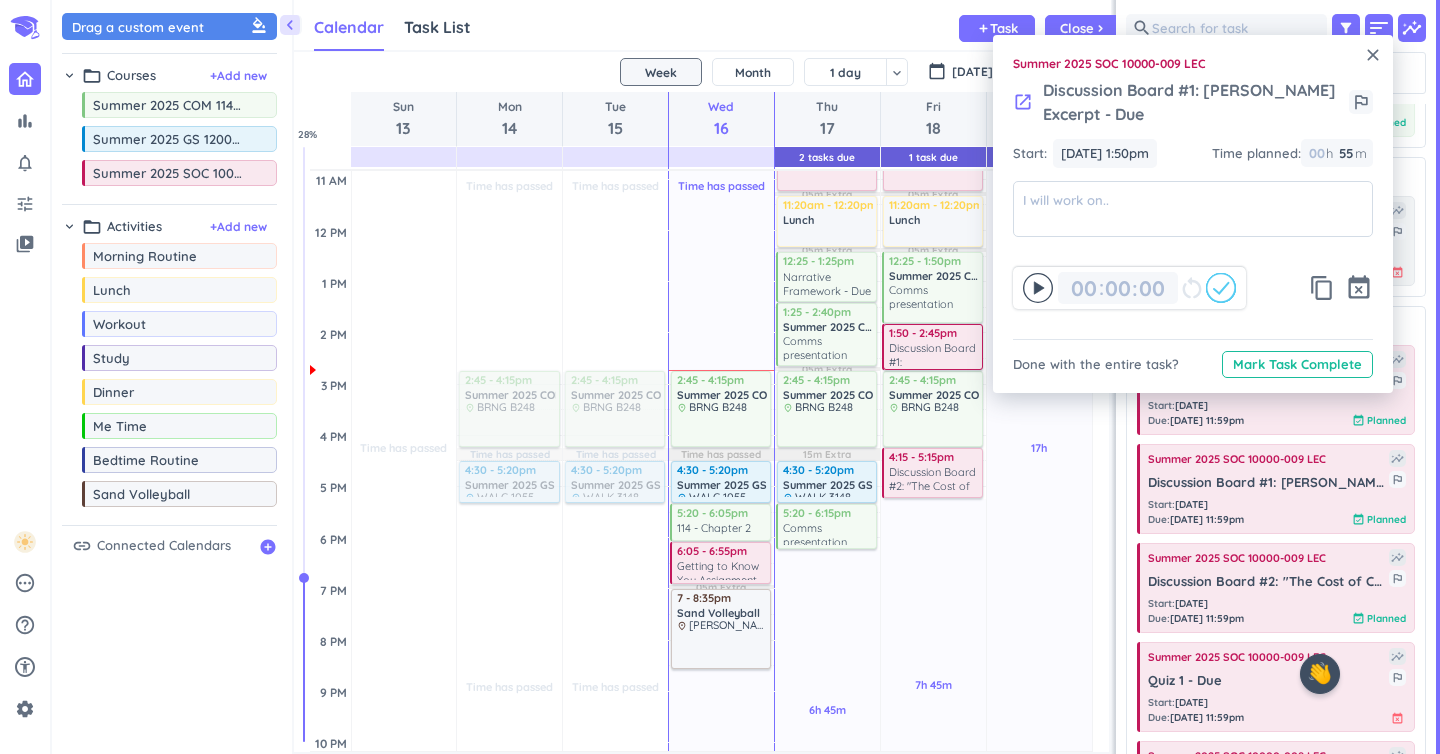 click on "close" at bounding box center (1373, 55) 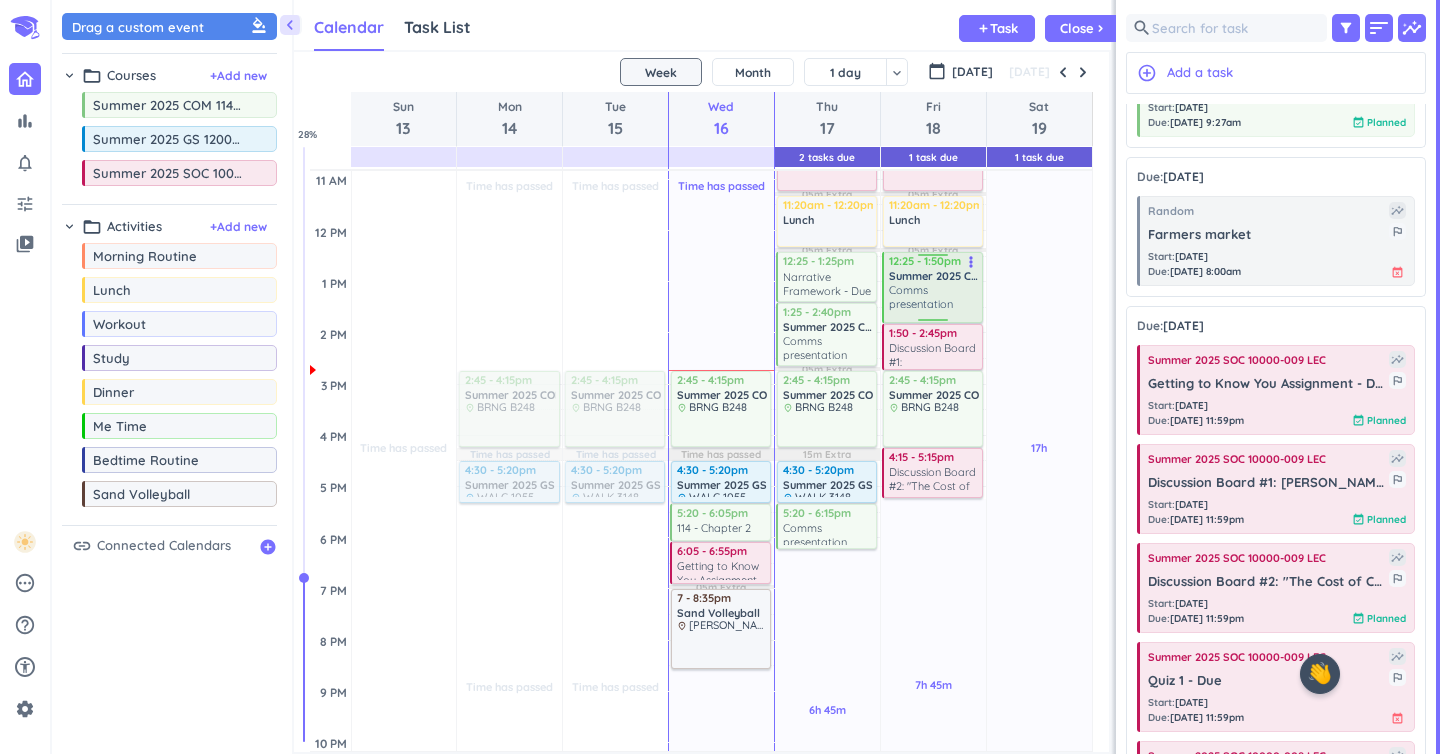 click on "Summer 2025 COM 11400-313 LEC" at bounding box center [934, 276] 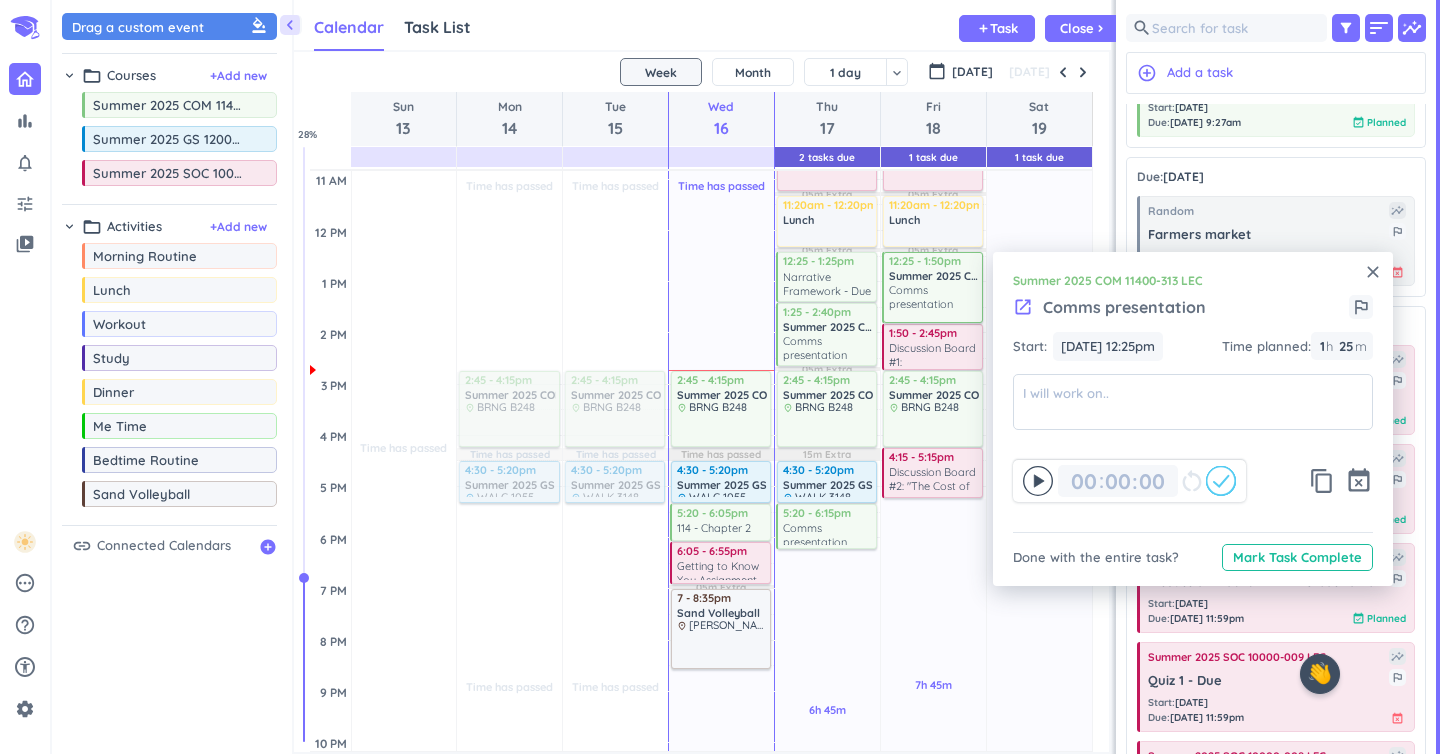 click on "close" at bounding box center (1373, 272) 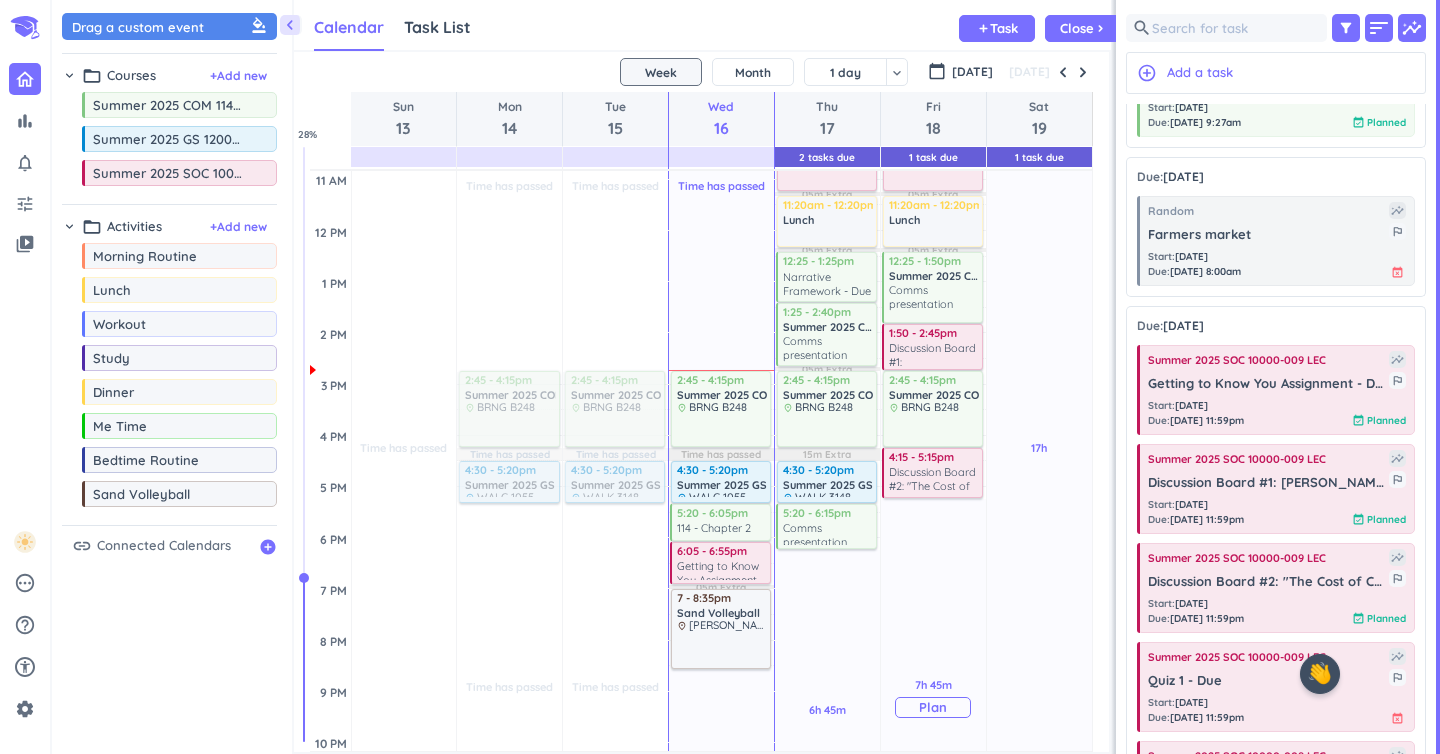 click on "Plan" at bounding box center (933, 707) 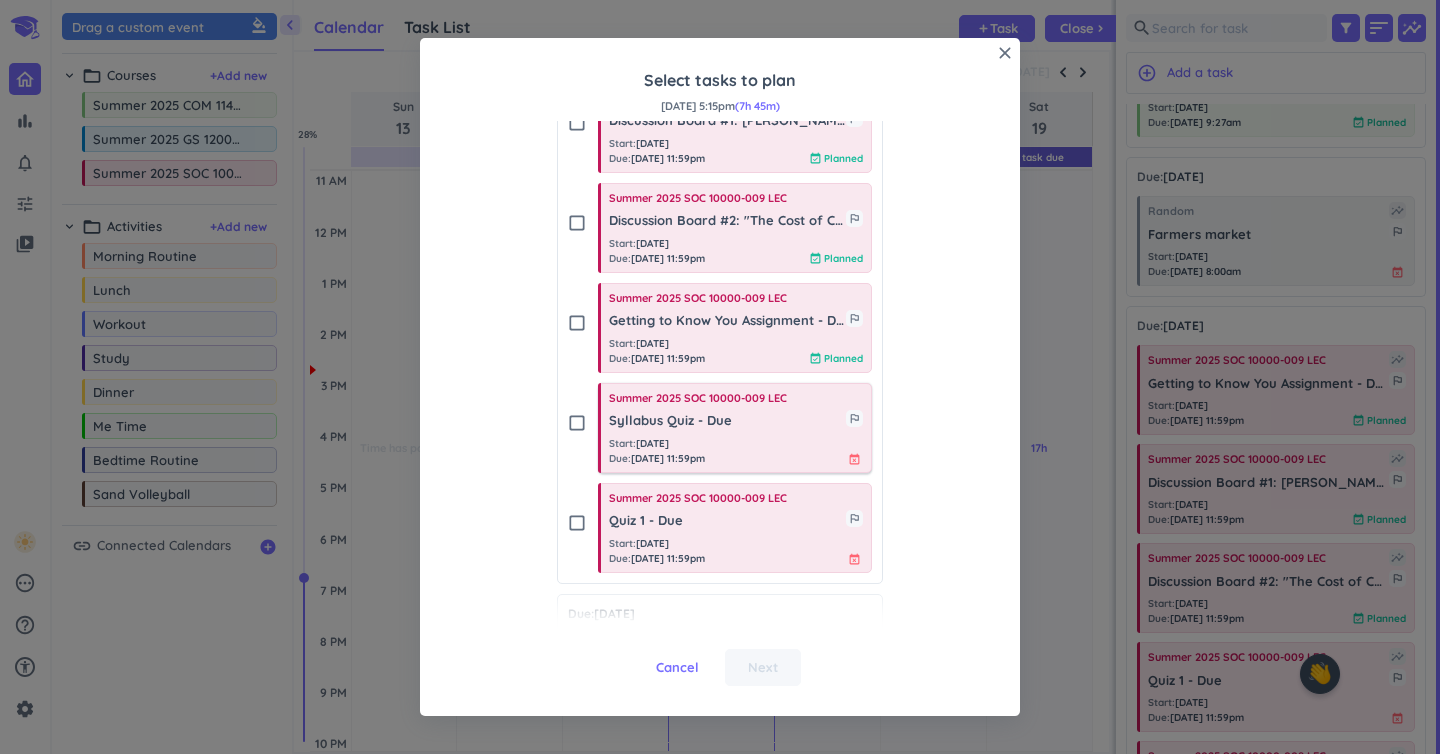 scroll, scrollTop: 773, scrollLeft: 0, axis: vertical 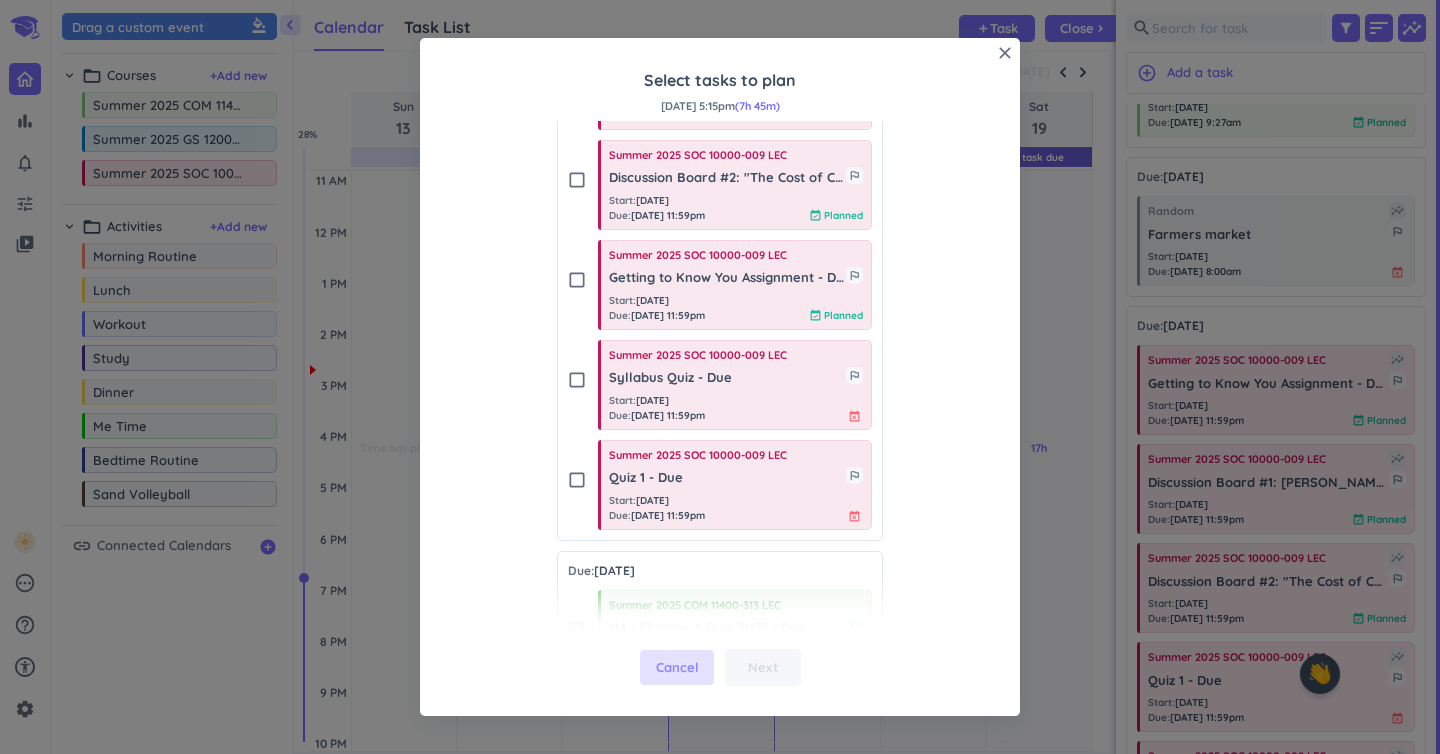 click on "Cancel" at bounding box center [677, 668] 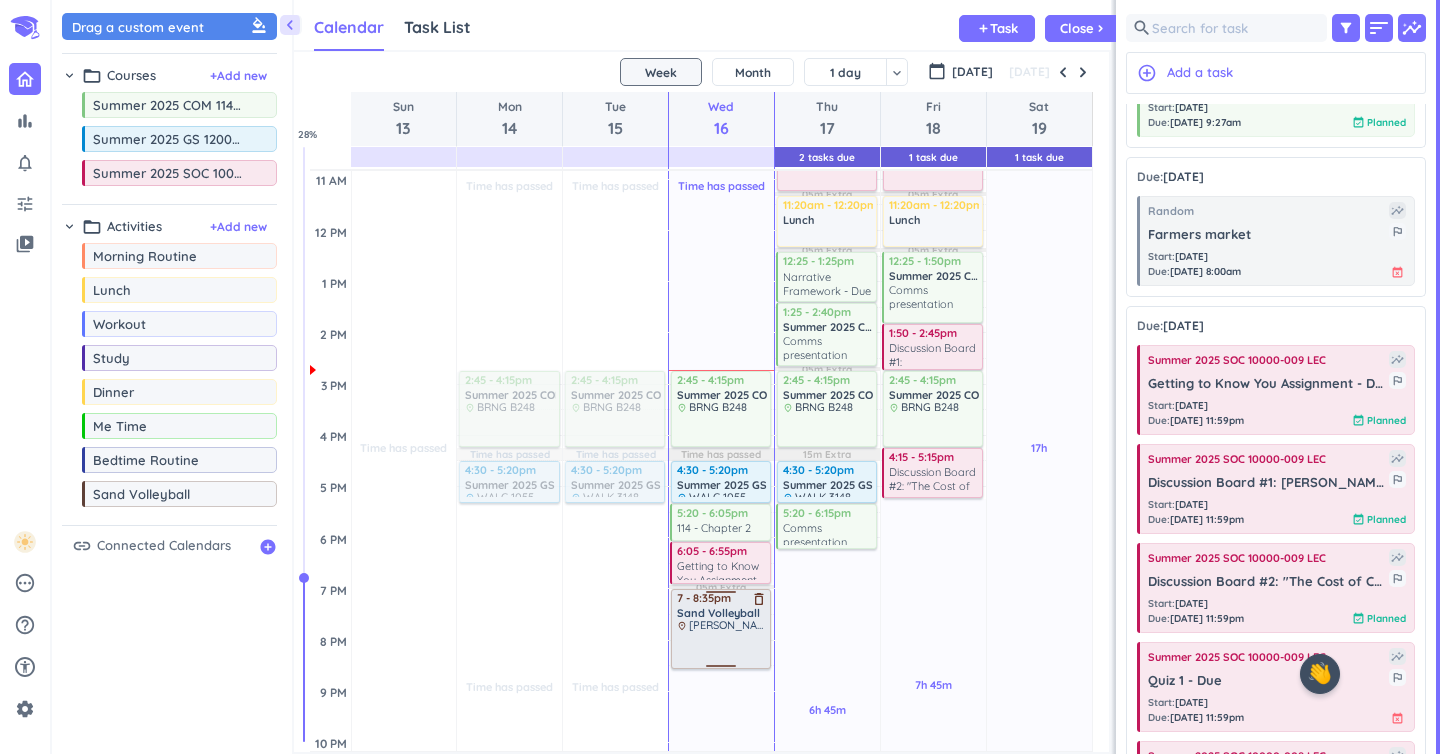 scroll, scrollTop: 375, scrollLeft: 0, axis: vertical 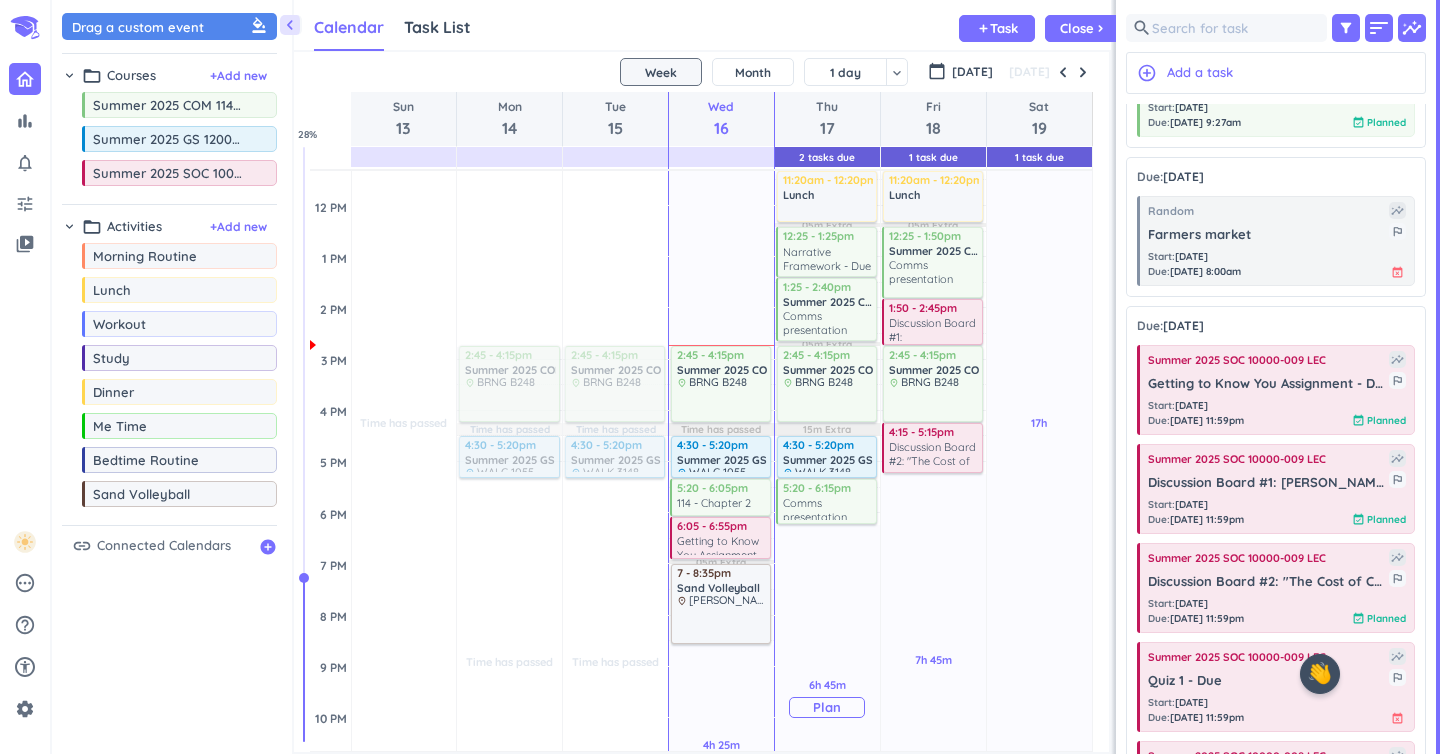 click on "Plan" at bounding box center [827, 707] 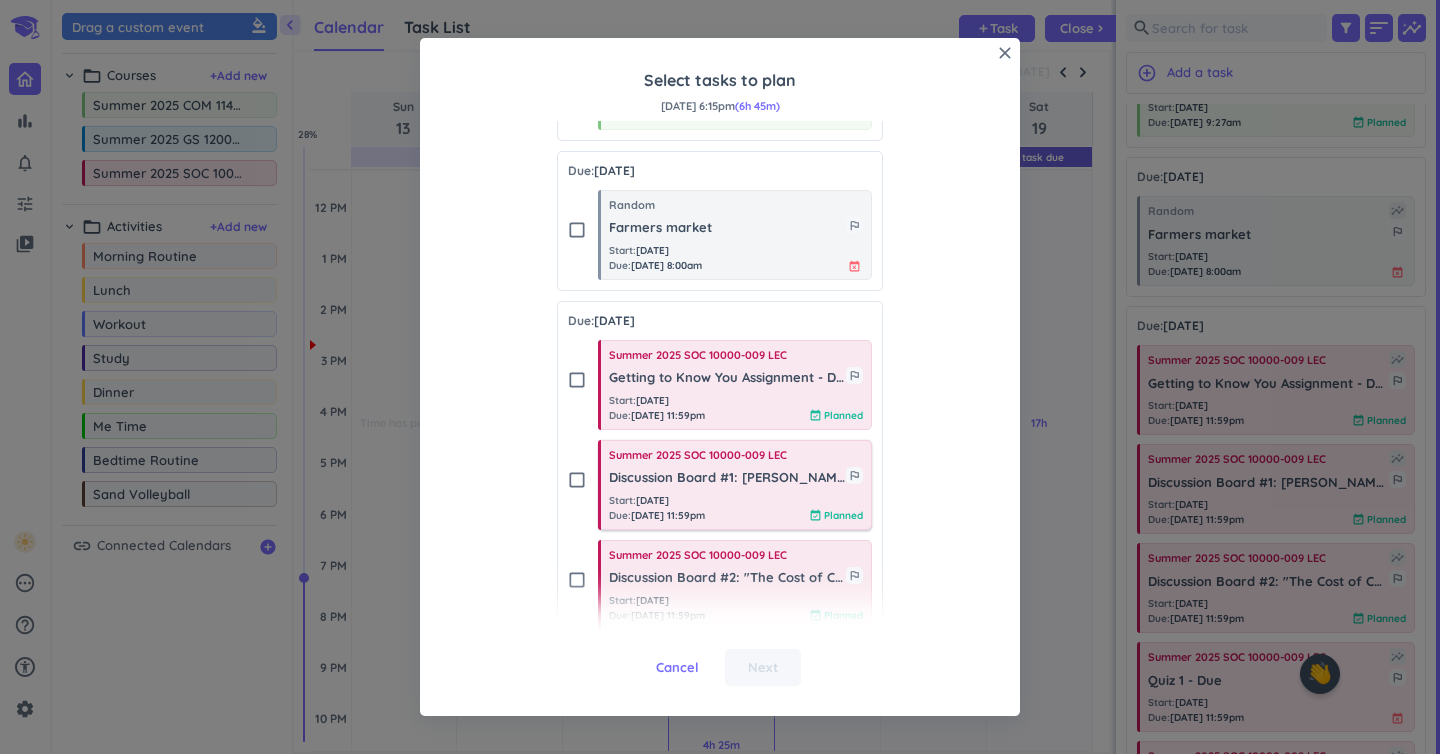 scroll, scrollTop: 705, scrollLeft: 0, axis: vertical 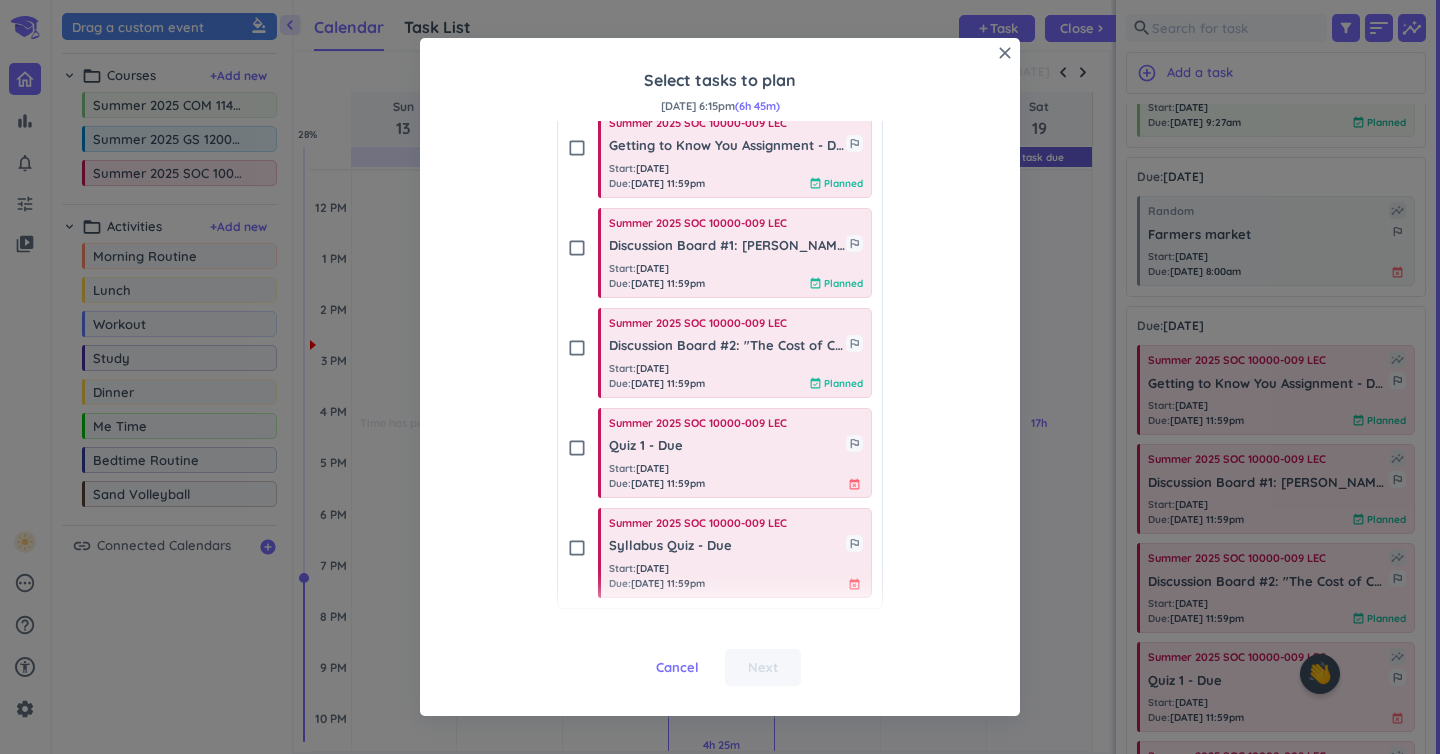 click on "check_box_outline_blank" at bounding box center (577, 548) 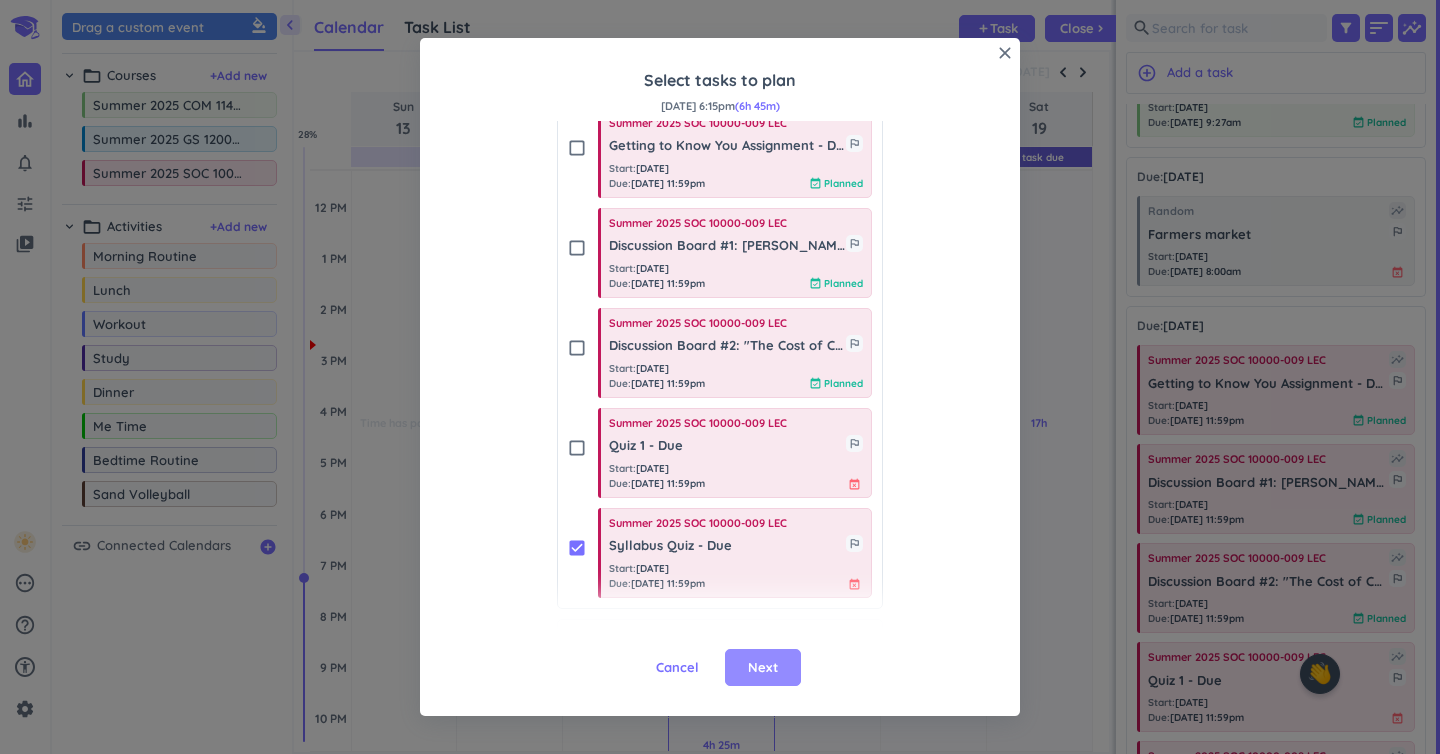 click on "Next" at bounding box center [763, 668] 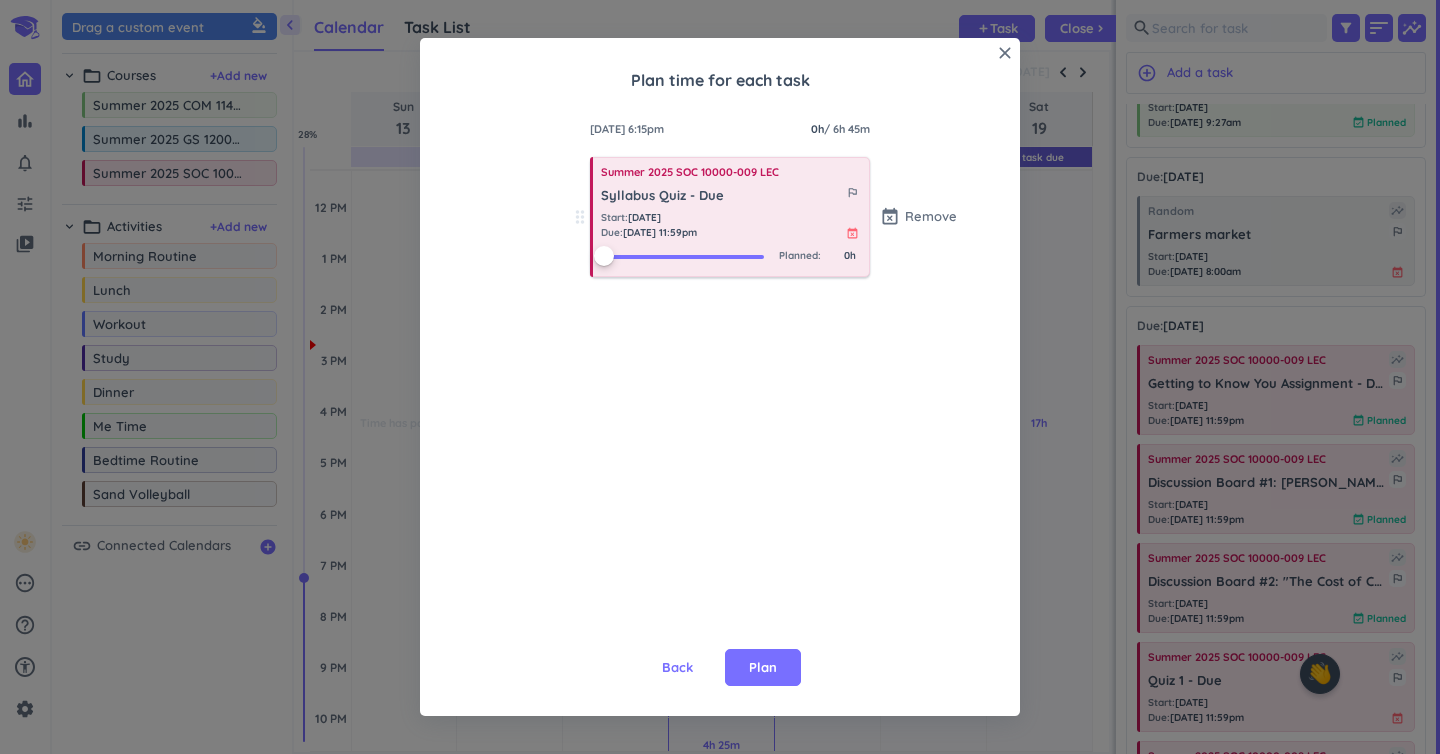 click at bounding box center [684, 255] 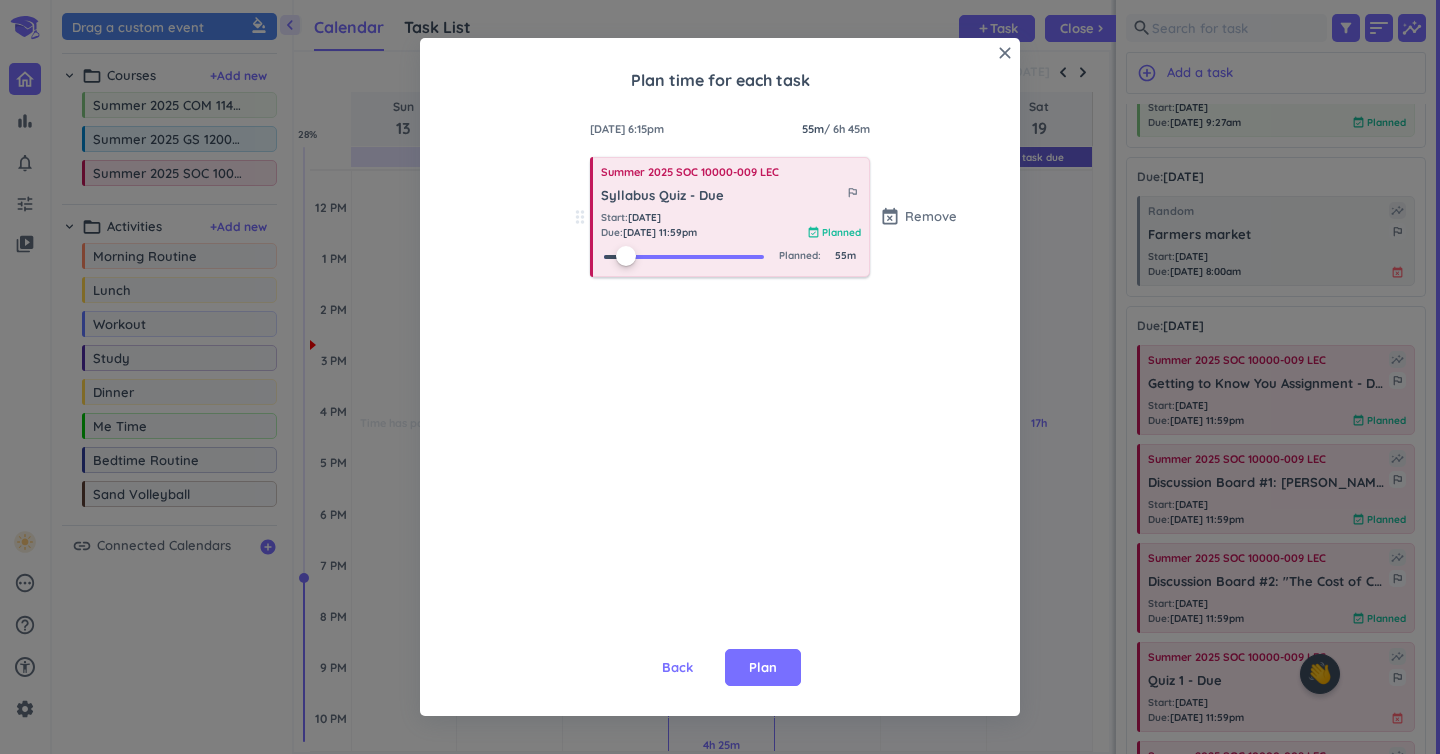 click at bounding box center (684, 255) 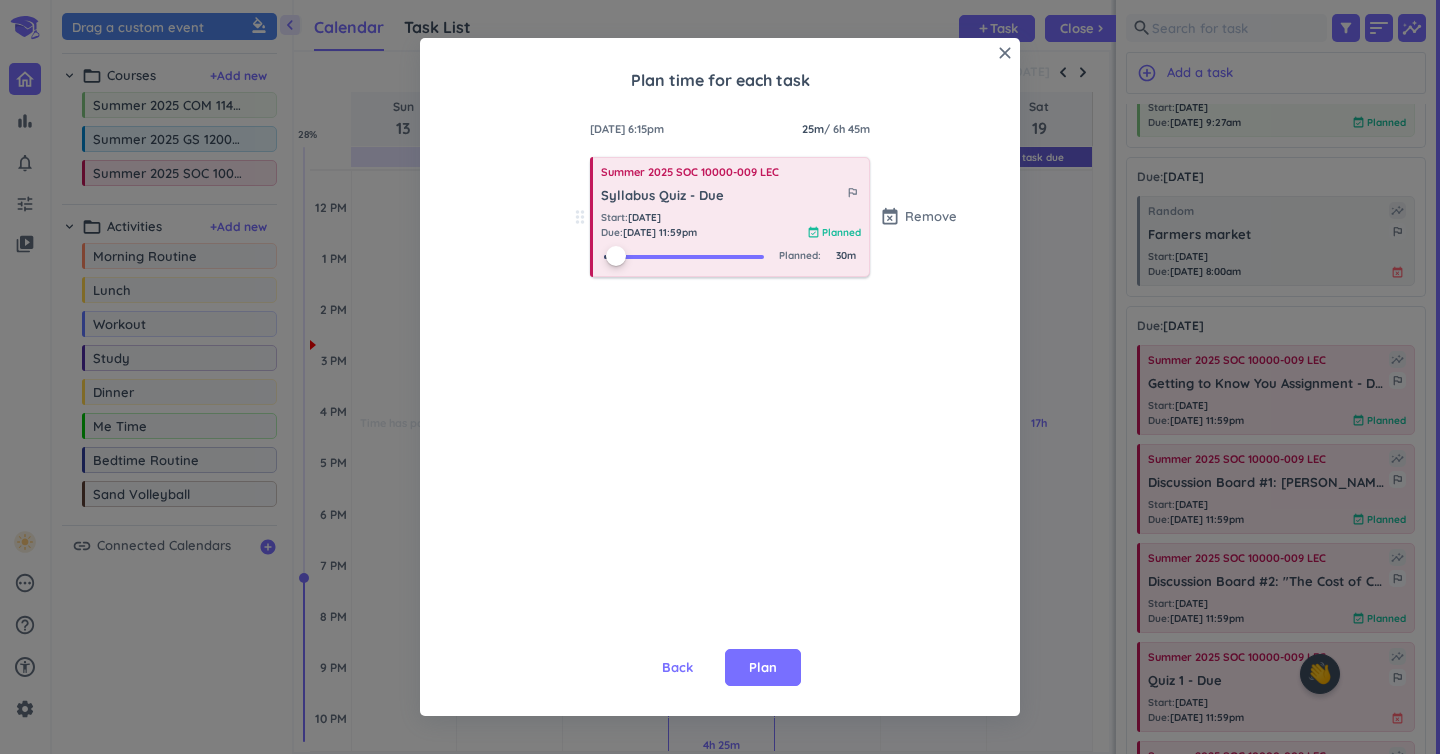 click at bounding box center (616, 256) 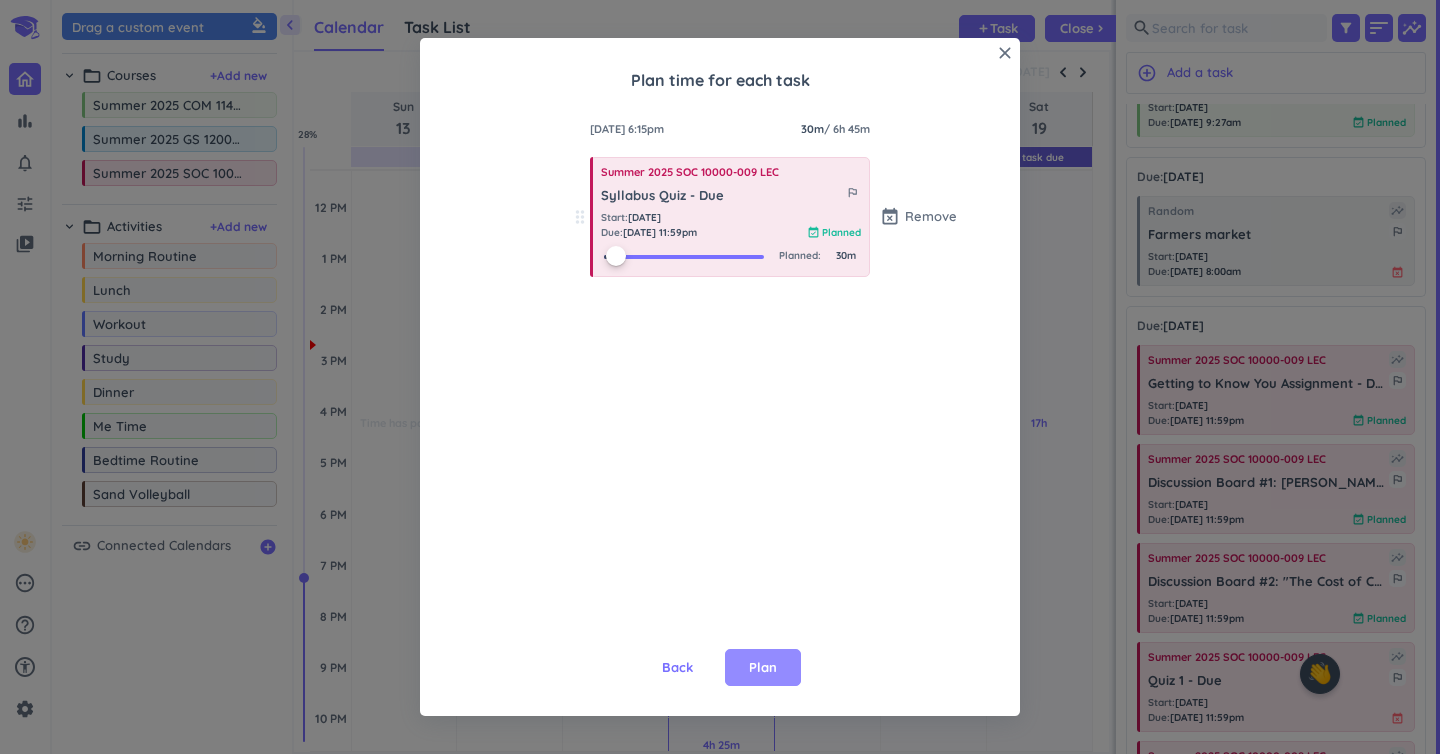 click on "Plan" at bounding box center (763, 668) 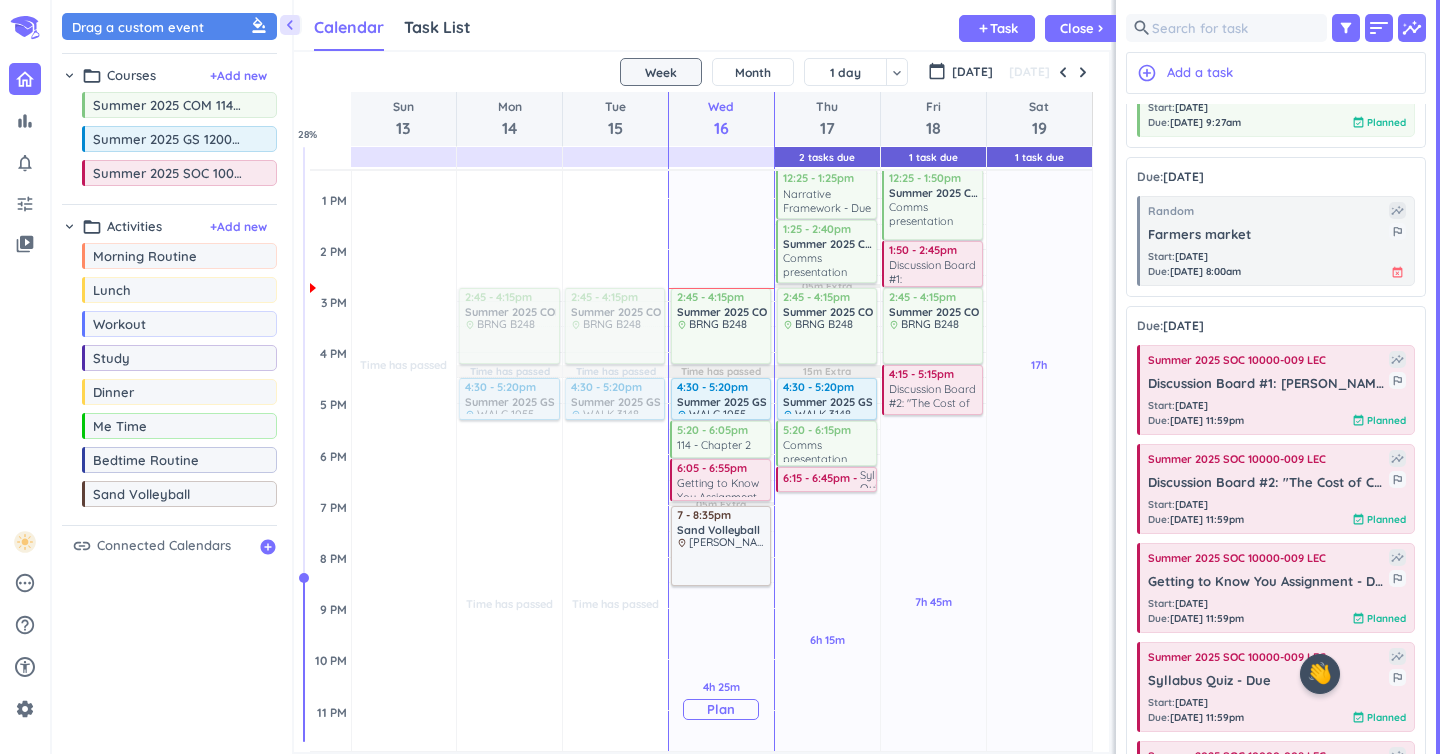 scroll, scrollTop: 441, scrollLeft: 0, axis: vertical 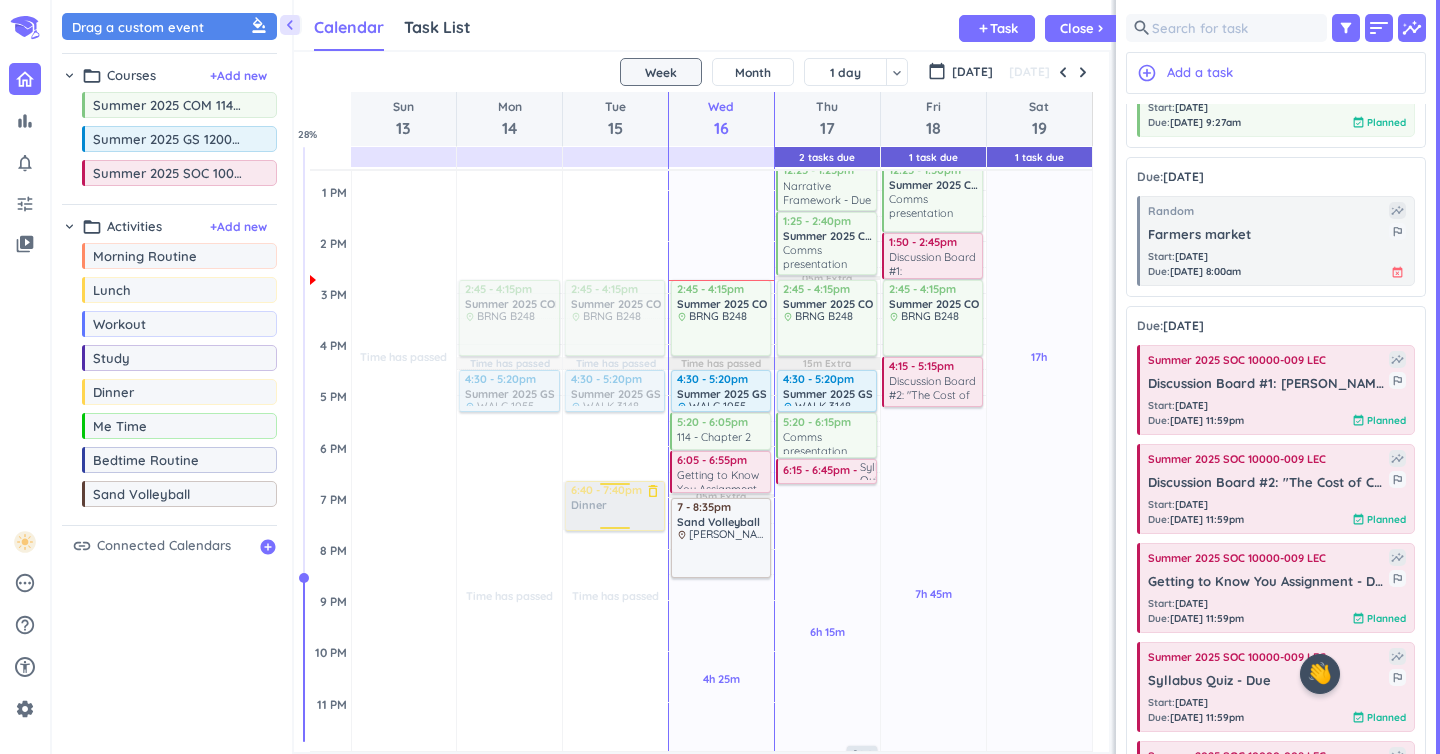 drag, startPoint x: 176, startPoint y: 404, endPoint x: 625, endPoint y: 483, distance: 455.8969 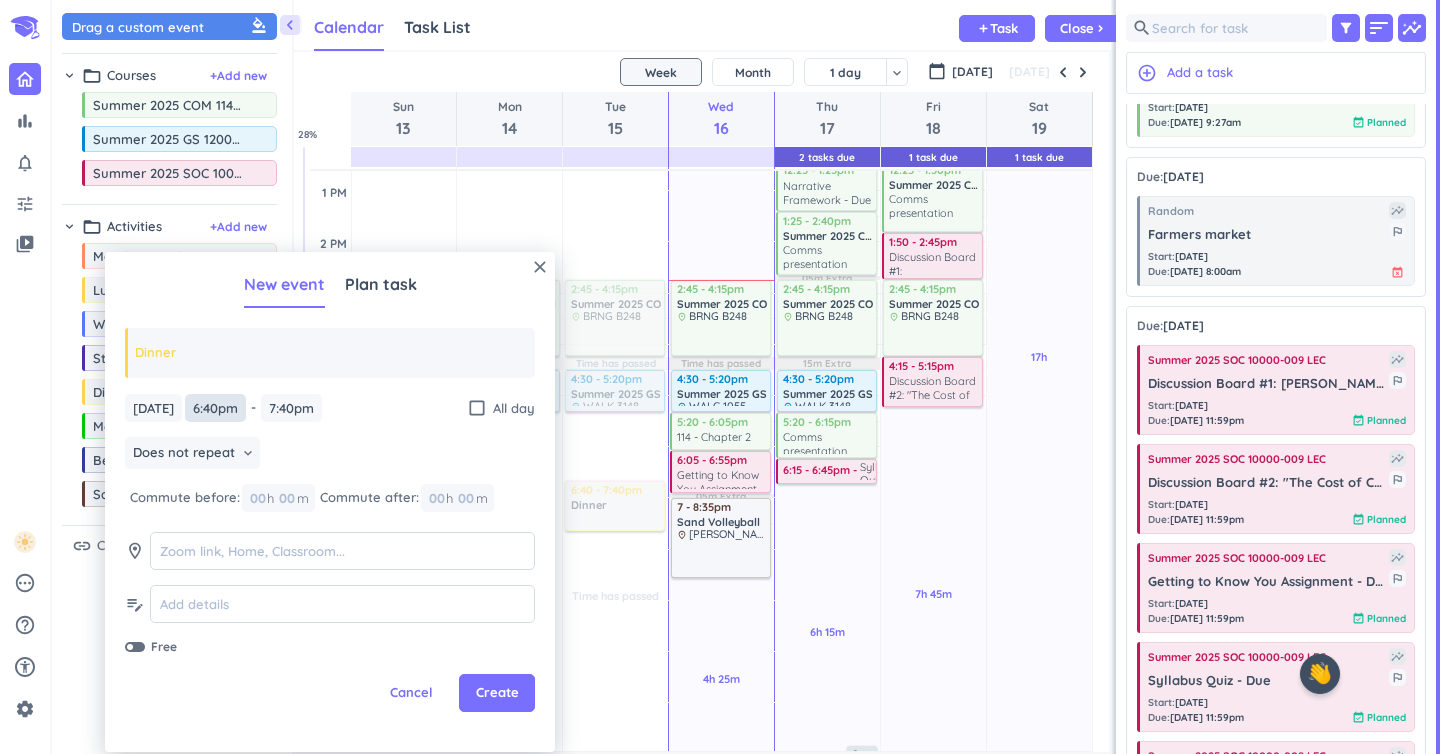 click on "6:40pm" at bounding box center (215, 408) 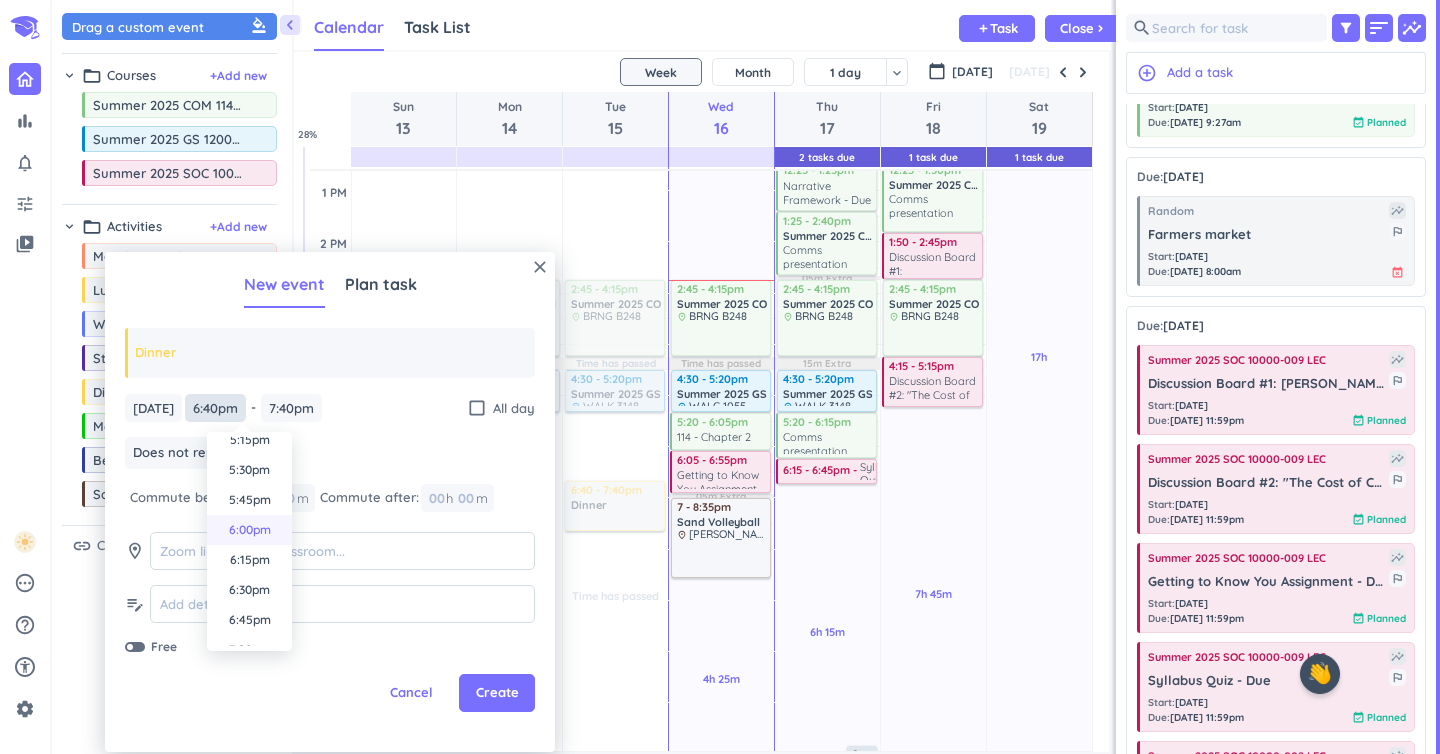 scroll, scrollTop: 2064, scrollLeft: 0, axis: vertical 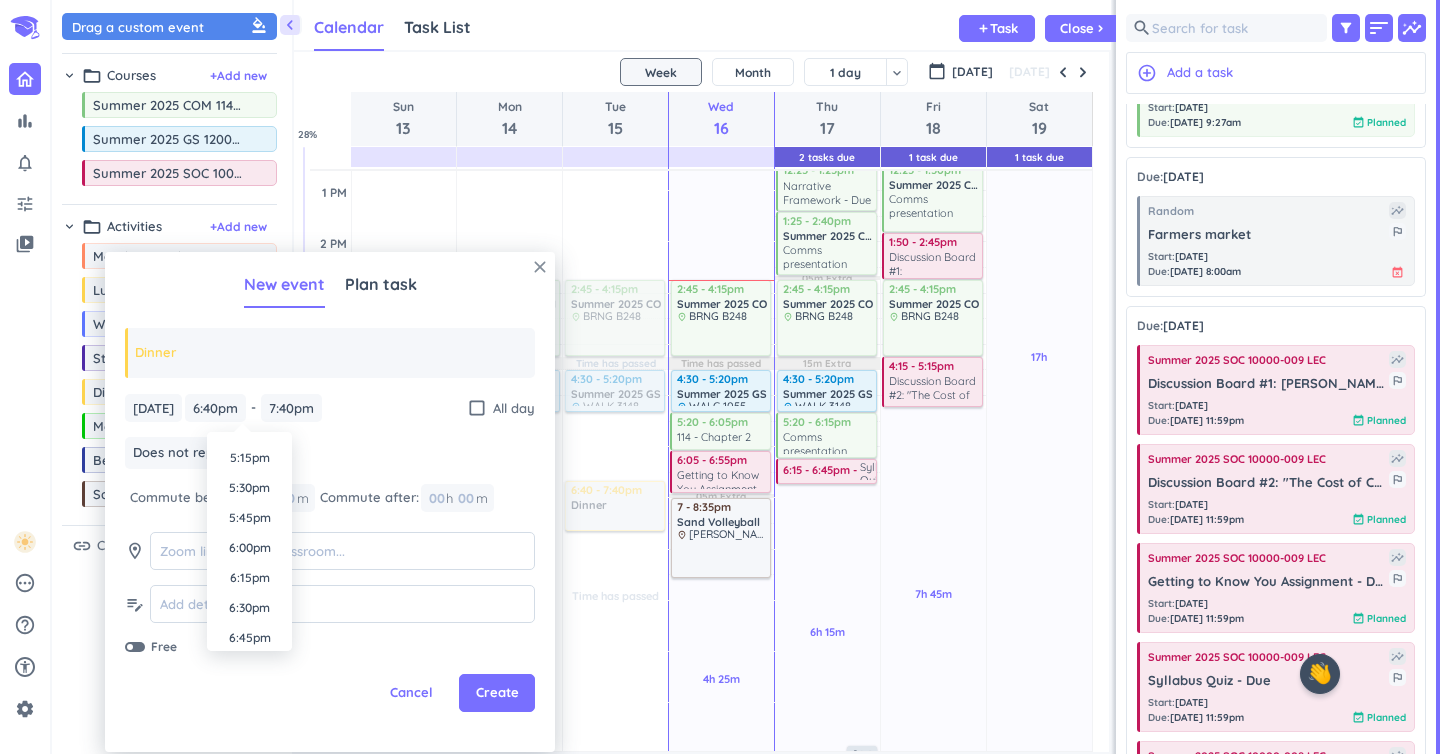 click on "close" at bounding box center [540, 267] 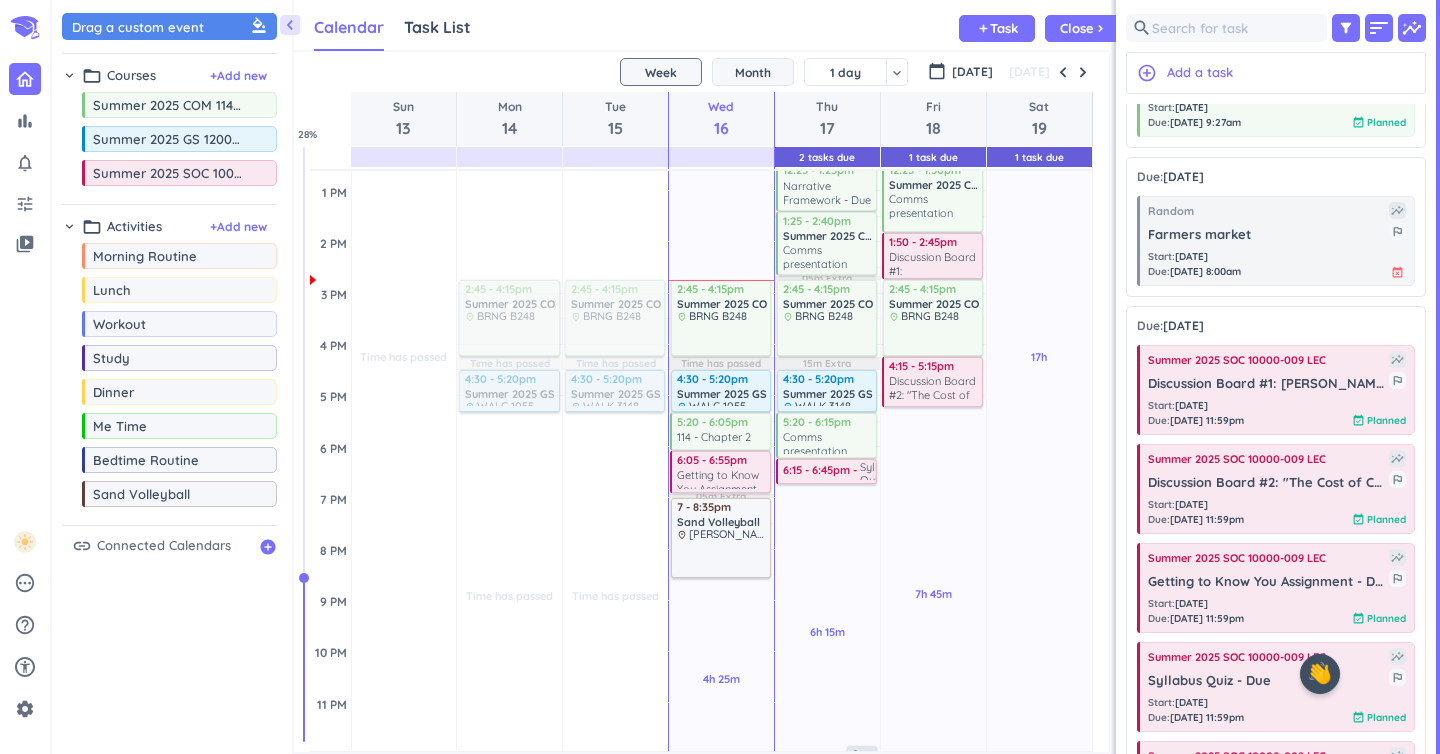 click on "Month" at bounding box center [753, 72] 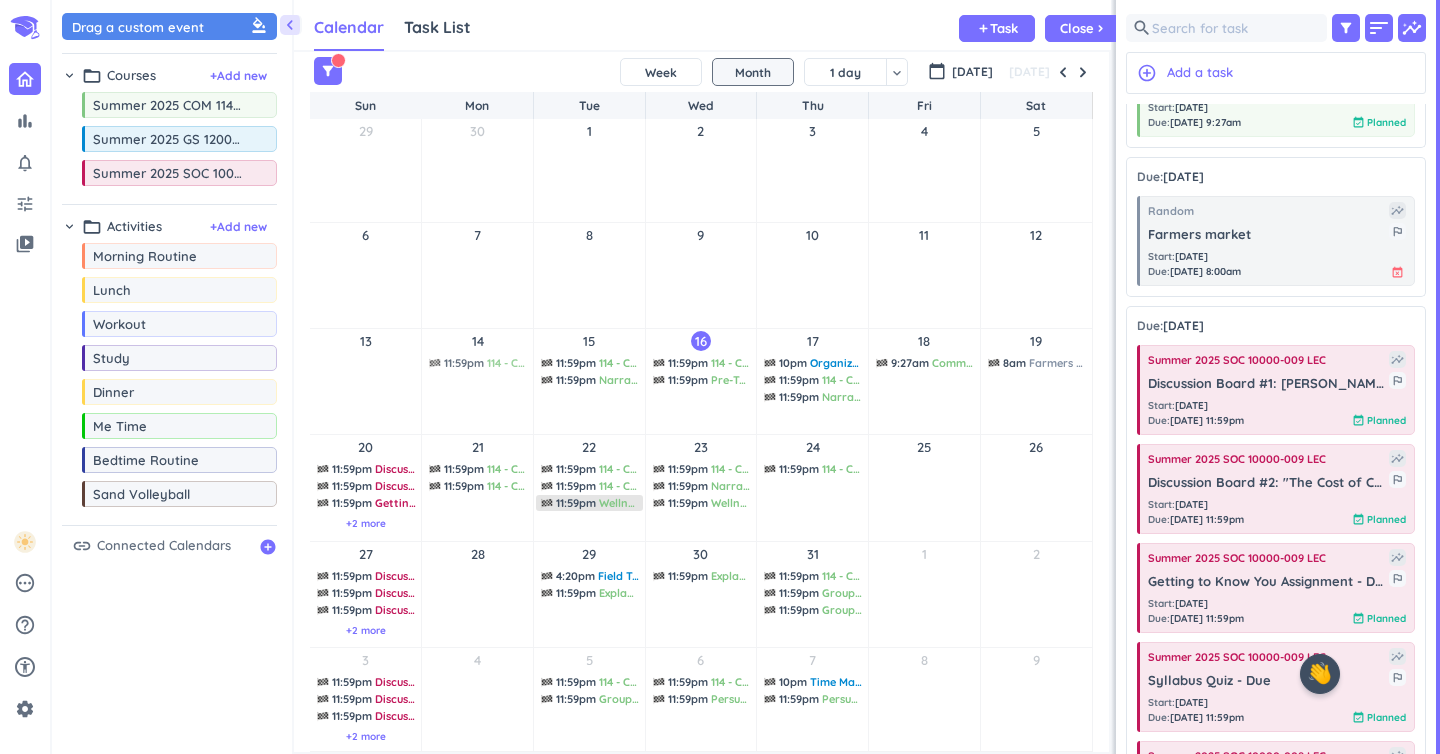 click on "11:59pm Wellness Wisdom Topic - Due" at bounding box center (589, 503) 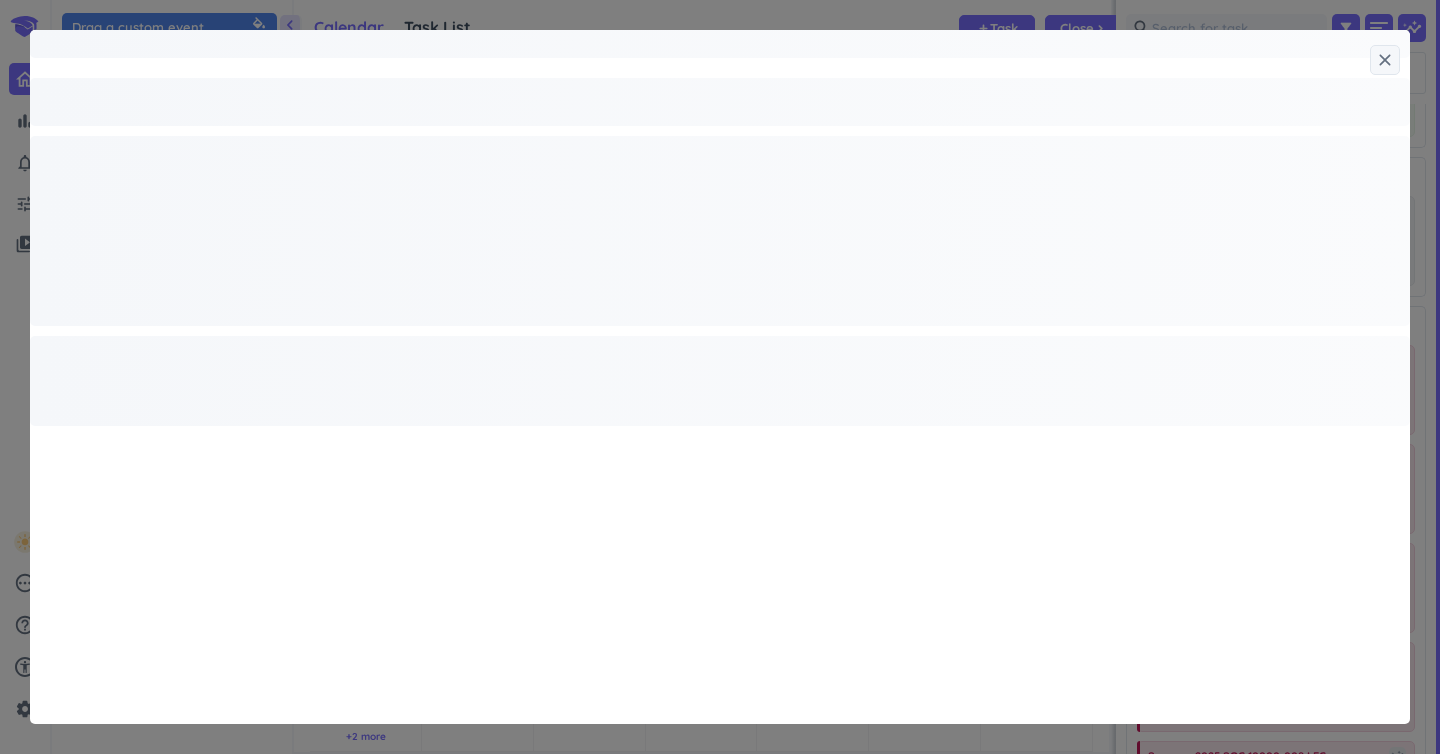 type on "x" 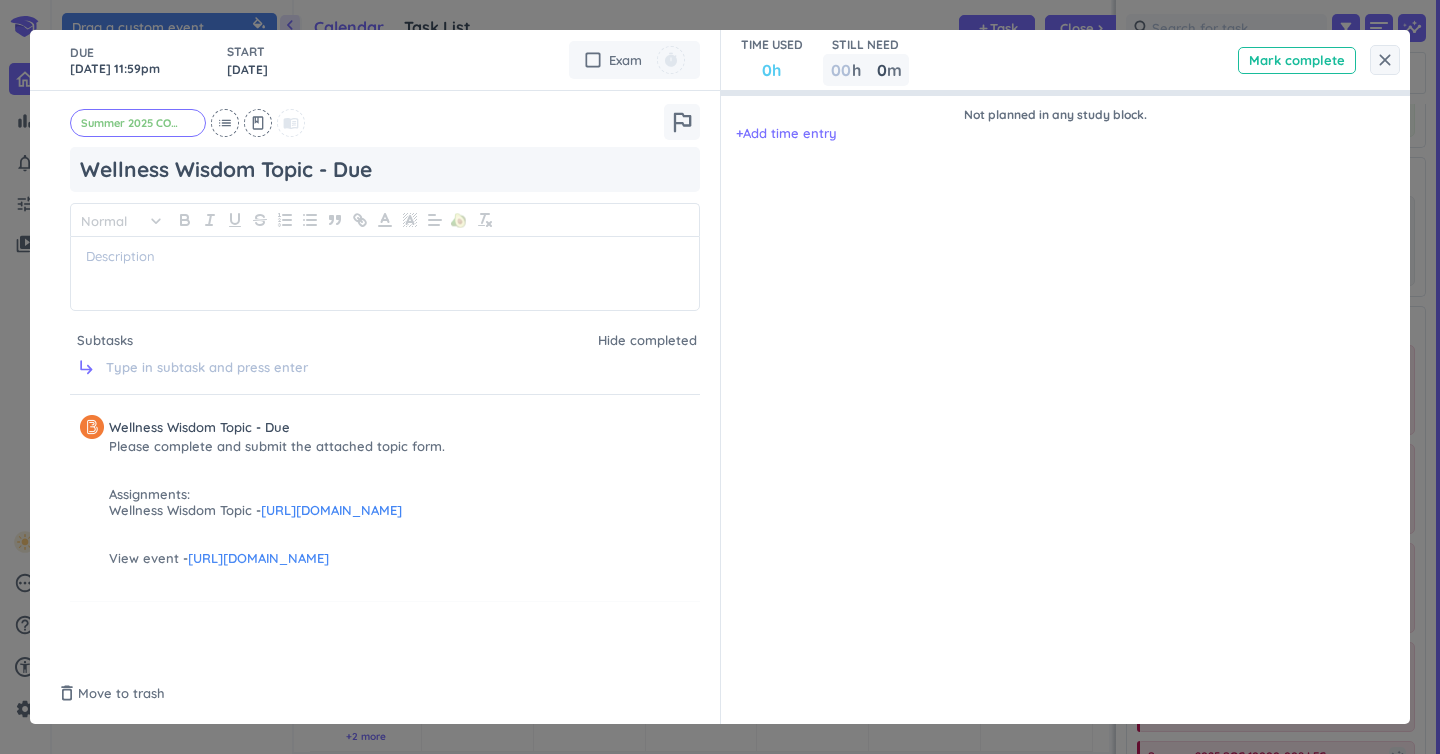 click on "close" at bounding box center (1385, 60) 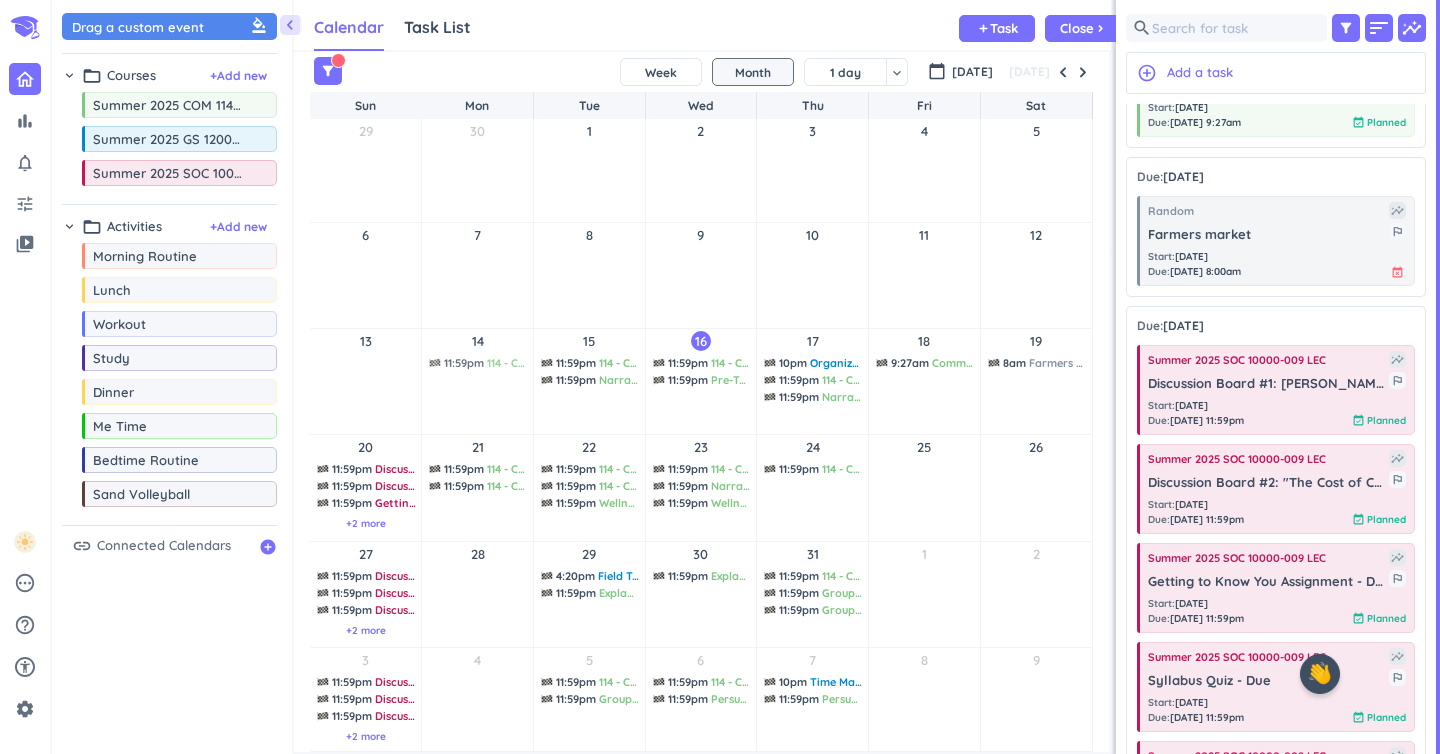 click on "22" at bounding box center [589, 447] 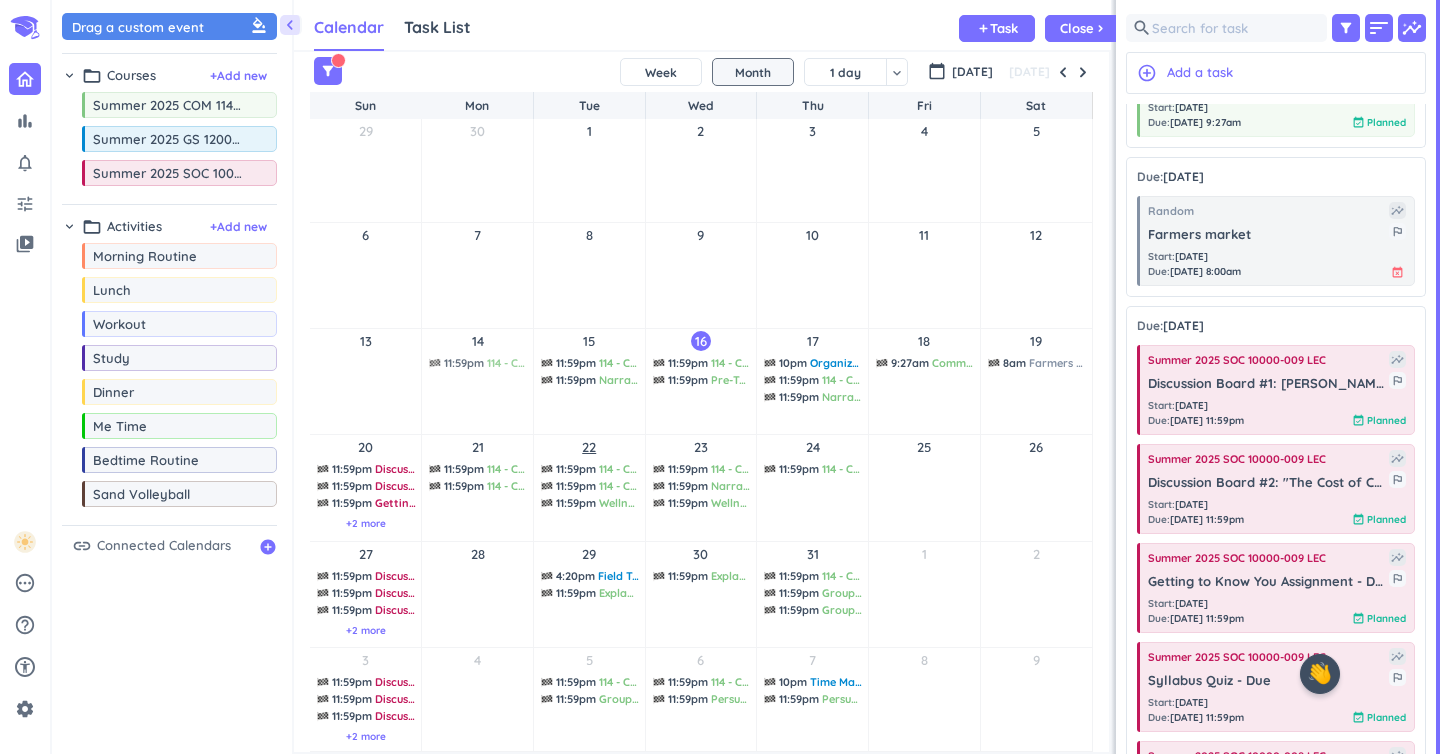 click on "22" at bounding box center (589, 447) 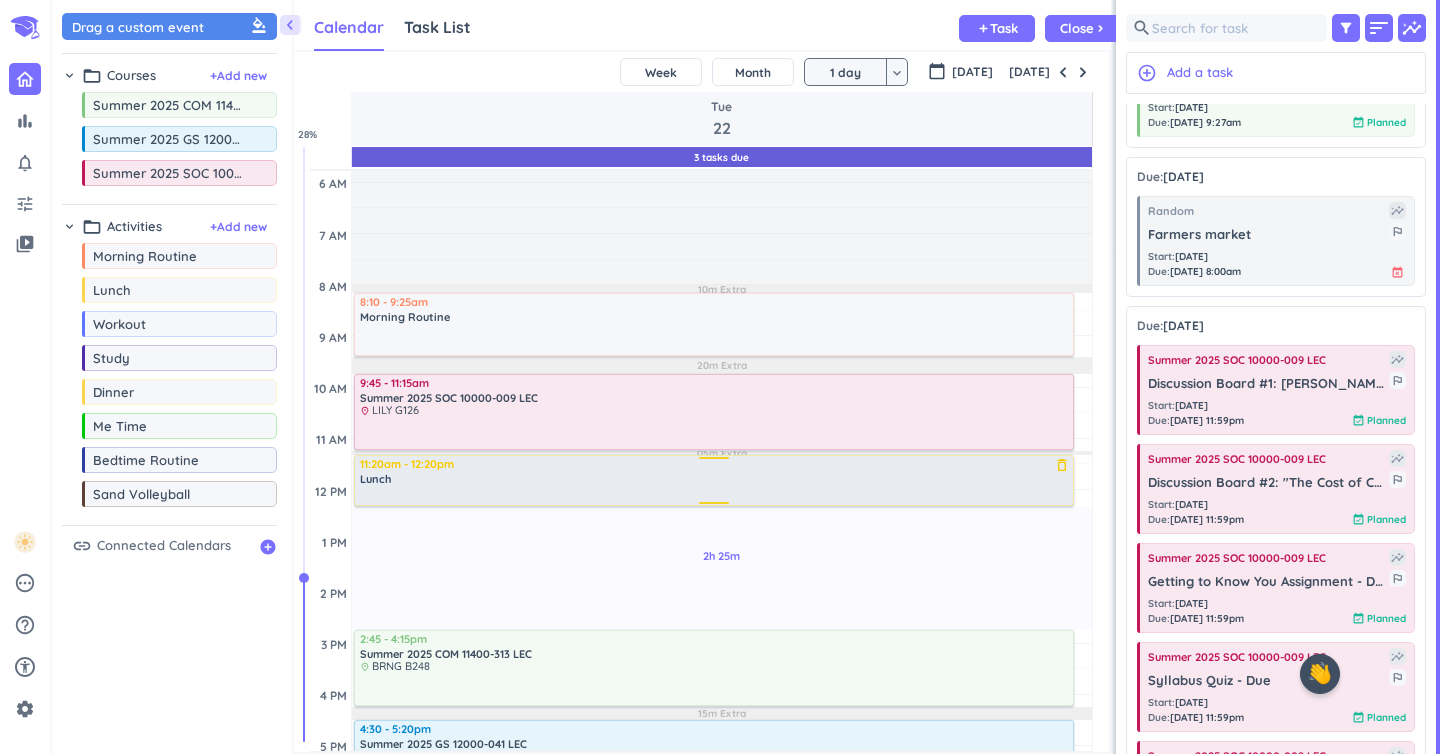 scroll, scrollTop: 57, scrollLeft: 0, axis: vertical 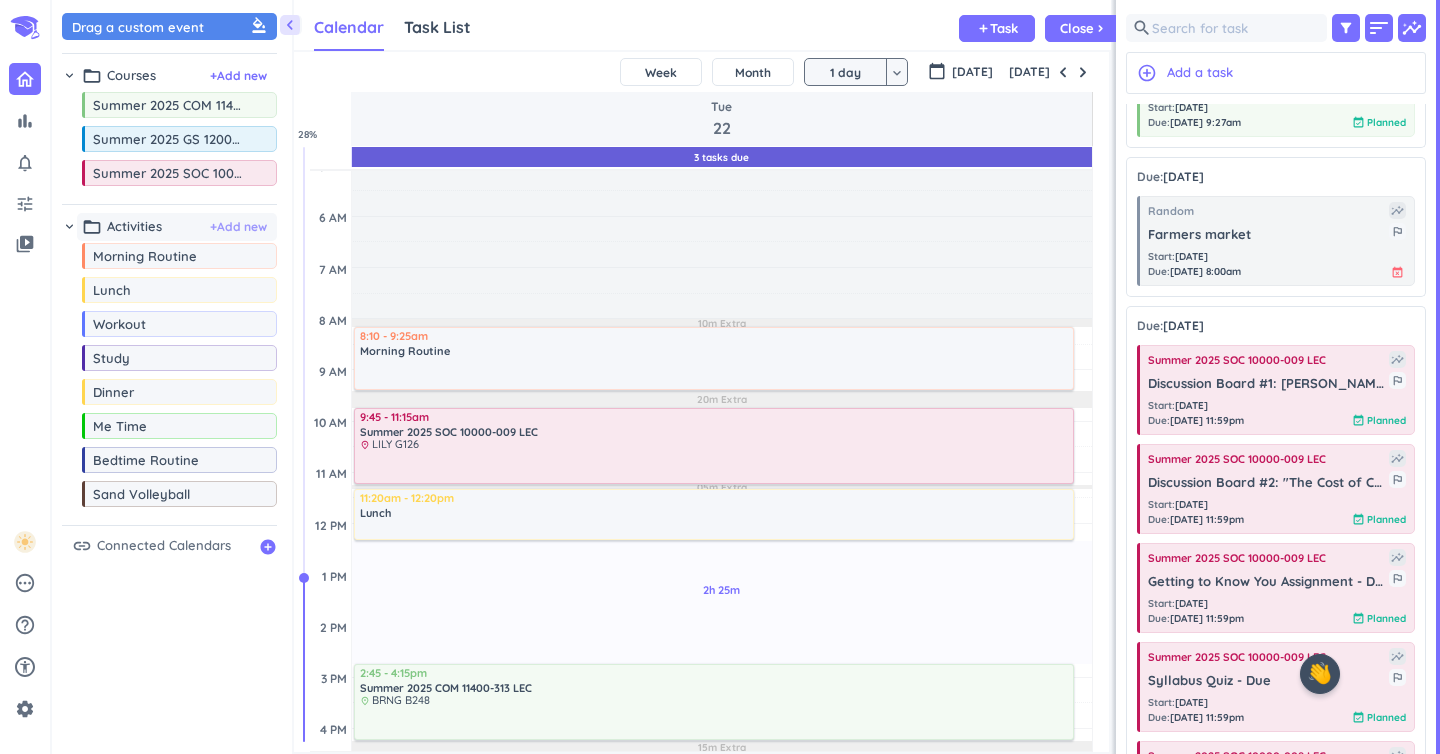 click on "+  Add new" at bounding box center [238, 227] 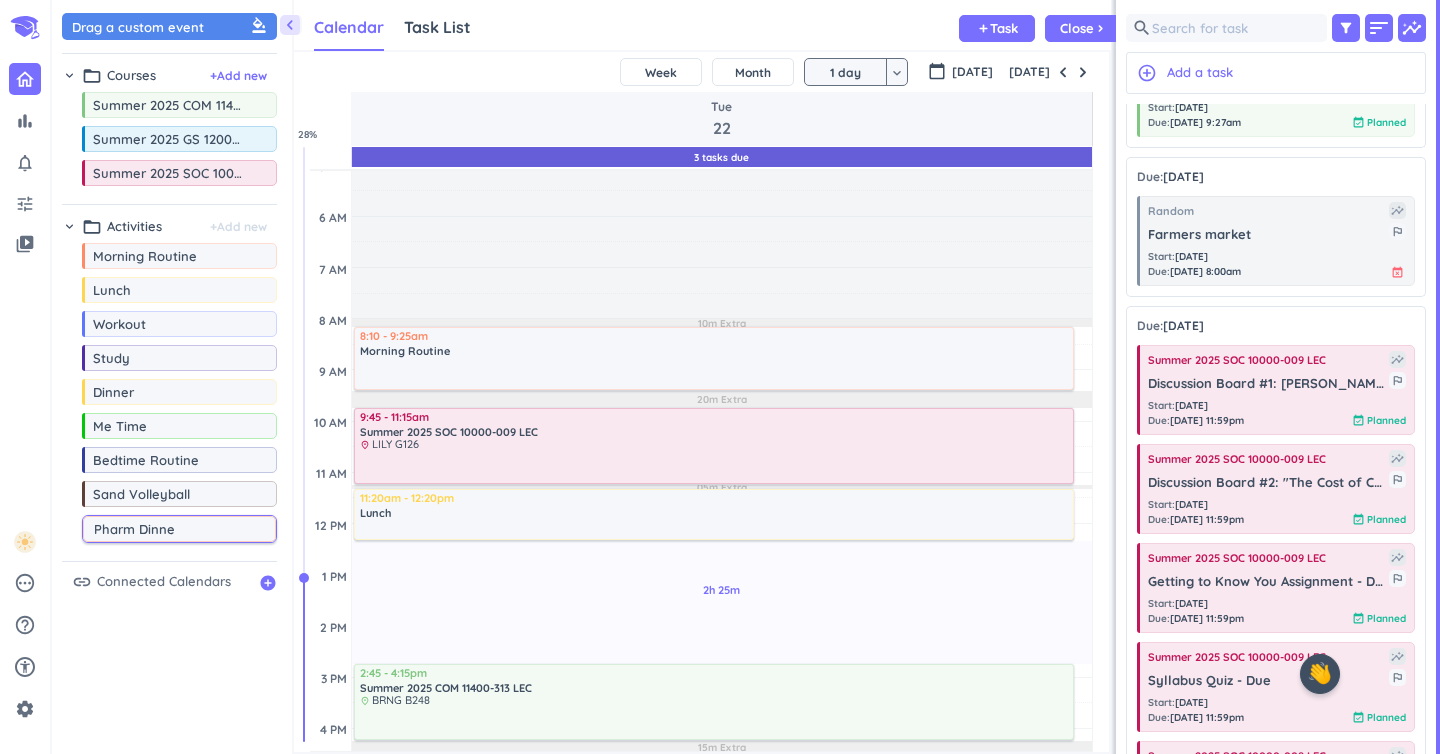 type on "Pharm Dinner" 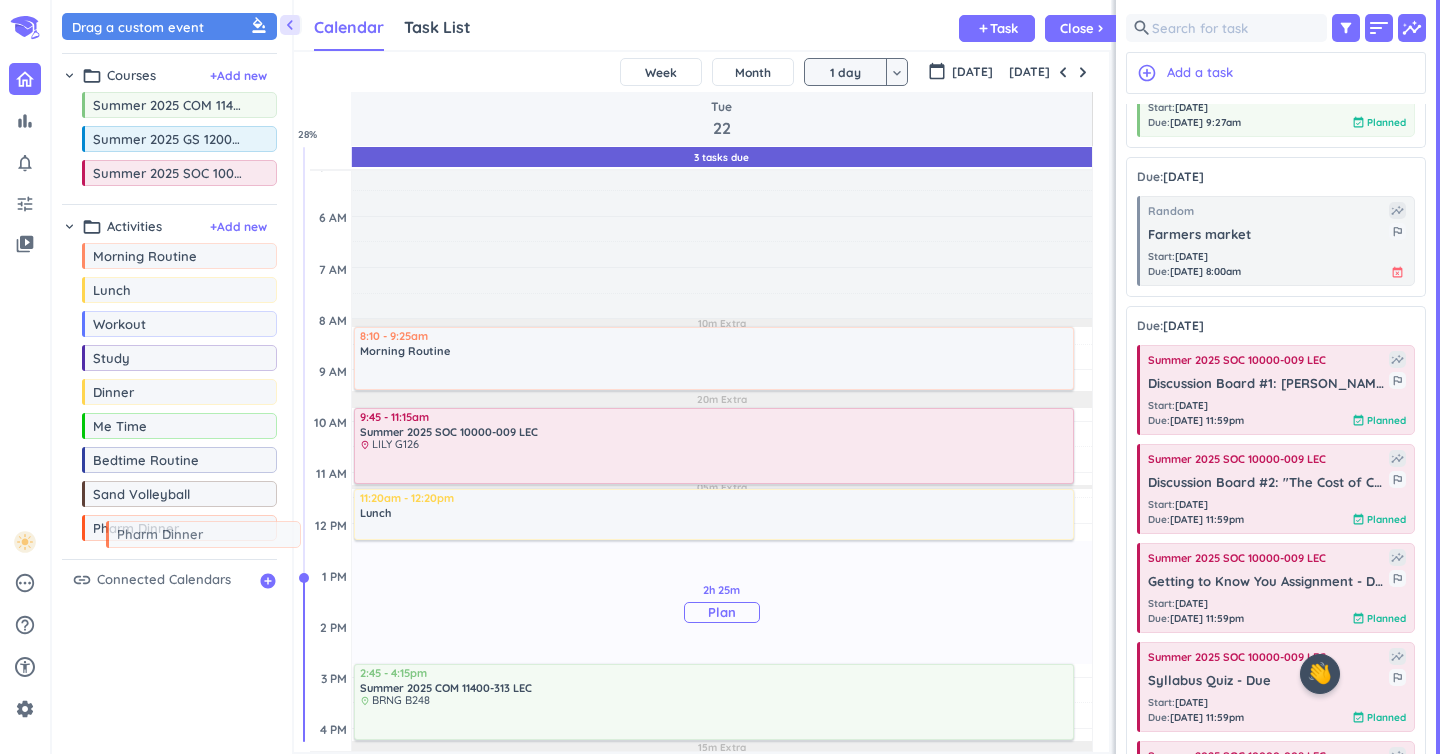 click on "chevron_left Drag a custom event format_color_fill chevron_right folder_open Courses   +  Add new drag_indicator Summer 2025 COM 11400-313 LEC more_horiz drag_indicator Summer 2025 GS 12000-041 LEC more_horiz drag_indicator Summer 2025 SOC 10000-009 LEC more_horiz chevron_right folder_open Activities   +  Add new drag_indicator Morning Routine more_horiz drag_indicator Lunch more_horiz drag_indicator Workout more_horiz drag_indicator Study more_horiz drag_indicator Dinner more_horiz drag_indicator Me Time more_horiz drag_indicator Bedtime Routine more_horiz drag_indicator Sand Volleyball more_horiz drag_indicator Pharm Dinner more_horiz link Connected Calendars add_circle Calendar Task List Calendar keyboard_arrow_down add Task Close chevron_right 3   Tasks   Due SHOVEL [DATE]T00:00:00-04:00 Week Month 1 day keyboard_arrow_down 1 day keyboard_arrow_down calendar_today [DATE] [DATE] Tue 22 4 AM 5 AM 6 AM 7 AM 8 AM 9 AM 10 AM 11 AM 12 PM 1 PM 2 PM 3 PM 4 PM 5 PM 6 PM 7 PM 8 PM 9 PM 10 PM 11 PM 12 AM 1 AM %" at bounding box center (746, 377) 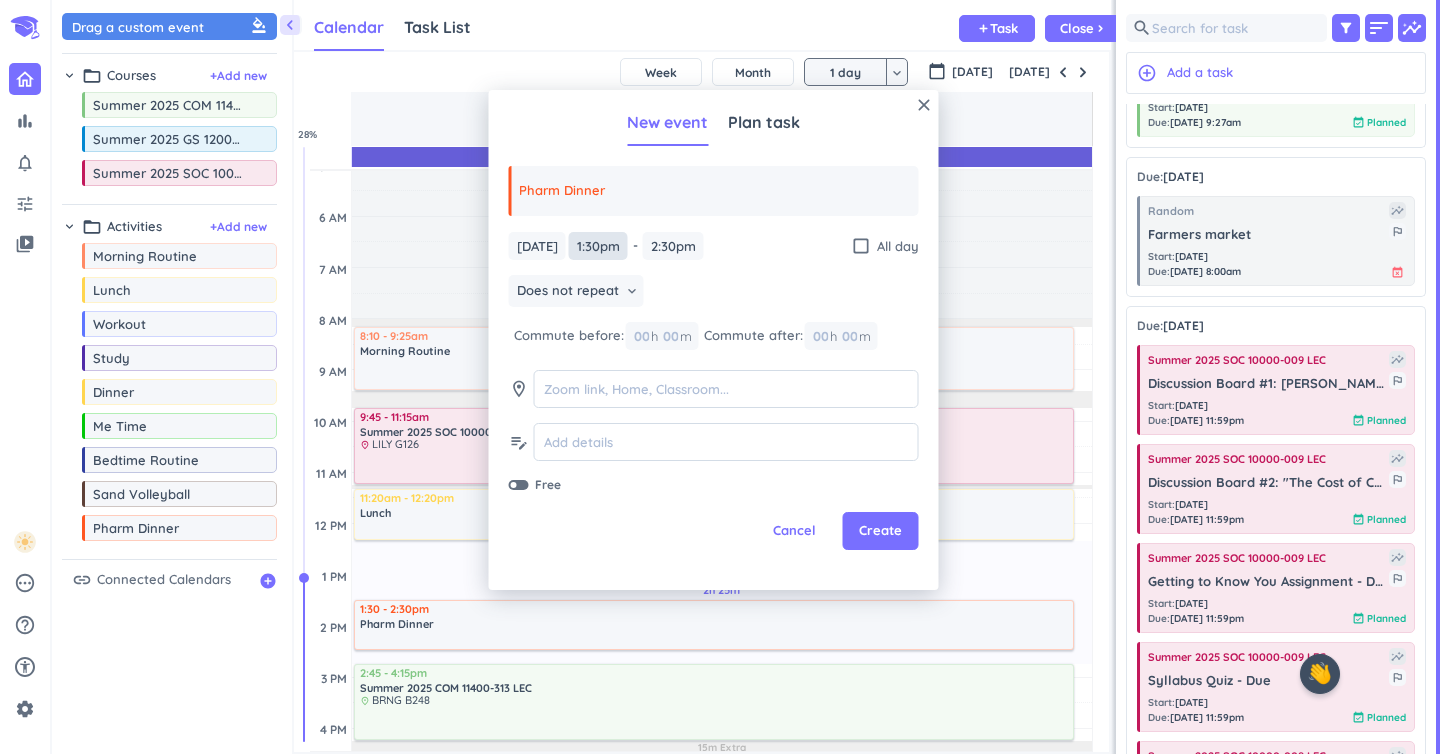 click on "1:30pm" at bounding box center (598, 246) 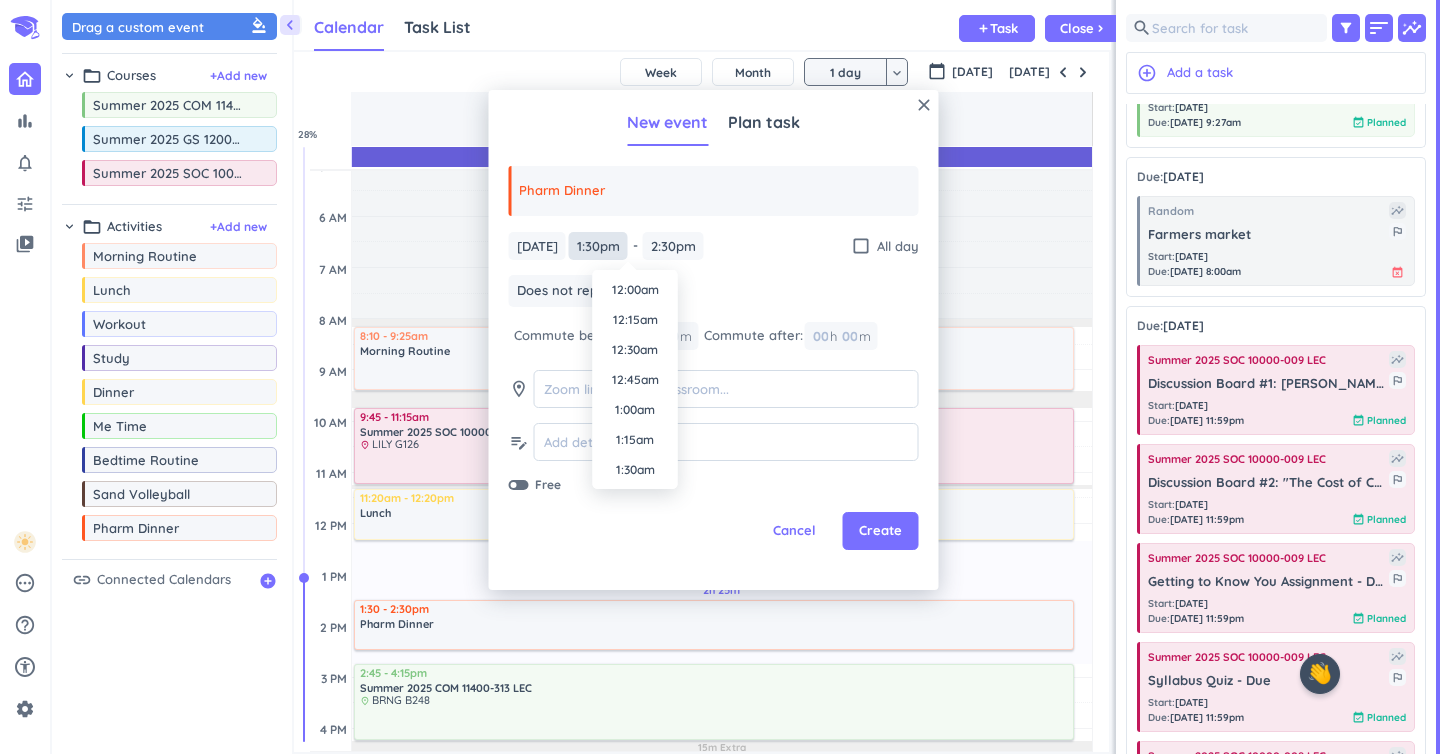 scroll, scrollTop: 1530, scrollLeft: 0, axis: vertical 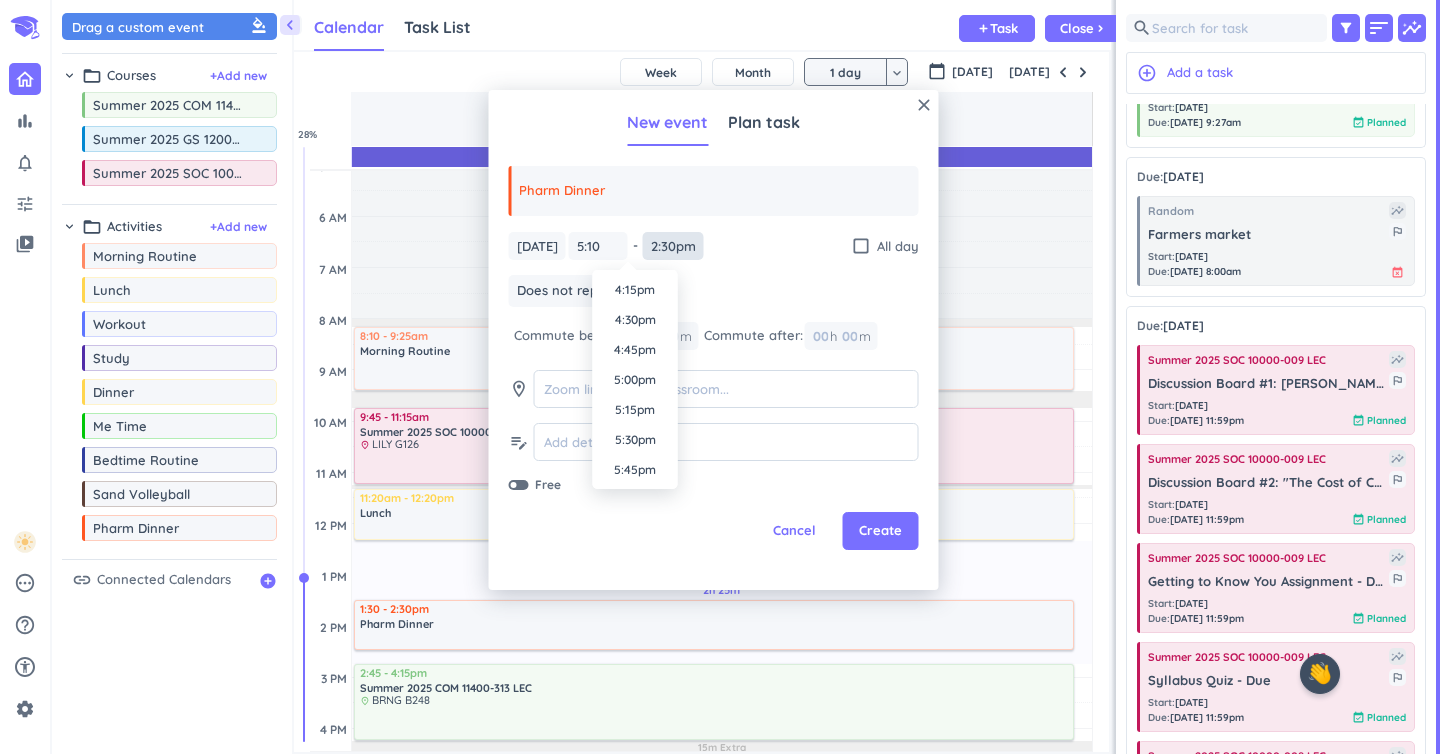 click on "2:30pm" at bounding box center (673, 246) 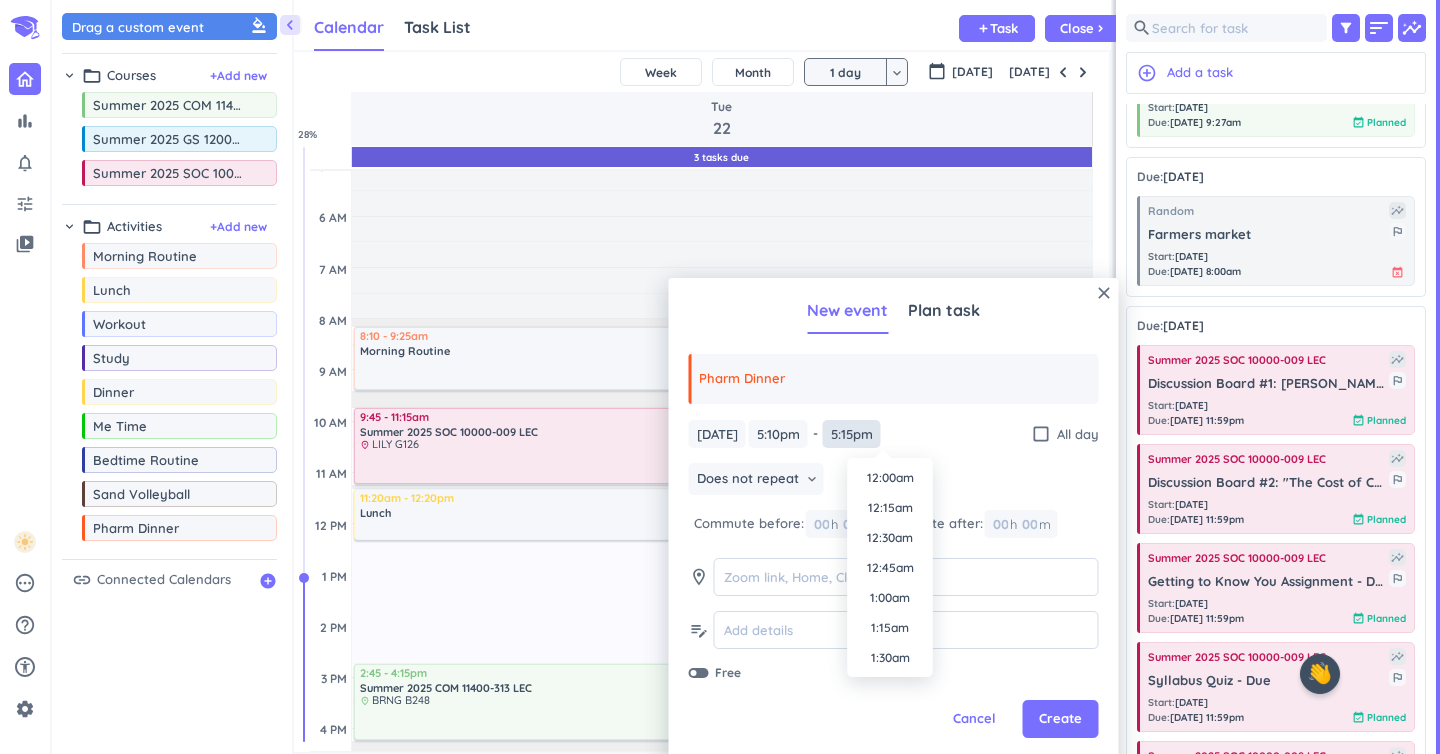 scroll, scrollTop: 1980, scrollLeft: 0, axis: vertical 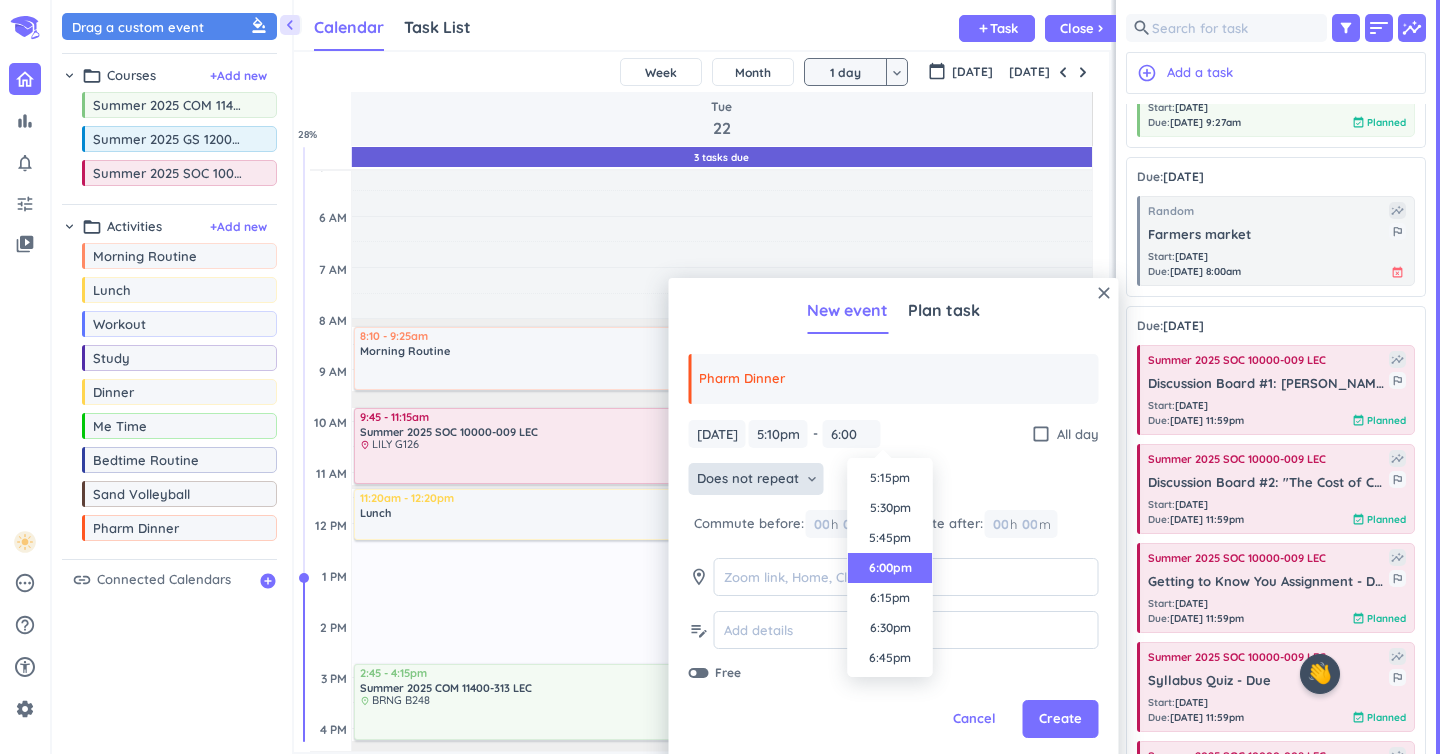 type on "6:00pm" 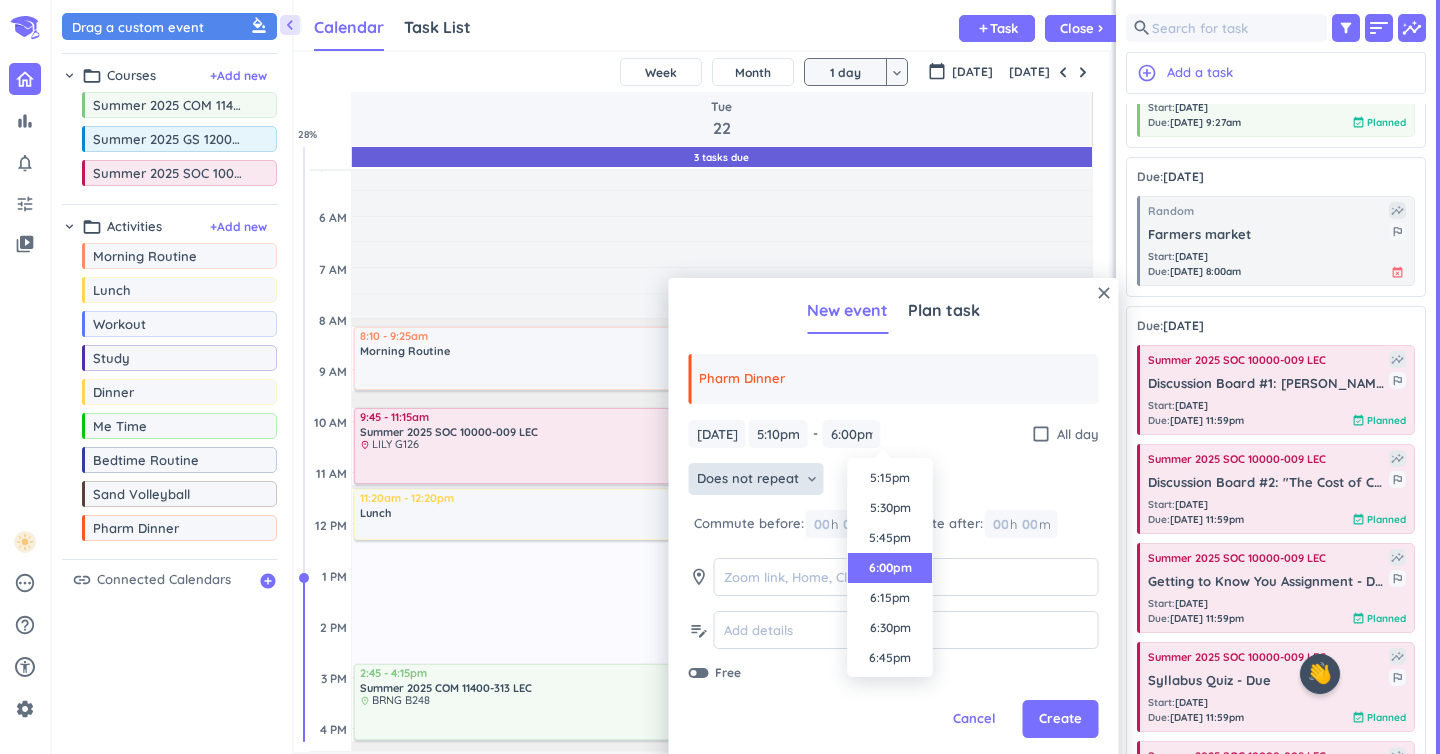 click on "Does not repeat keyboard_arrow_down" at bounding box center (756, 479) 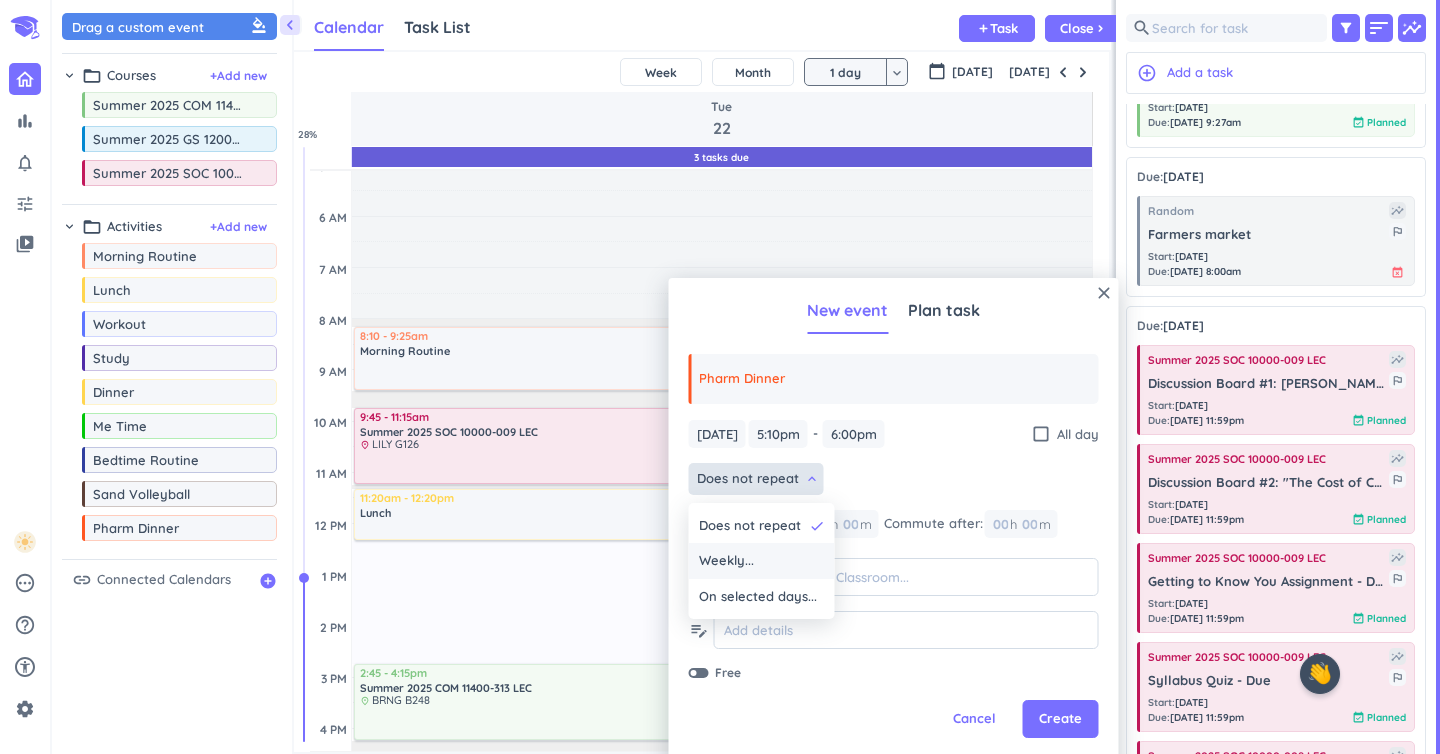 click on "Weekly..." at bounding box center (762, 561) 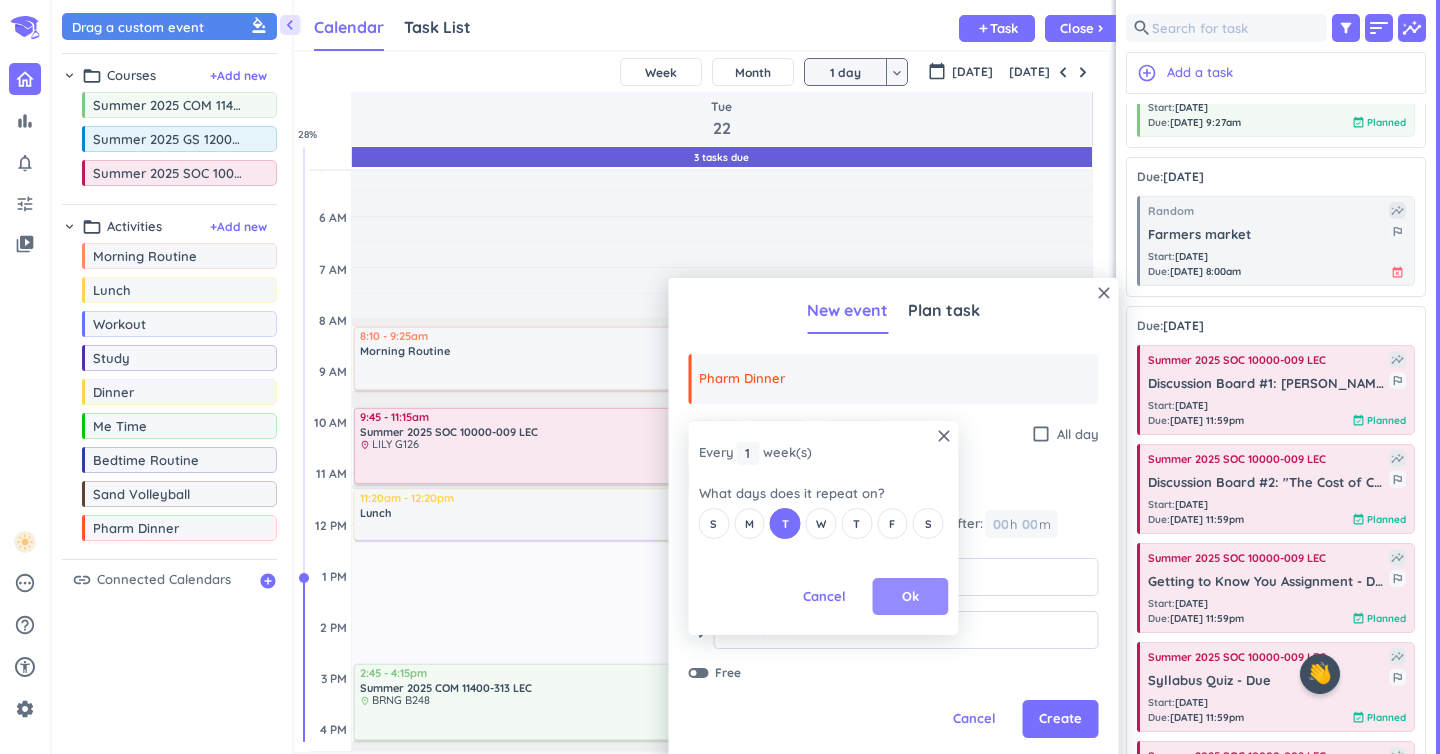 click on "Ok" at bounding box center [910, 597] 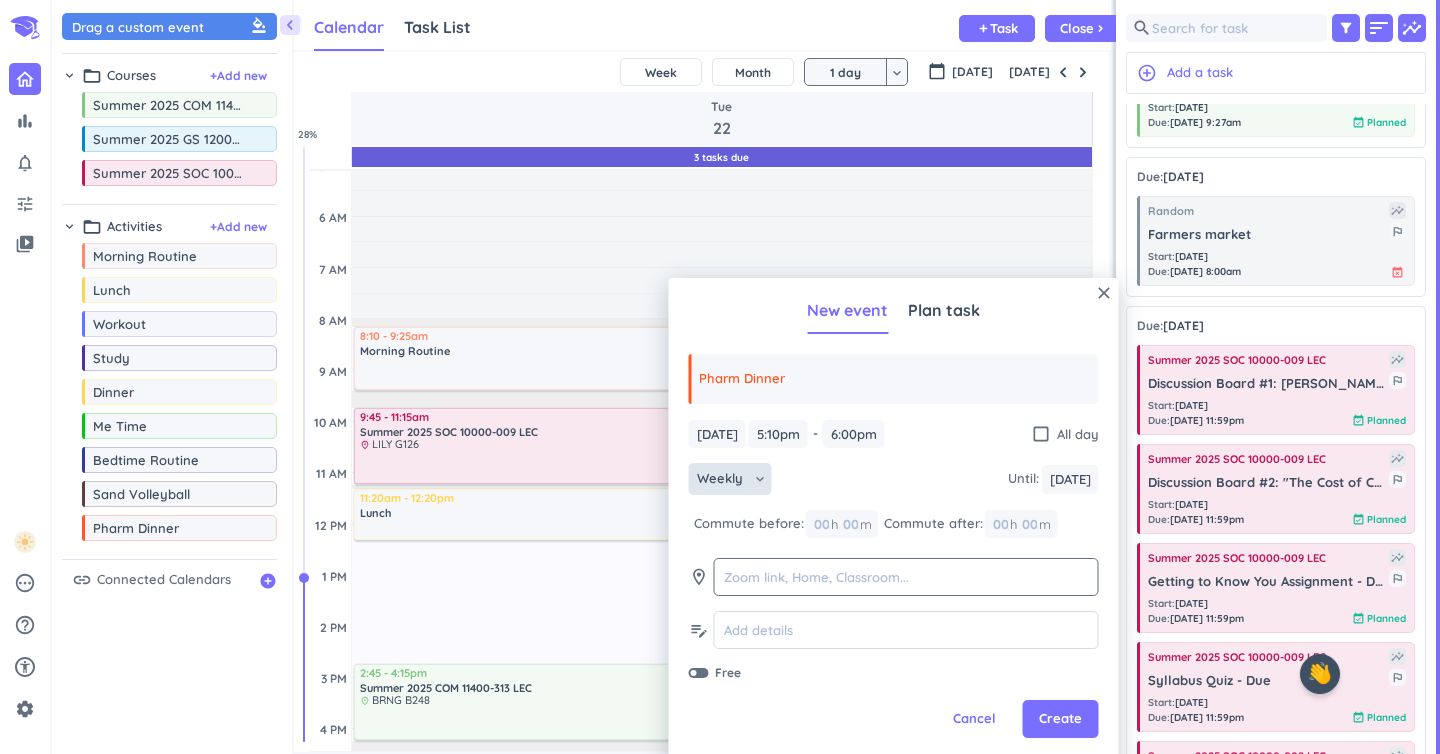 click 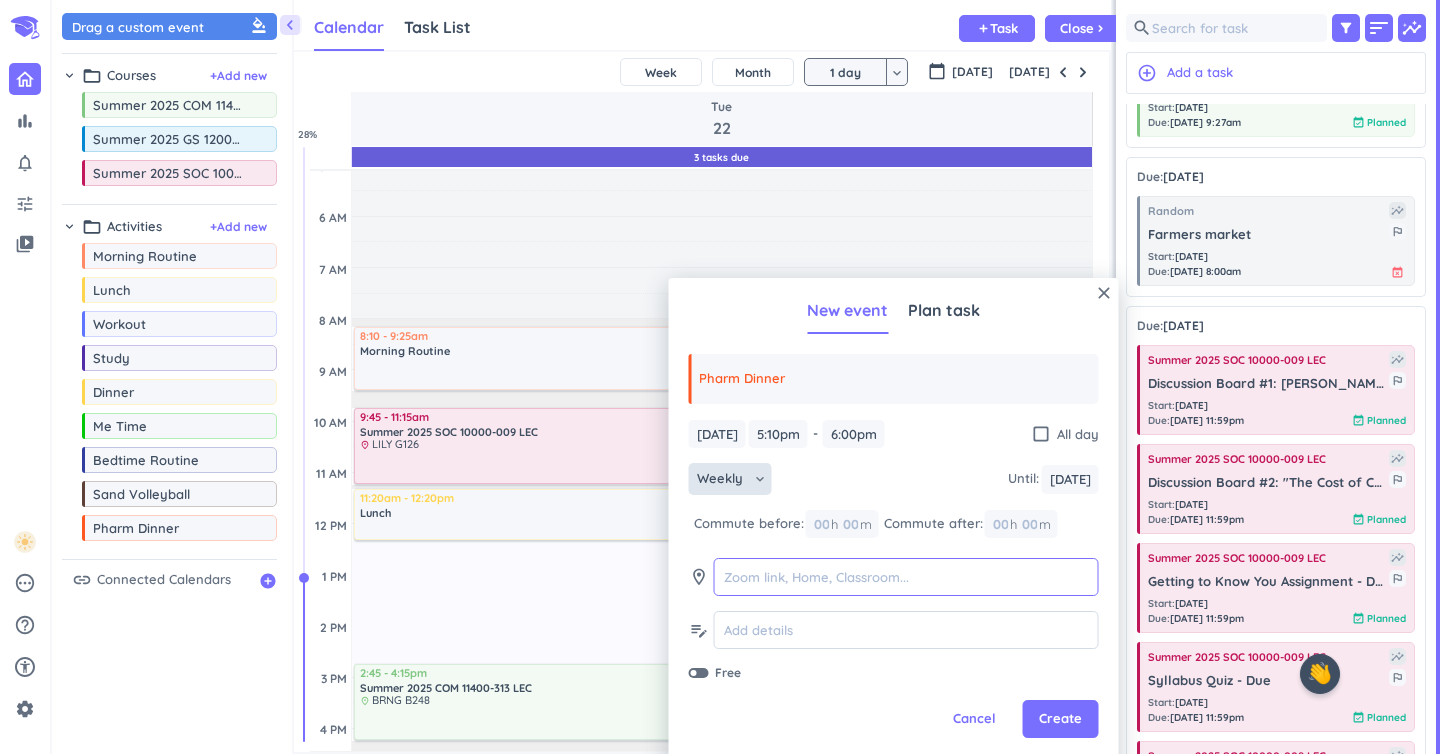click at bounding box center [906, 577] 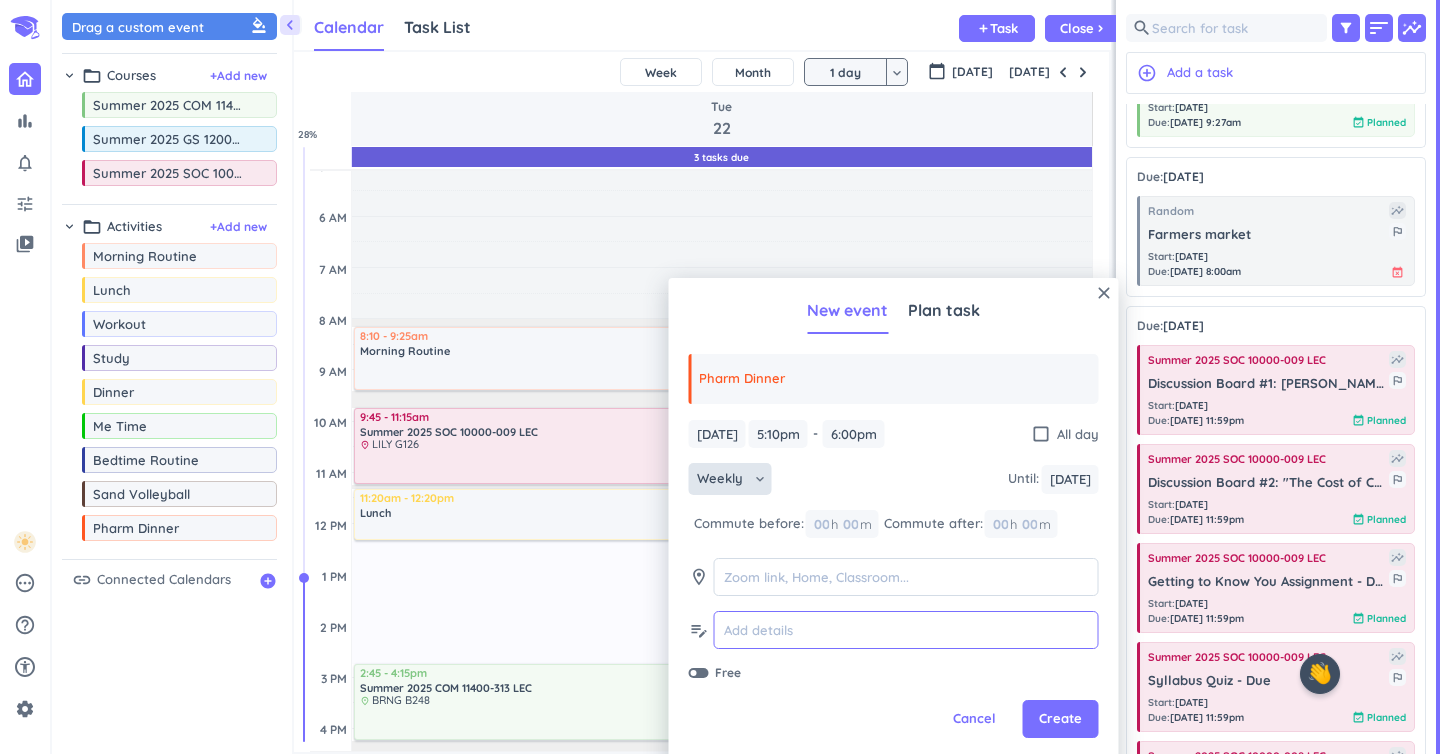 click at bounding box center (906, 630) 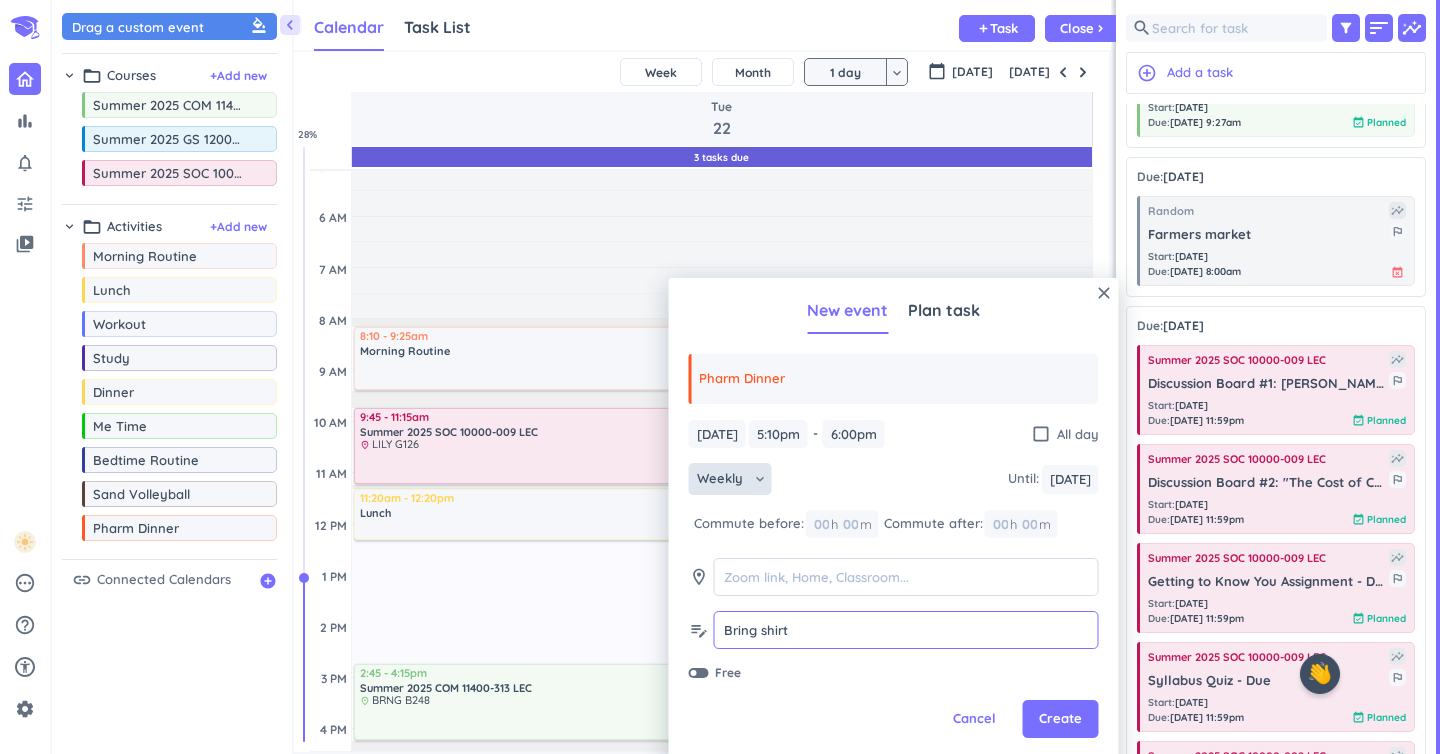 type on "Bring shirt" 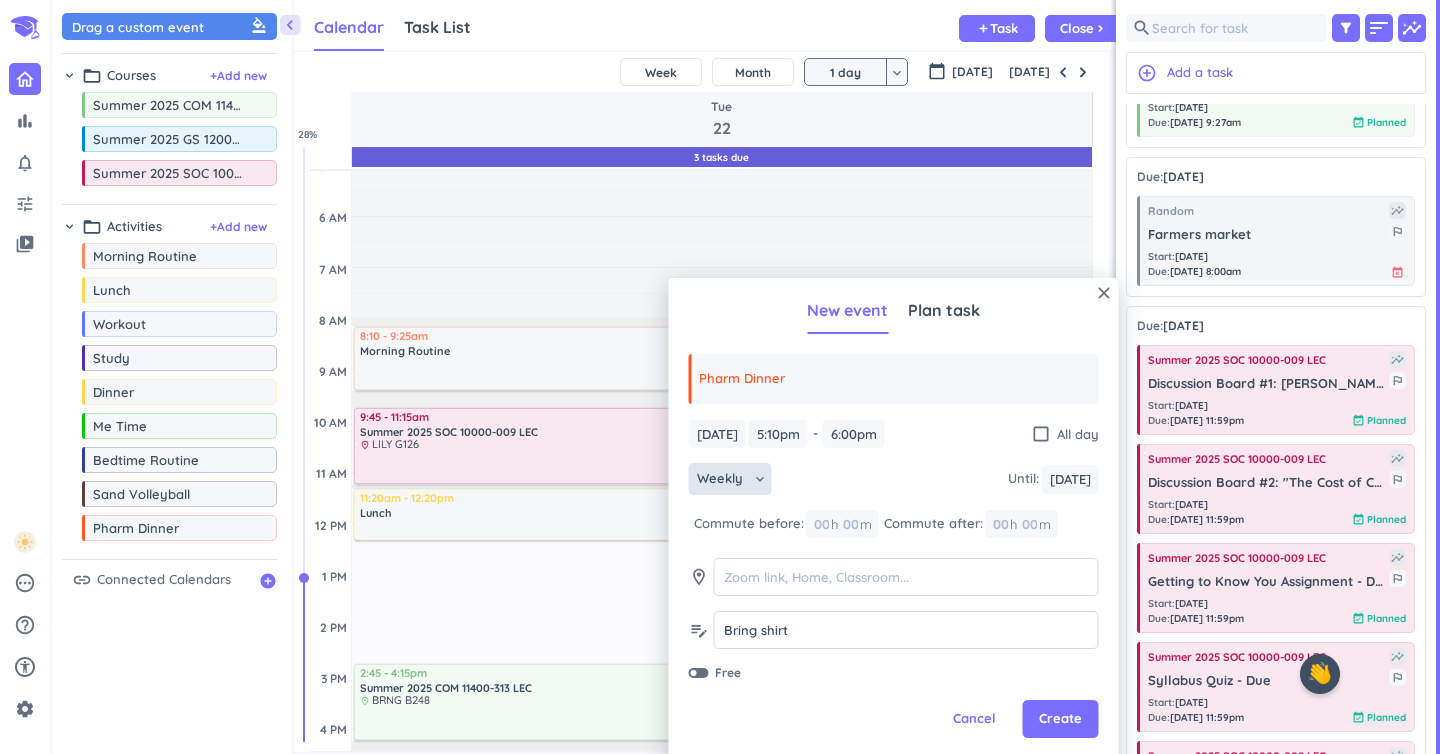 click on "close New event Plan task Pharm Dinner [DATE] [DATE]   5:10pm 5:10pm - 6:00pm 6:00pm check_box_outline_blank All day Weekly keyboard_arrow_down Until :  [DATE] [DATE] Commute before: 00 h 00 m Commute after: 00 h 00 m room edit_note Bring shirt Bring shirt Free Cancel Create" at bounding box center [894, 528] 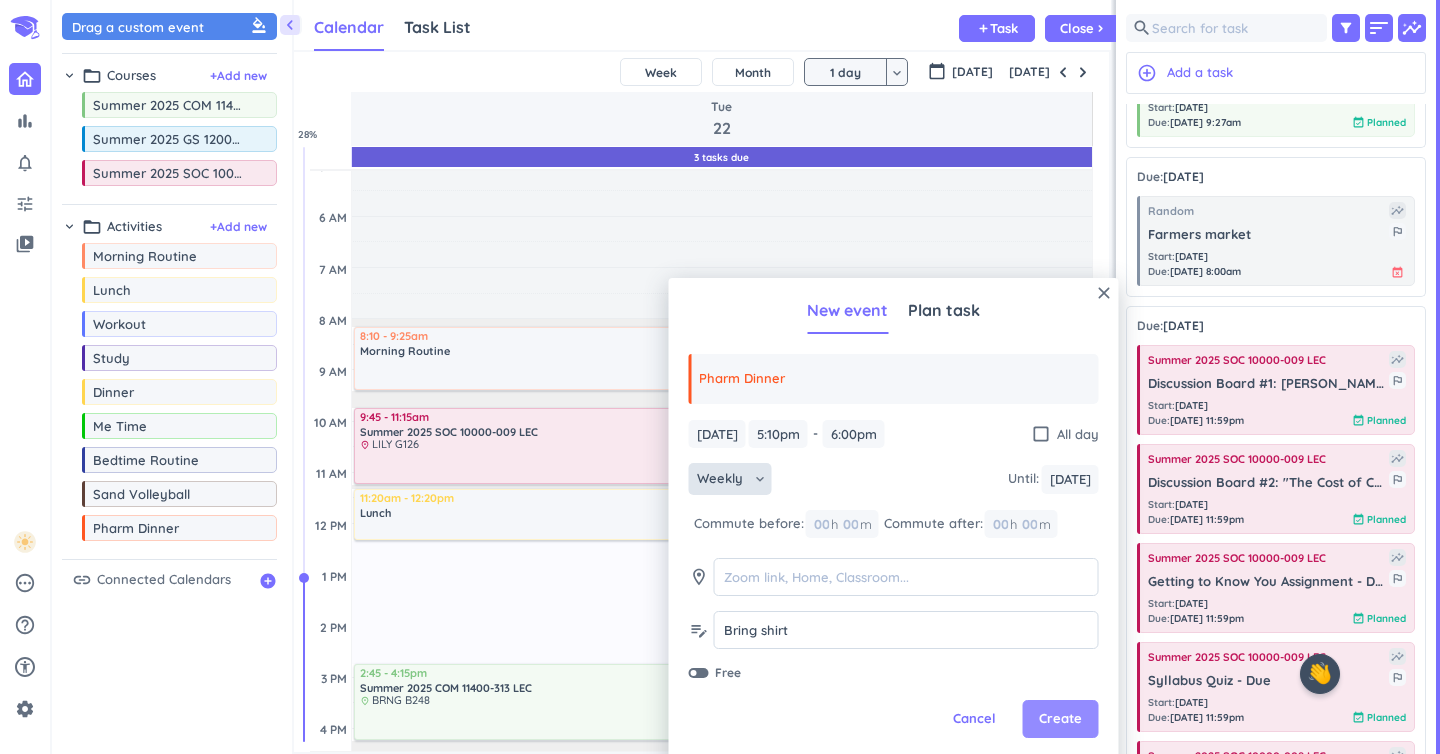 click on "Create" at bounding box center (1061, 719) 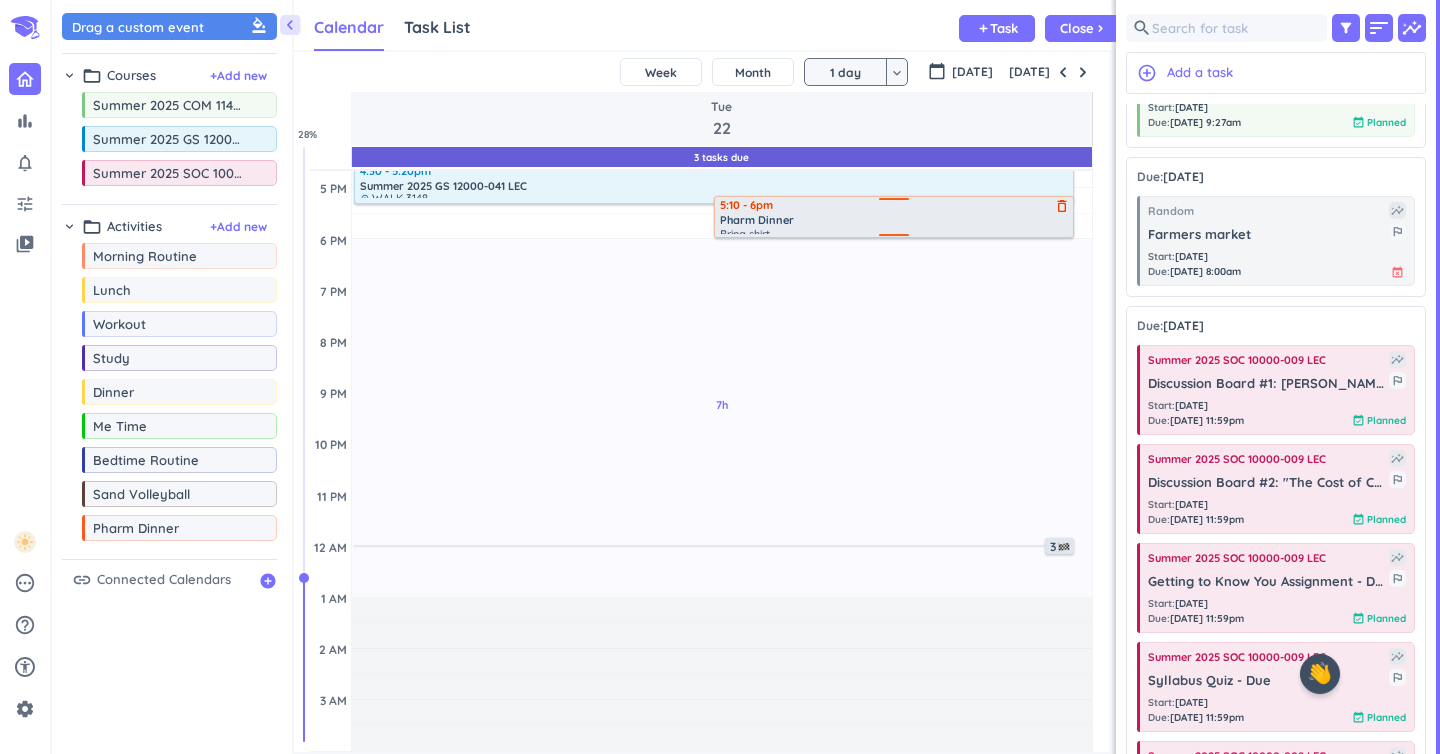 scroll, scrollTop: 498, scrollLeft: 0, axis: vertical 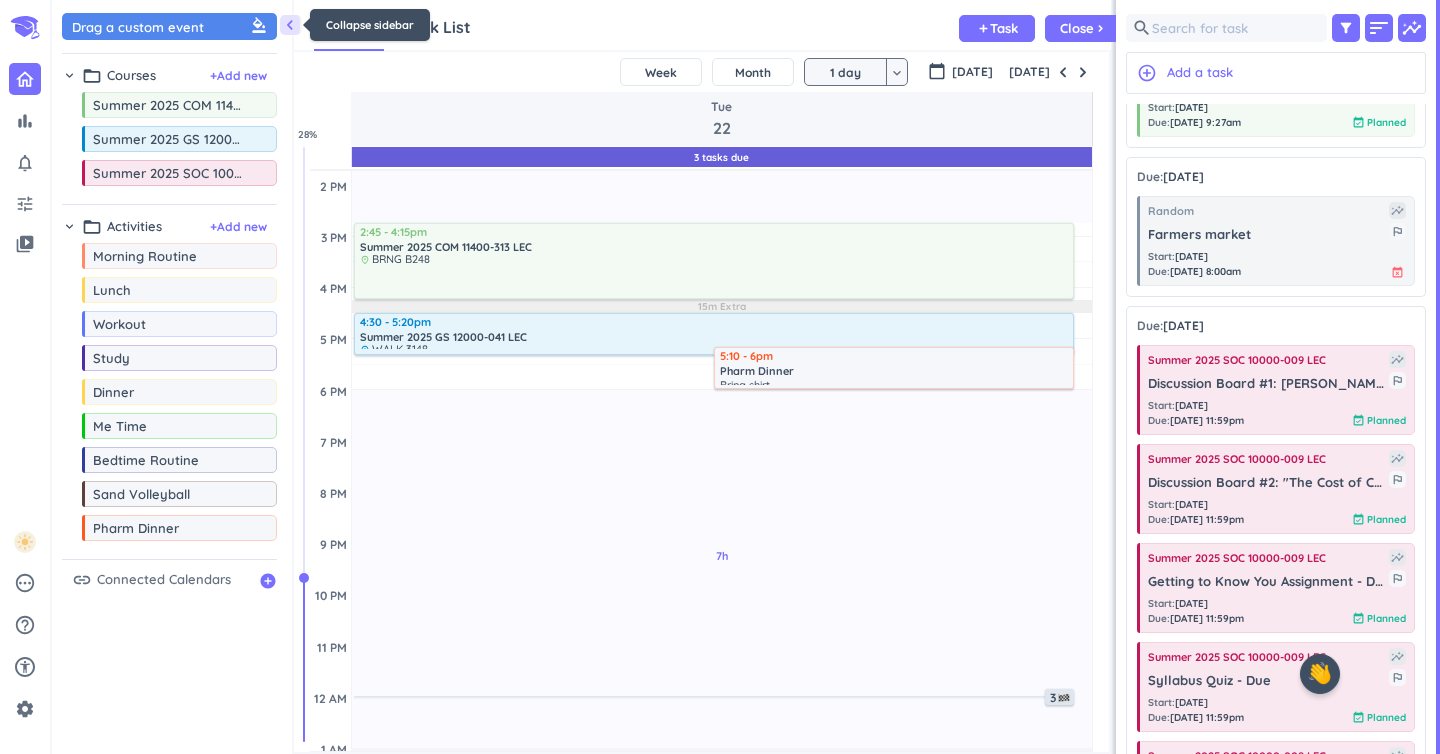 click on "chevron_left" at bounding box center (290, 25) 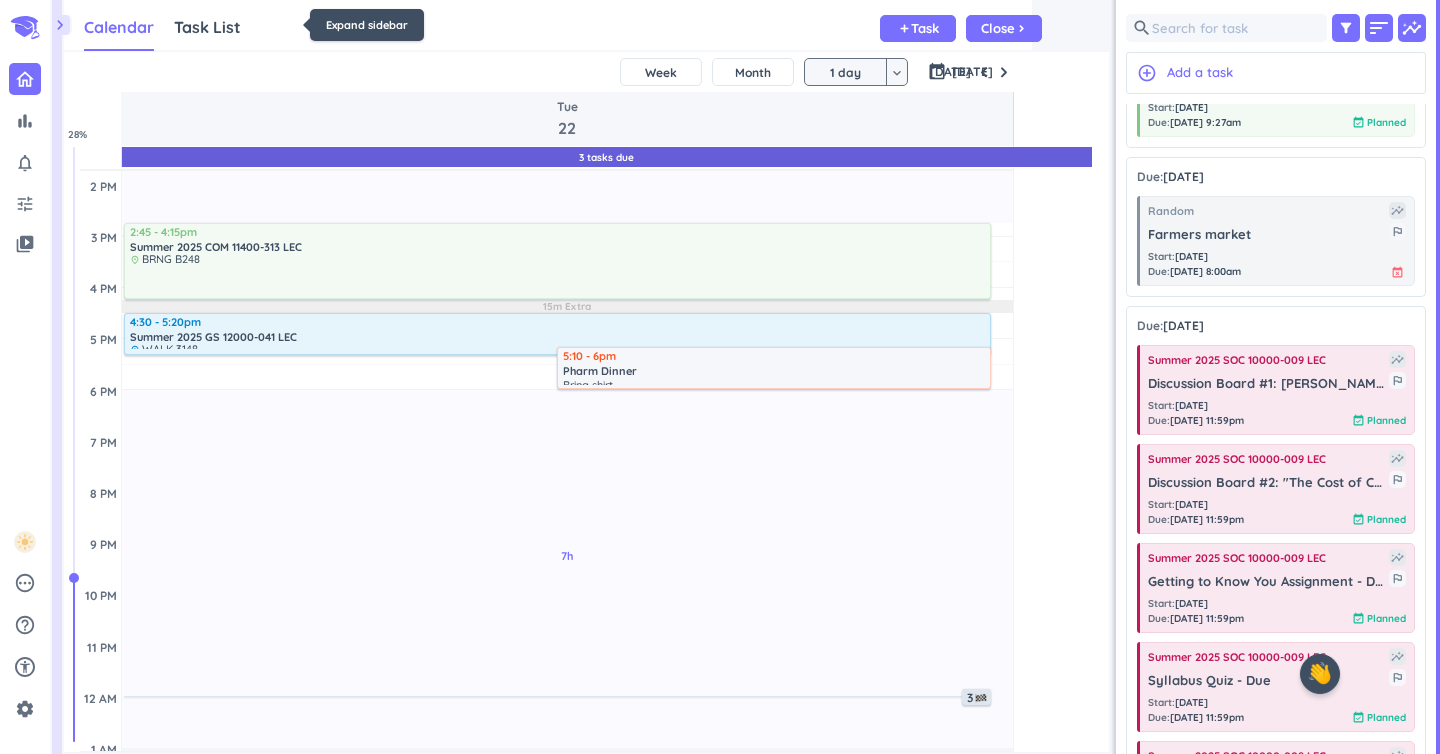 scroll, scrollTop: 1, scrollLeft: 1, axis: both 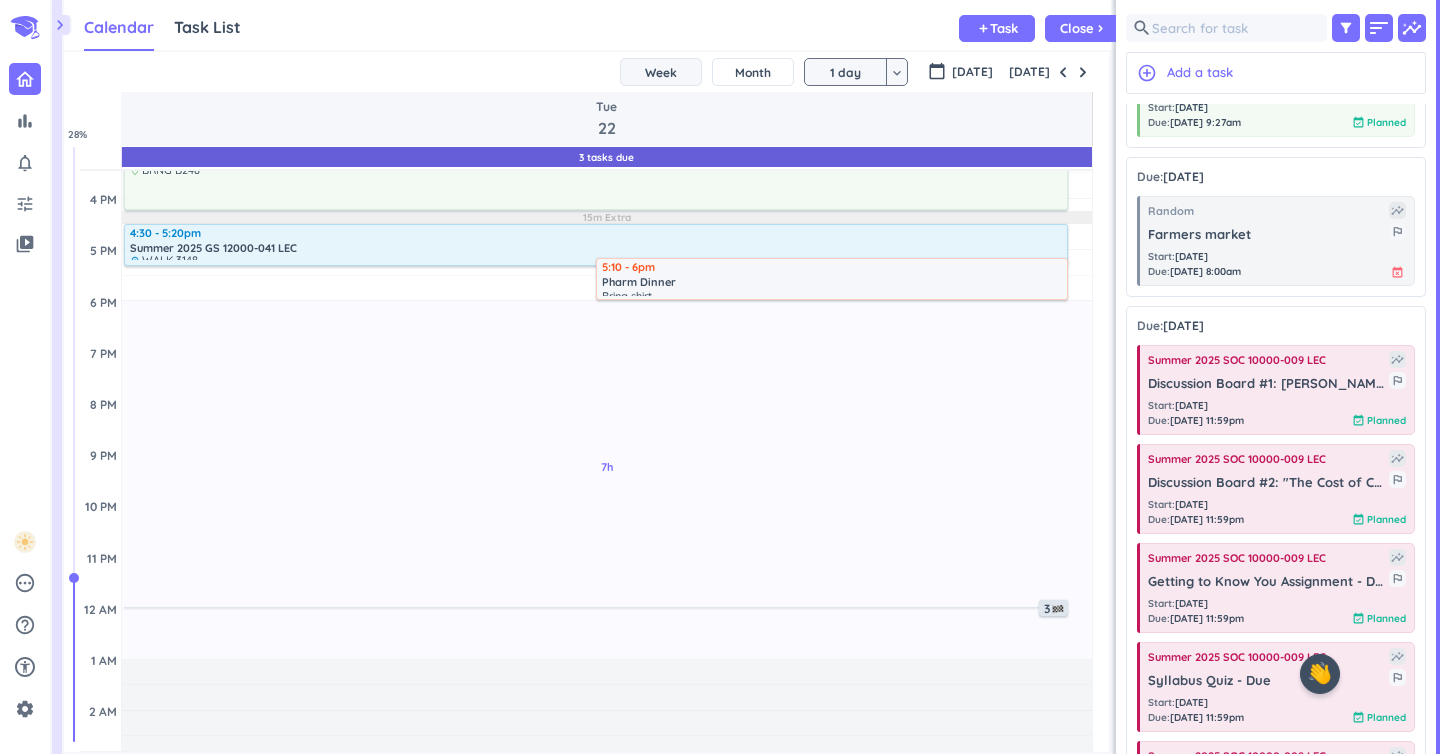 click on "Week" at bounding box center (661, 72) 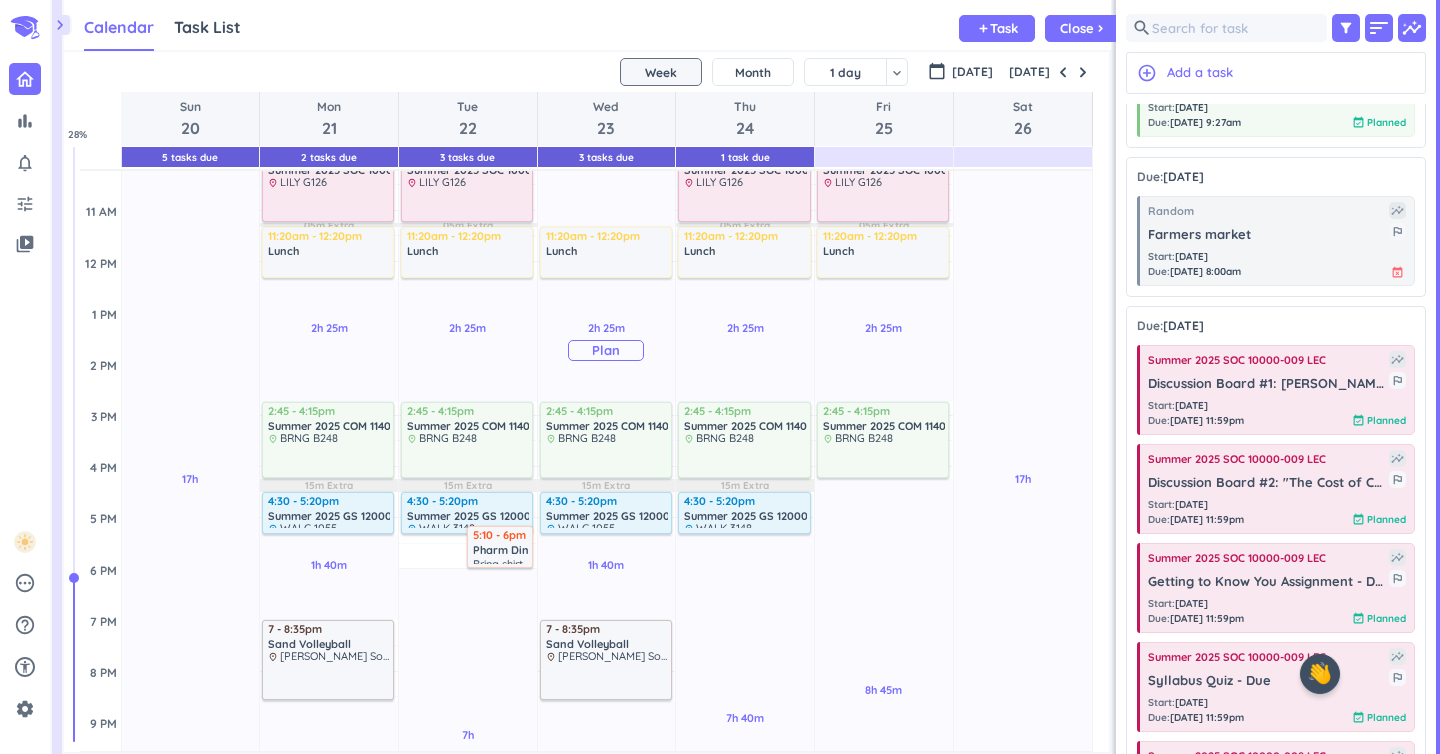 scroll, scrollTop: 324, scrollLeft: 0, axis: vertical 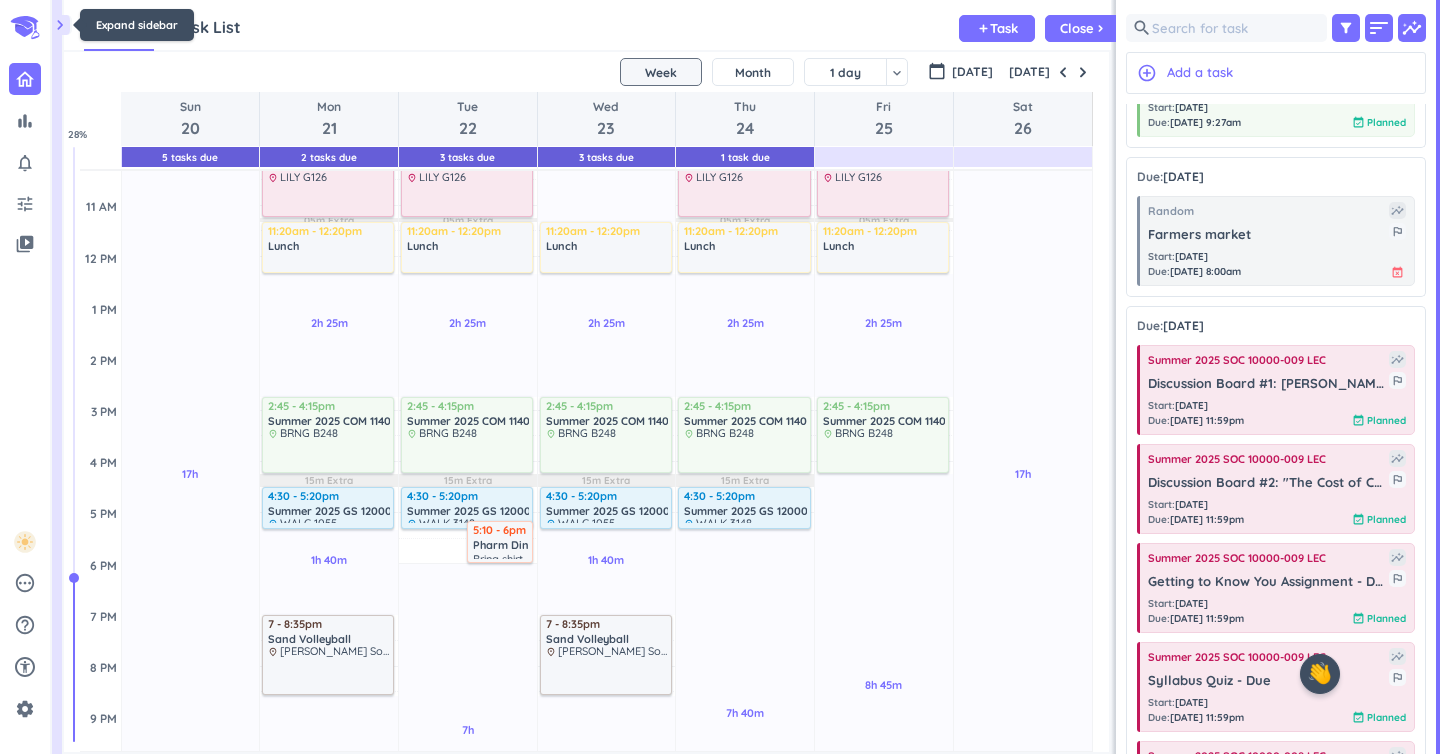 click on "chevron_right" at bounding box center [60, 25] 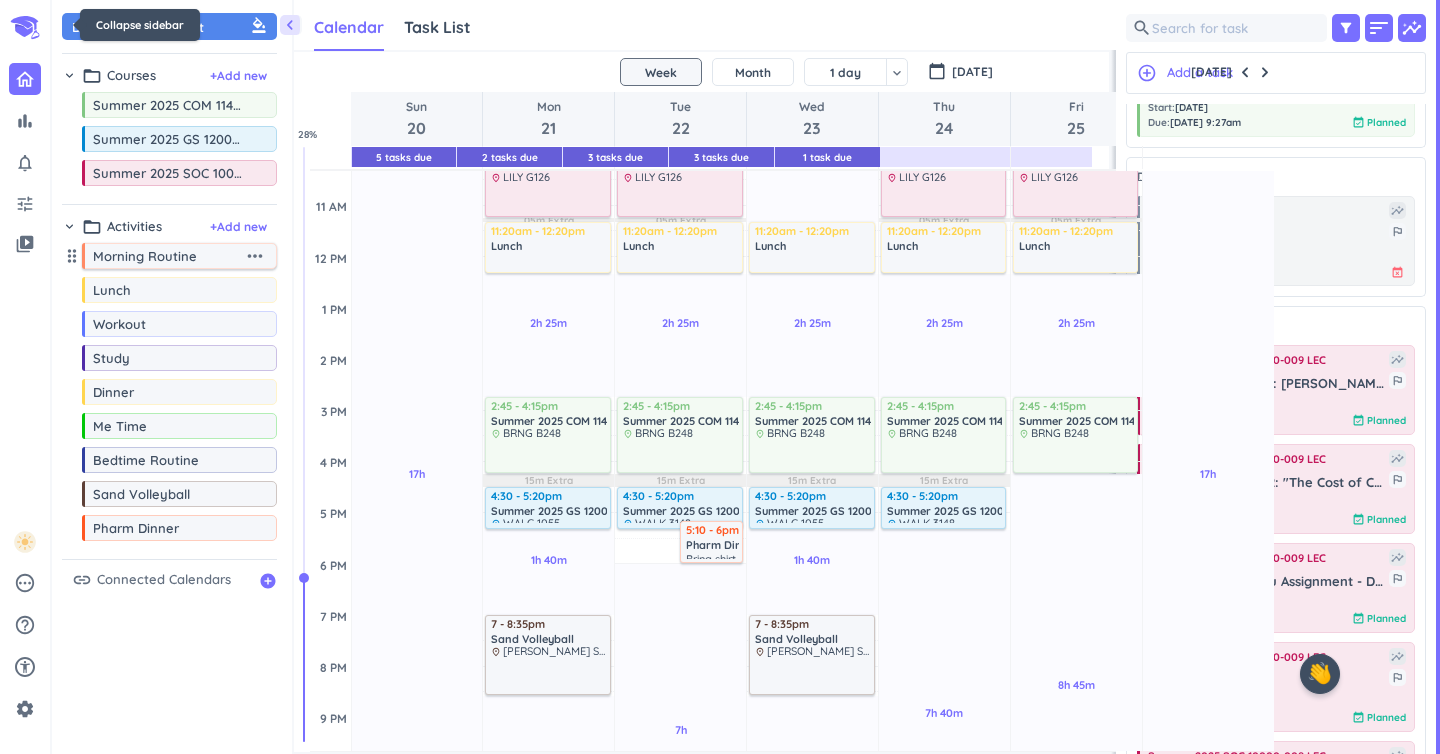 scroll, scrollTop: 50, scrollLeft: 867, axis: both 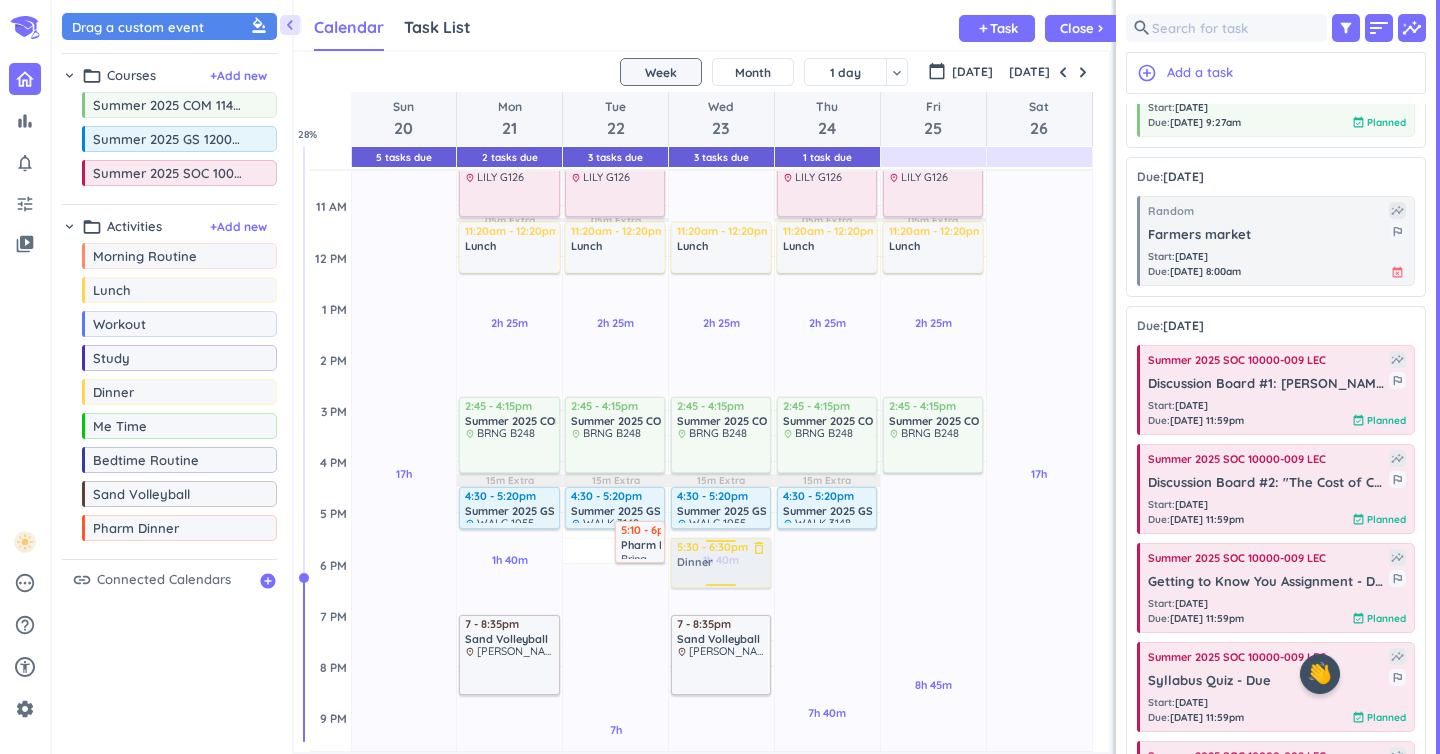 click on "chevron_left Drag a custom event format_color_fill chevron_right folder_open Courses   +  Add new drag_indicator Summer 2025 COM 11400-313 LEC more_horiz drag_indicator Summer 2025 GS 12000-041 LEC more_horiz drag_indicator Summer 2025 SOC 10000-009 LEC more_horiz chevron_right folder_open Activities   +  Add new drag_indicator Morning Routine more_horiz drag_indicator Lunch more_horiz drag_indicator Workout more_horiz drag_indicator Study more_horiz drag_indicator Dinner more_horiz drag_indicator Me Time more_horiz drag_indicator Bedtime Routine more_horiz drag_indicator Sand Volleyball more_horiz drag_indicator Pharm Dinner more_horiz link Connected Calendars add_circle Calendar Task List Calendar keyboard_arrow_down add Task Close chevron_right 5   Tasks   Due 2   Tasks   Due 3   Tasks   Due 3   Tasks   Due 1   Task   Due SHOVEL [DATE] - [DATE] Week Month 1 day keyboard_arrow_down Week keyboard_arrow_down calendar_today [DATE] [DATE] Sun 20 Mon 21 Tue 22 Wed 23 Thu 24 Fri 25 Sat 26 4 AM 5 AM 6 AM 5" at bounding box center [746, 377] 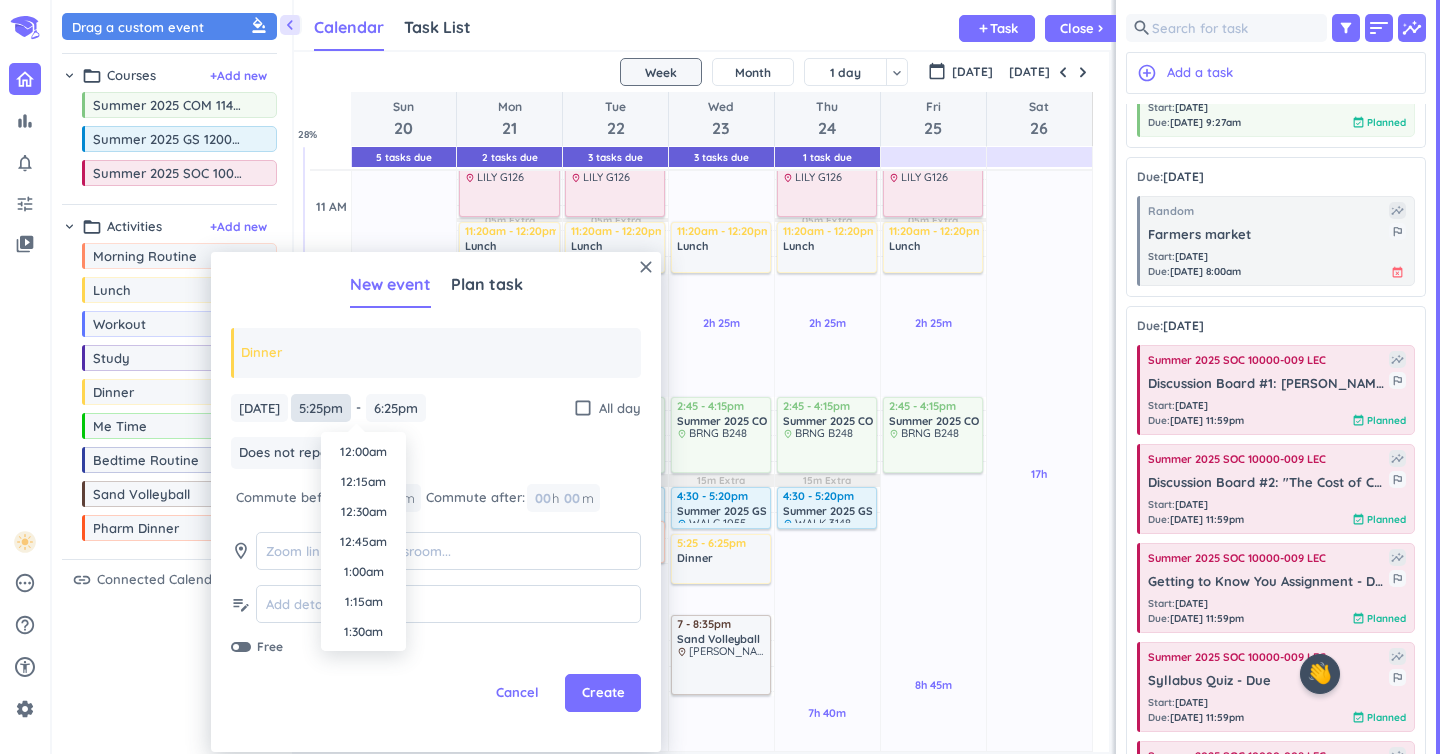 click on "5:25pm" at bounding box center [321, 408] 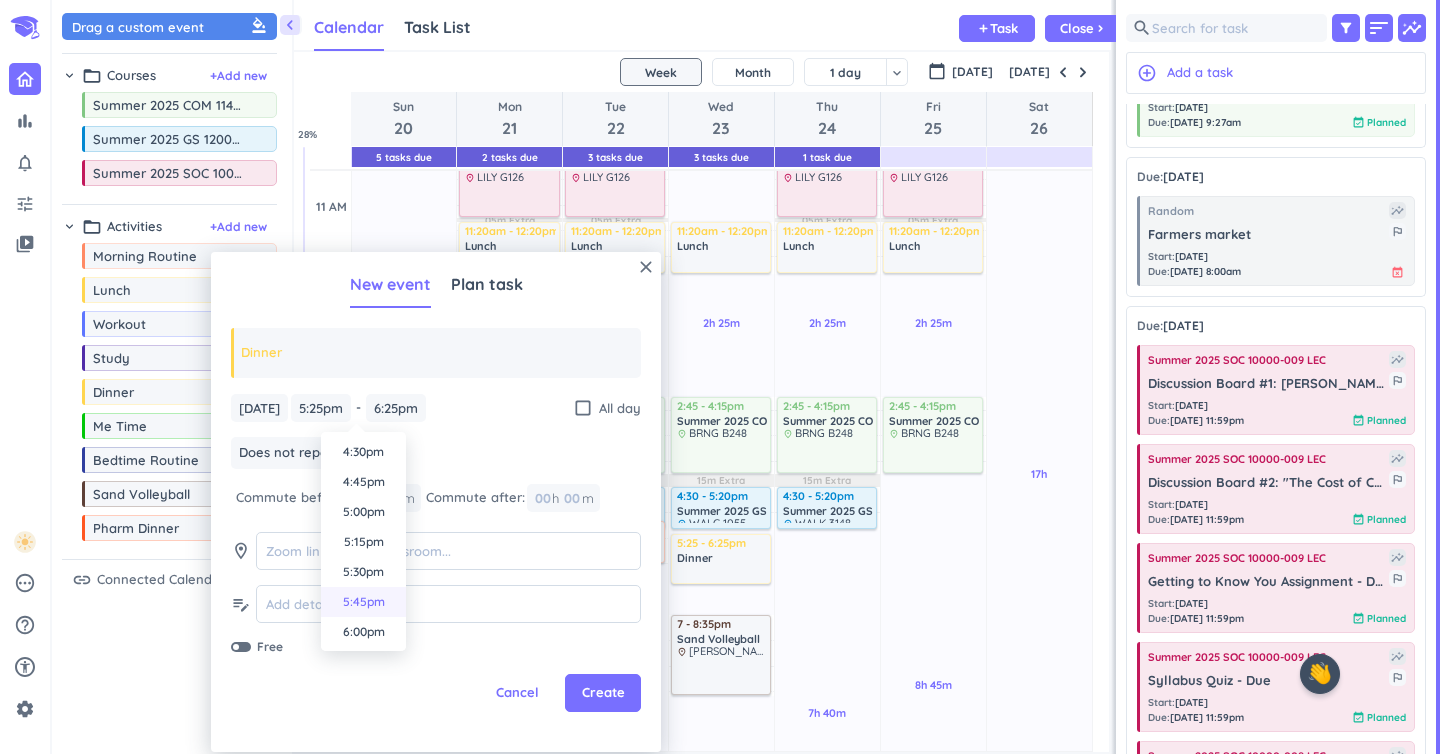 click on "5:45pm" at bounding box center (363, 602) 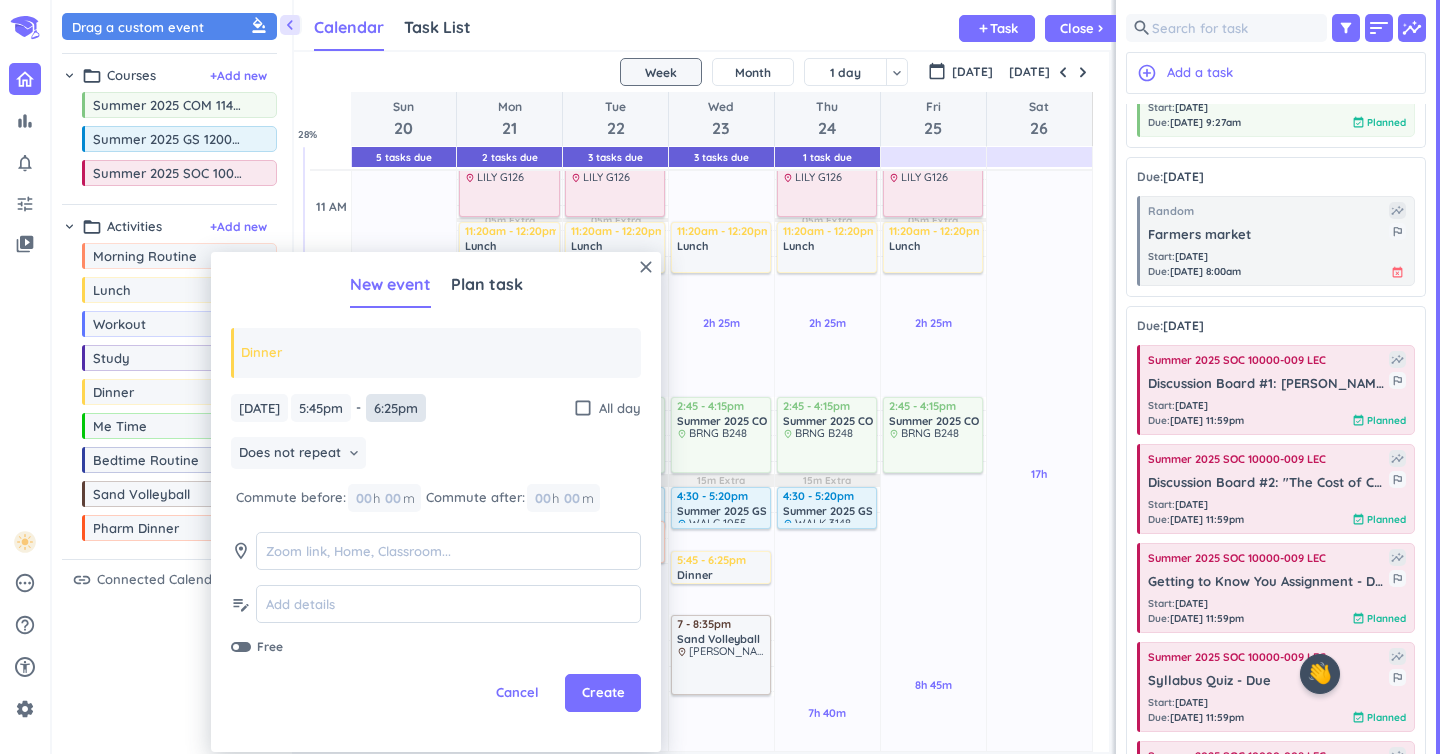 click on "6:25pm" at bounding box center (396, 408) 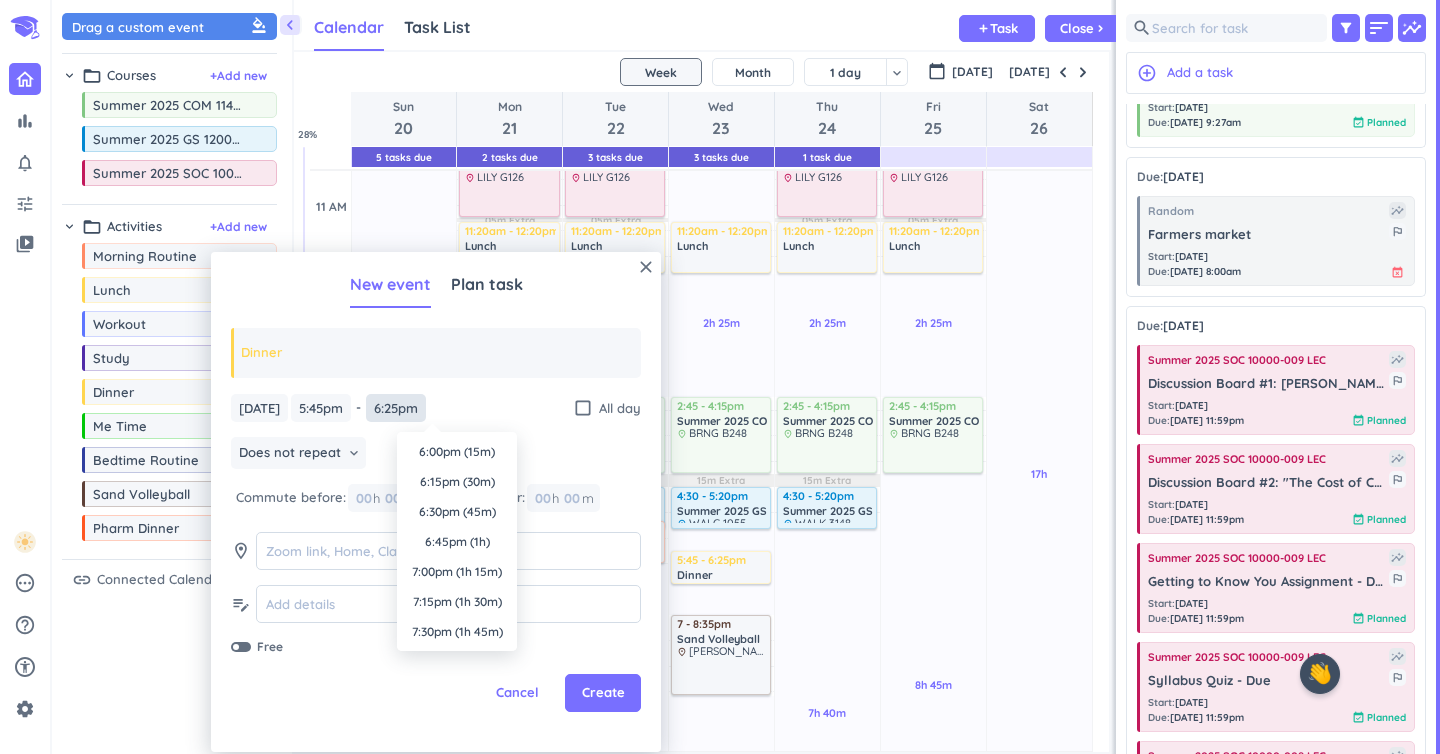 scroll, scrollTop: 2100, scrollLeft: 0, axis: vertical 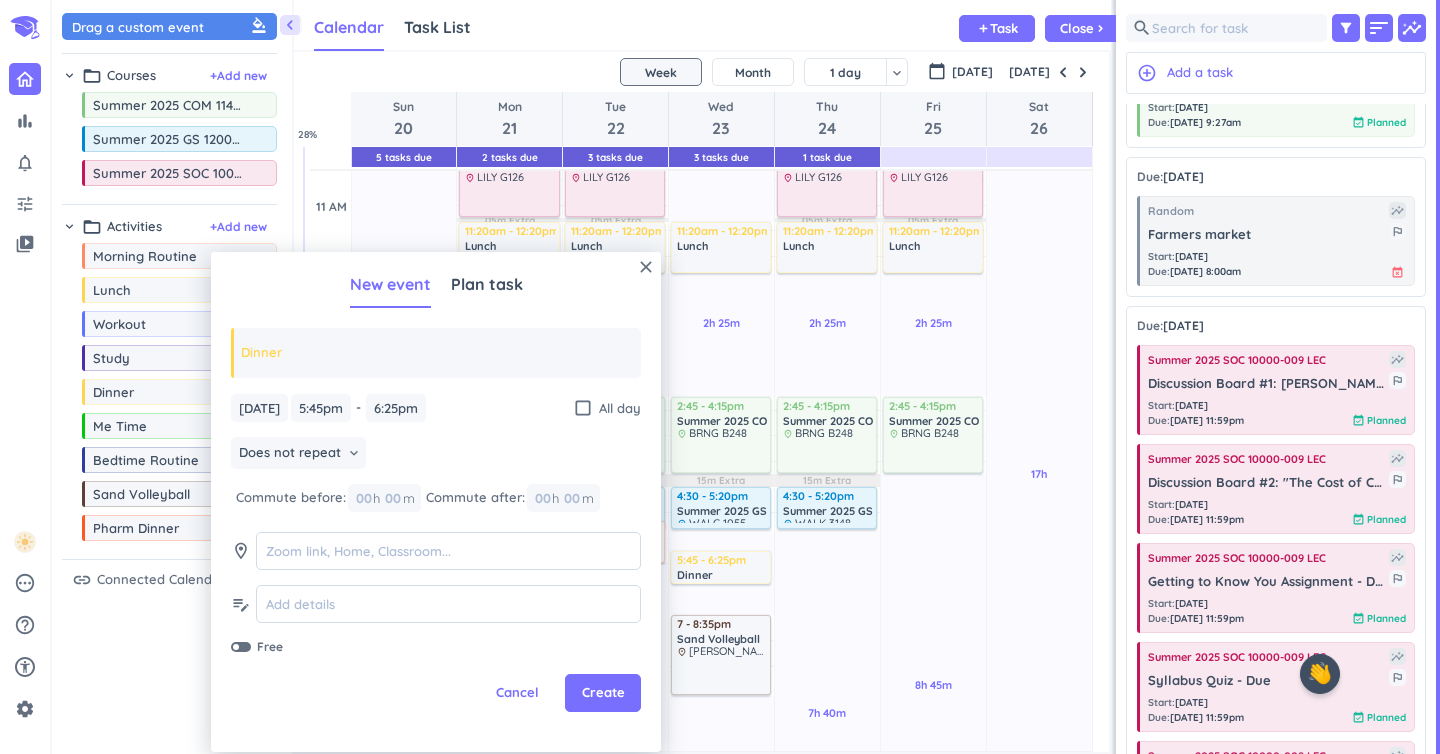 click on "close New event Plan task Dinner [DATE] [DATE]   5:45pm 5:45pm - 6:25pm 6:25pm check_box_outline_blank All day Does not repeat keyboard_arrow_down Commute before: 00 h 00 m Commute after: 00 h 00 m room edit_note Free Cancel Create" at bounding box center [436, 502] 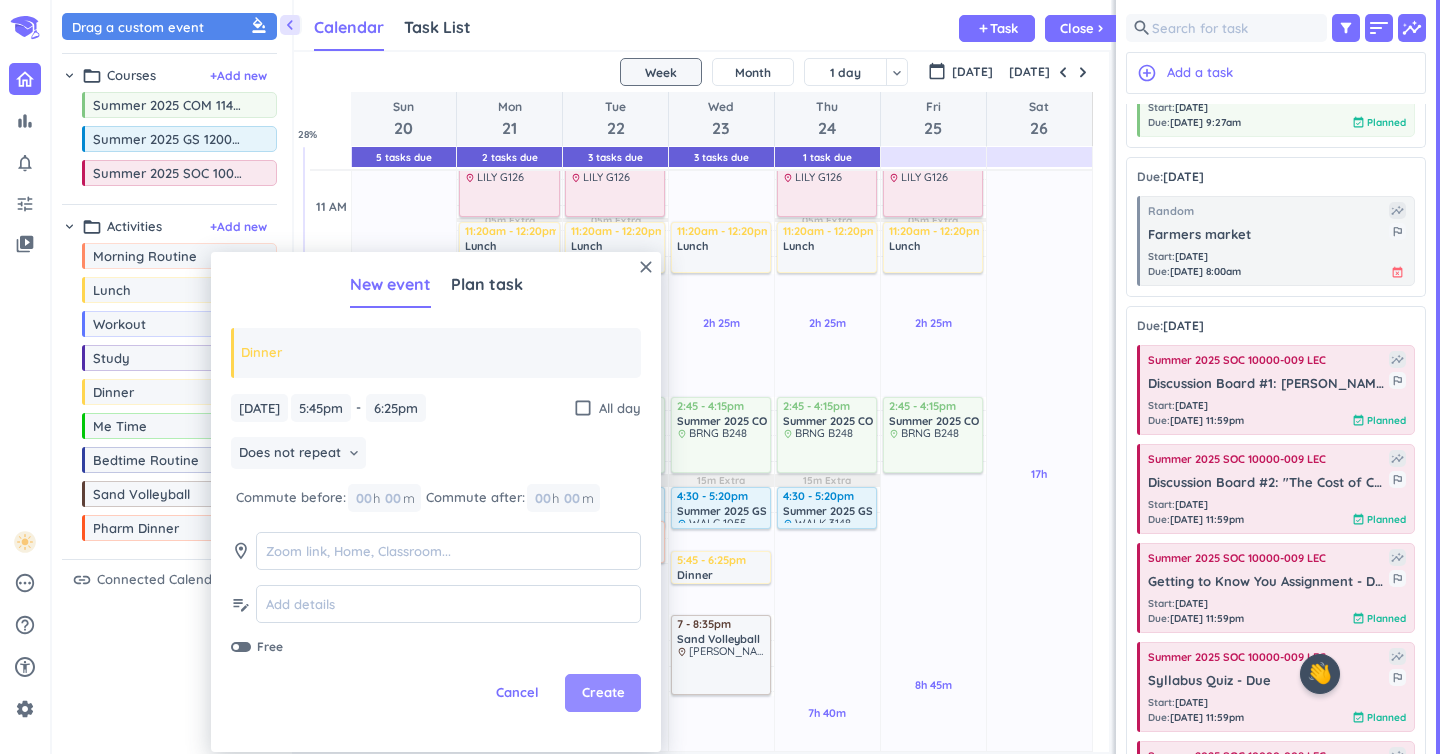 click on "Create" at bounding box center [603, 693] 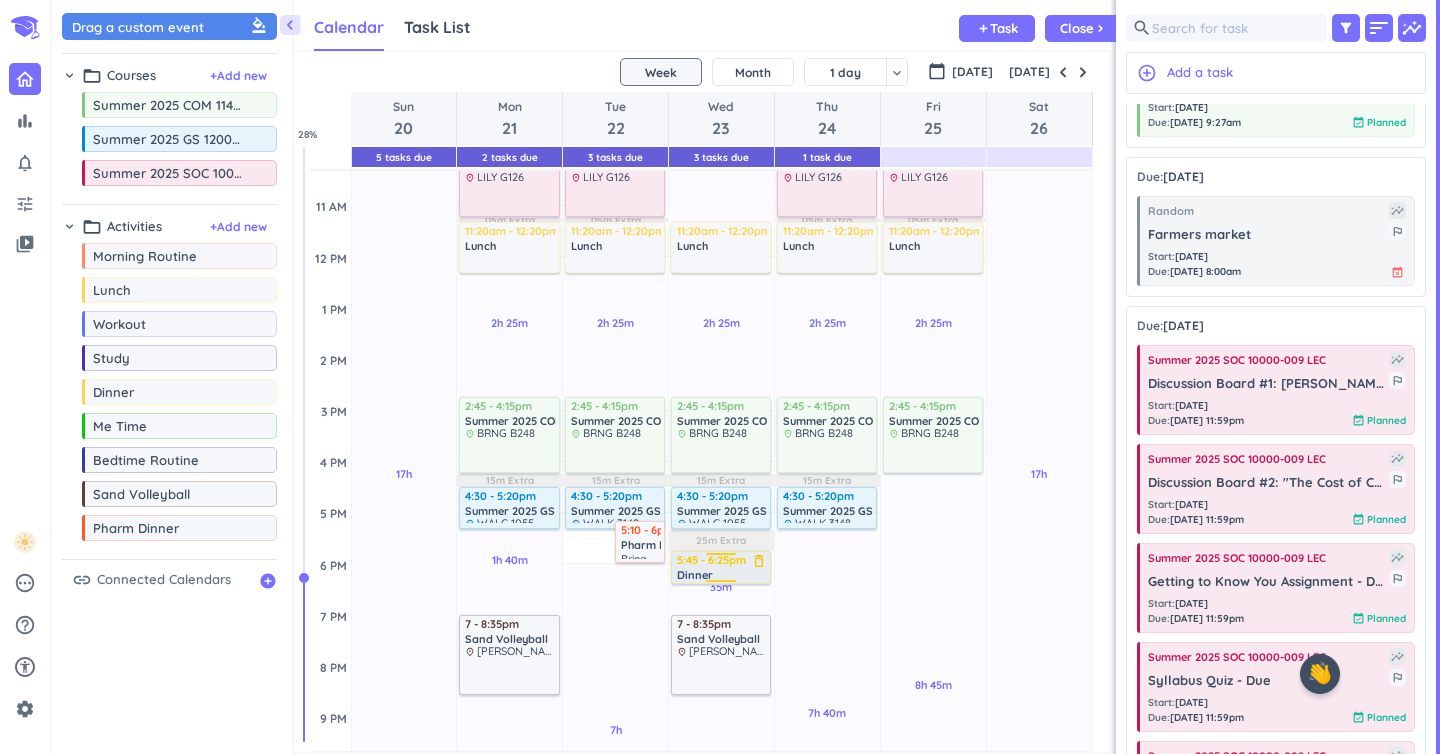 click on "5:45 - 6:25pm" at bounding box center (722, 560) 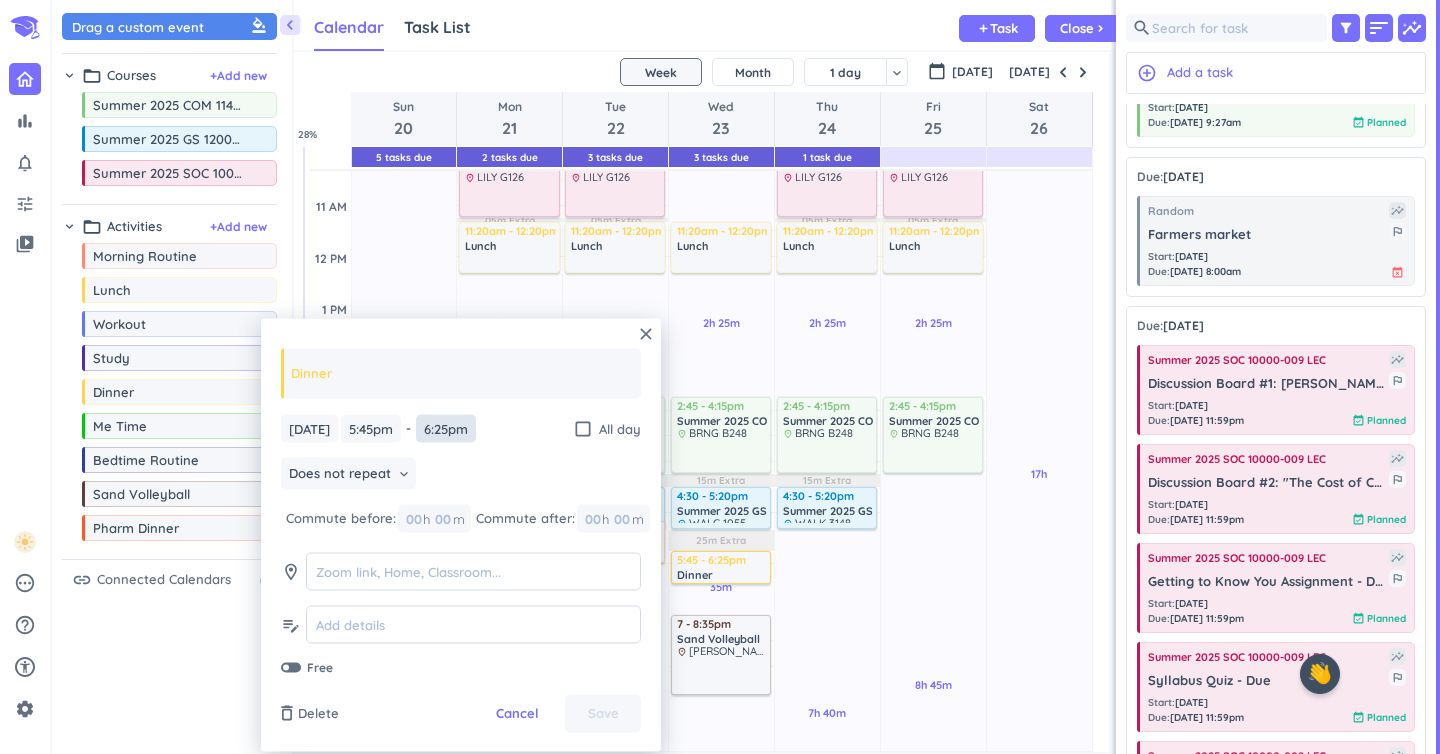 click on "6:25pm" at bounding box center [446, 428] 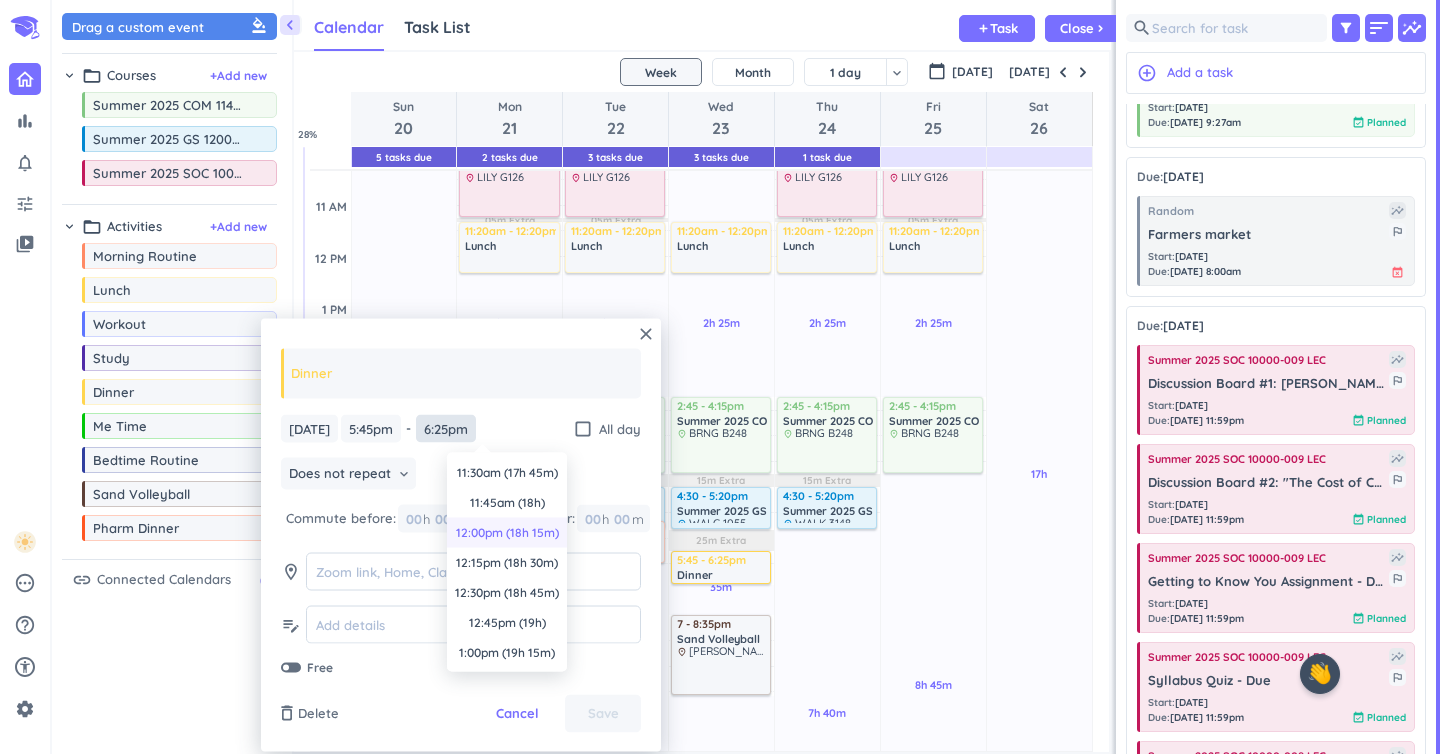scroll, scrollTop: 1985, scrollLeft: 0, axis: vertical 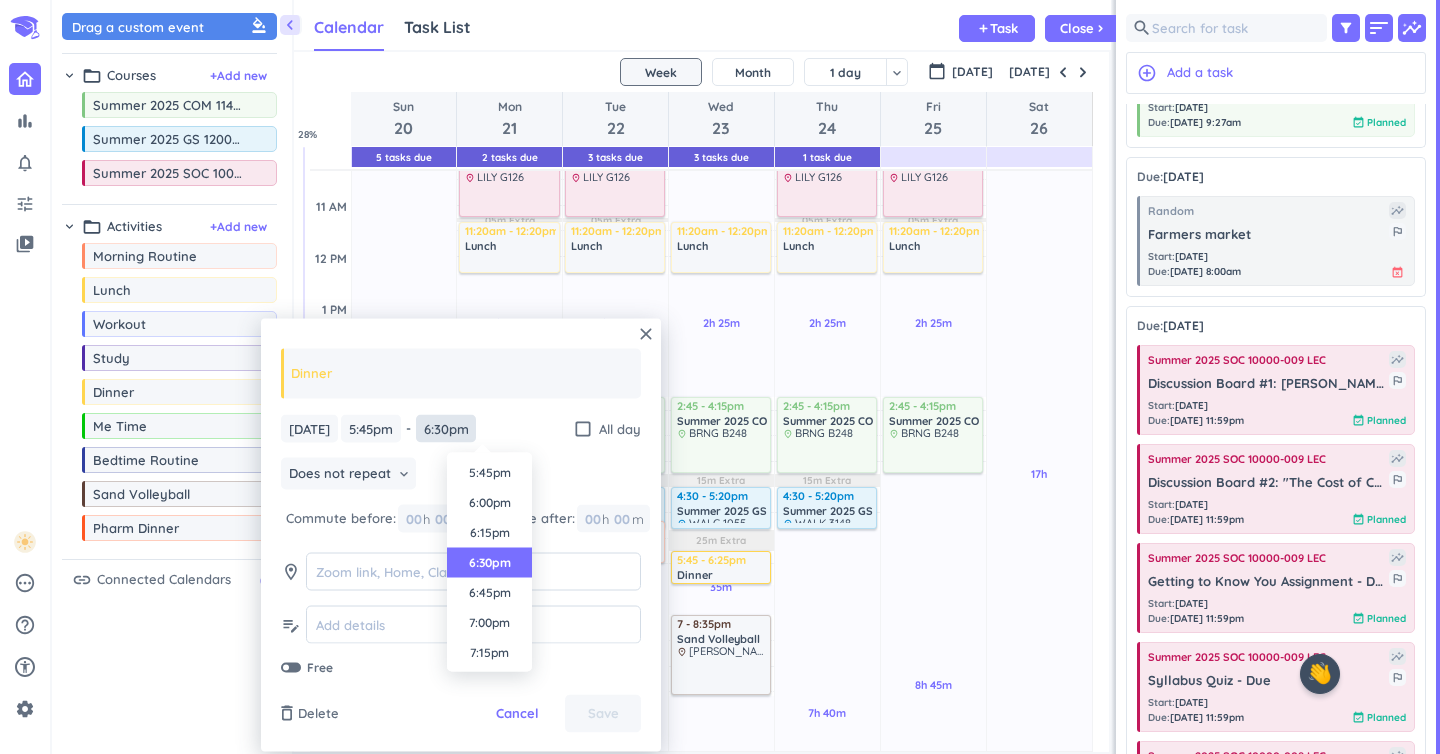 type on "6:30pm" 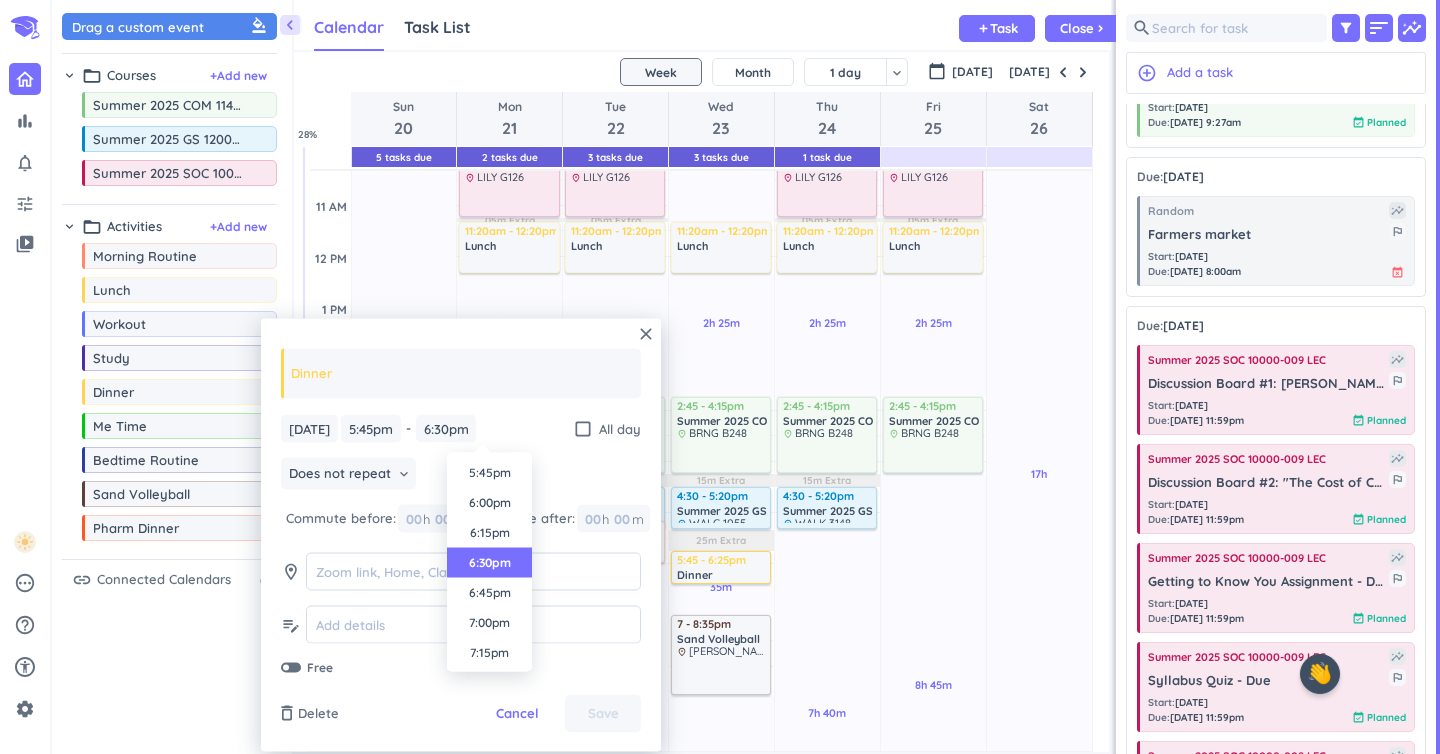 click on "Does not repeat keyboard_arrow_down" at bounding box center (461, 476) 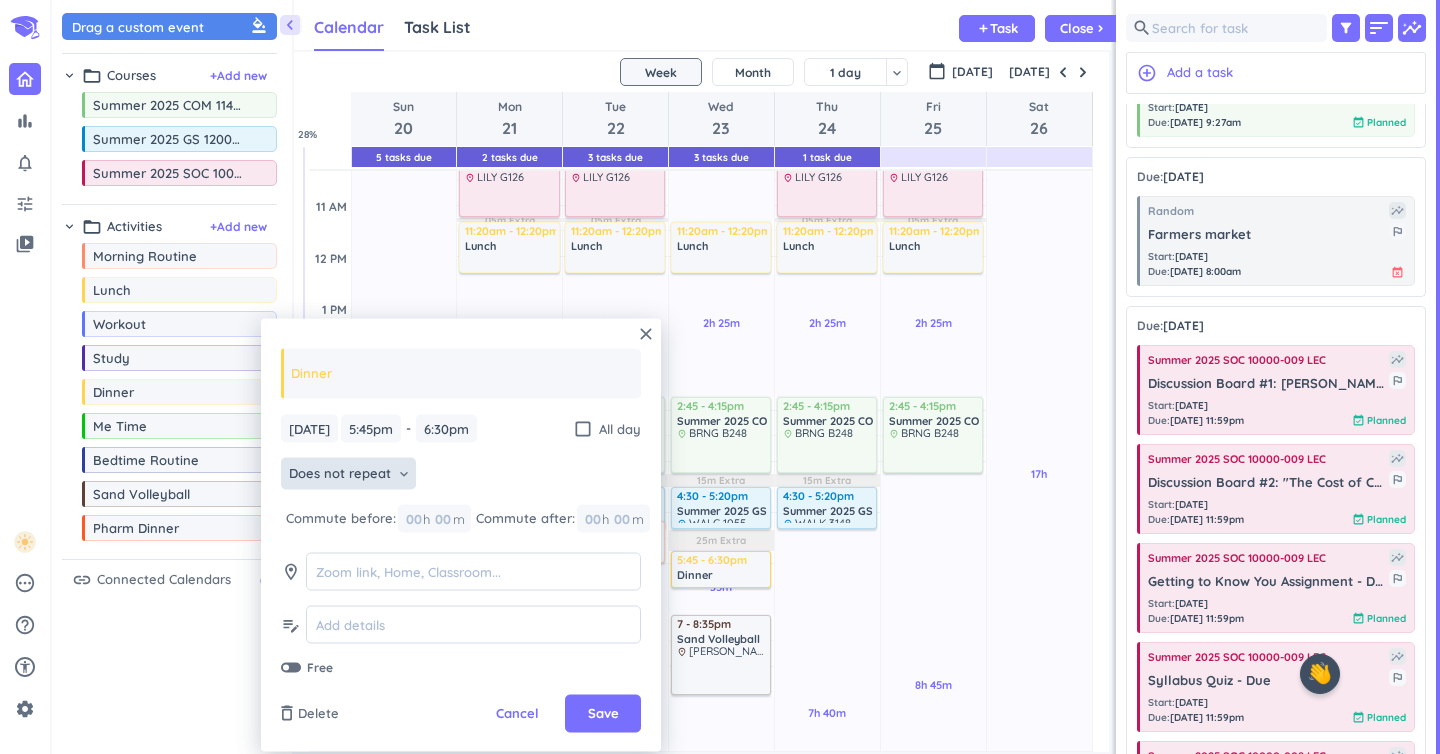 click on "Does not repeat" at bounding box center [340, 474] 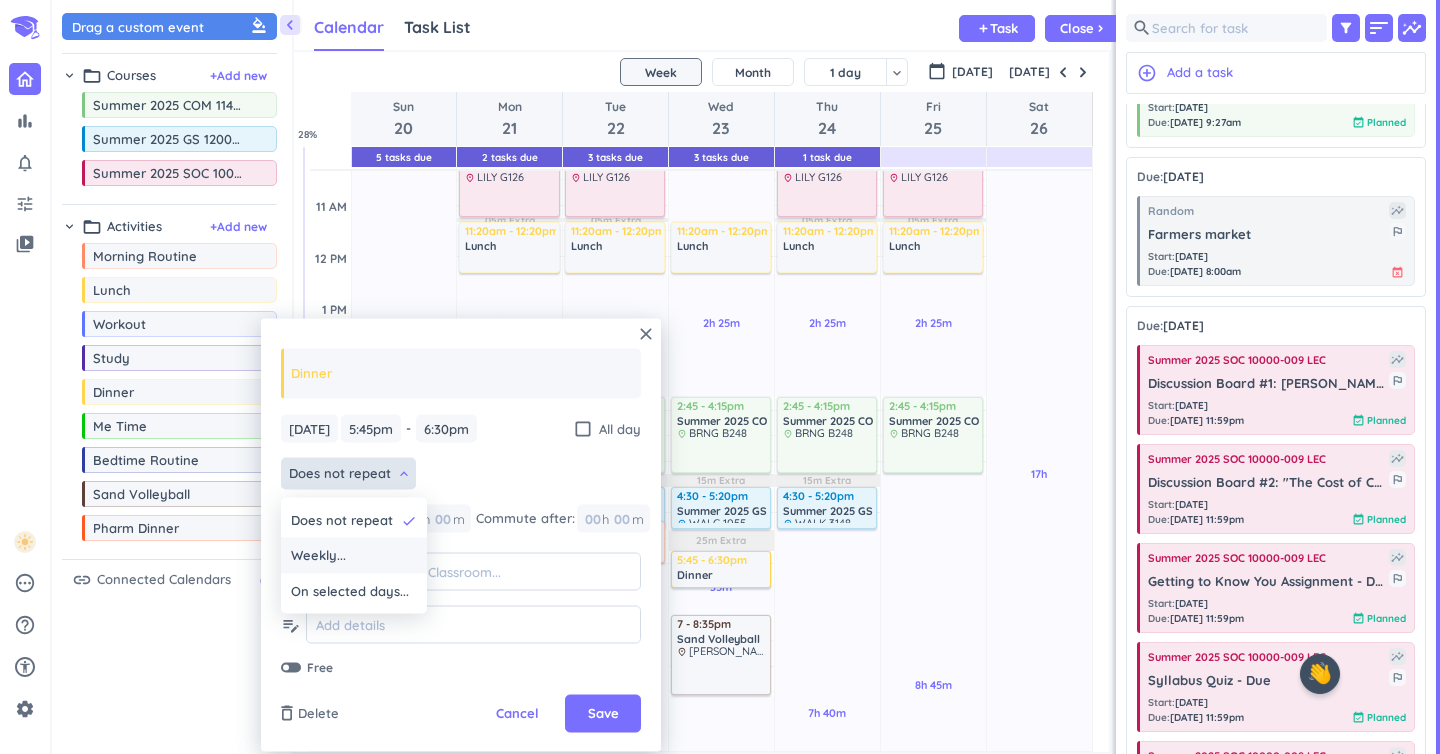 click on "Weekly..." at bounding box center [354, 556] 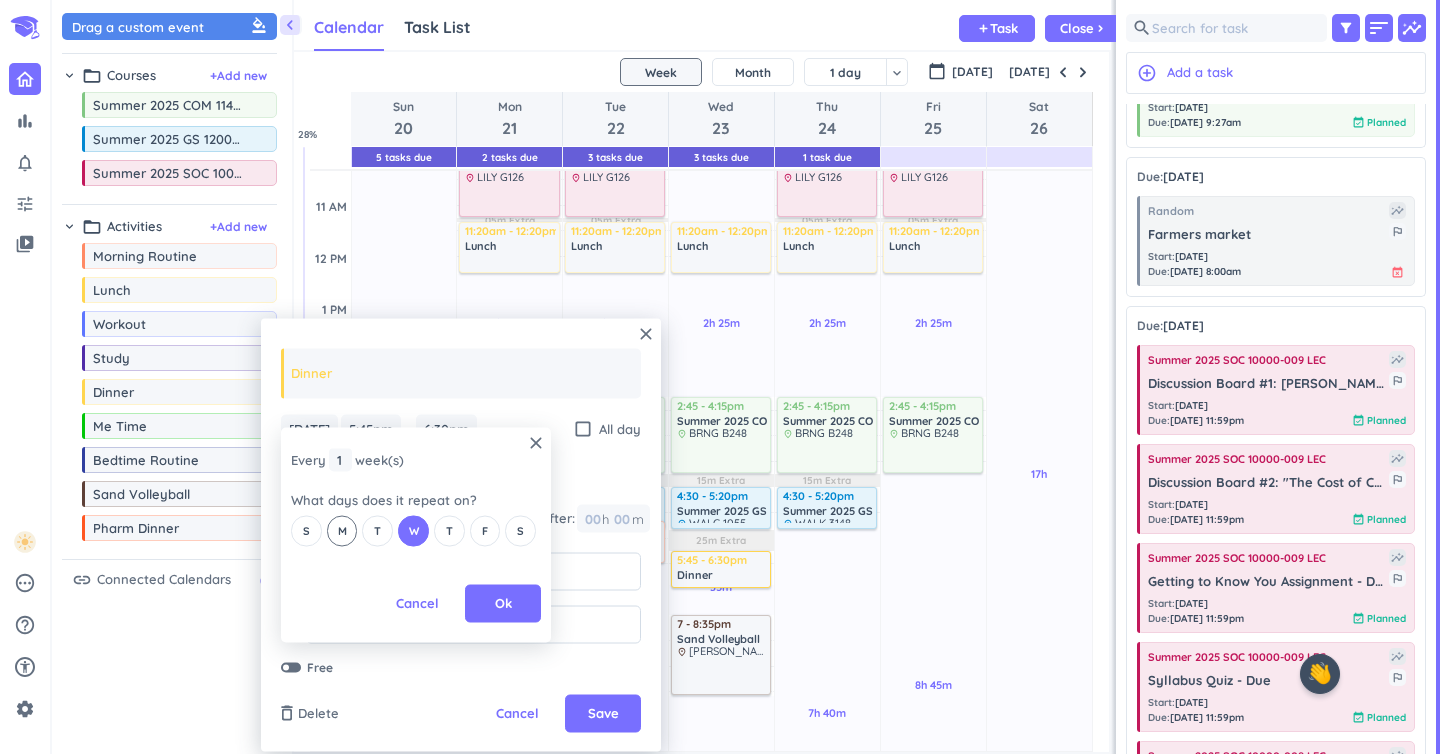 click on "M" at bounding box center (342, 530) 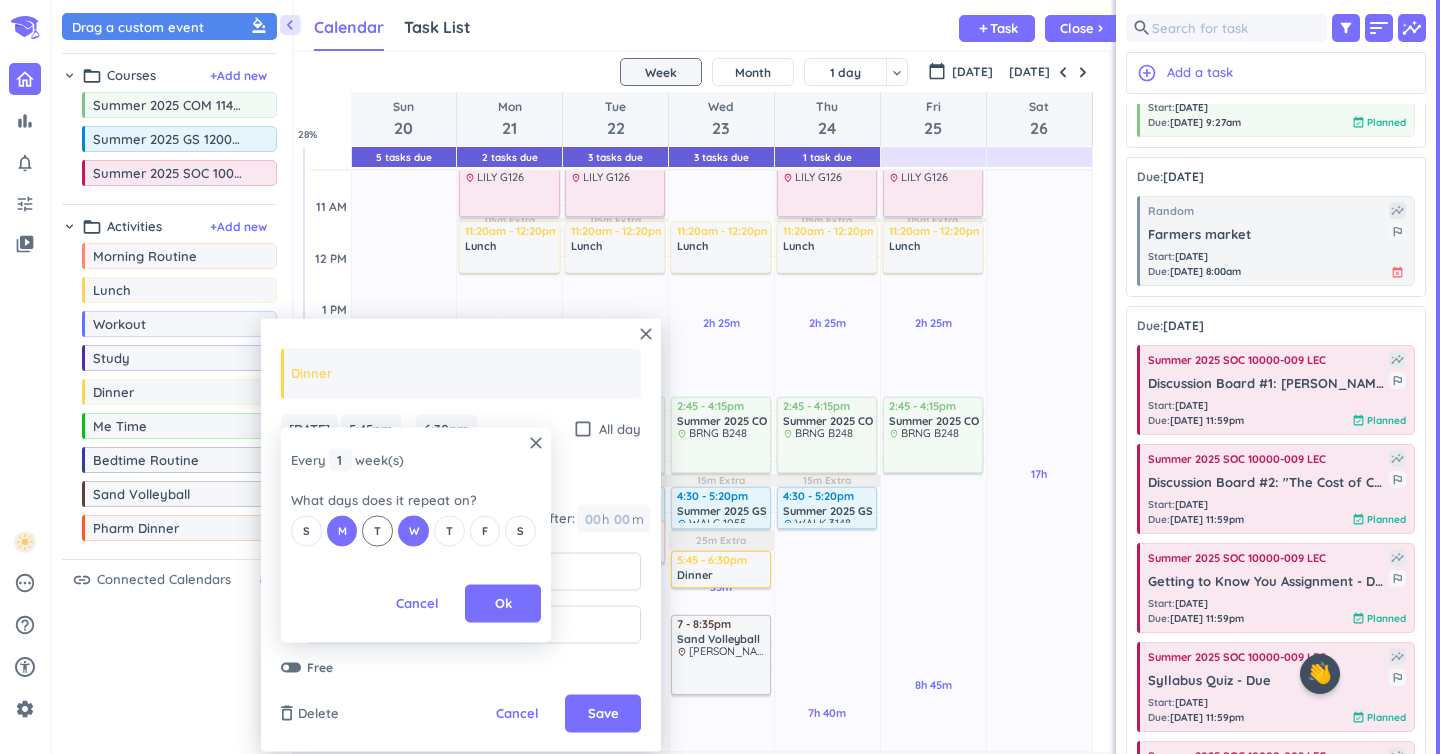 click on "T" at bounding box center [377, 530] 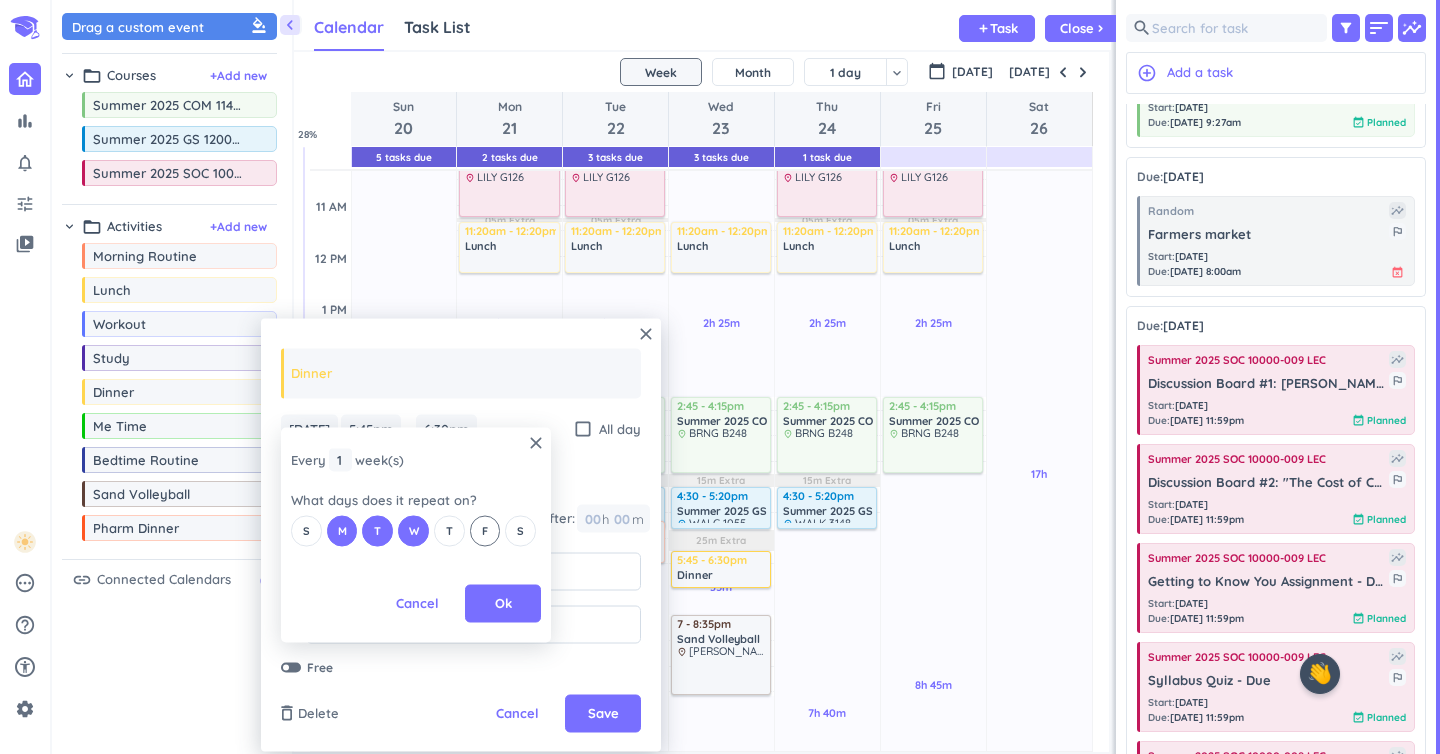 drag, startPoint x: 443, startPoint y: 528, endPoint x: 470, endPoint y: 528, distance: 27 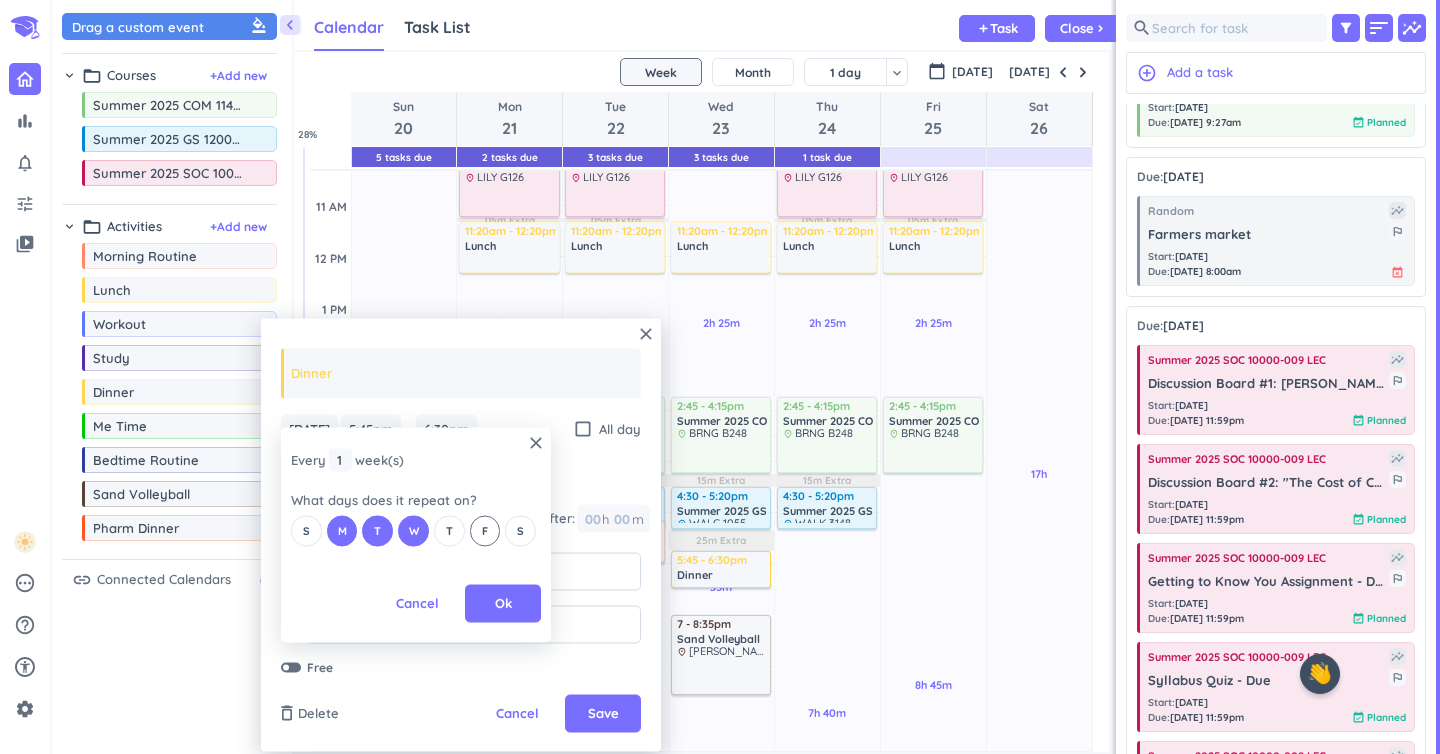 click on "T" at bounding box center [449, 530] 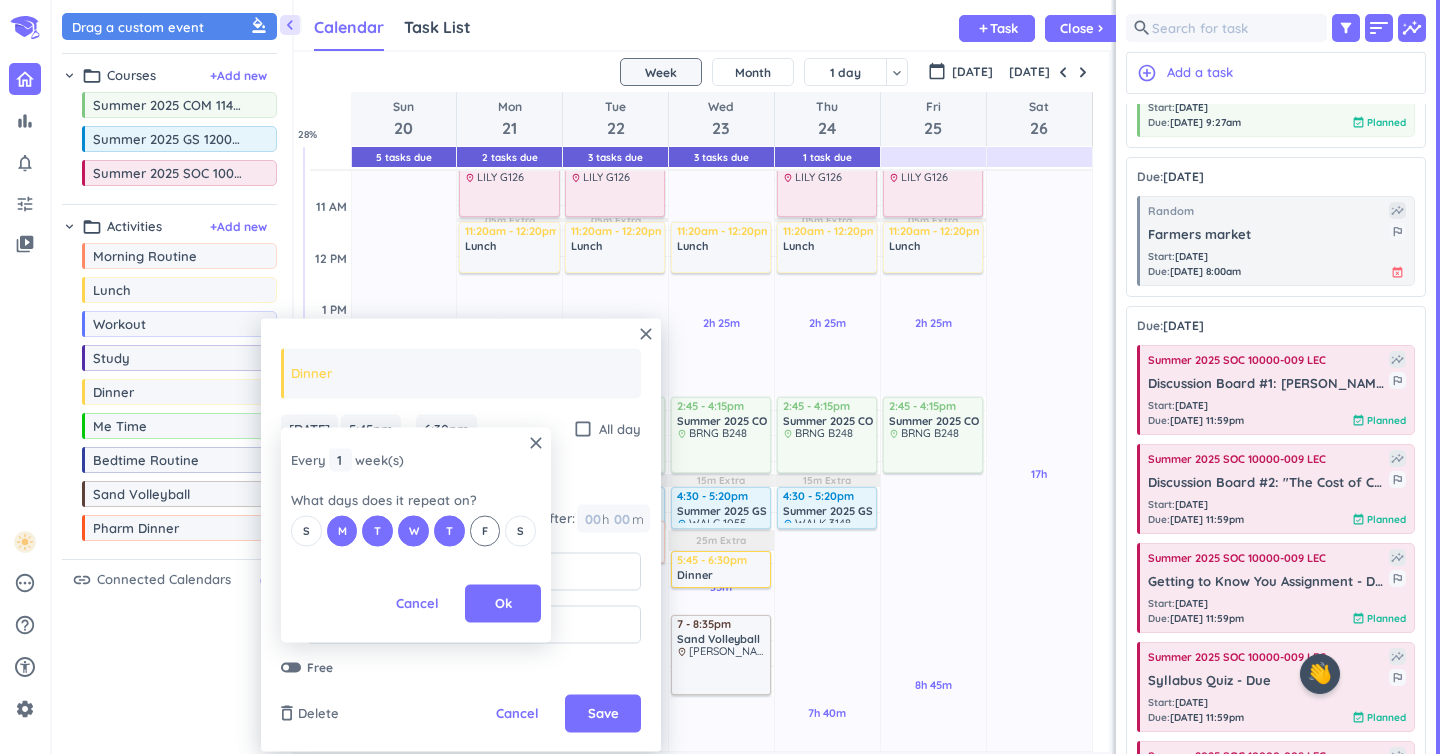 click on "F" at bounding box center (485, 530) 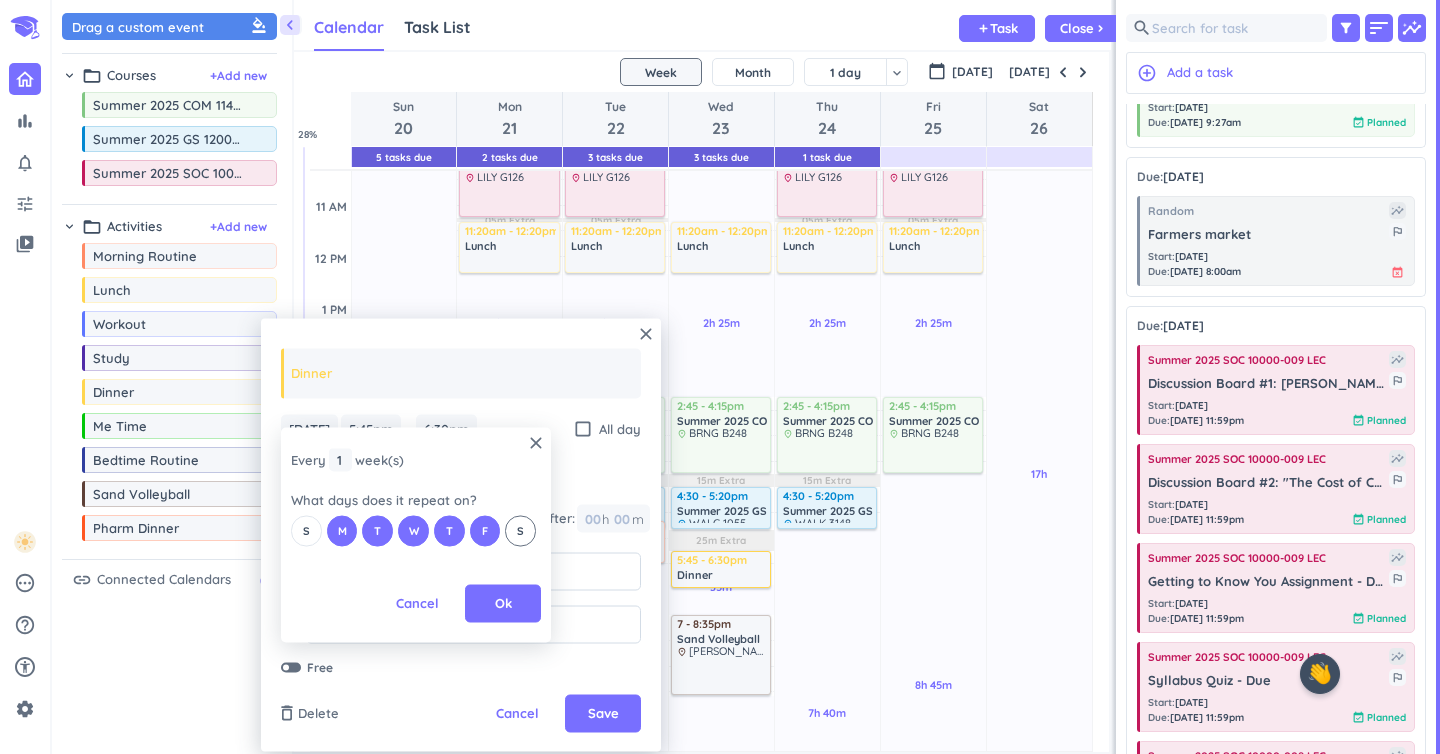 click on "S" at bounding box center (520, 530) 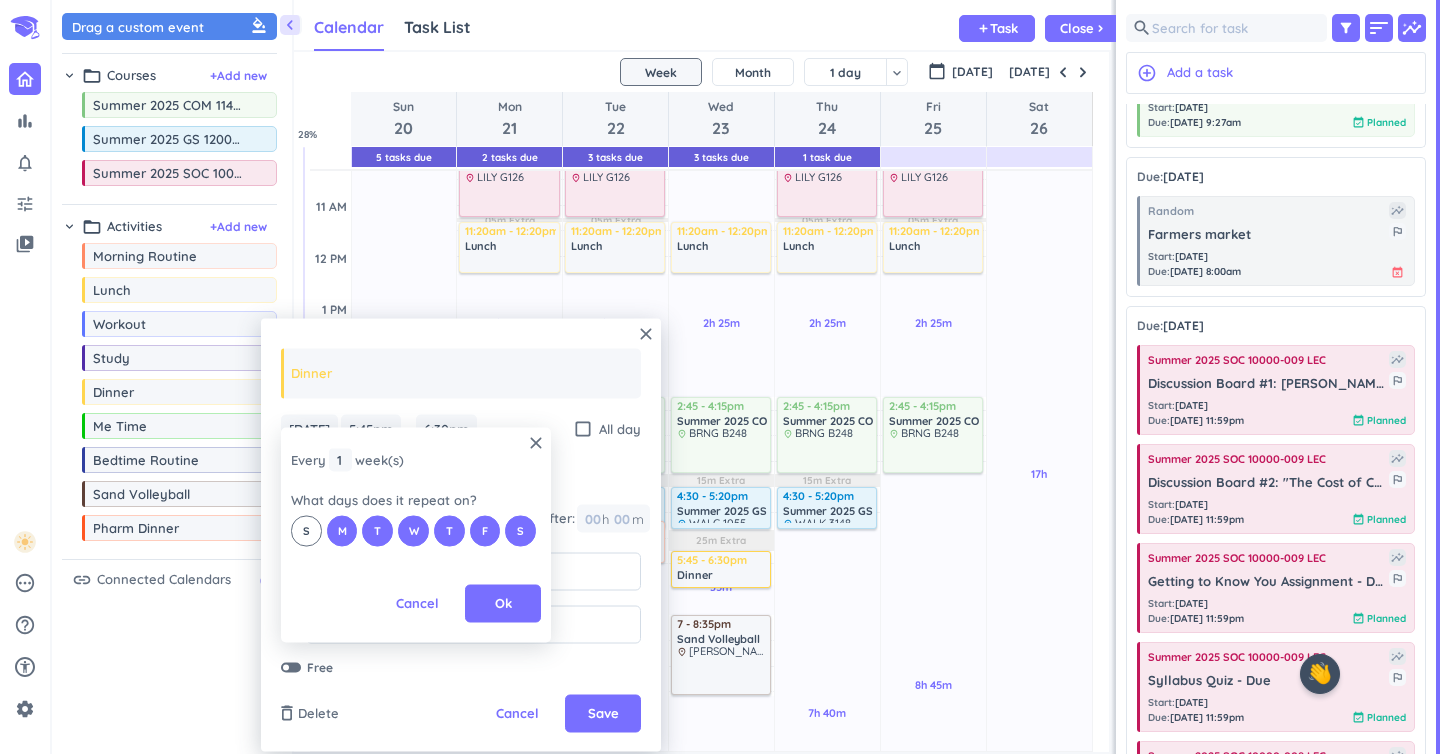 click on "S" at bounding box center [306, 530] 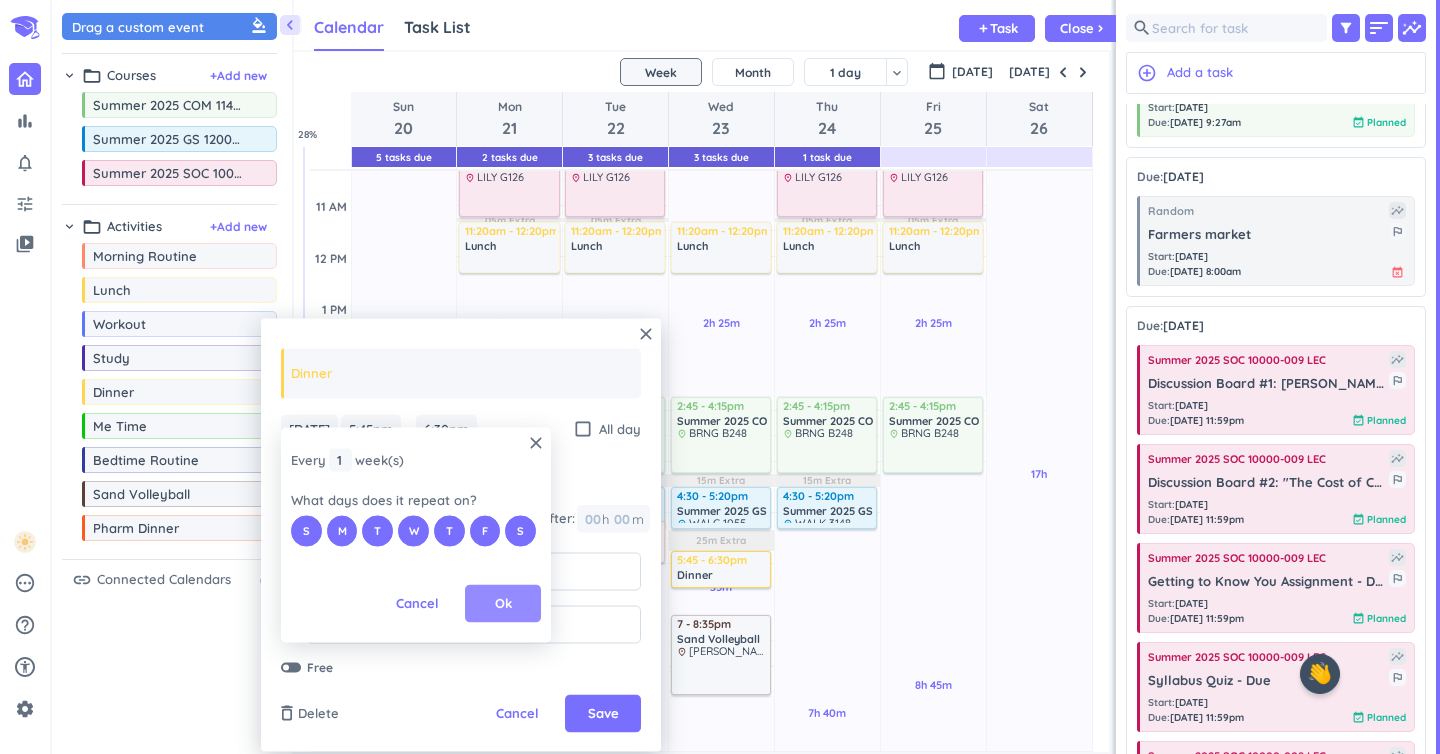 click on "Ok" at bounding box center [503, 604] 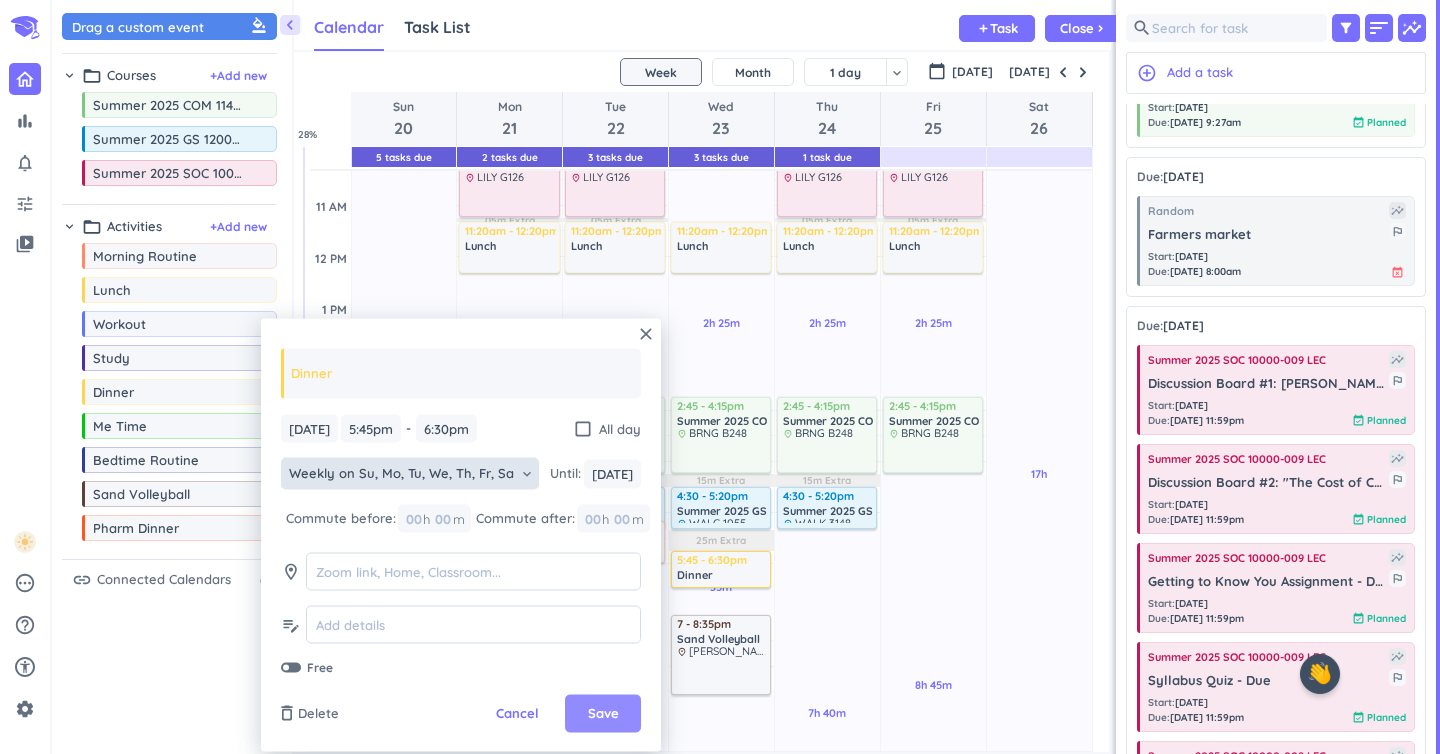click on "Save" at bounding box center [603, 714] 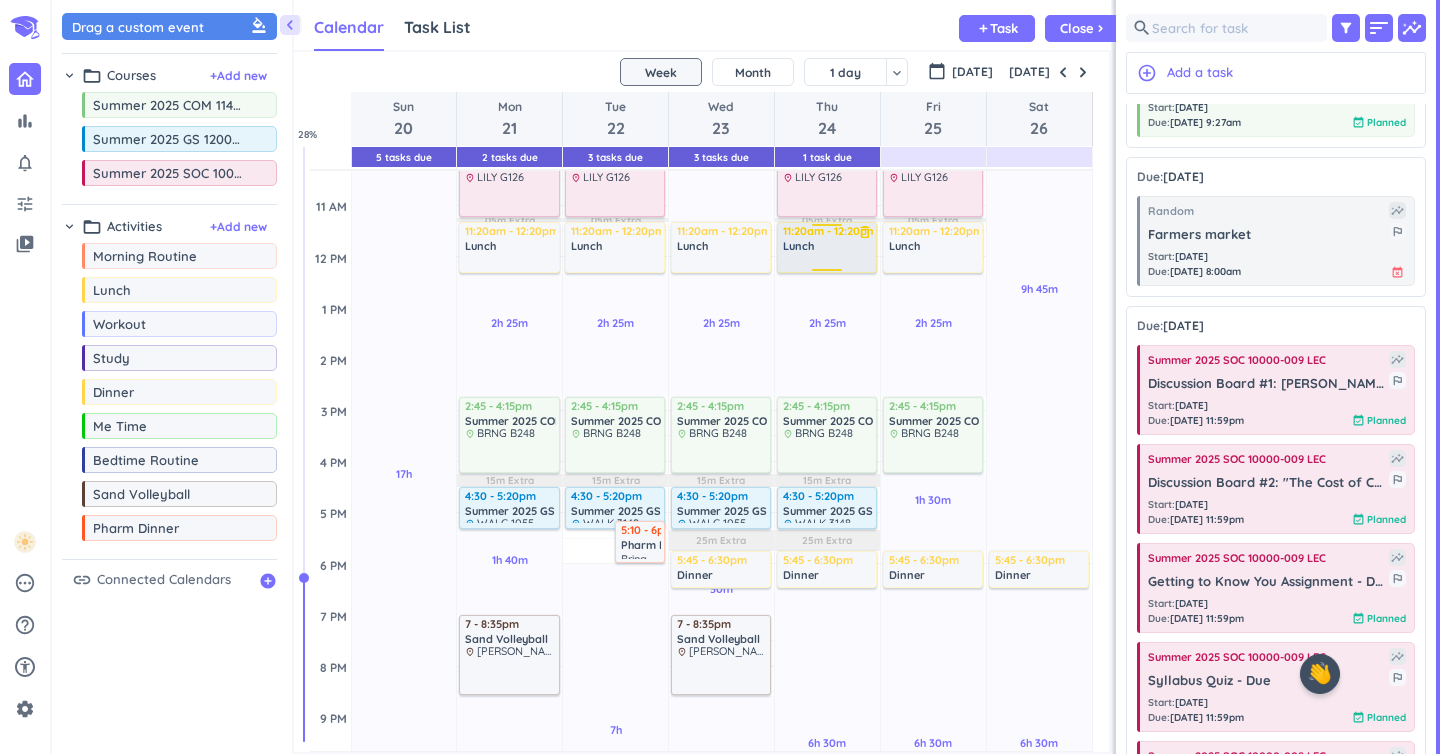 click on "Lunch" at bounding box center (798, 246) 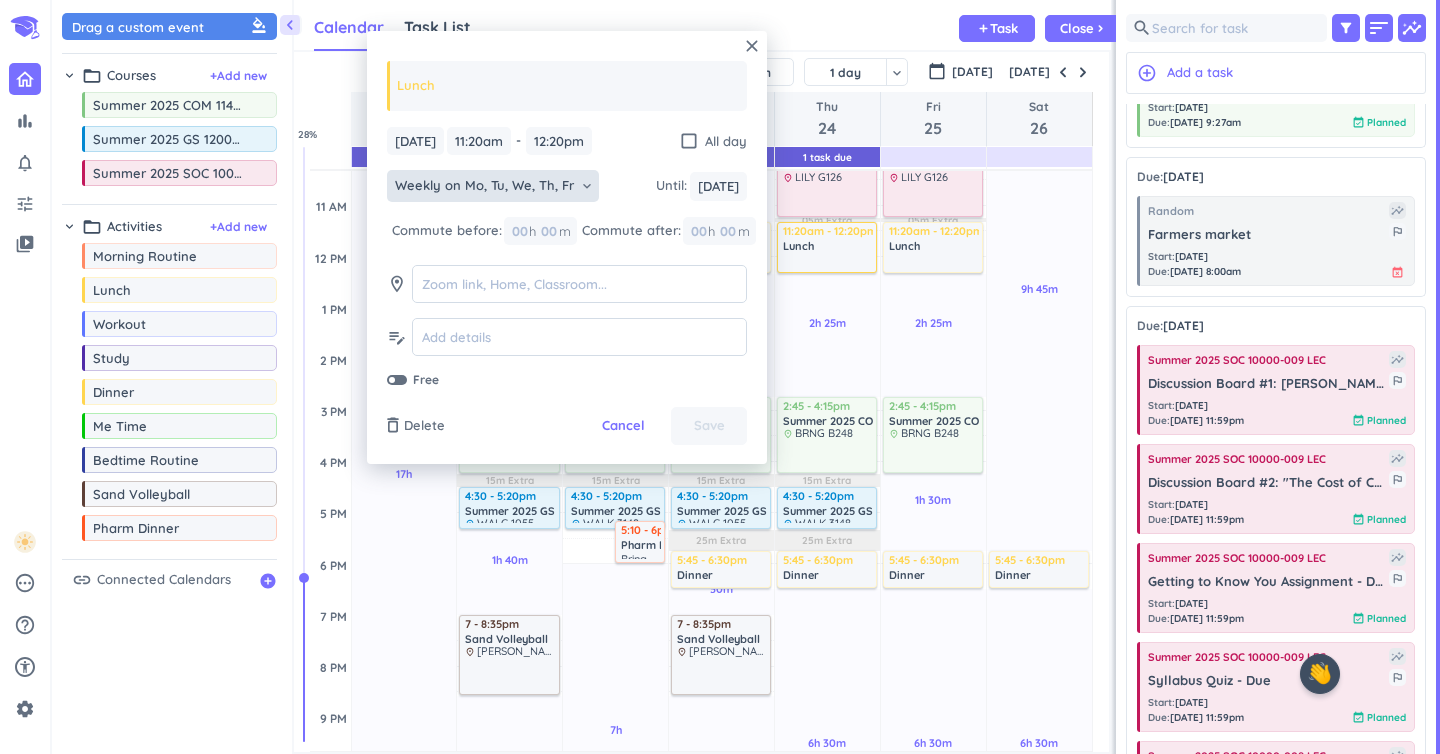click on "Weekly on Mo, Tu, We, Th, Fr" at bounding box center (484, 186) 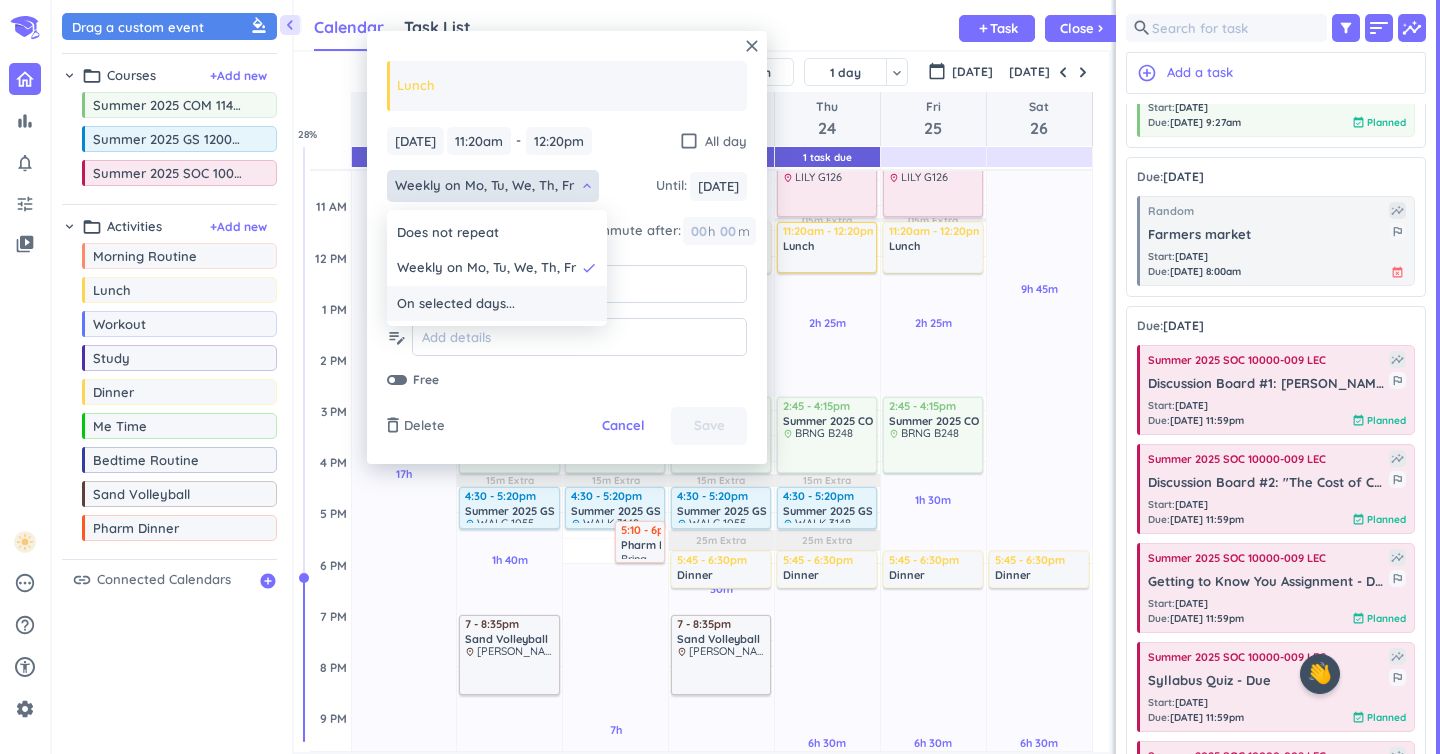 click on "On selected days..." at bounding box center [456, 304] 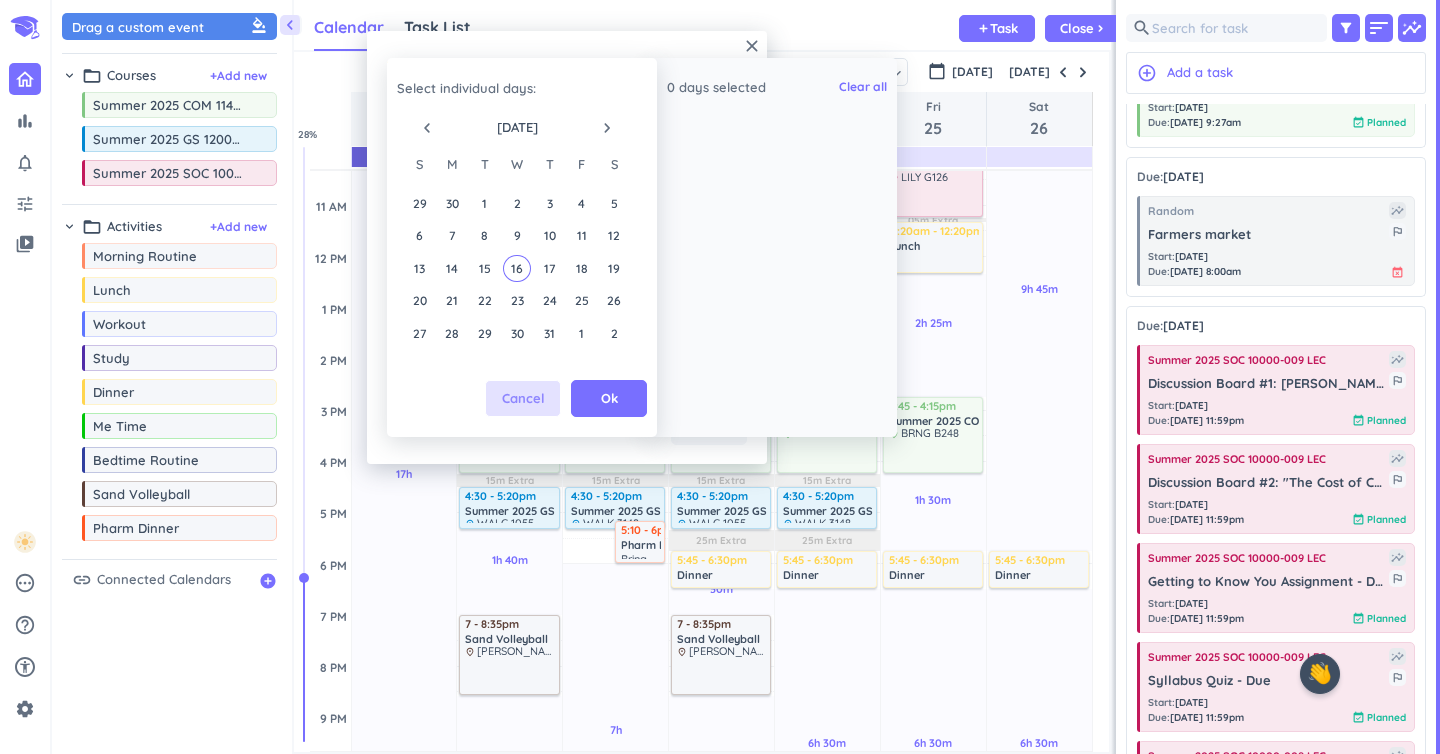 click on "Cancel" at bounding box center [523, 399] 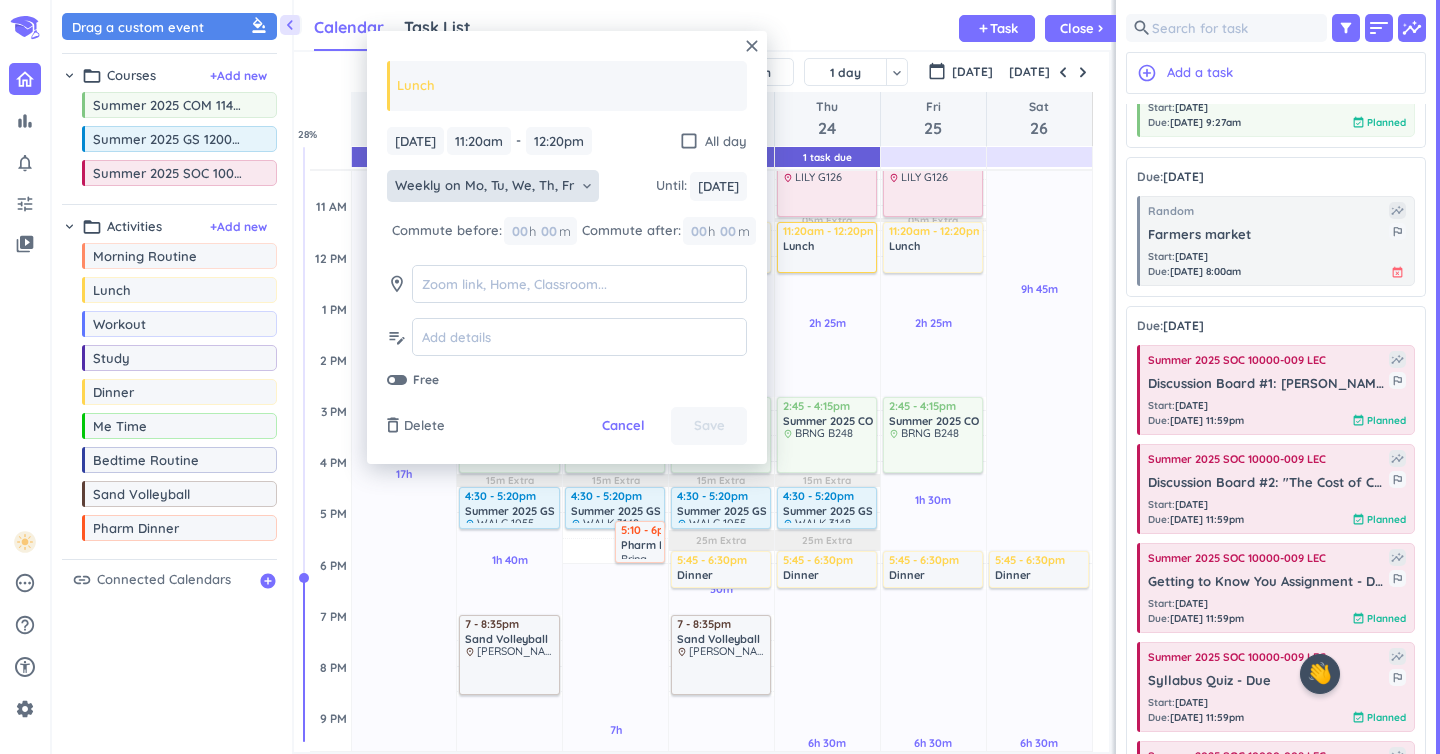 click on "Weekly on Mo, Tu, We, Th, Fr" at bounding box center (484, 186) 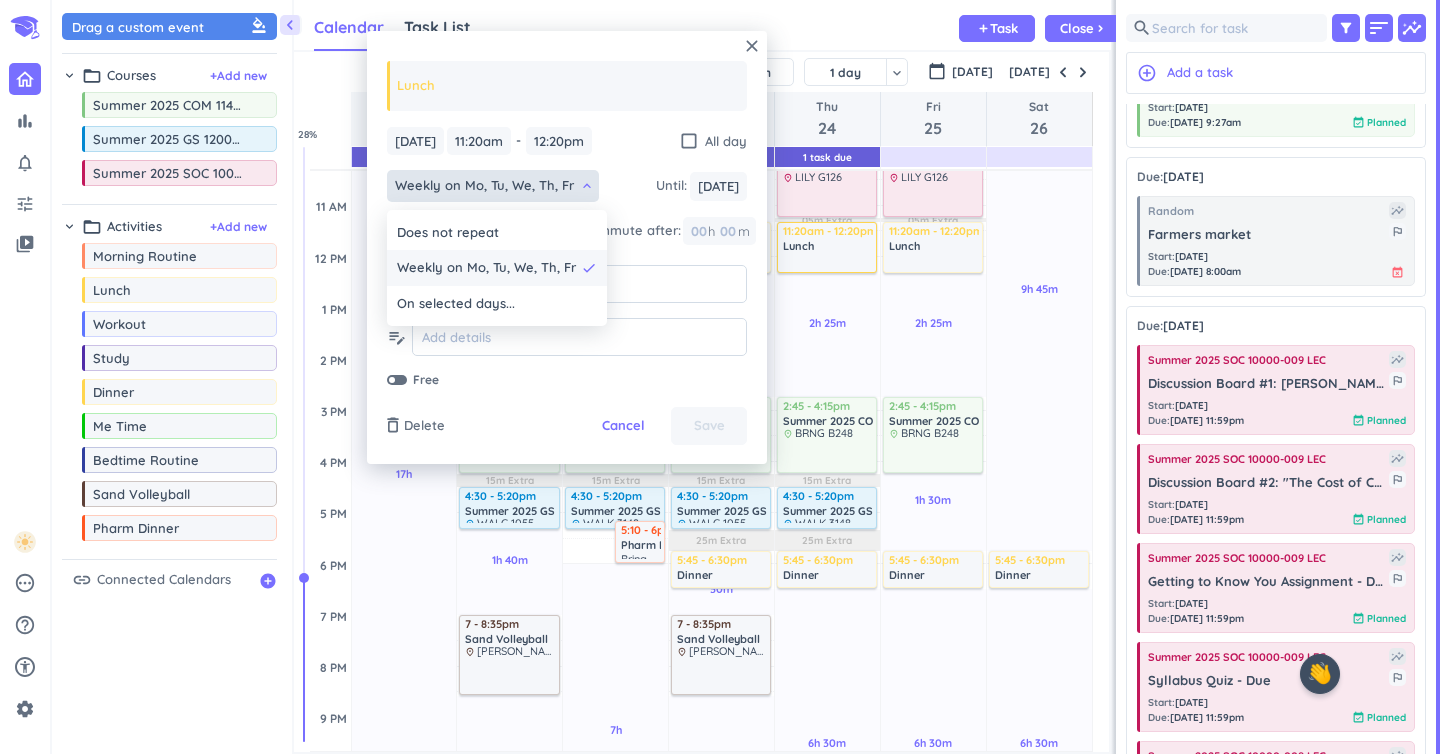 click on "Weekly on Mo, Tu, We, Th, Fr done" at bounding box center (497, 268) 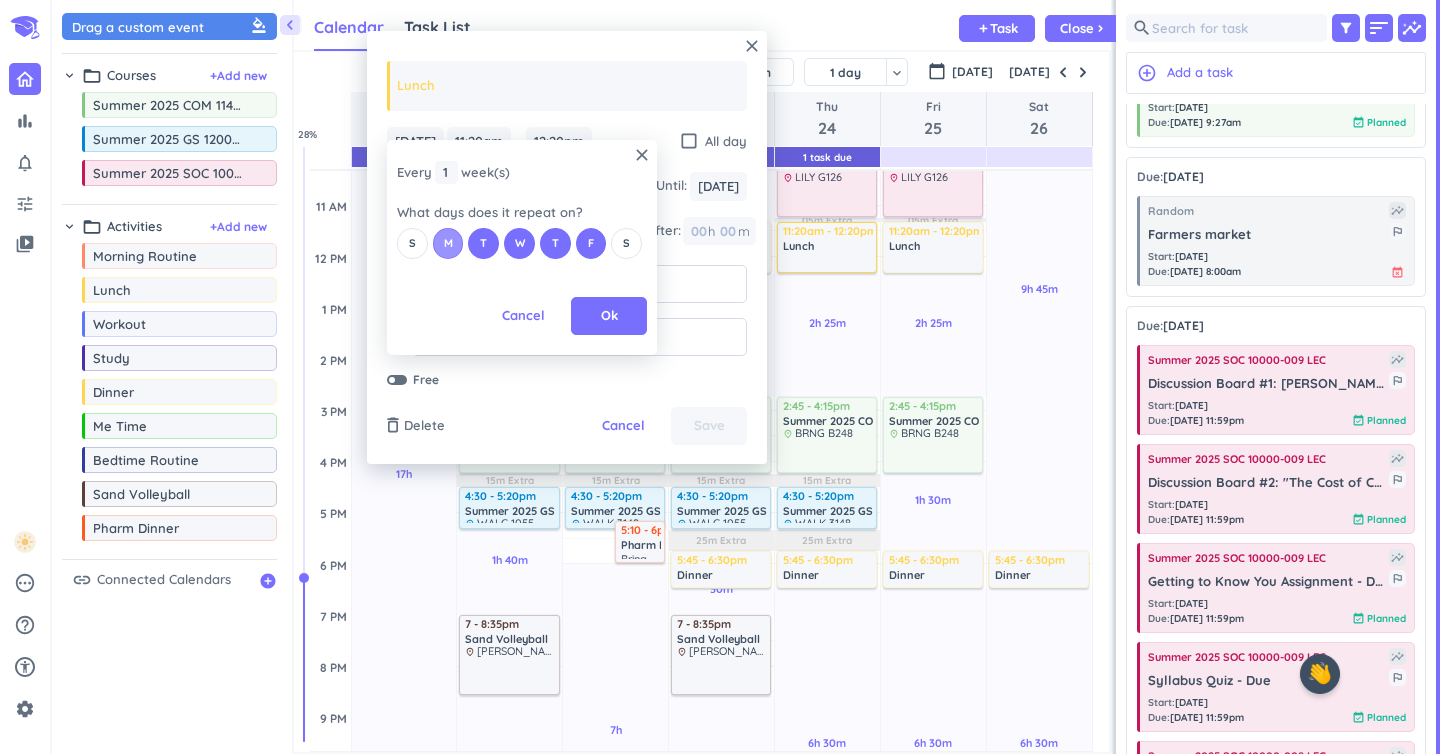 drag, startPoint x: 405, startPoint y: 231, endPoint x: 456, endPoint y: 232, distance: 51.009804 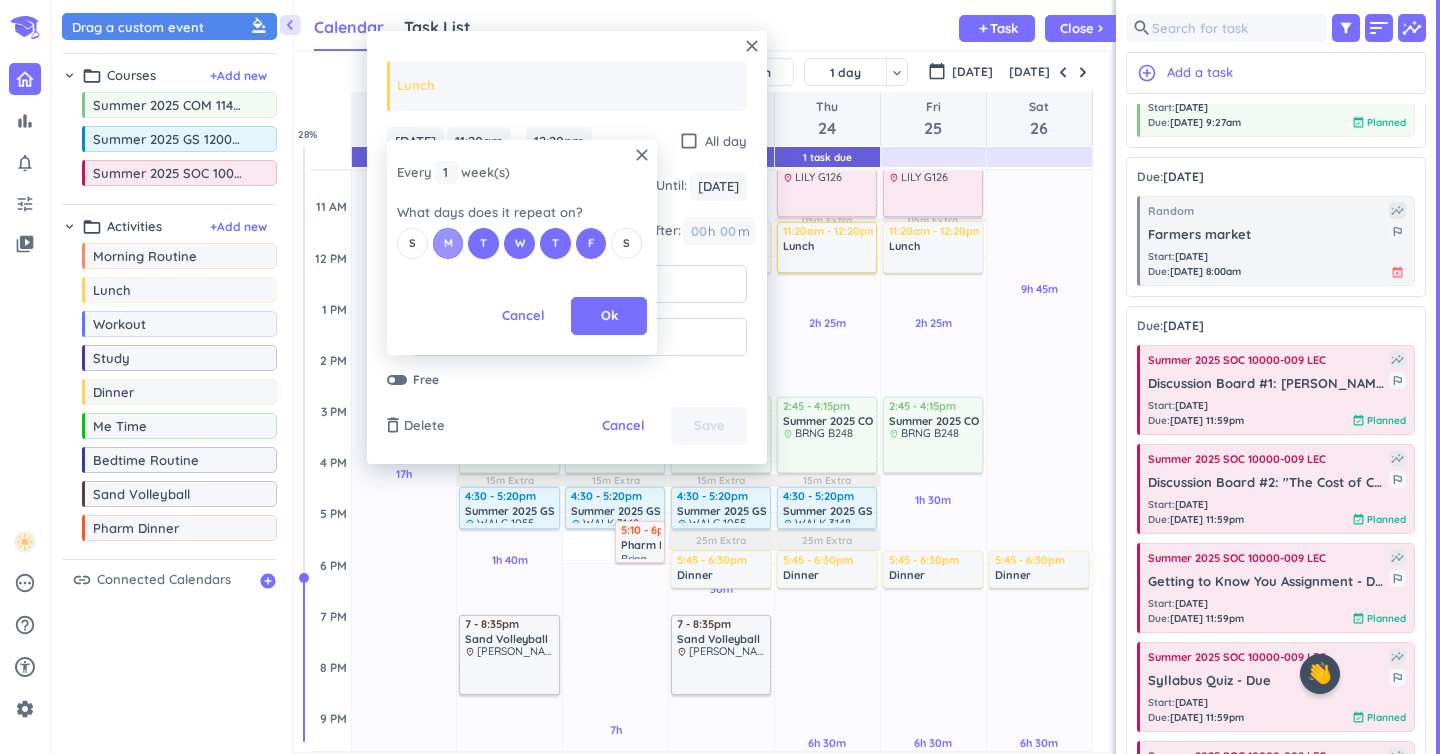click on "S" at bounding box center (412, 243) 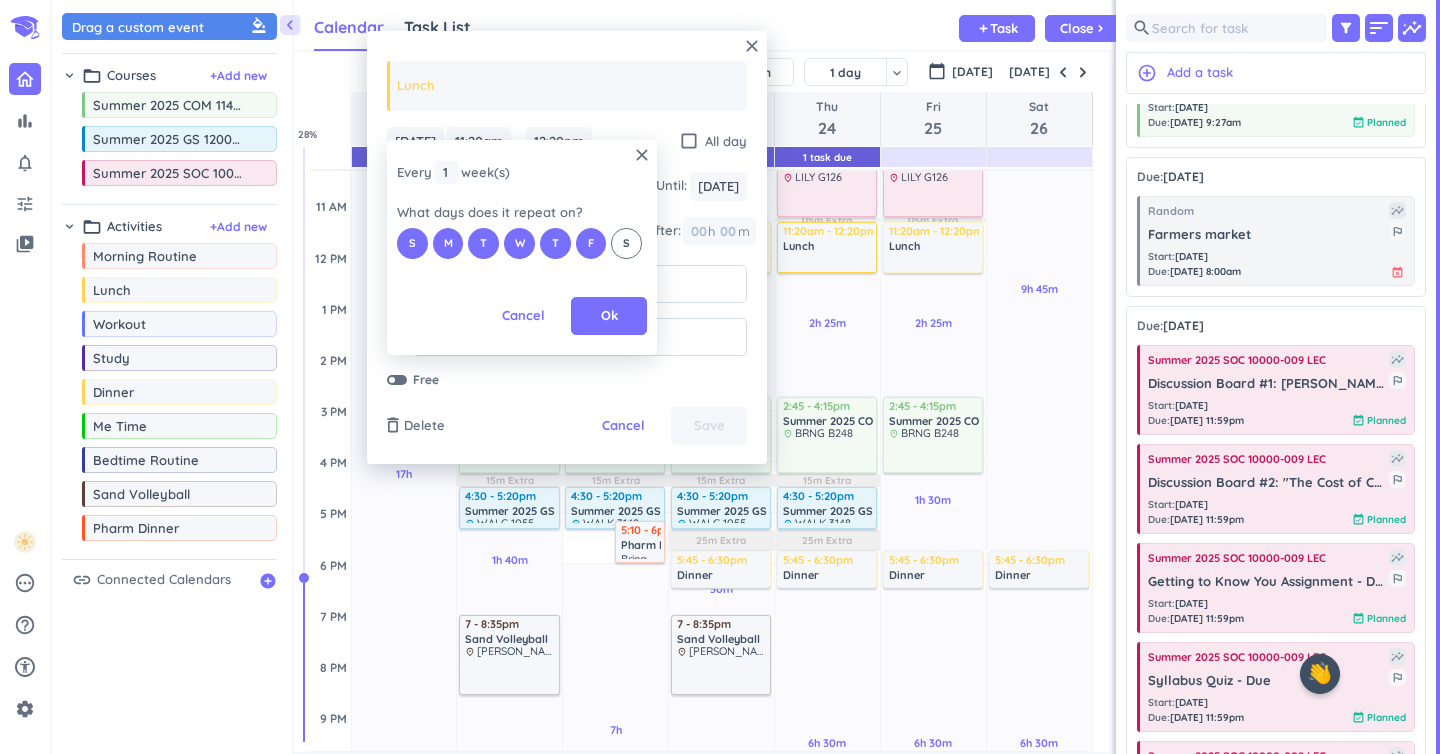 click on "S" at bounding box center (626, 243) 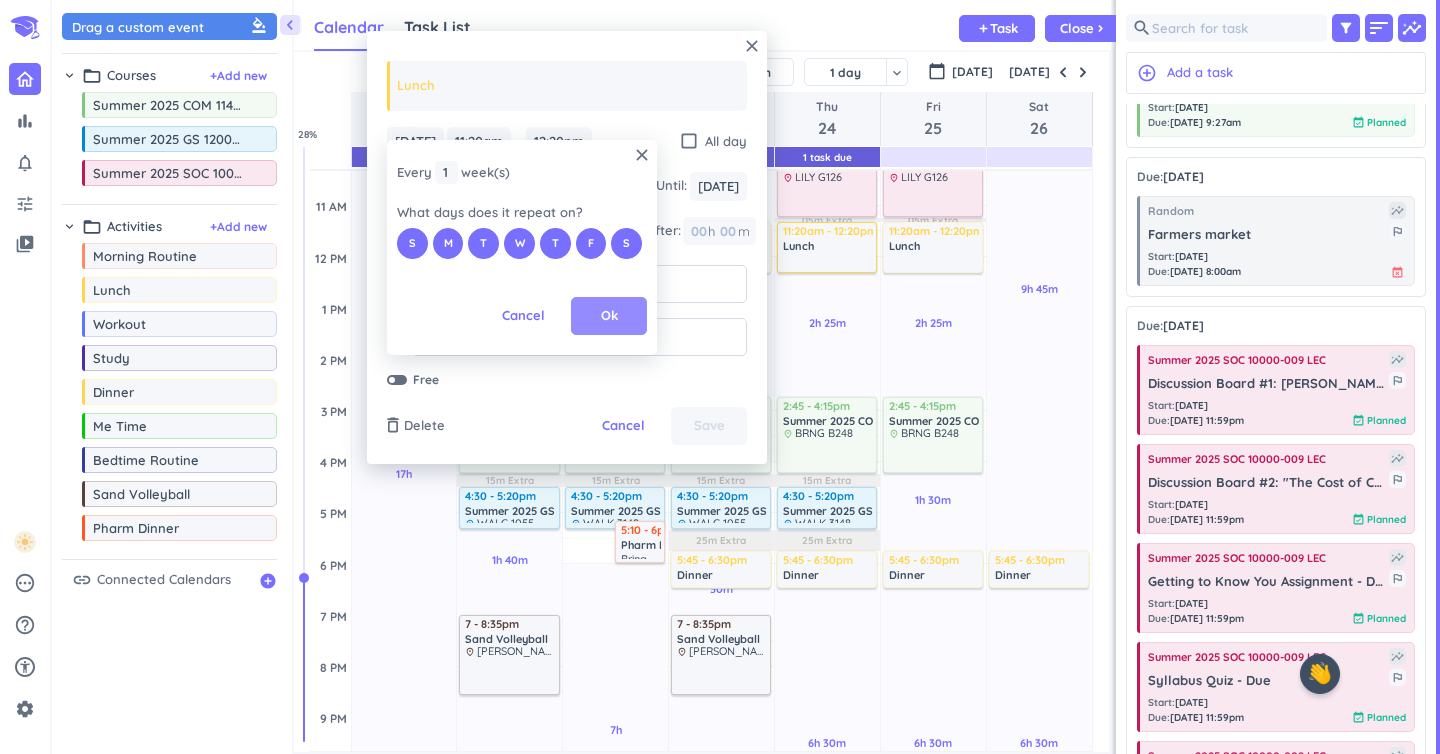 click on "Ok" at bounding box center (609, 316) 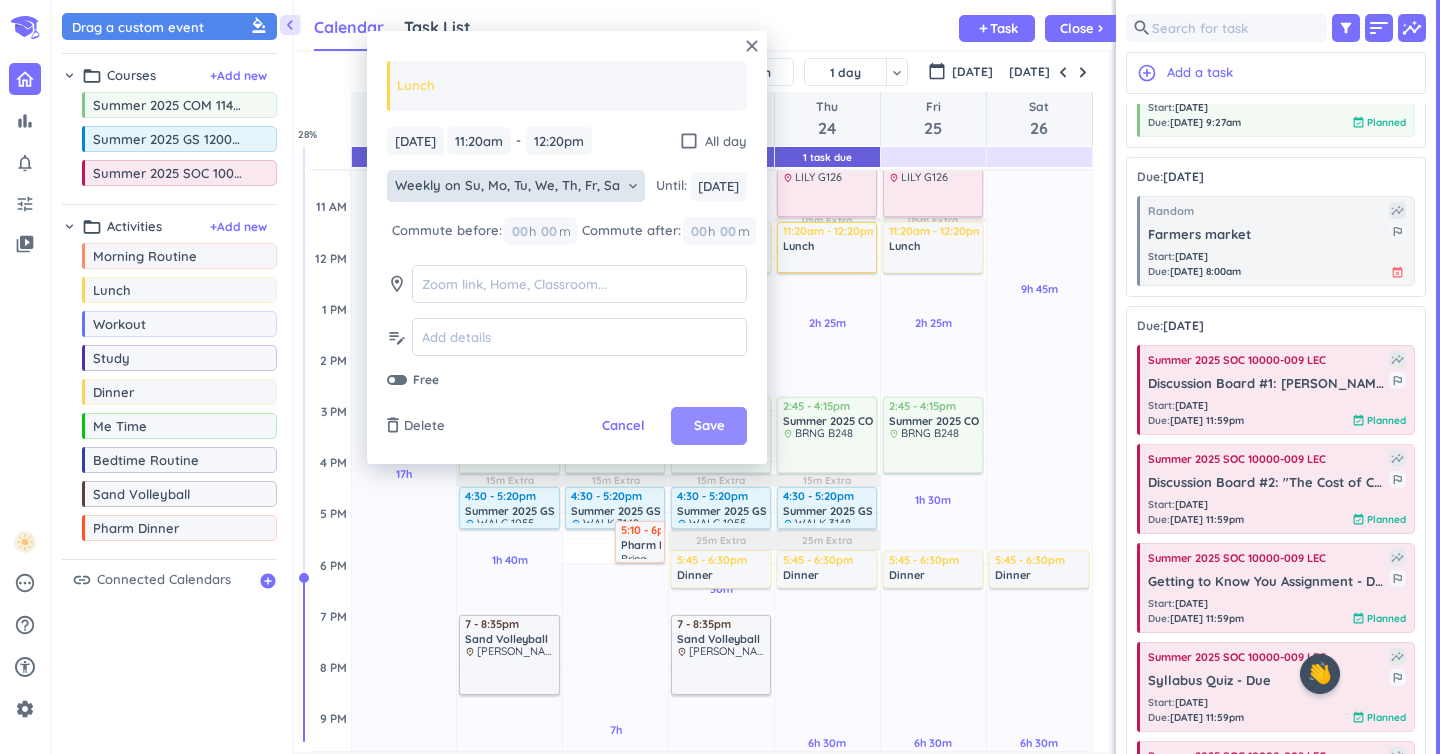 click on "Save" at bounding box center [709, 426] 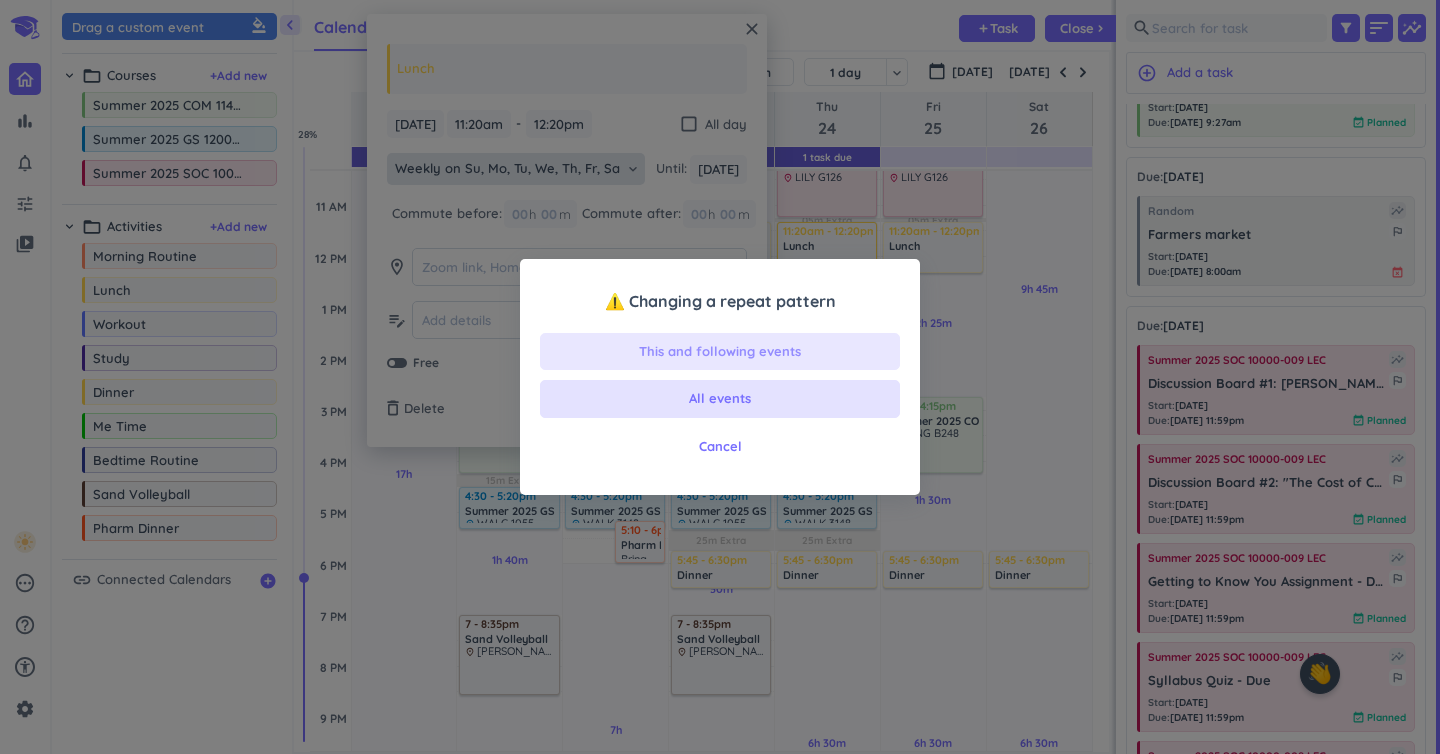 click on "This and following events" at bounding box center (720, 352) 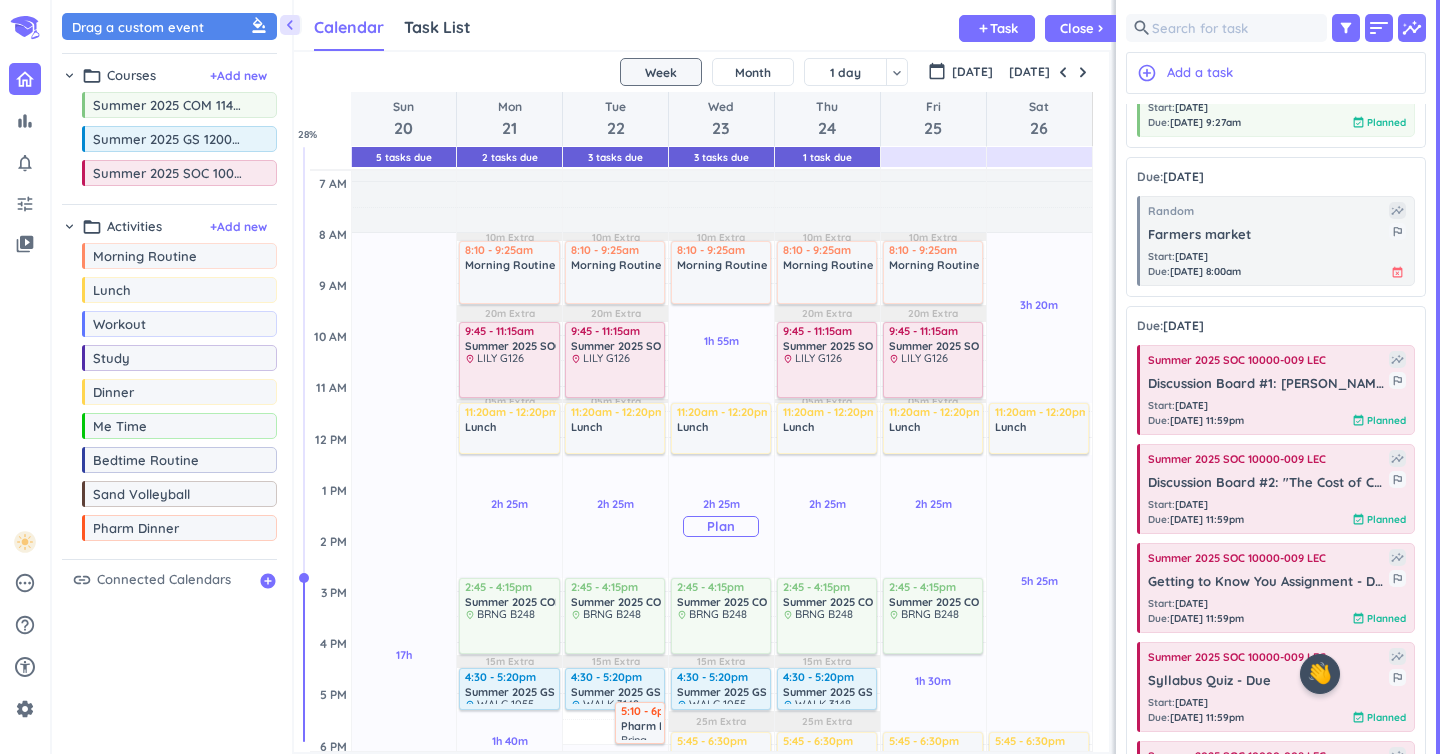 scroll, scrollTop: 141, scrollLeft: 0, axis: vertical 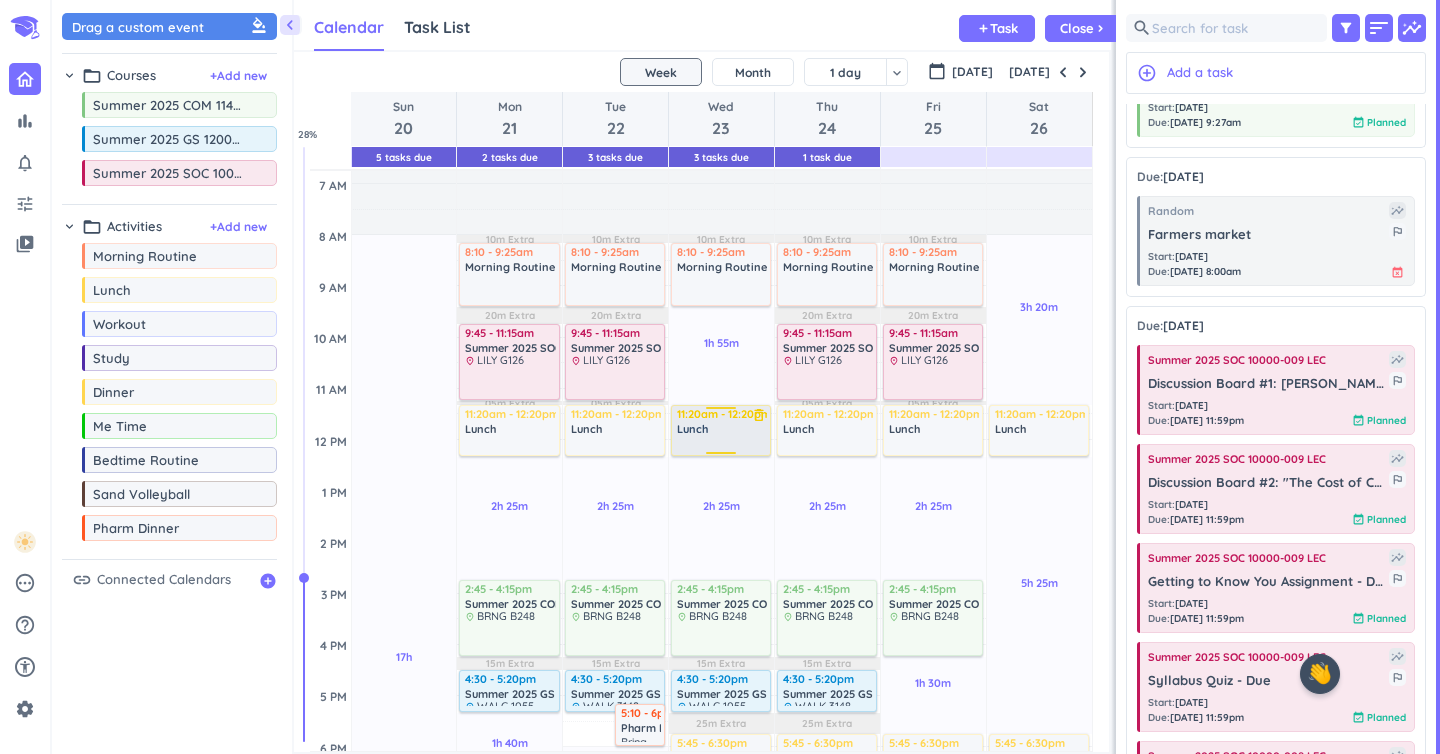 click on "Lunch" at bounding box center [692, 429] 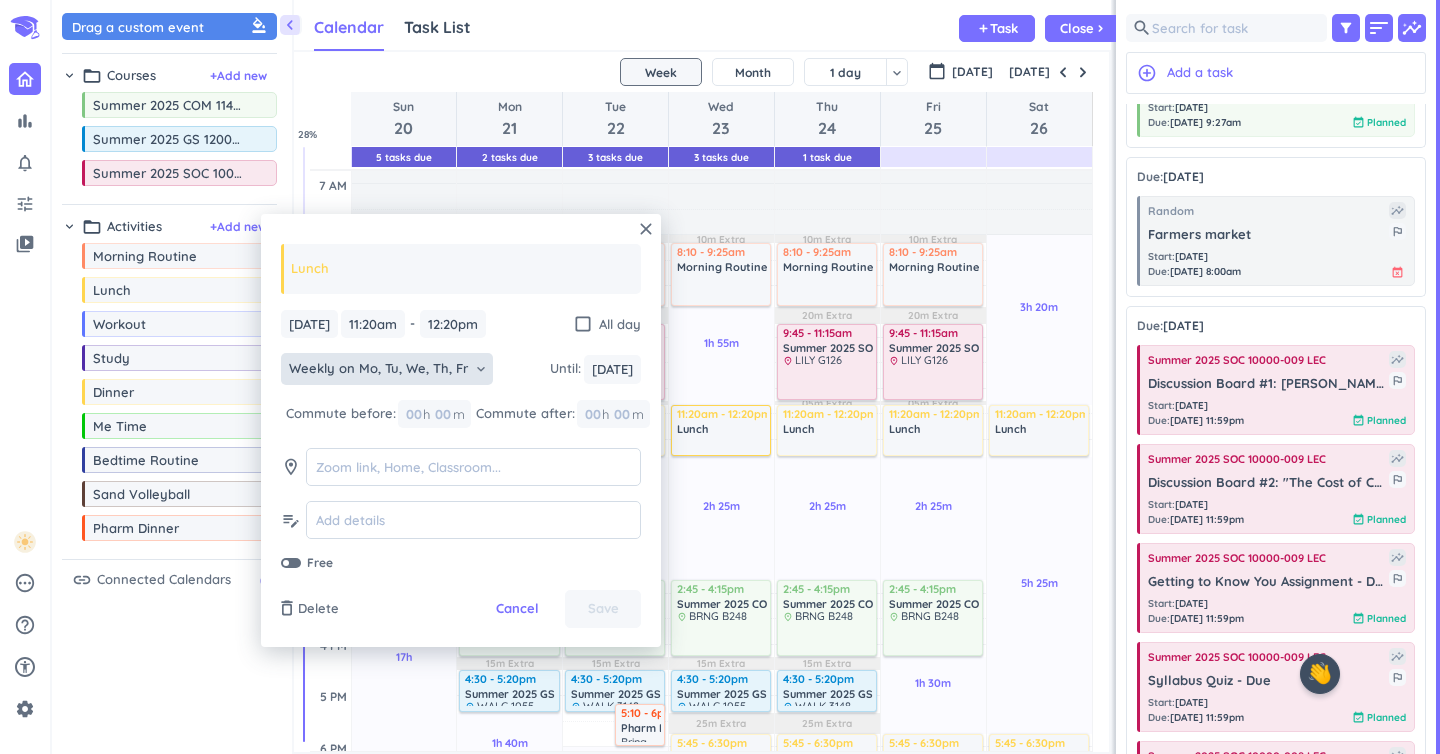 click on "Weekly on Mo, Tu, We, Th, Fr" at bounding box center (378, 369) 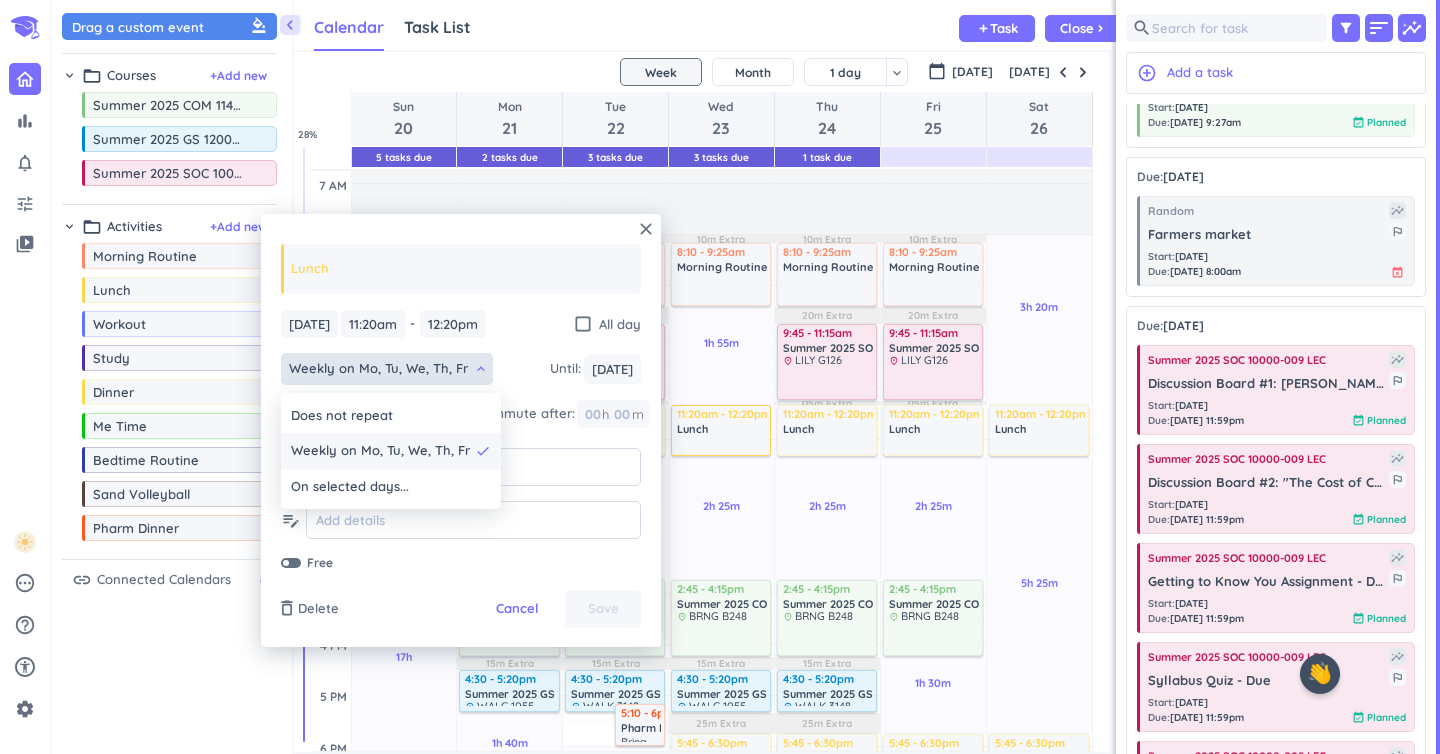 click on "Weekly on Mo, Tu, We, Th, Fr" at bounding box center (380, 451) 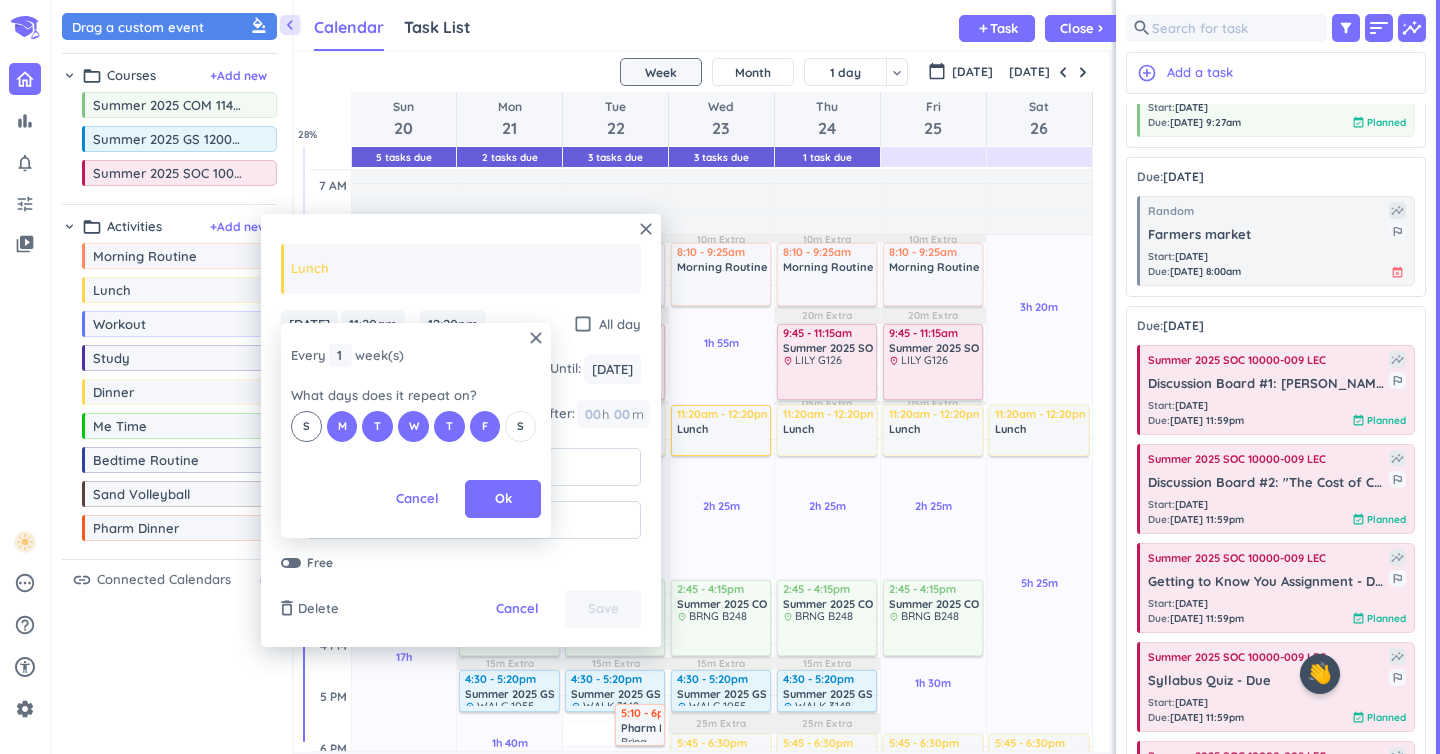 click on "S" at bounding box center (306, 426) 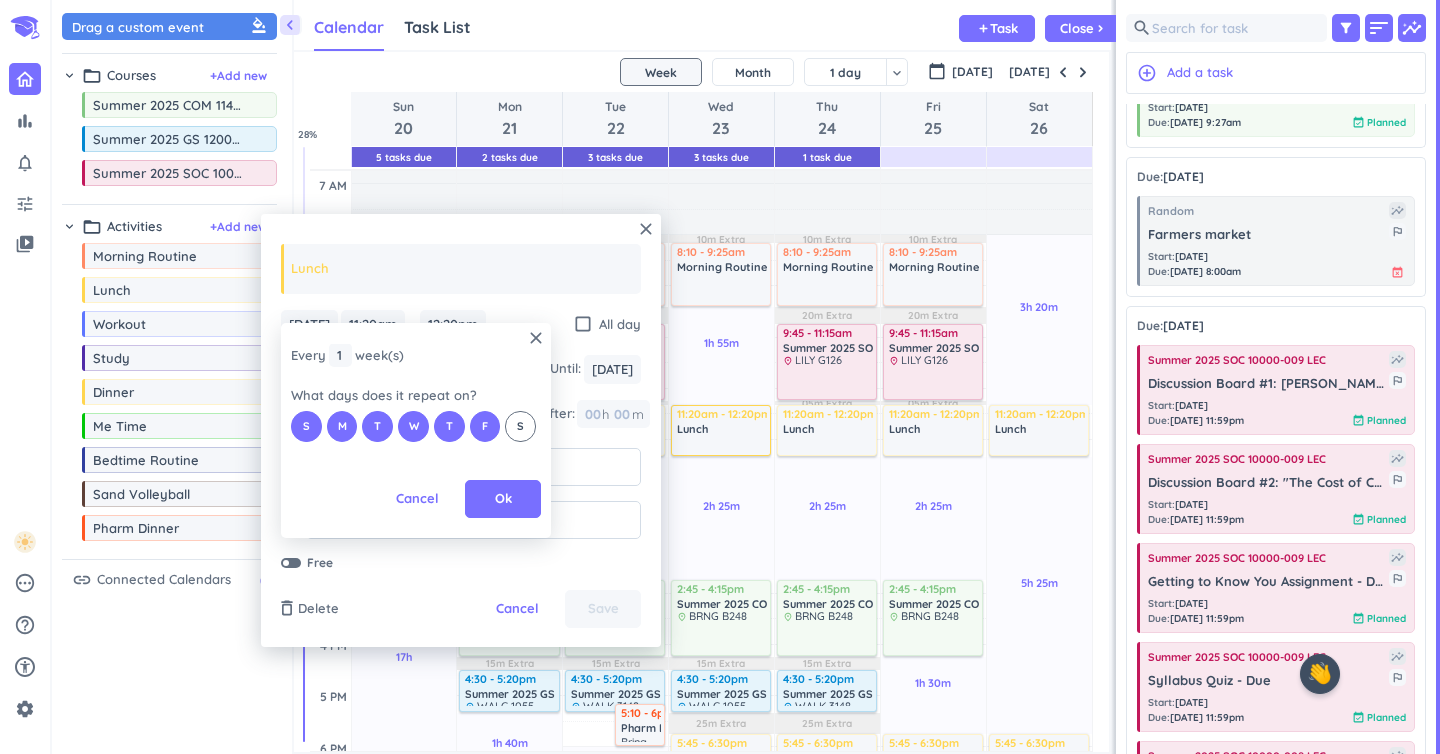 click on "S" at bounding box center (520, 426) 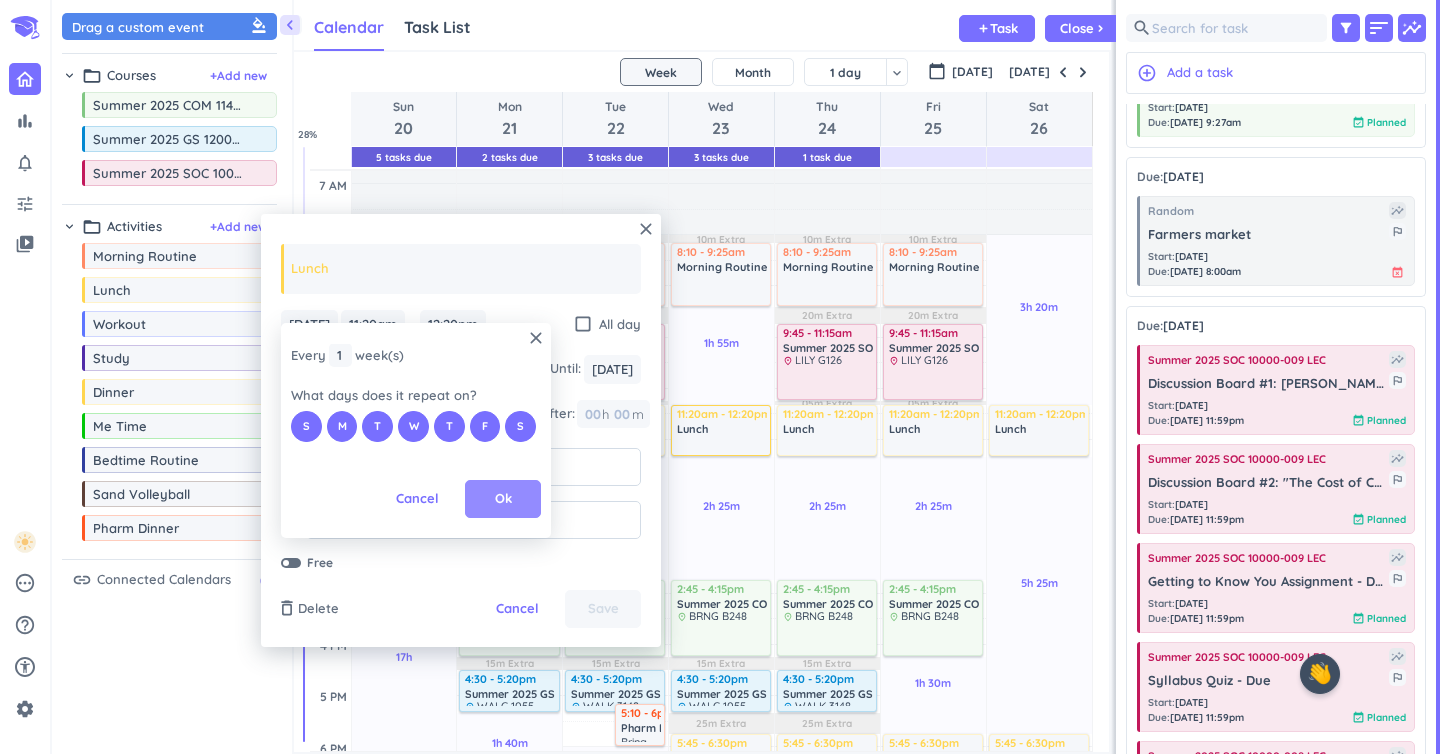 click on "Ok" at bounding box center (503, 499) 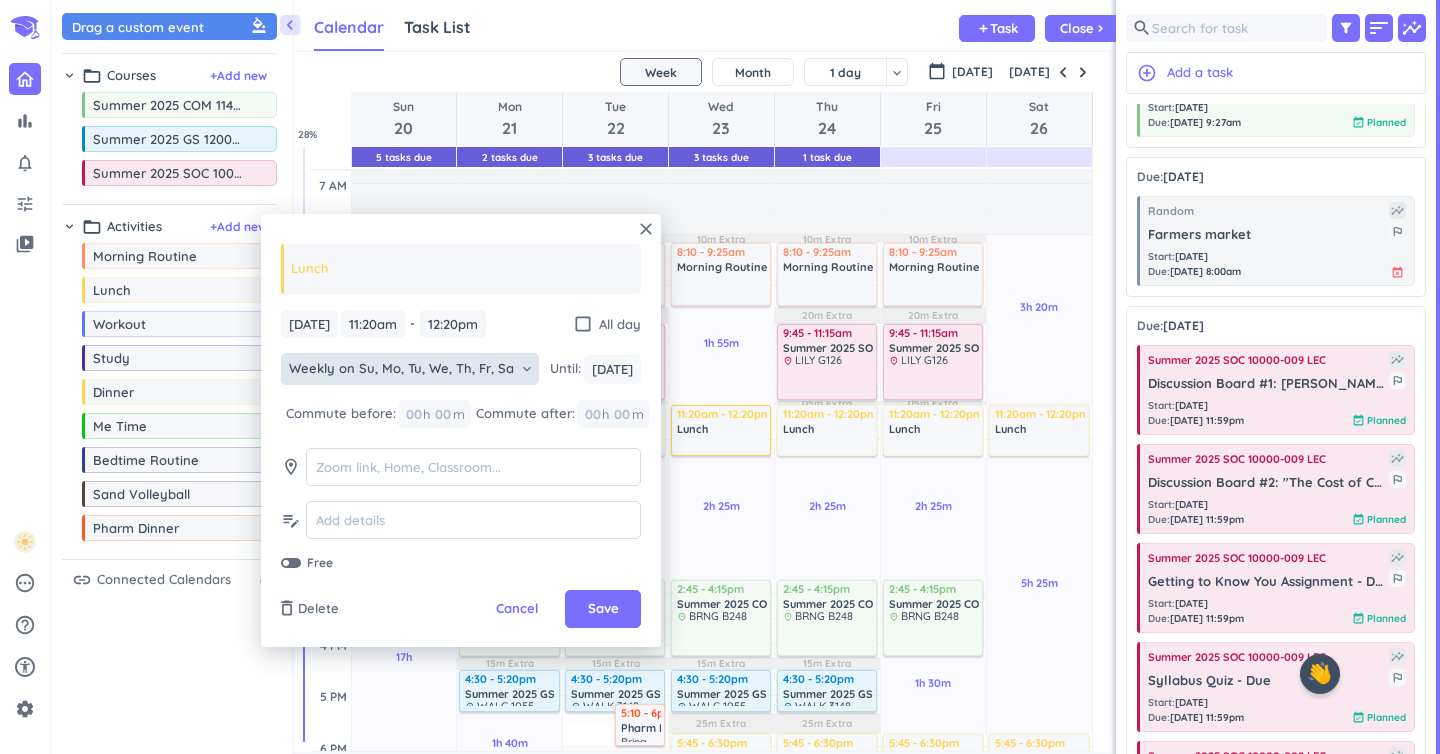 click on "close Lunch [DATE] [DATE]   11:20am 11:20am - 12:20pm 12:20pm check_box_outline_blank All day Weekly on Su, Mo, Tu, We, Th, Fr, Sa keyboard_arrow_down Until :  [DATE] [DATE] Commute before: 00 h 00 m Commute after: 00 h 00 m room edit_note Free delete_outline Delete Cancel Save" at bounding box center (461, 430) 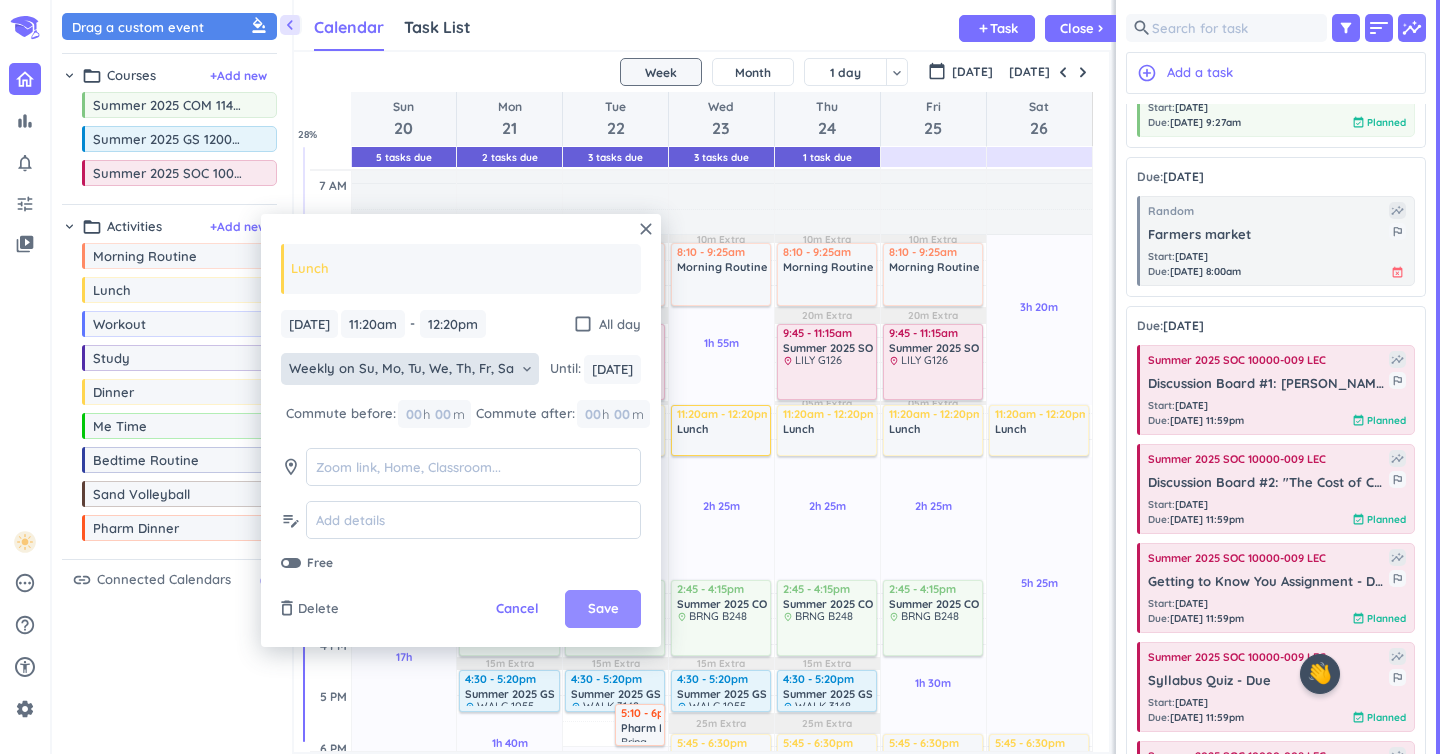 click on "Save" at bounding box center (603, 609) 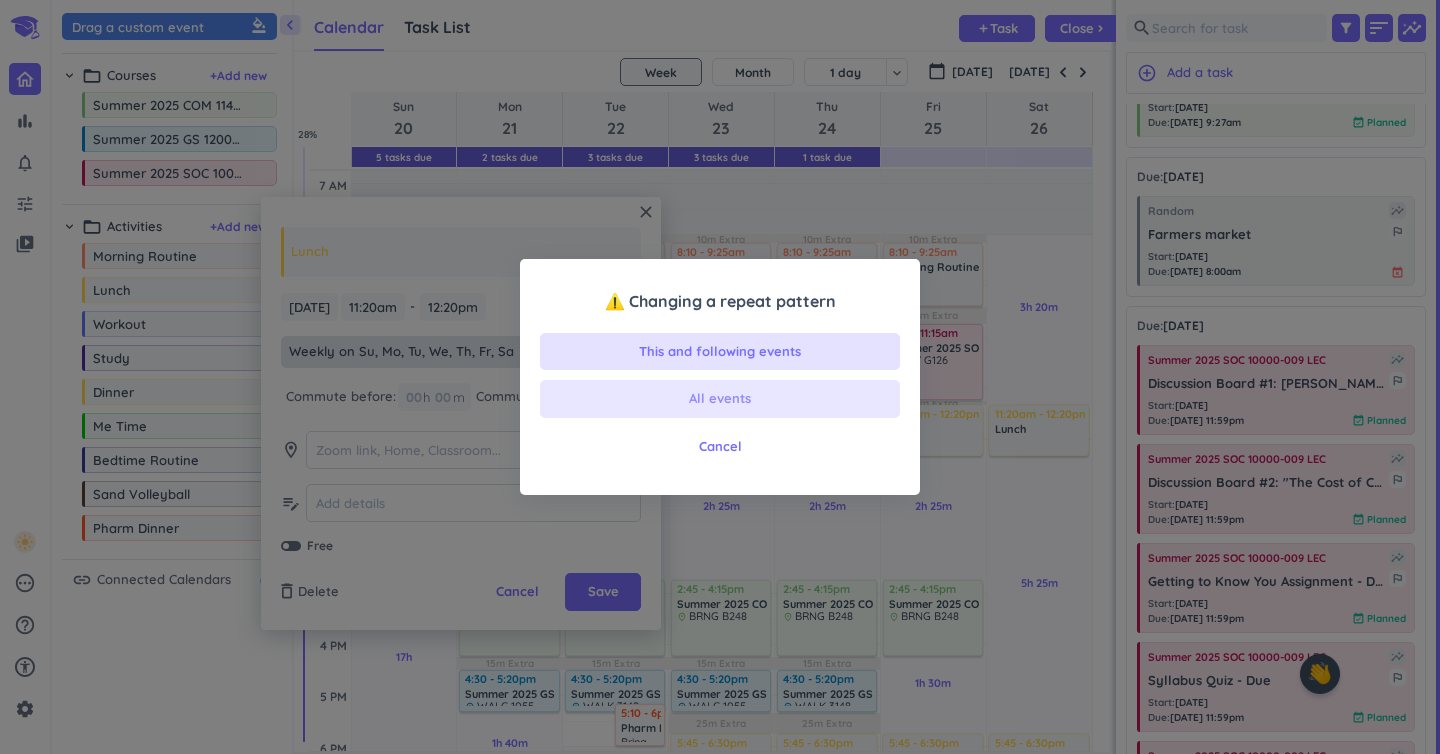 click on "All events" at bounding box center [720, 399] 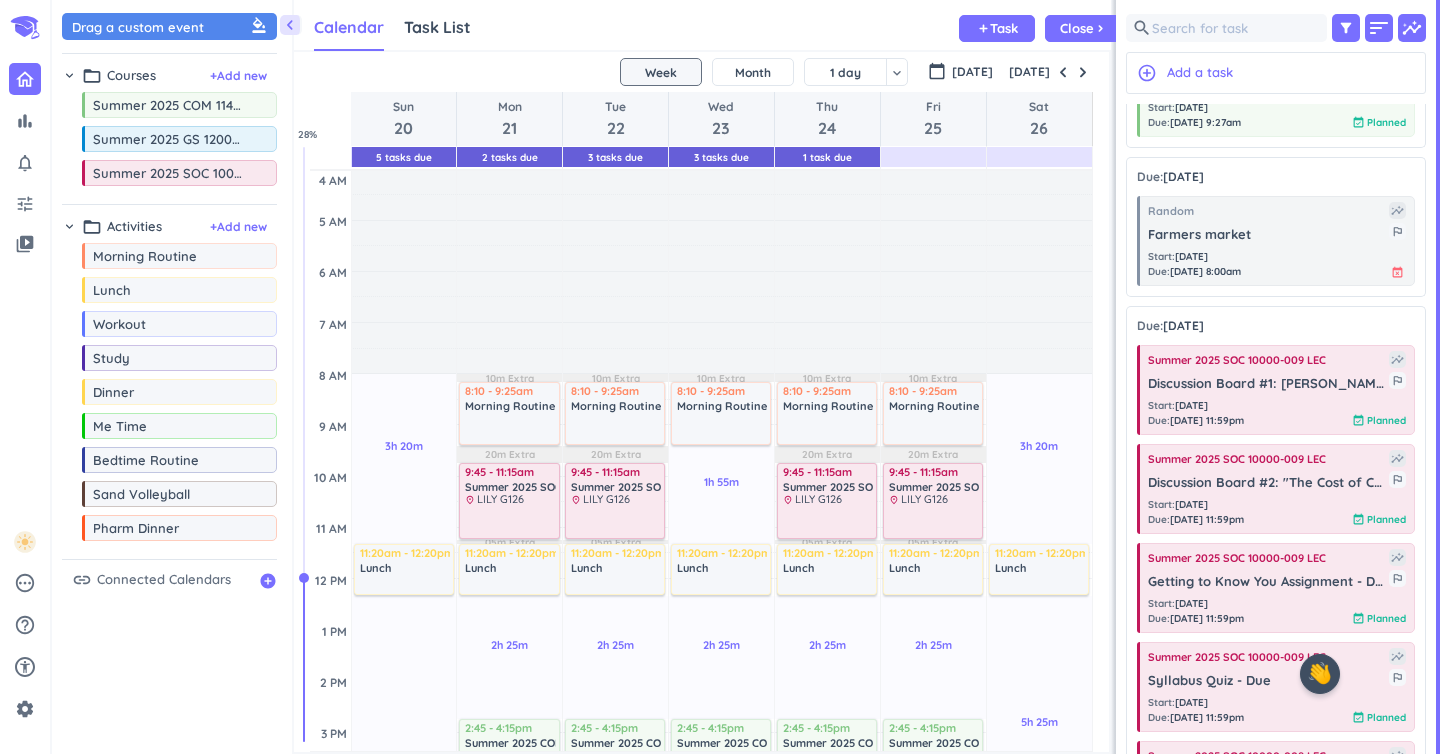 scroll, scrollTop: 0, scrollLeft: 0, axis: both 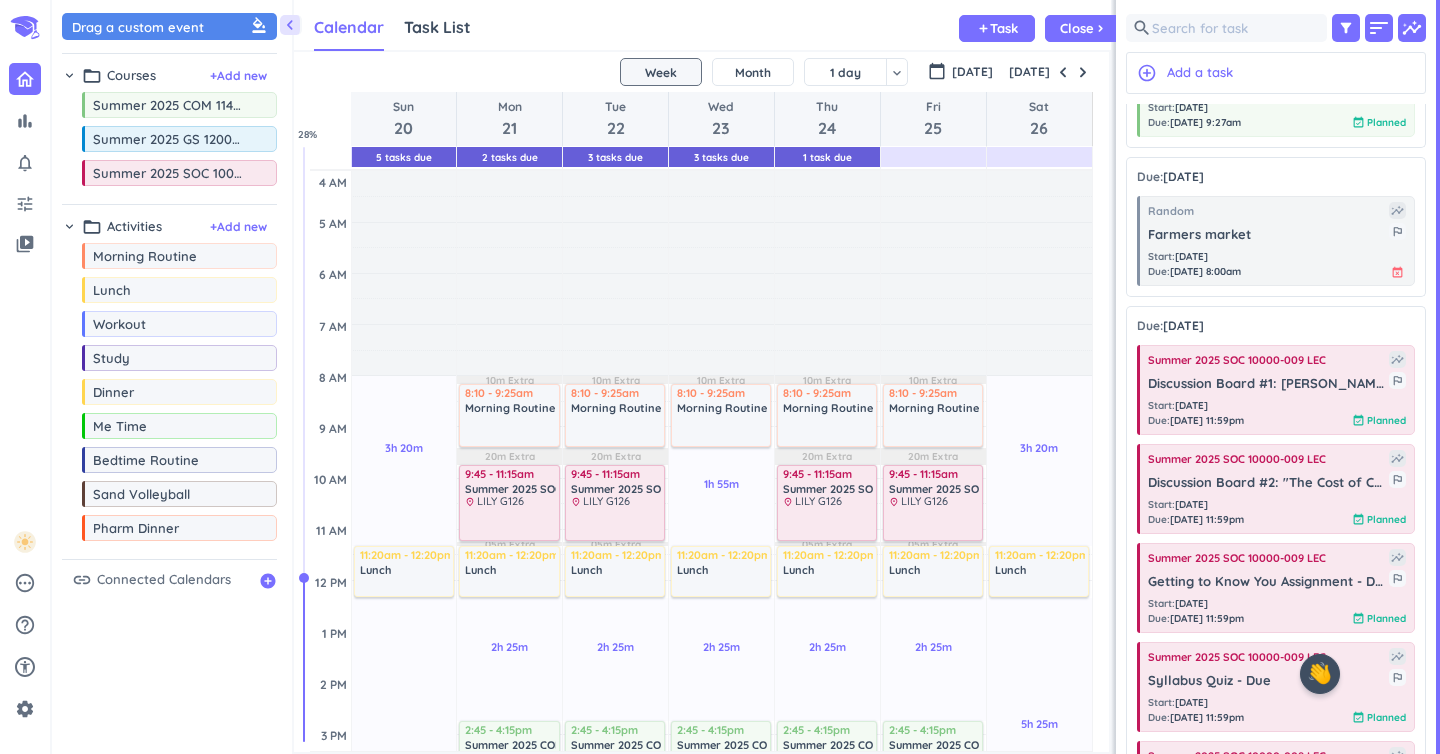 click at bounding box center (25, 79) 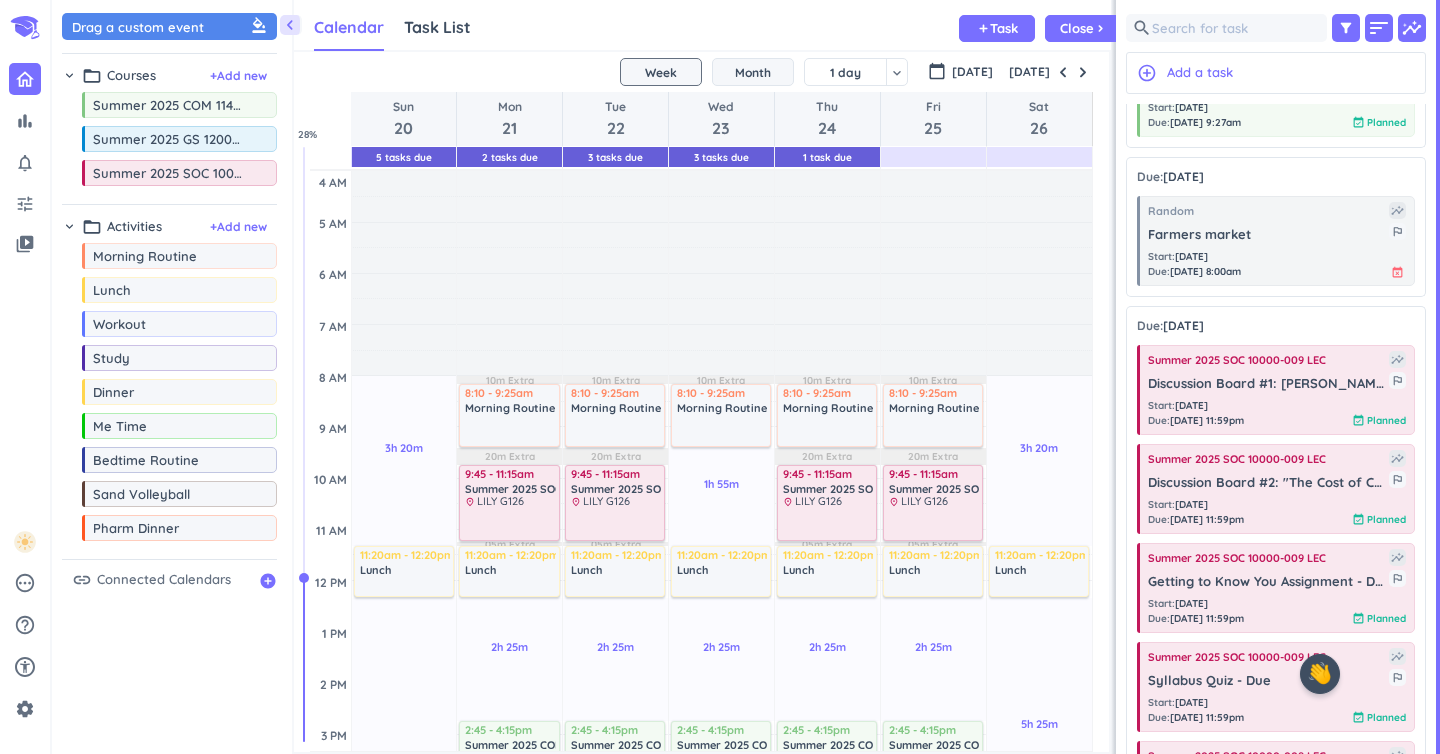 click on "Month" at bounding box center [753, 72] 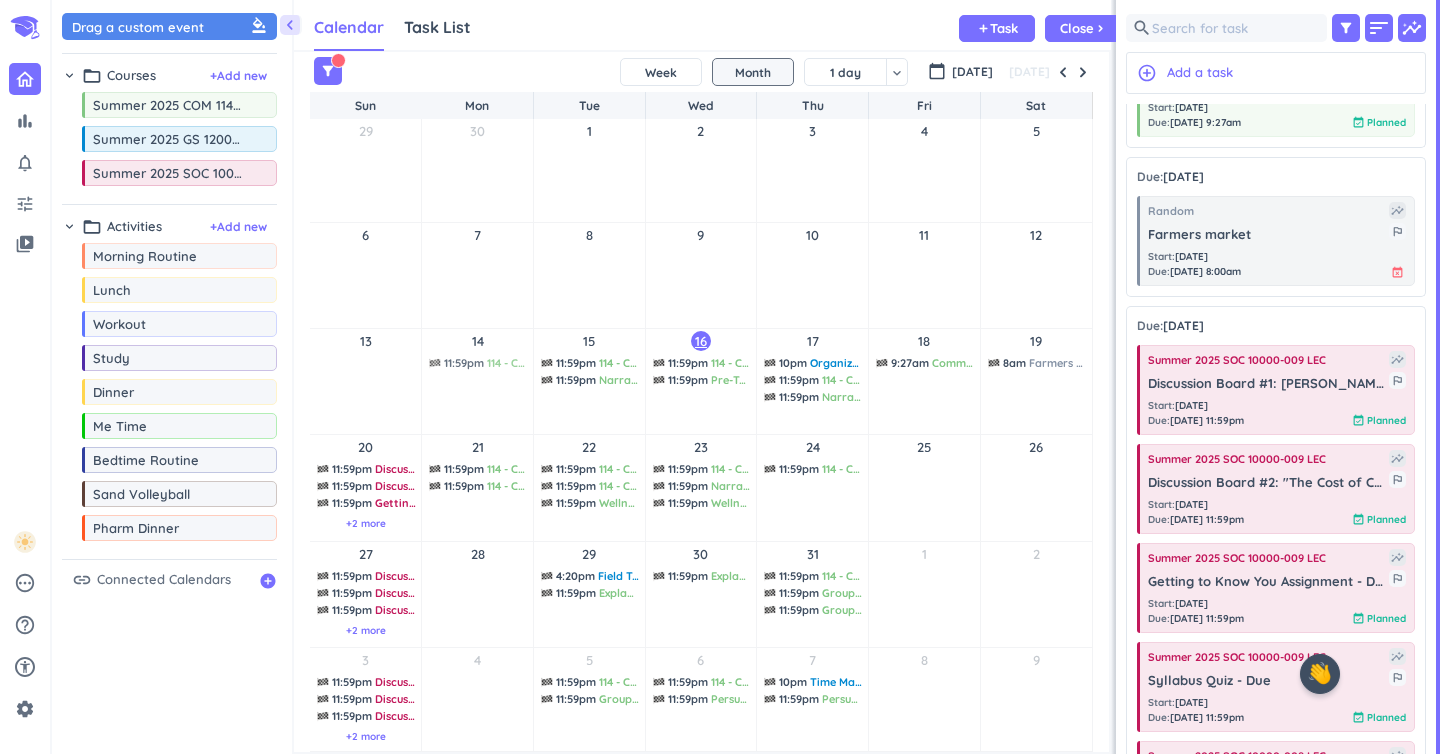 click on "16" at bounding box center [701, 341] 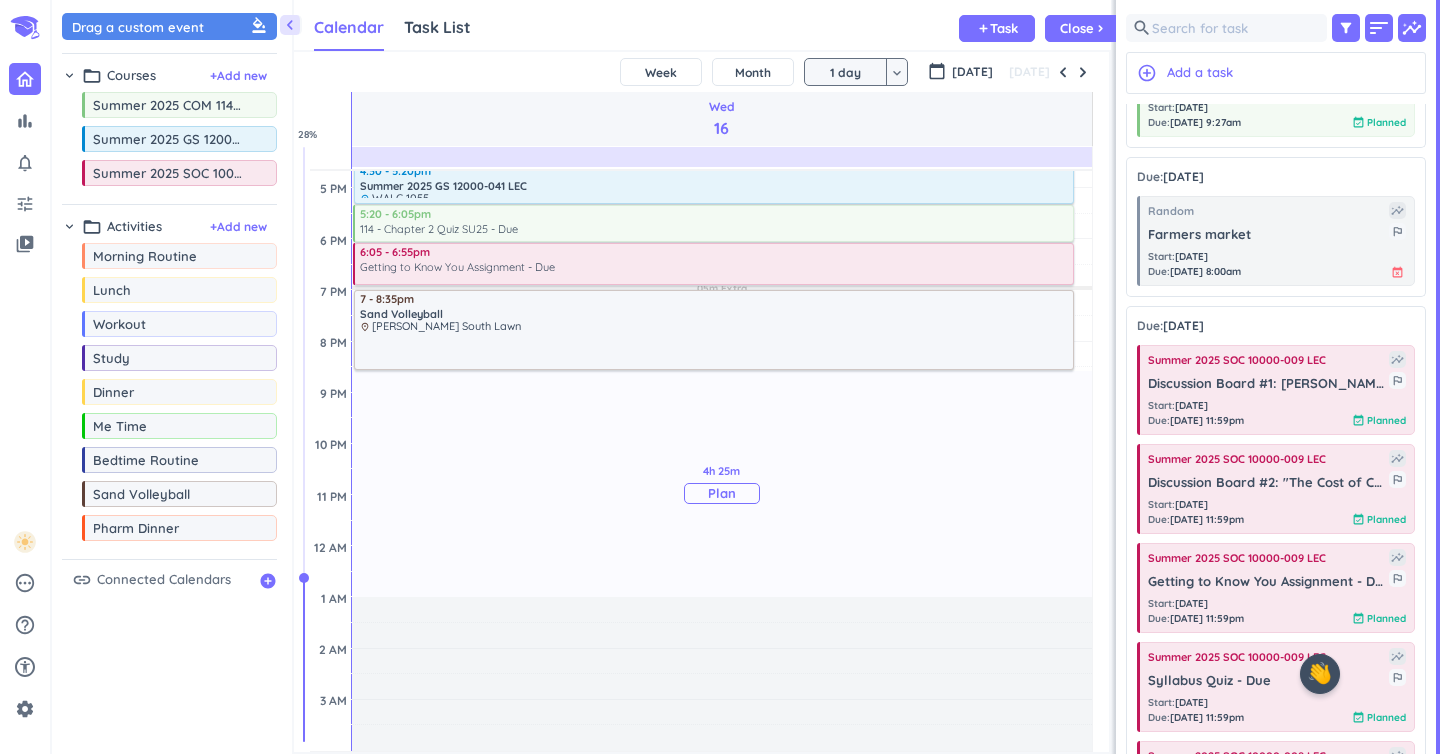 scroll, scrollTop: 0, scrollLeft: 0, axis: both 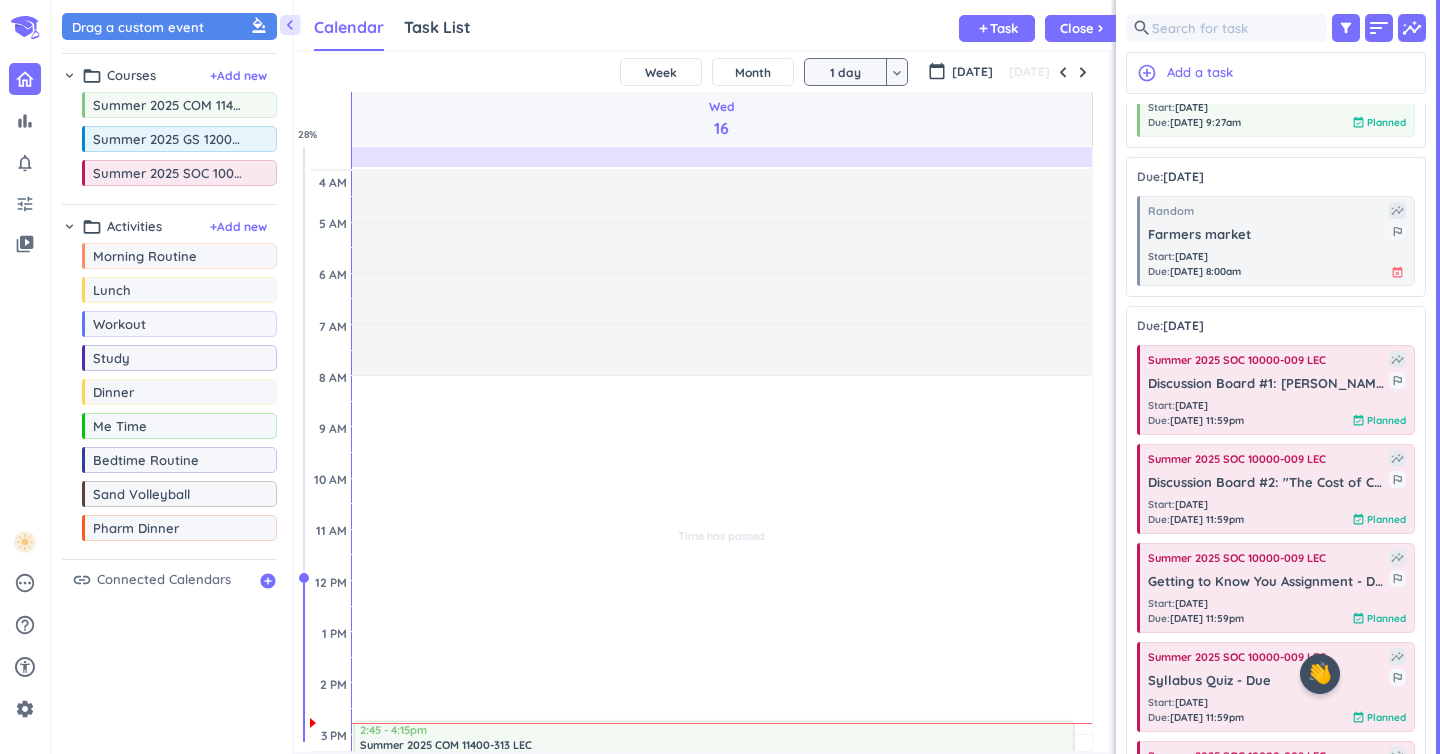 click on "keyboard_arrow_down" at bounding box center [897, 73] 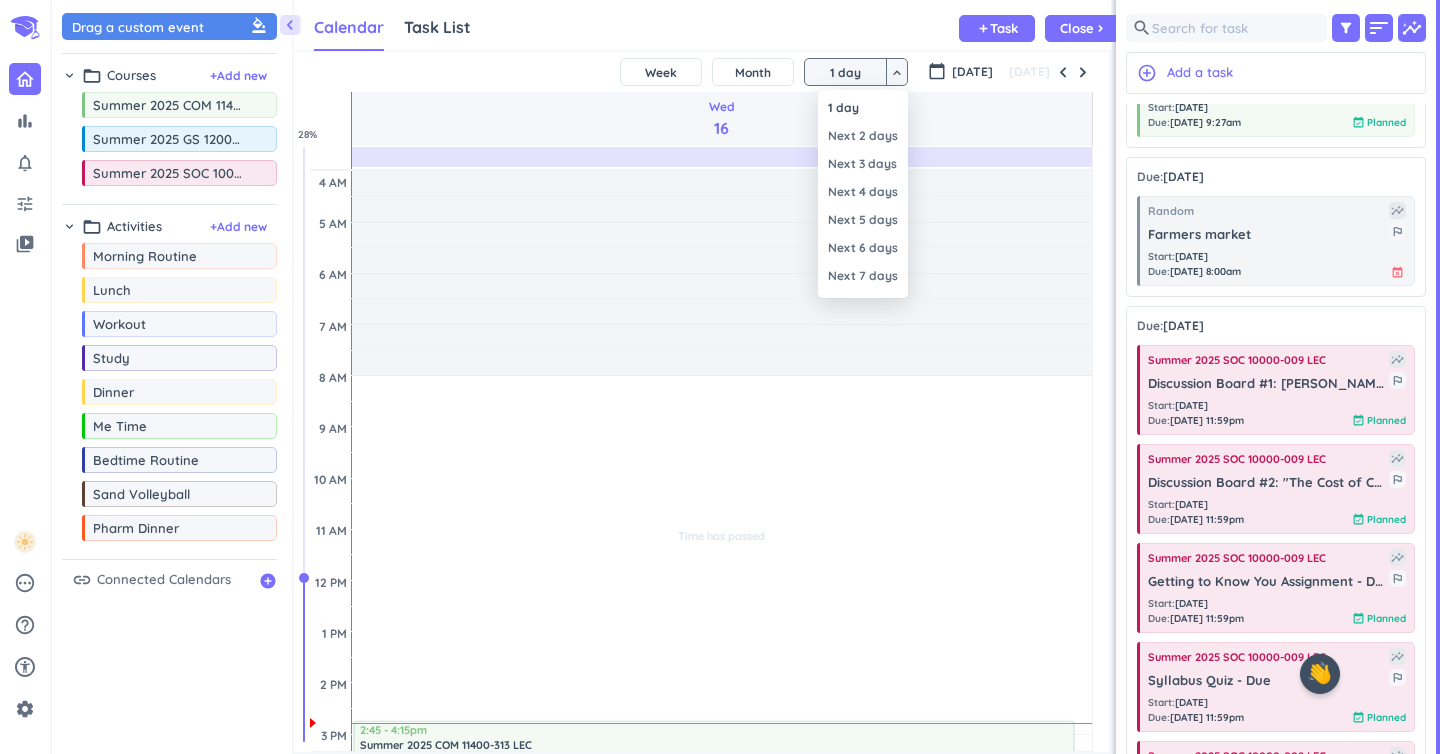 click at bounding box center [720, 377] 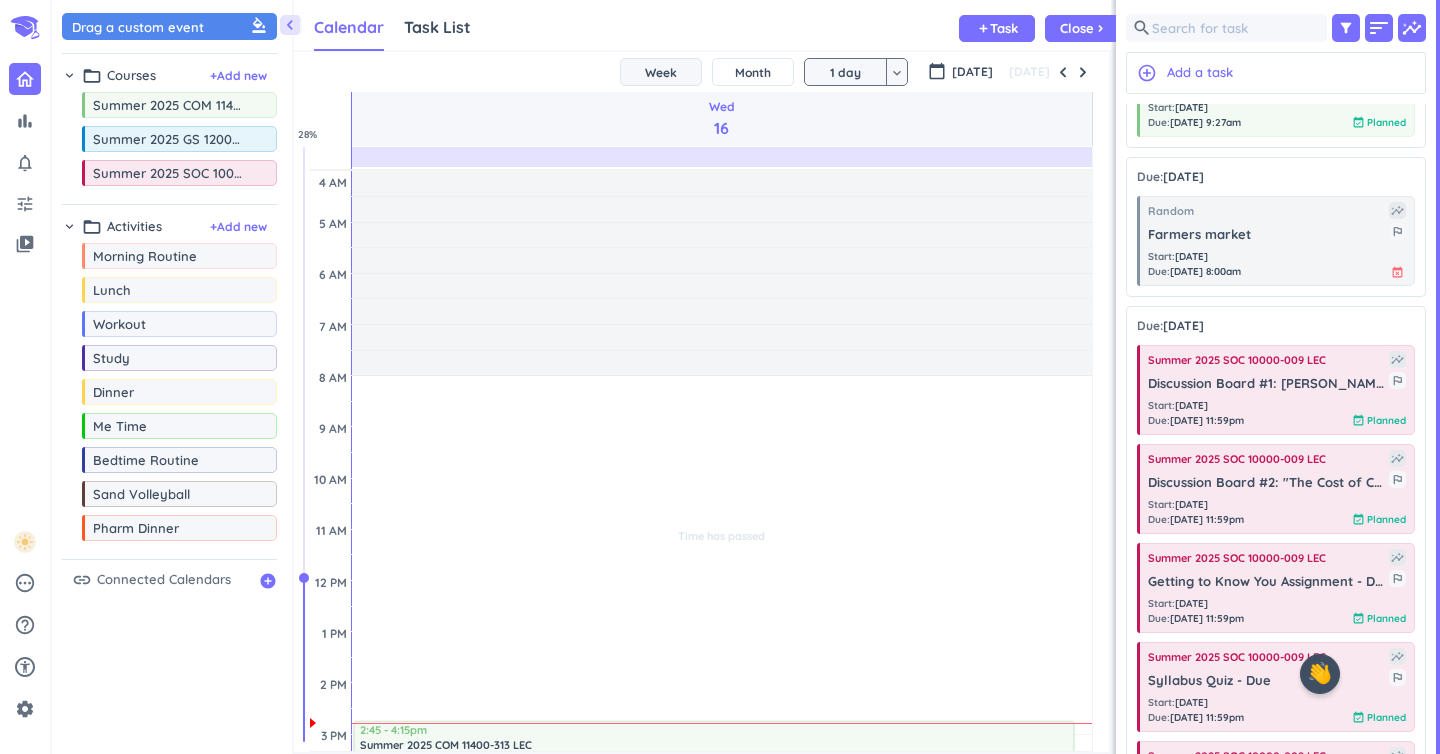 click on "Week" at bounding box center (661, 72) 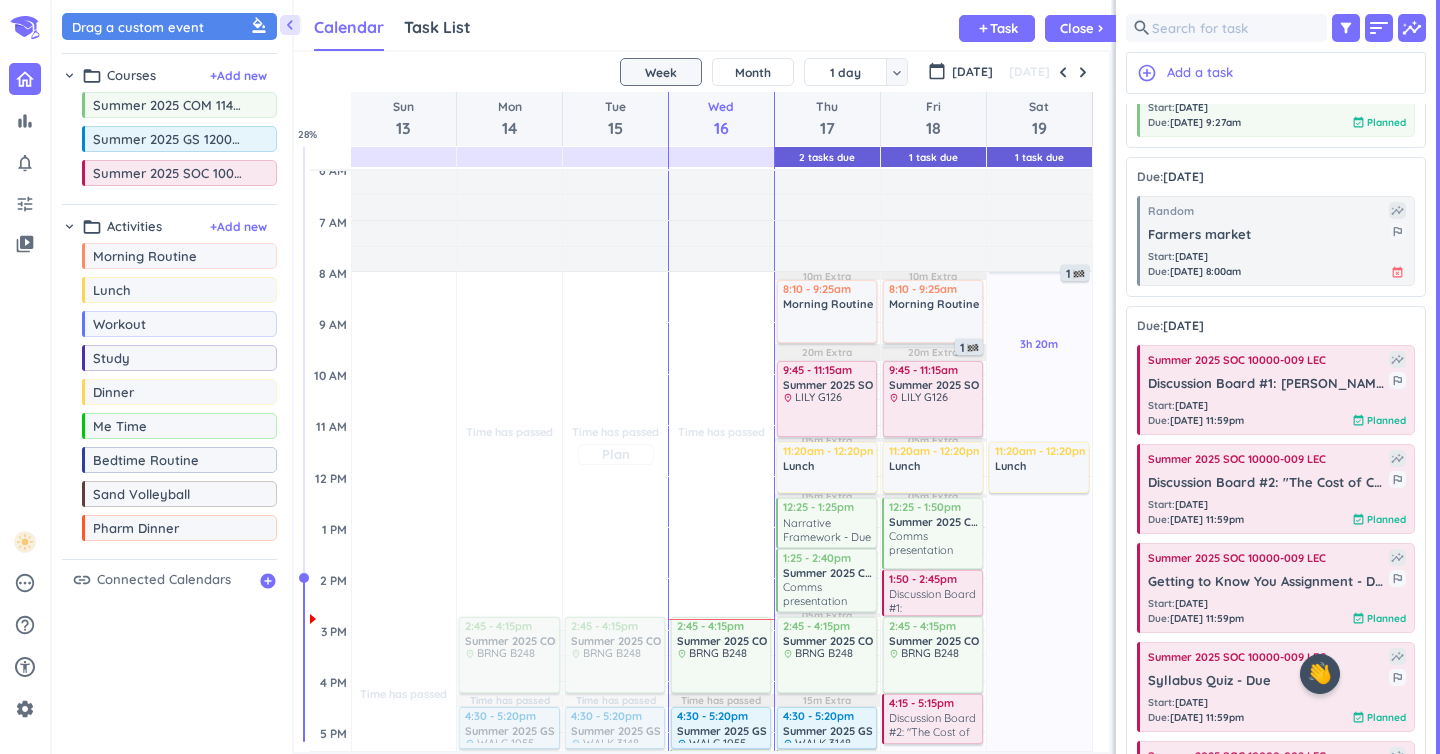 scroll, scrollTop: 0, scrollLeft: 0, axis: both 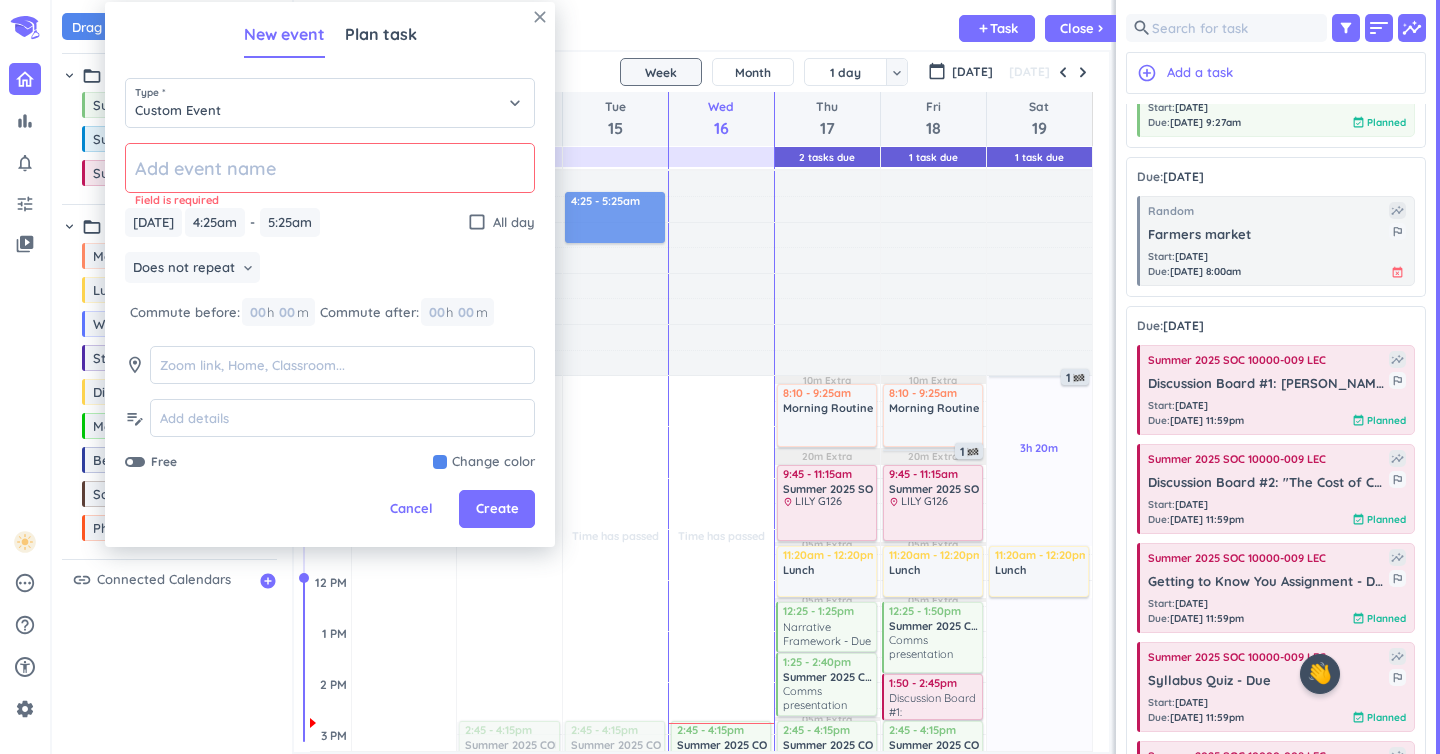 click on "close" at bounding box center [540, 17] 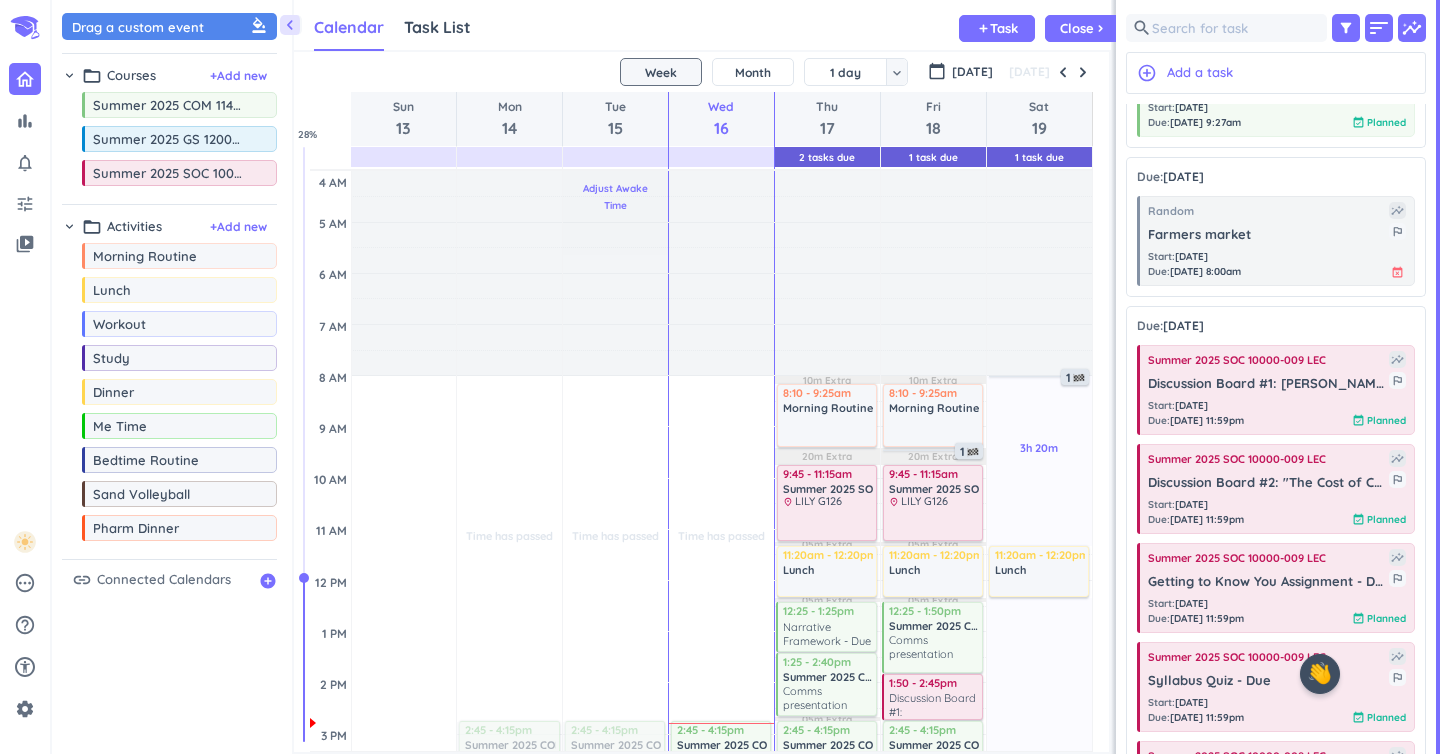 click on "Adjust Awake Time" at bounding box center [615, 197] 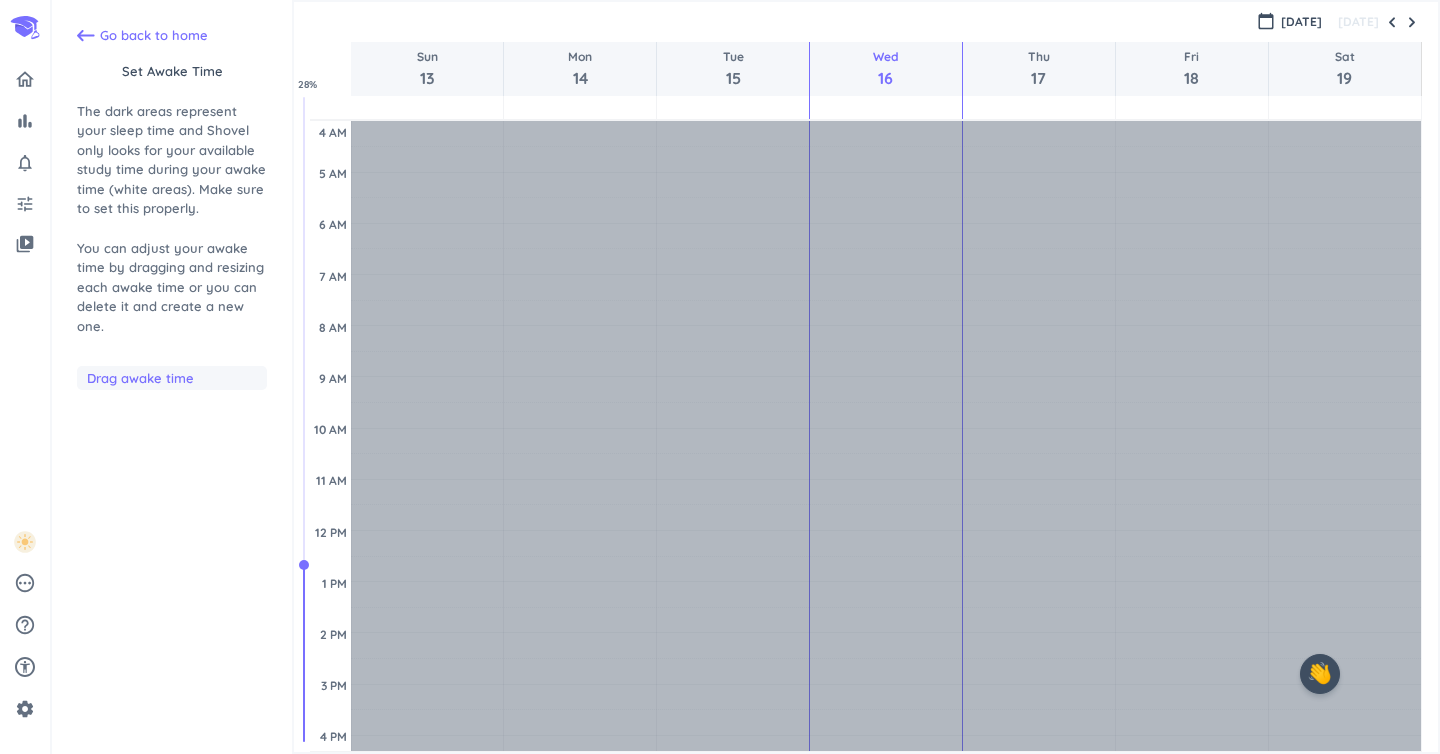scroll, scrollTop: 104, scrollLeft: 0, axis: vertical 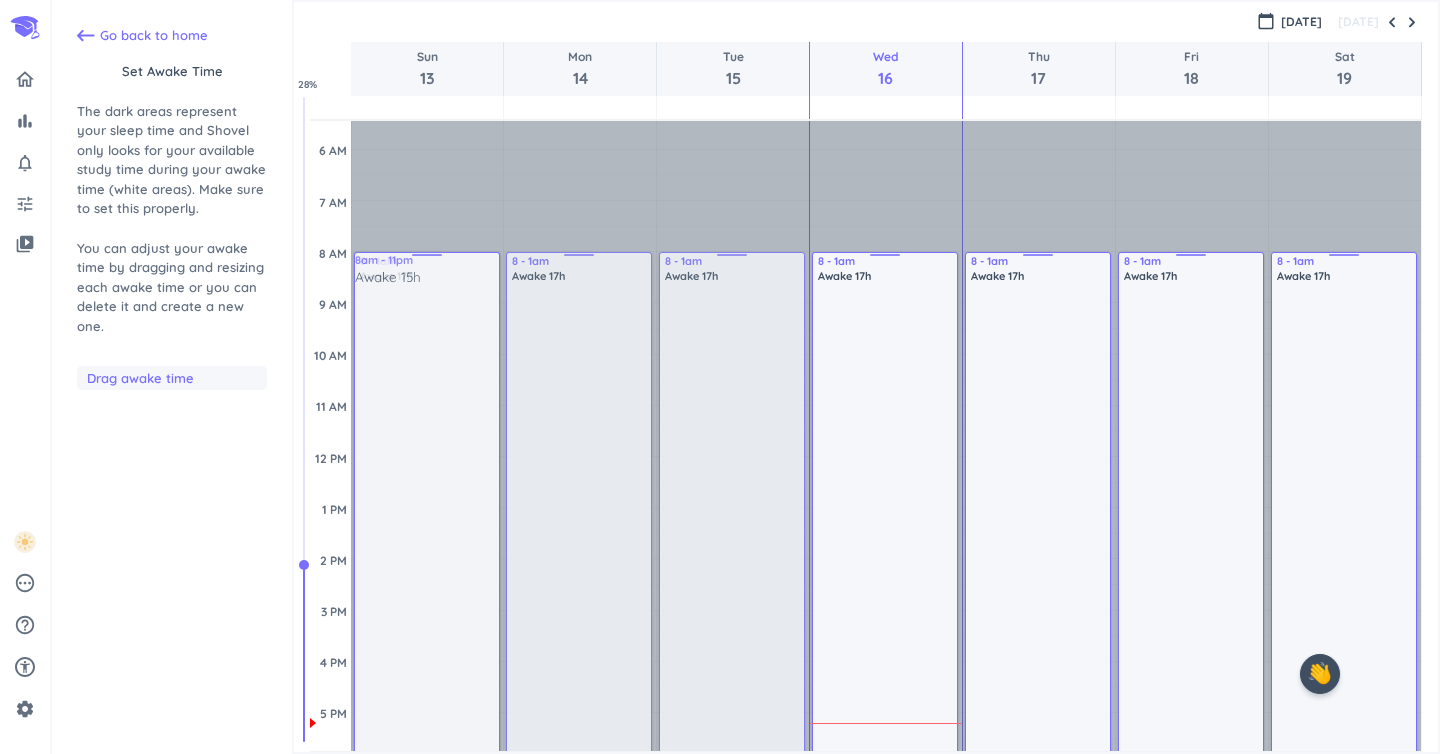 drag, startPoint x: 237, startPoint y: 369, endPoint x: 465, endPoint y: 253, distance: 255.81242 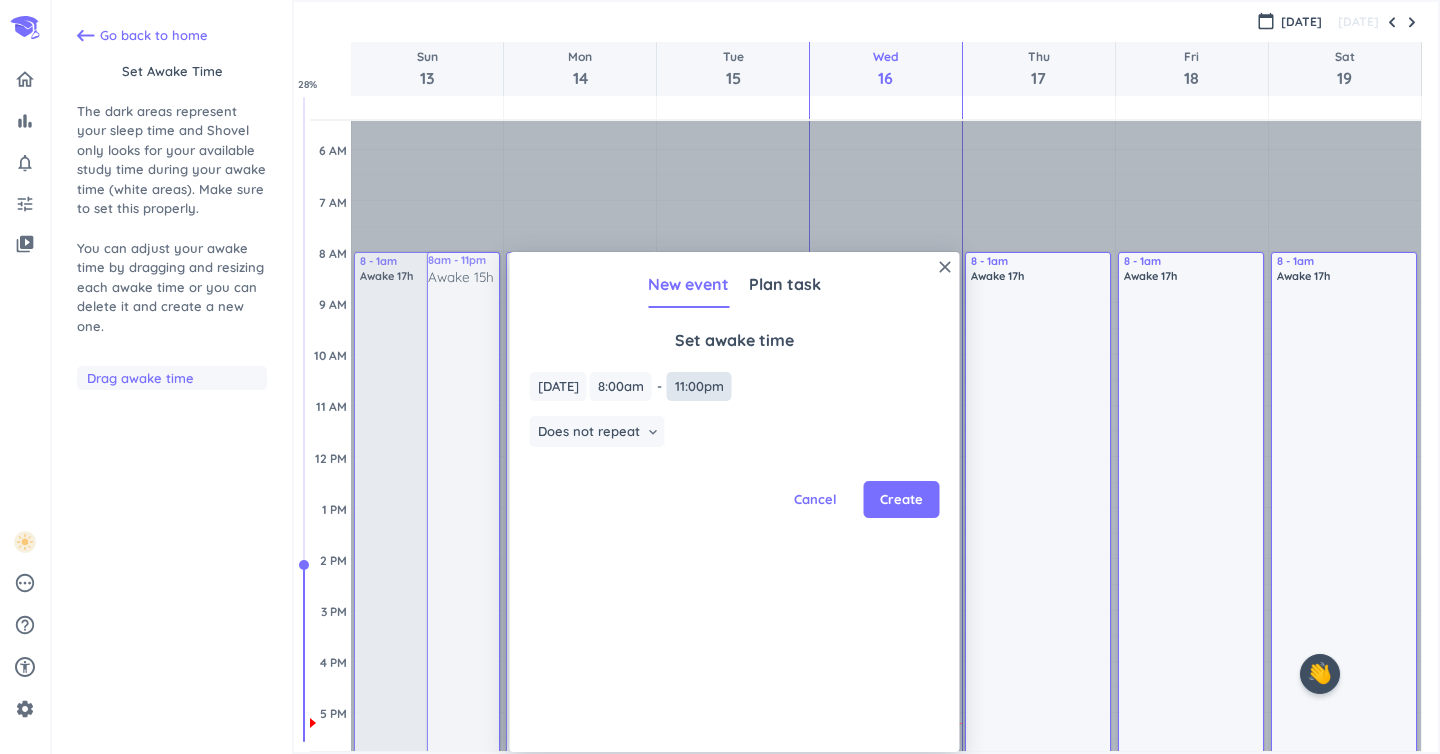 click on "11:00pm" at bounding box center (699, 386) 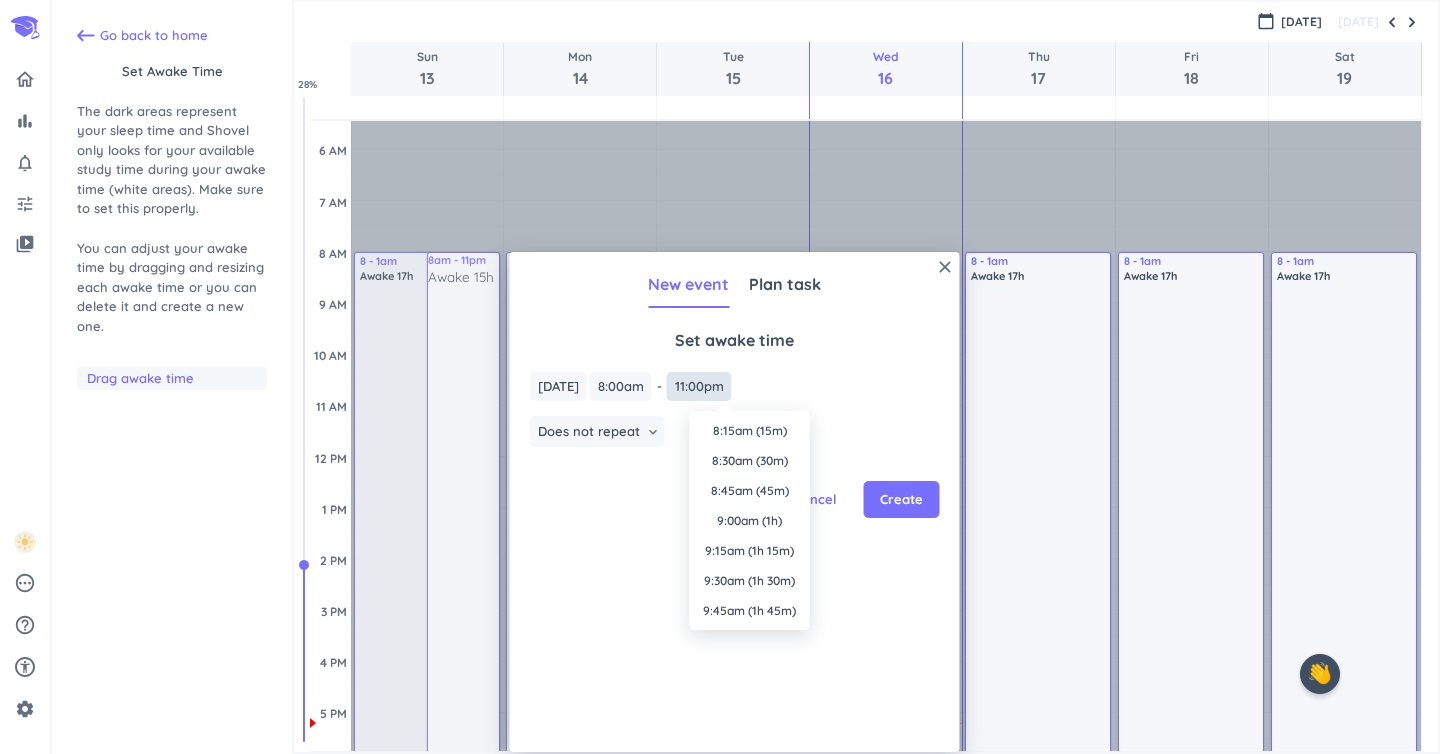 scroll, scrollTop: 1770, scrollLeft: 0, axis: vertical 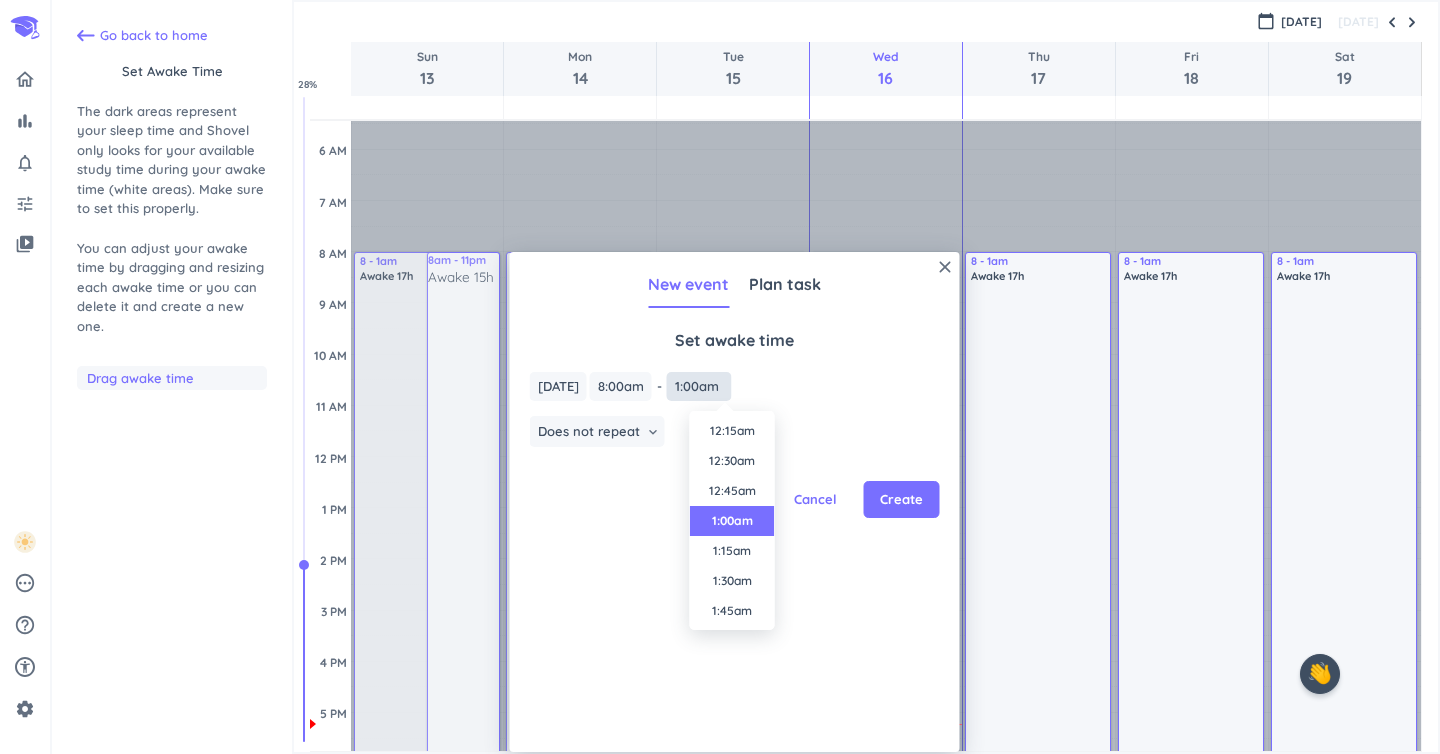 type on "1:00am" 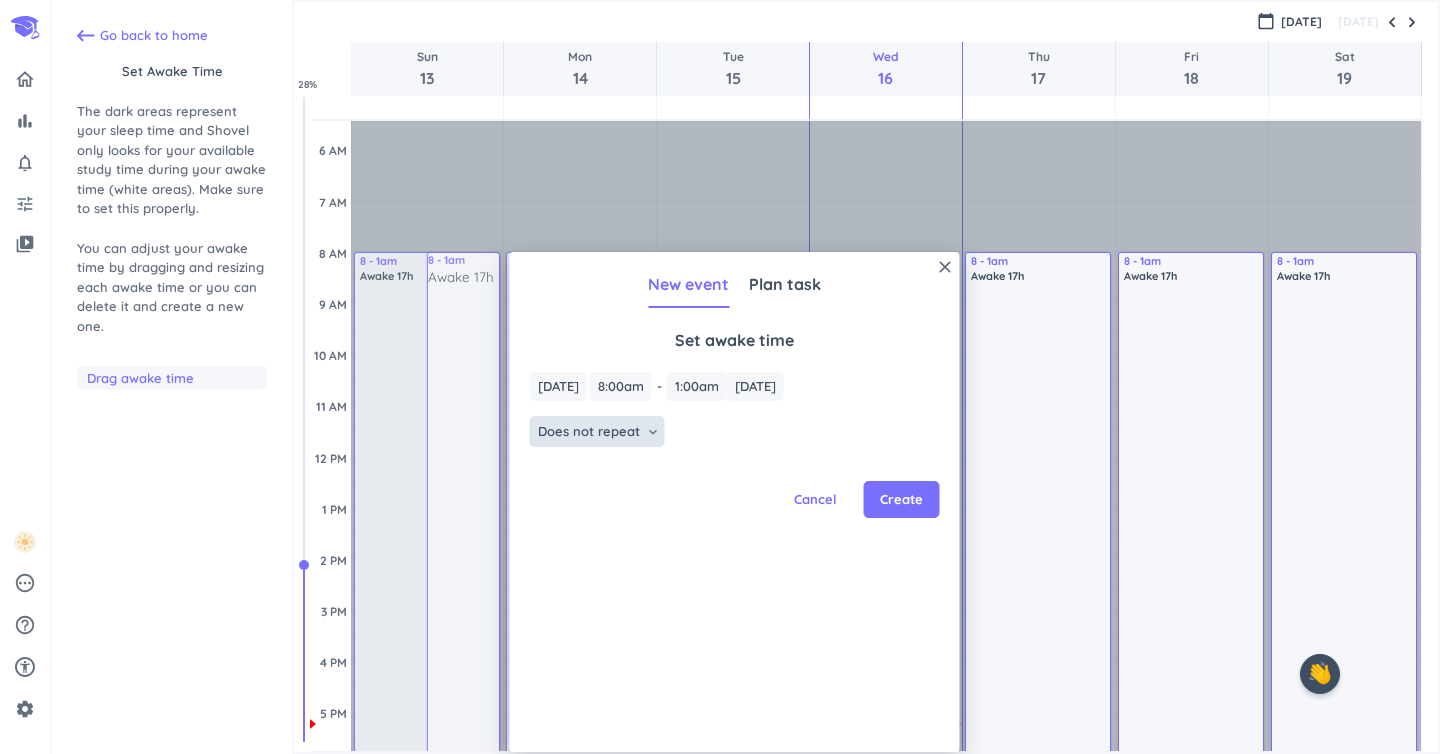click on "Does not repeat" at bounding box center [589, 432] 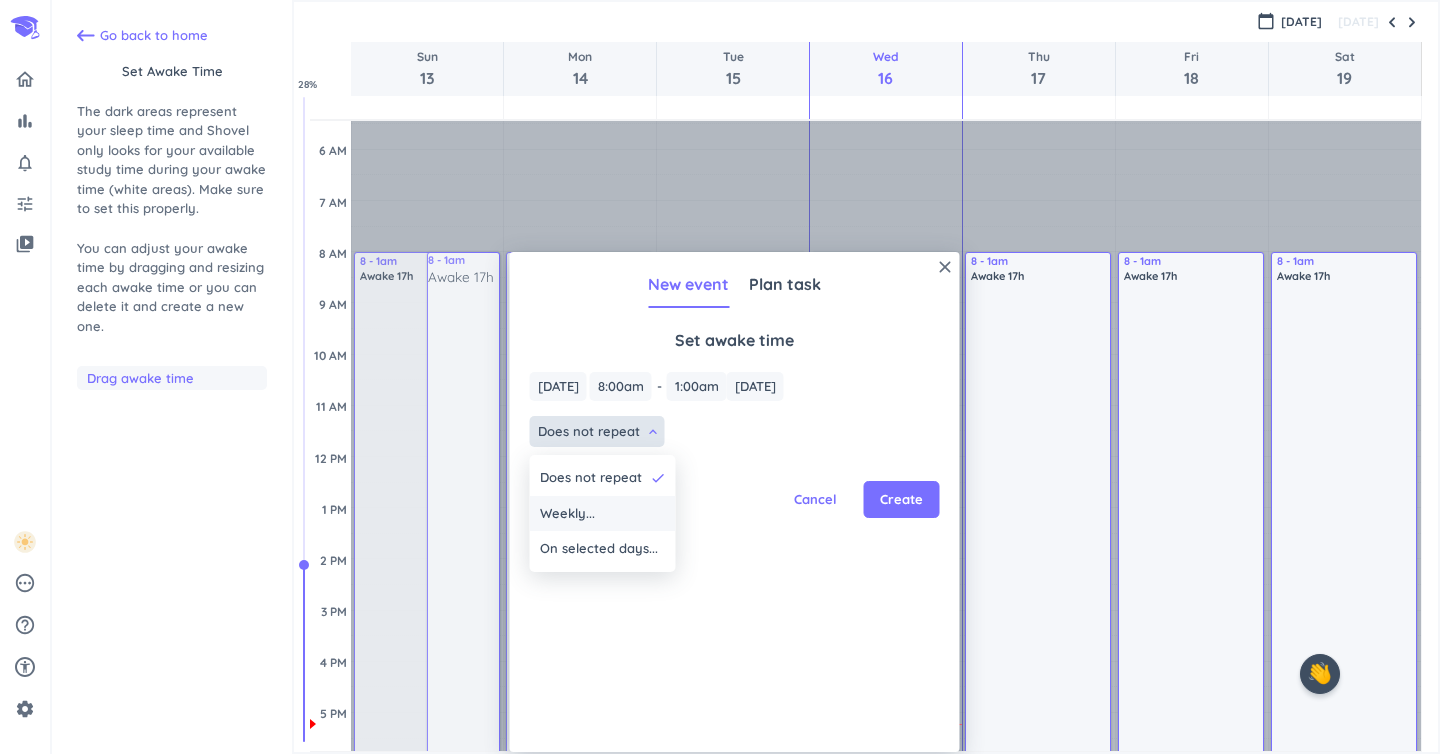 click on "Weekly..." at bounding box center [603, 514] 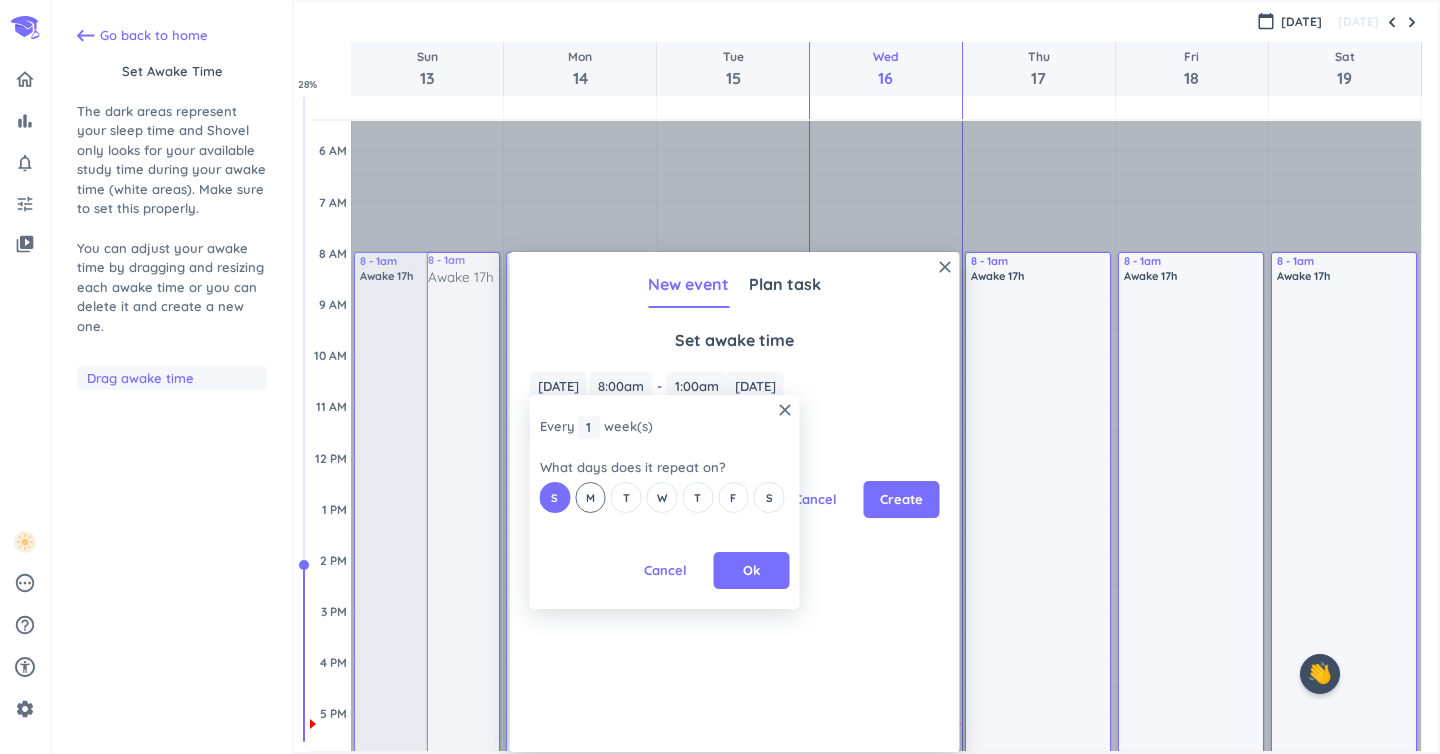 click on "M" at bounding box center (590, 497) 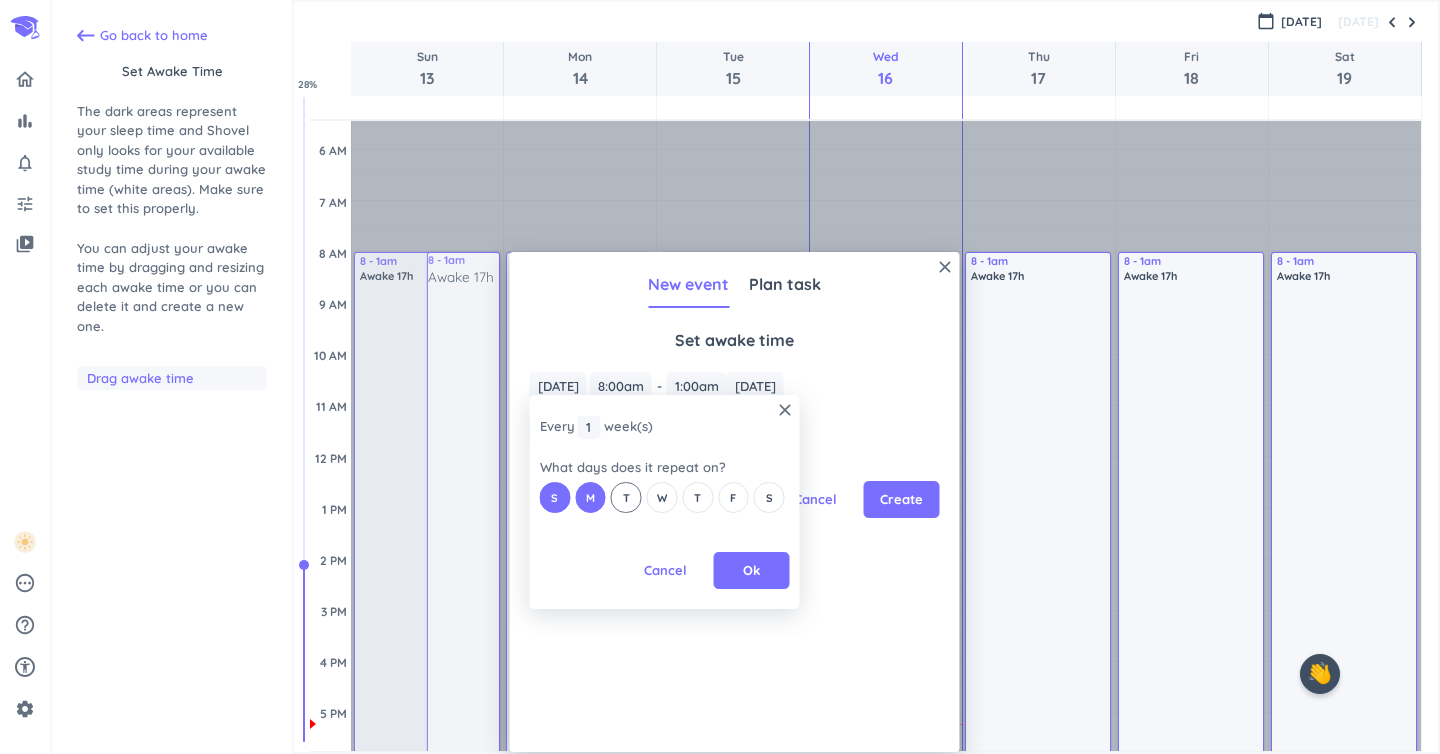 click on "T" at bounding box center [626, 498] 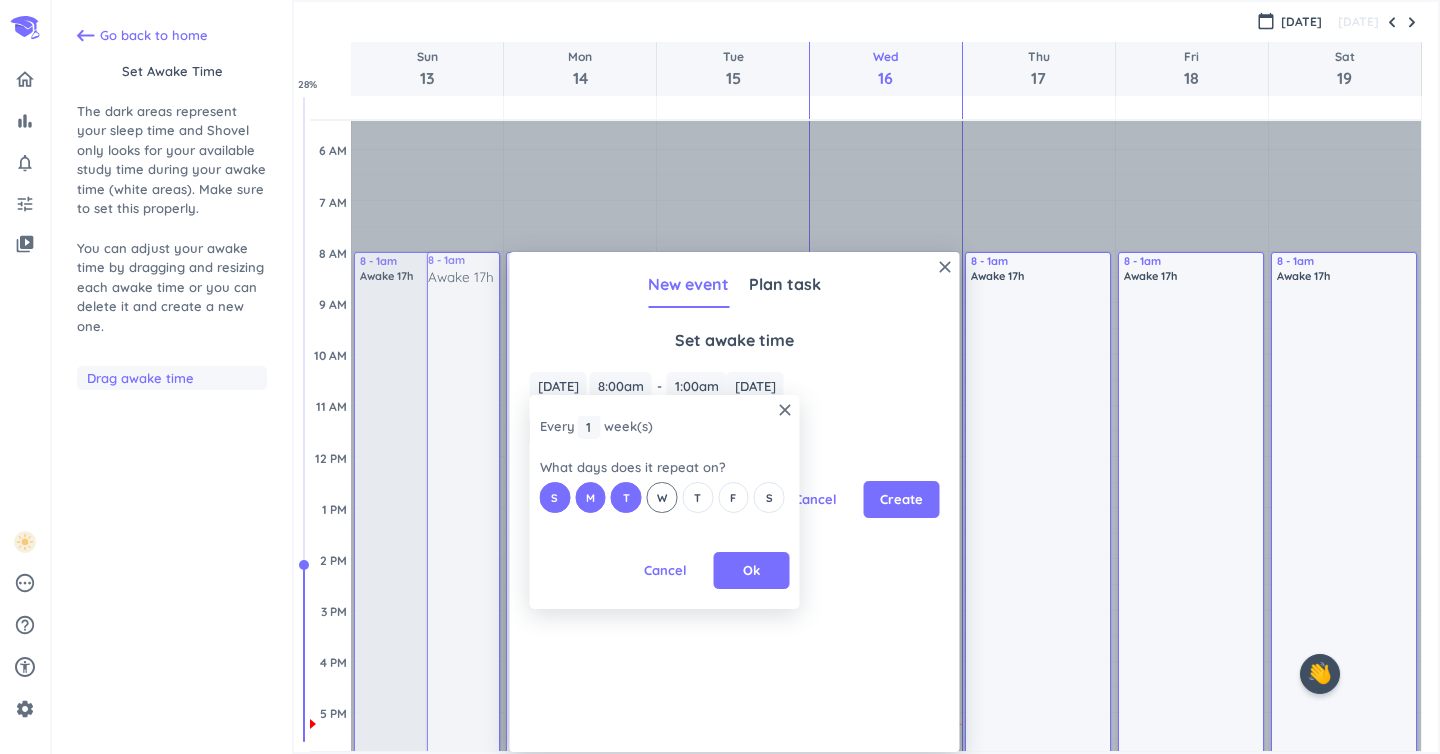 click on "W" at bounding box center (662, 497) 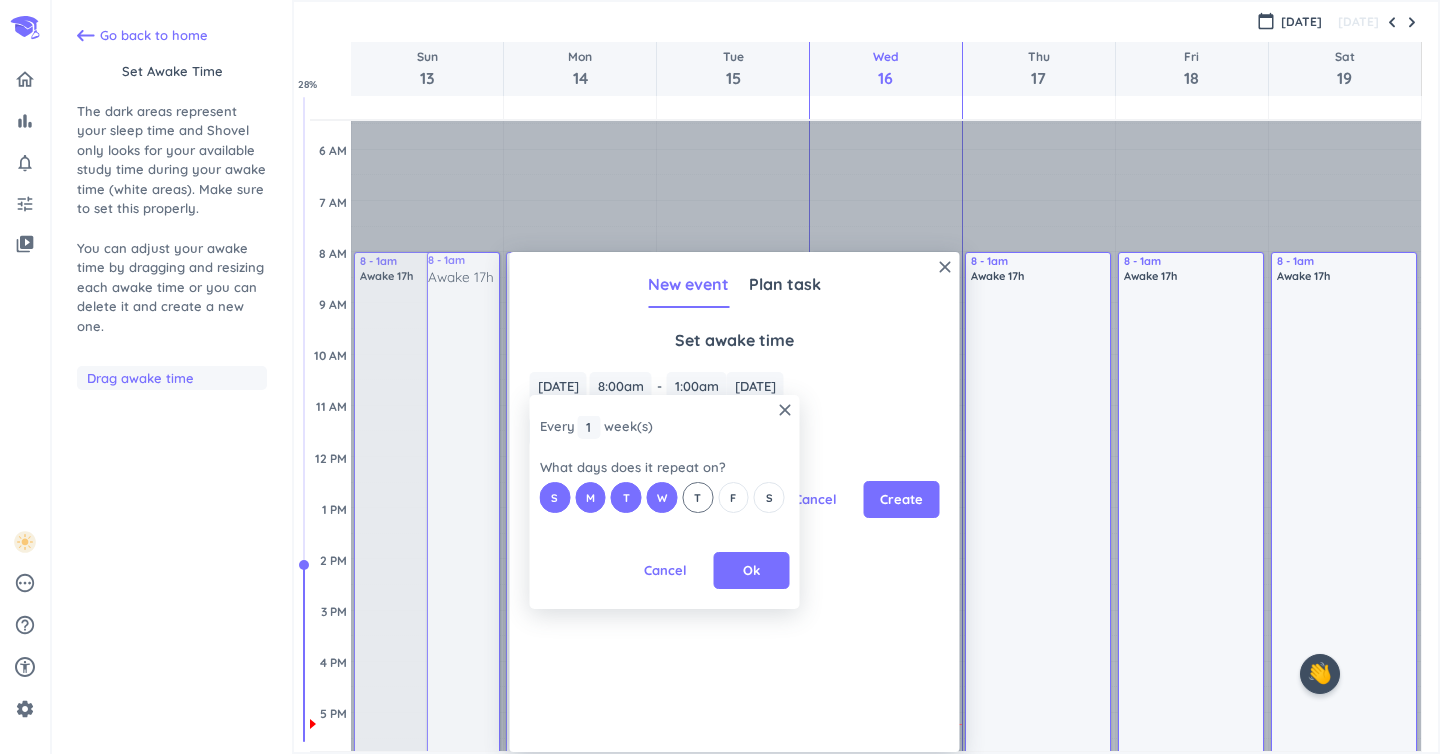 click on "T" at bounding box center [697, 498] 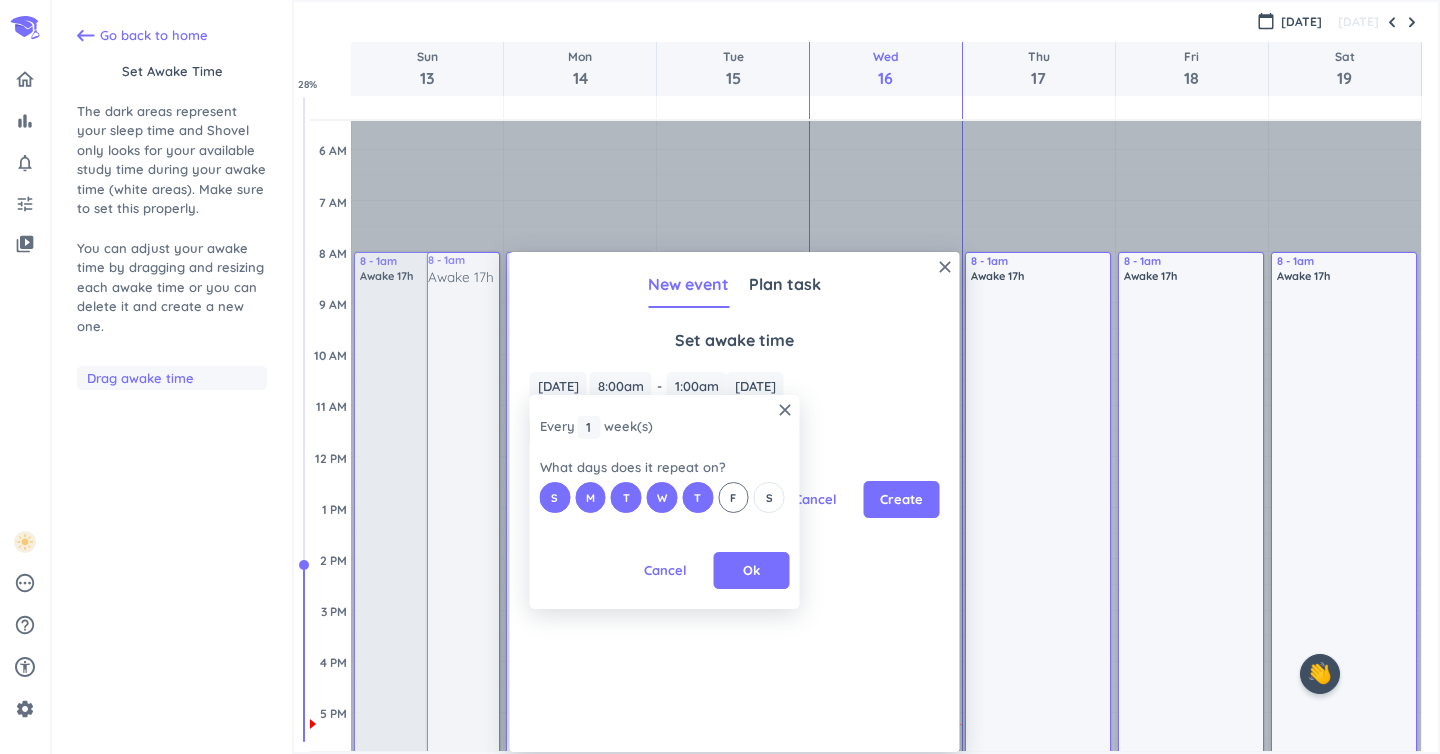 click on "F" at bounding box center (733, 497) 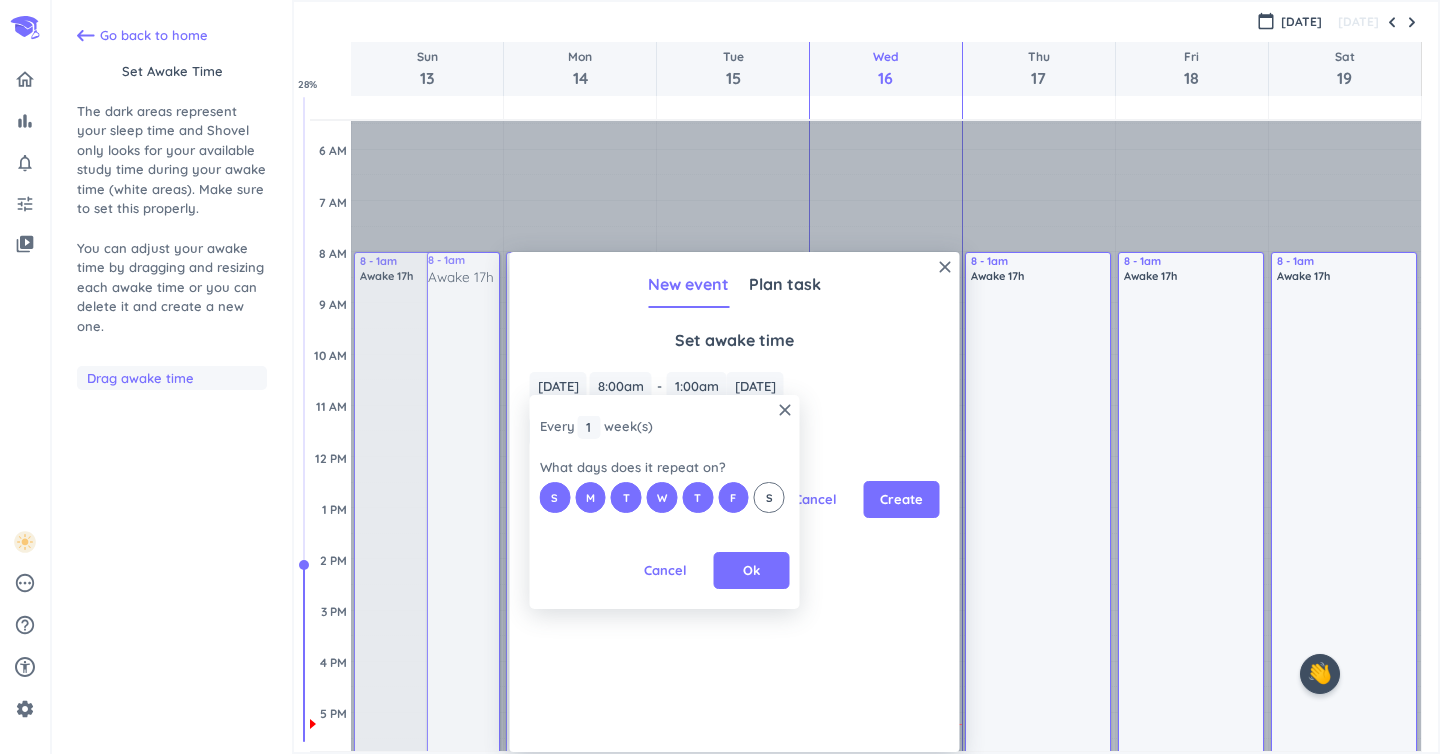 click on "S" at bounding box center (769, 497) 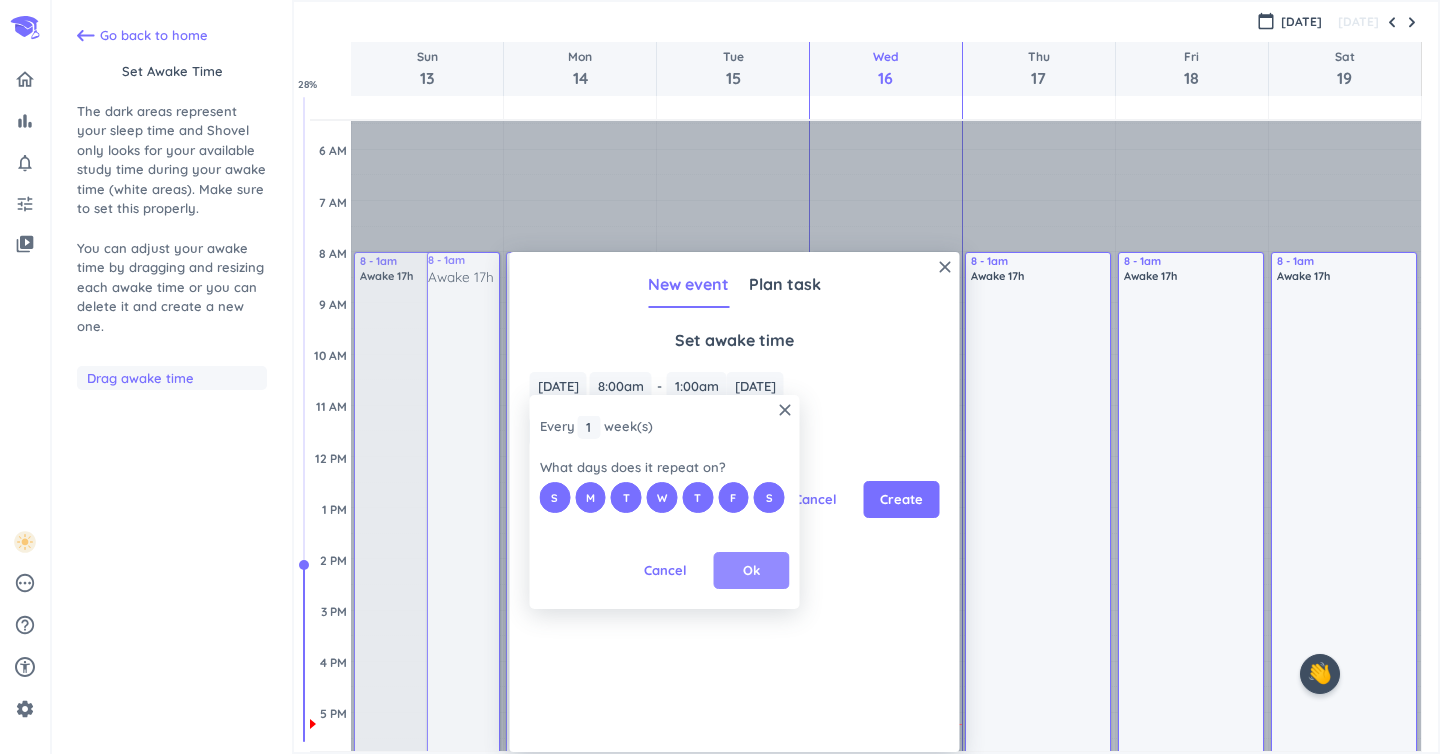 click on "Ok" at bounding box center (752, 571) 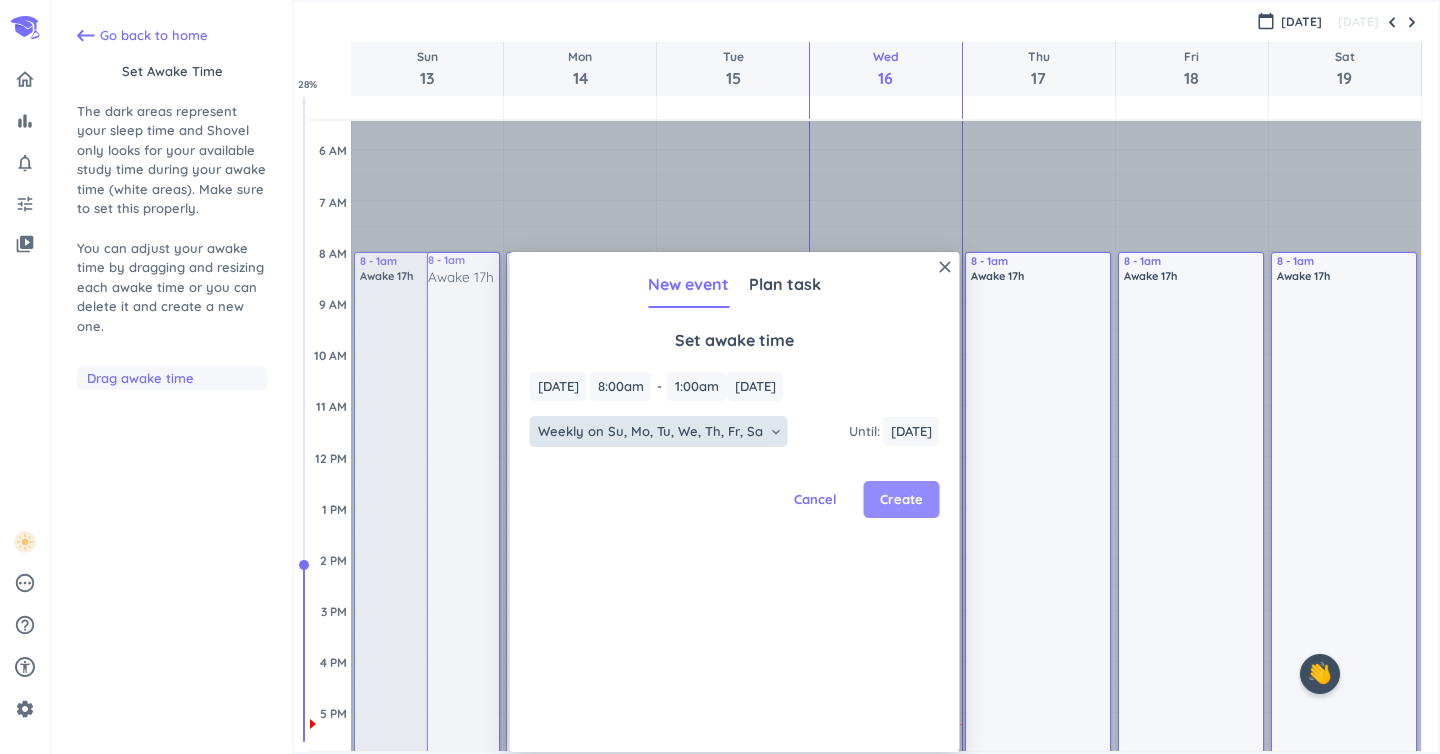 click on "Create" at bounding box center [901, 500] 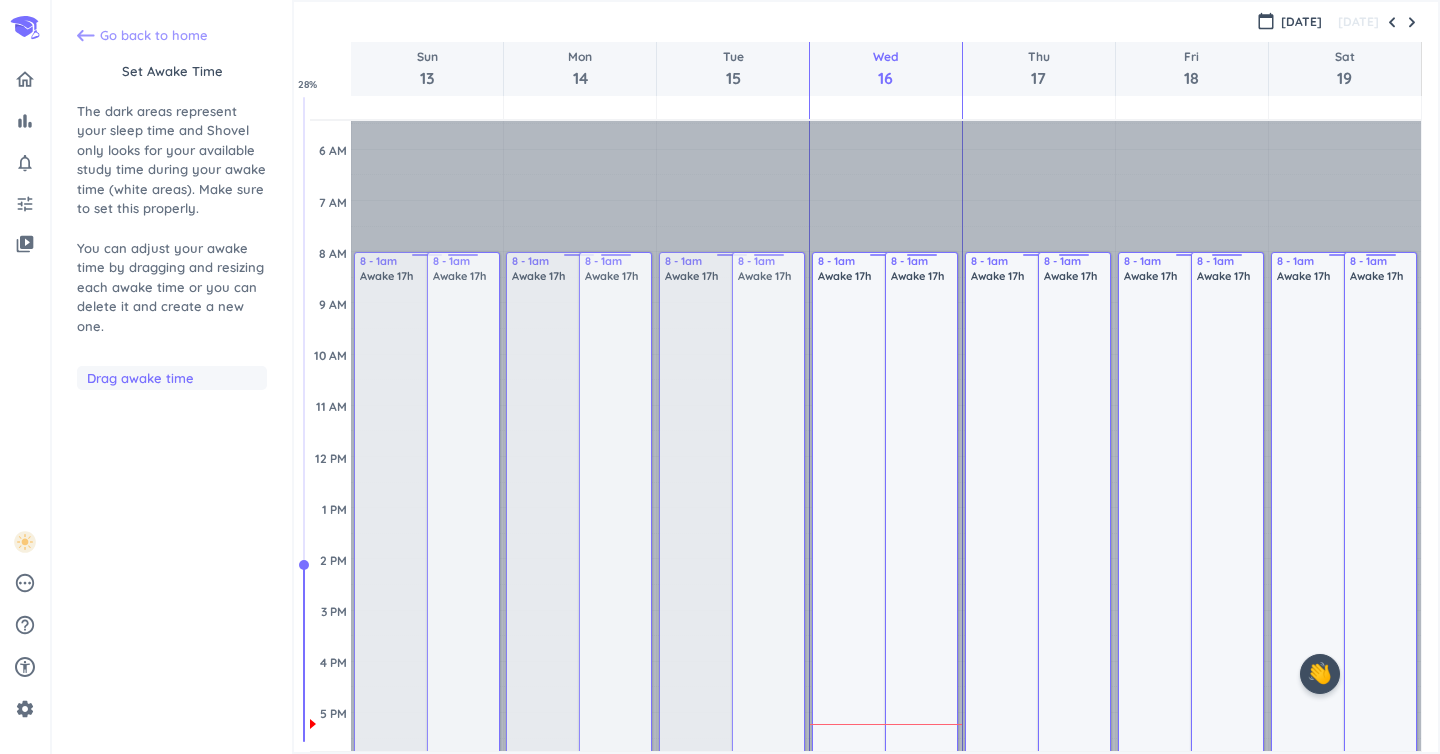click 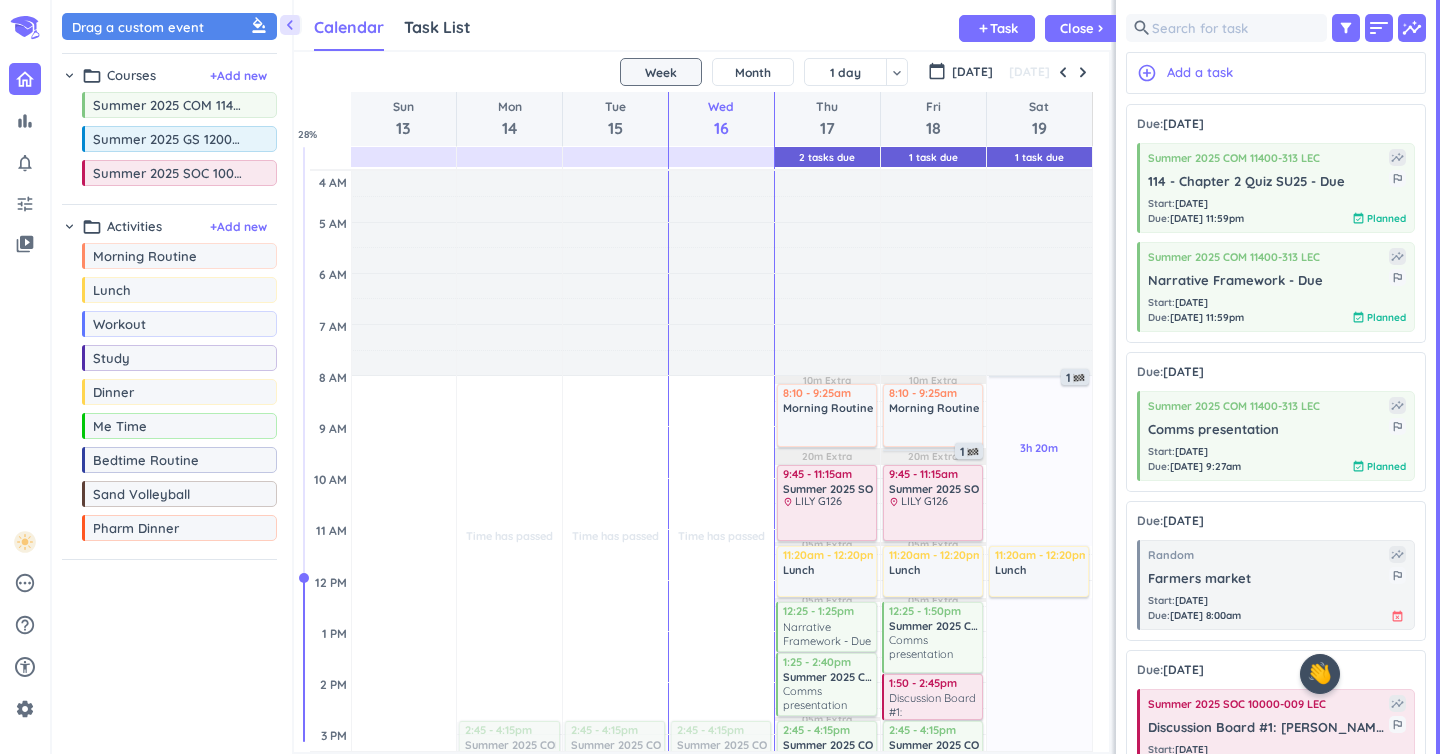 scroll, scrollTop: 1, scrollLeft: 1, axis: both 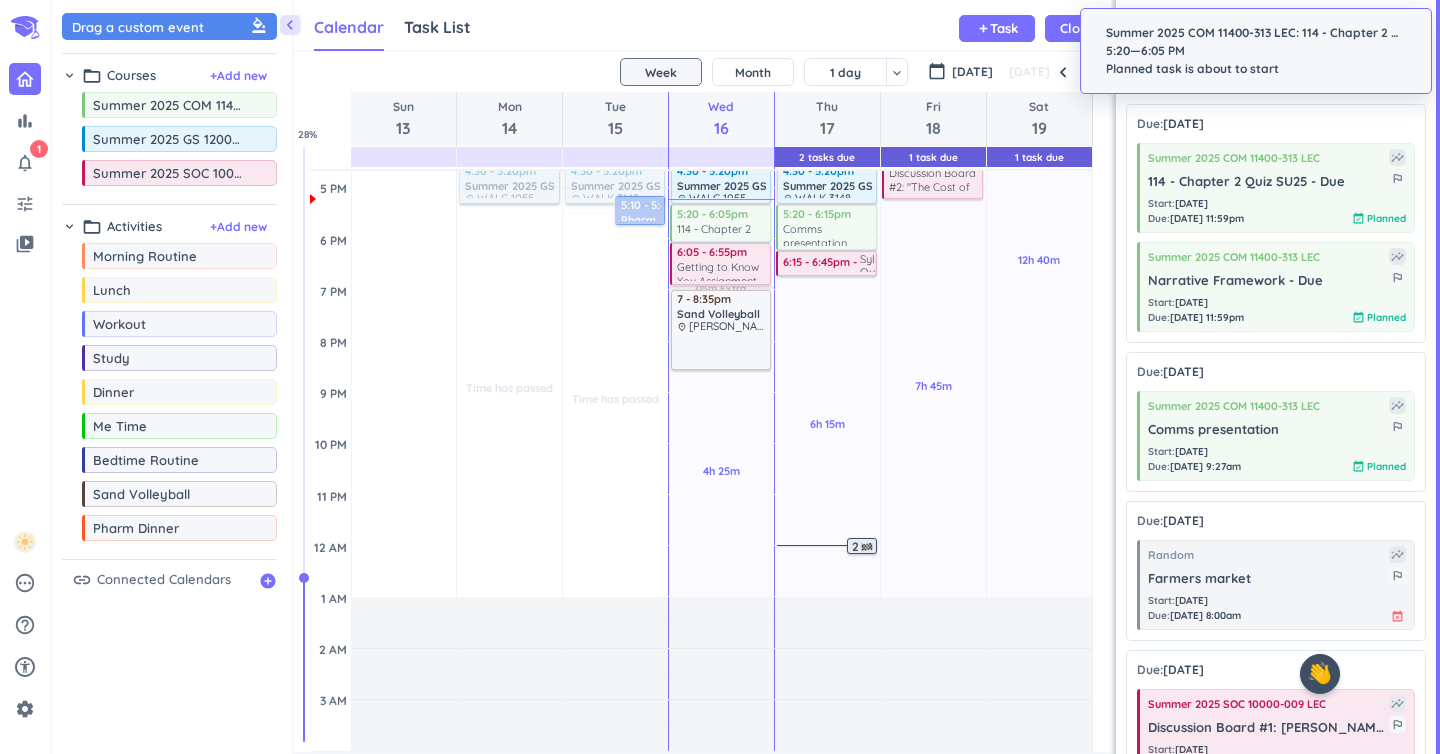 click at bounding box center [867, 547] 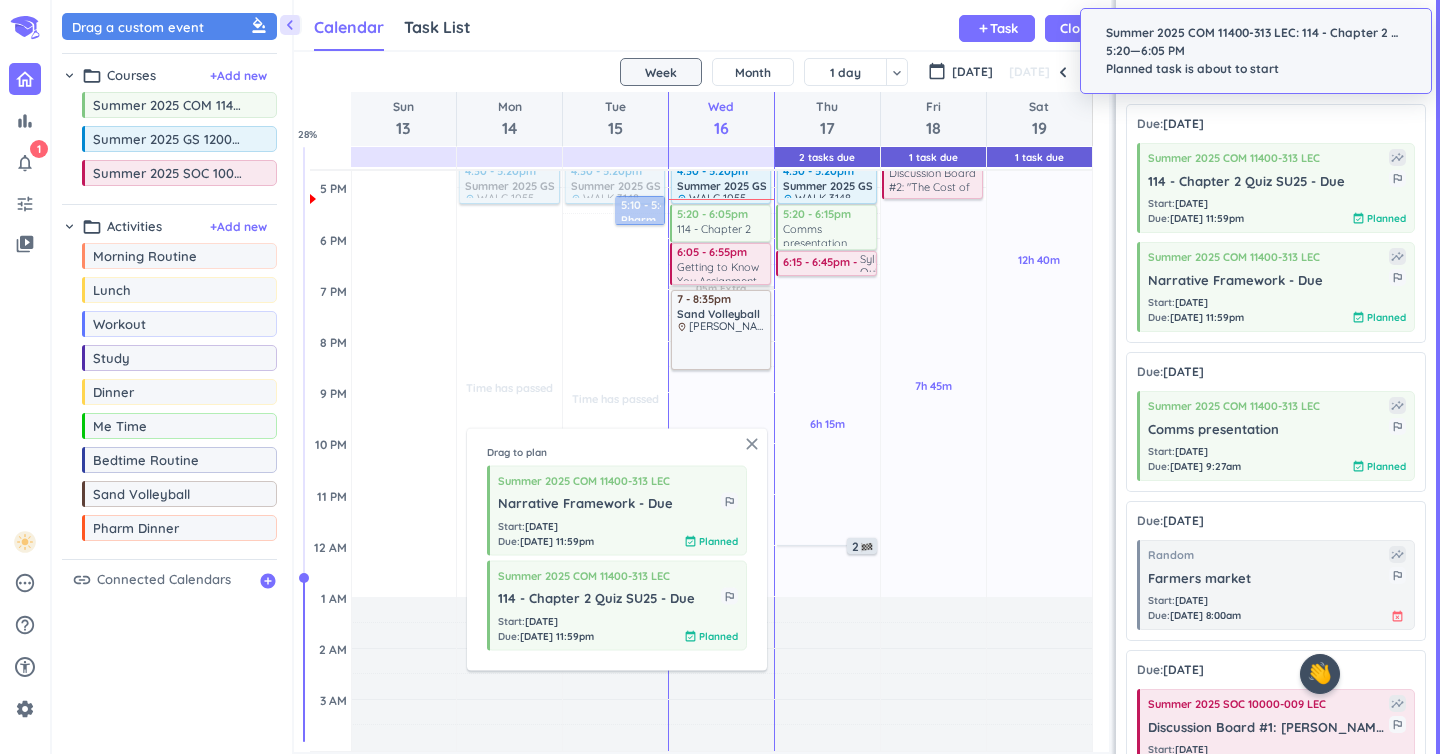 click on "close" at bounding box center [752, 444] 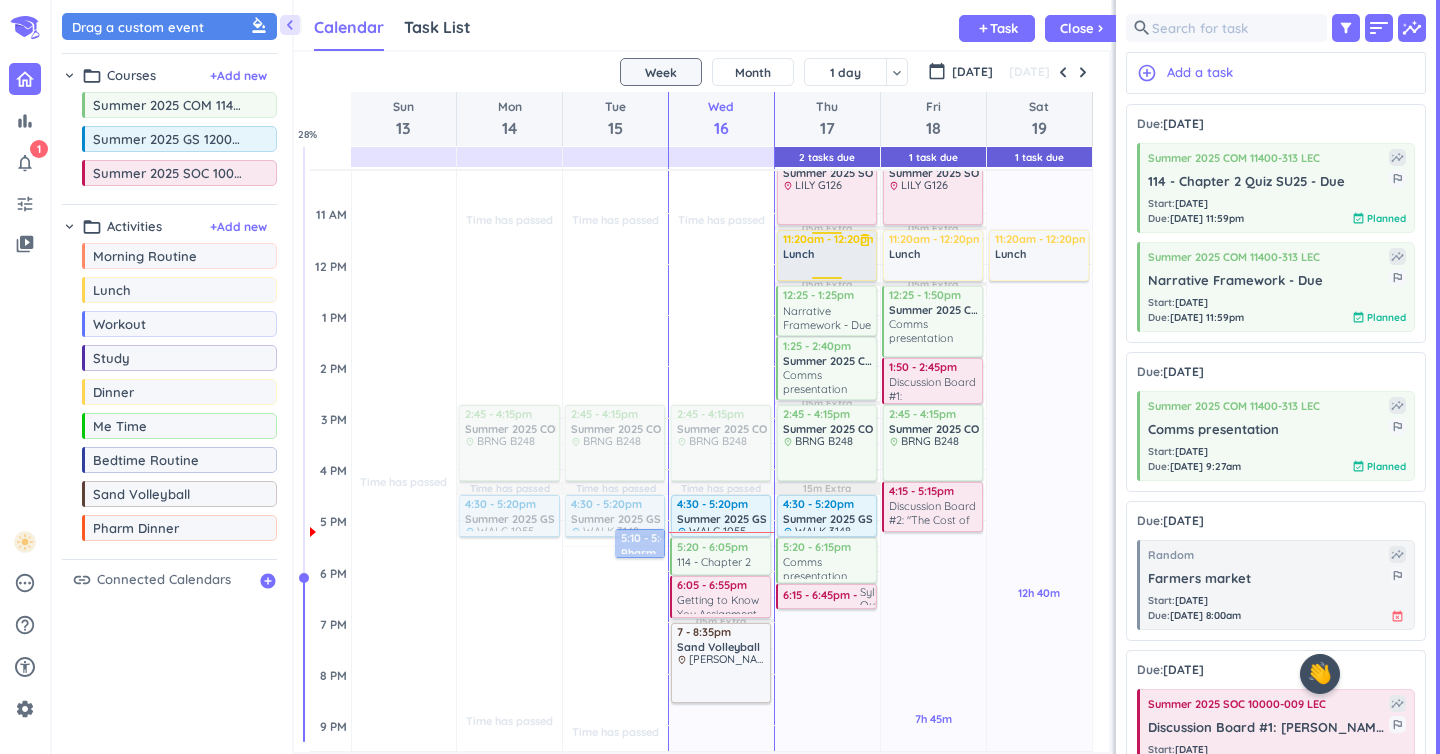 scroll, scrollTop: 368, scrollLeft: 0, axis: vertical 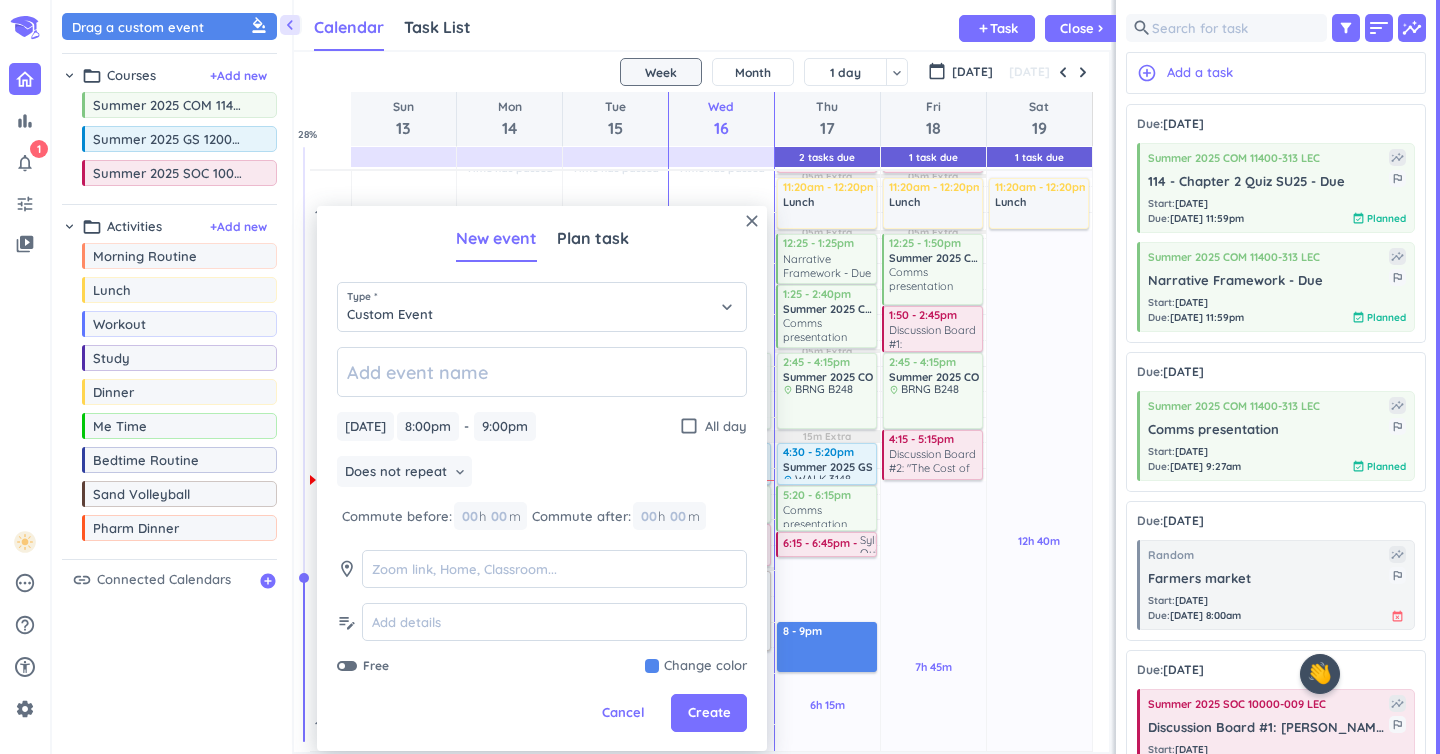 click on "Cancel" at bounding box center (623, 713) 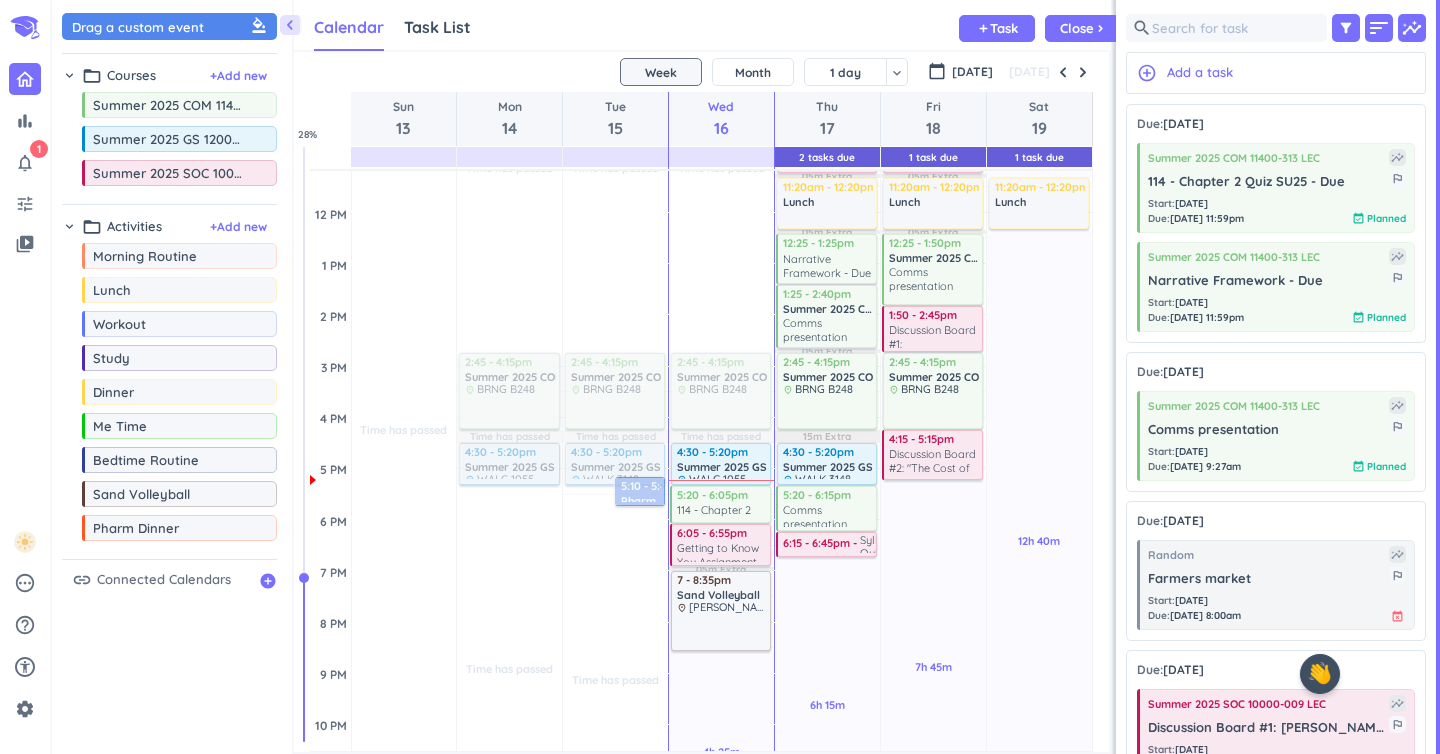 scroll, scrollTop: 602, scrollLeft: 0, axis: vertical 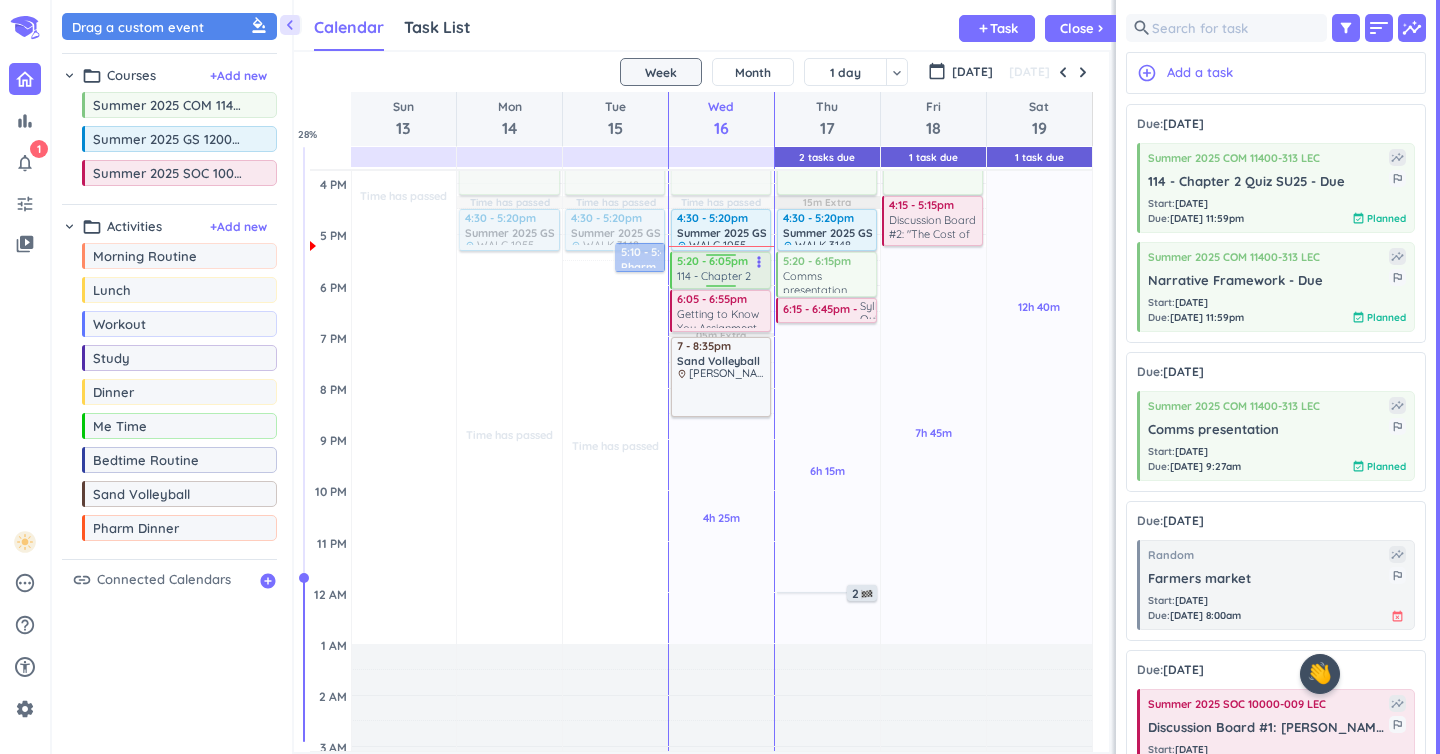click on "114 - Chapter 2 Quiz SU25 - Due" at bounding box center (722, 277) 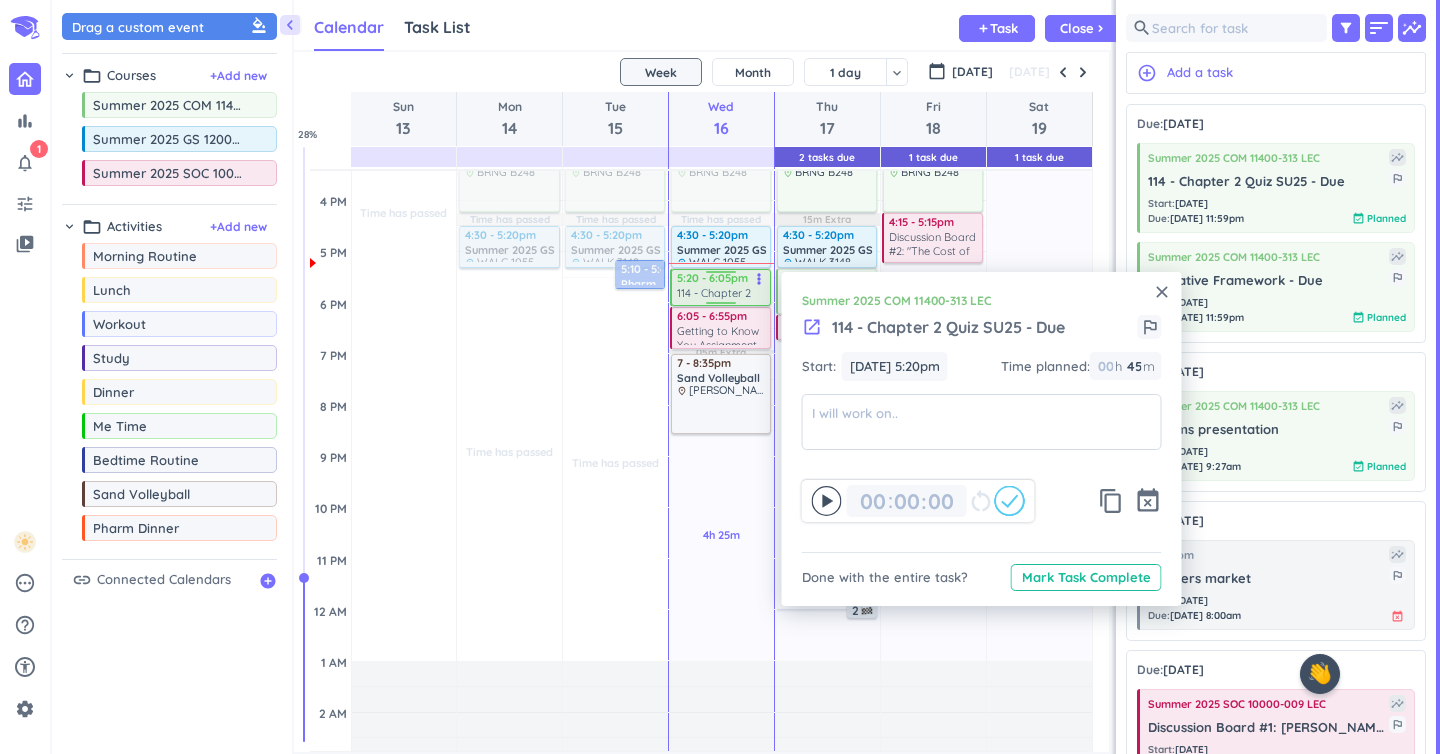 scroll, scrollTop: 582, scrollLeft: 0, axis: vertical 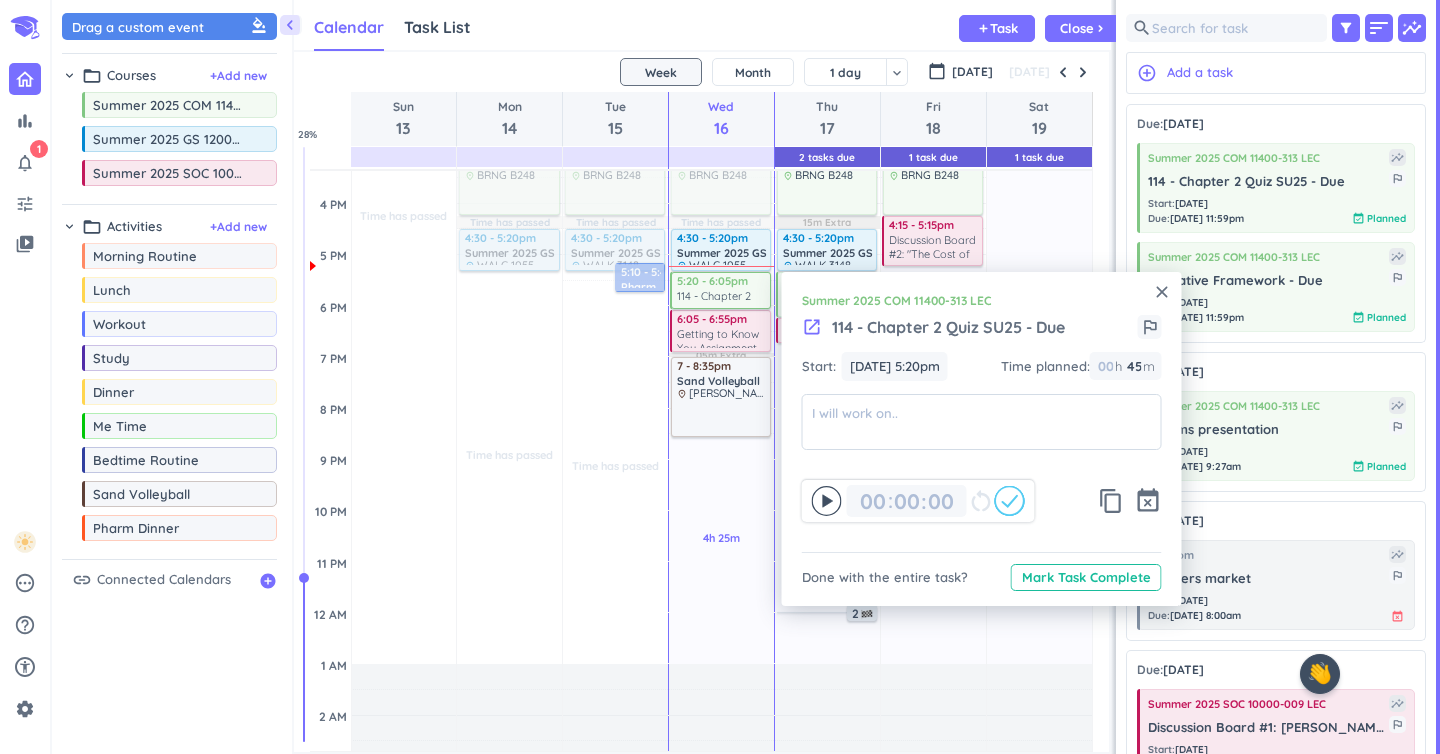click on "close" at bounding box center (1162, 292) 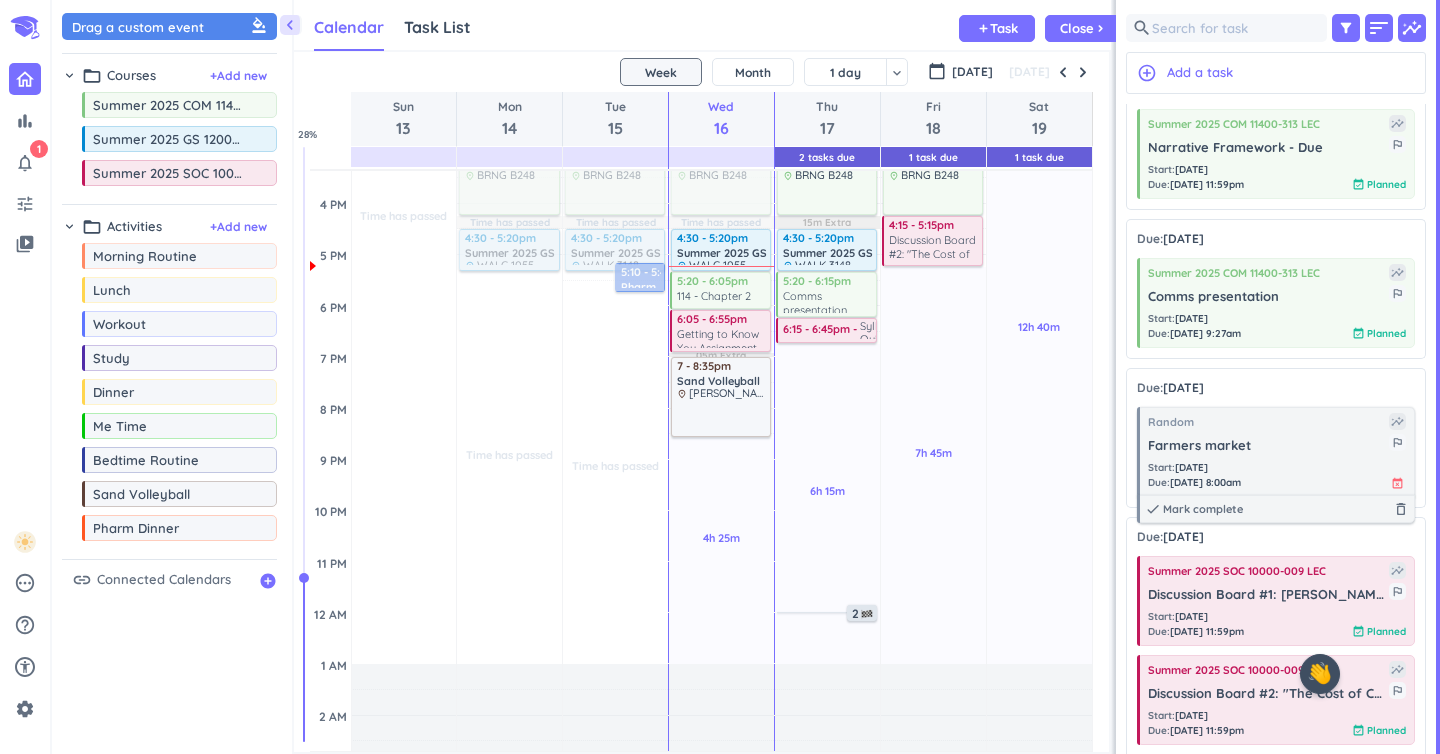 scroll, scrollTop: 0, scrollLeft: 0, axis: both 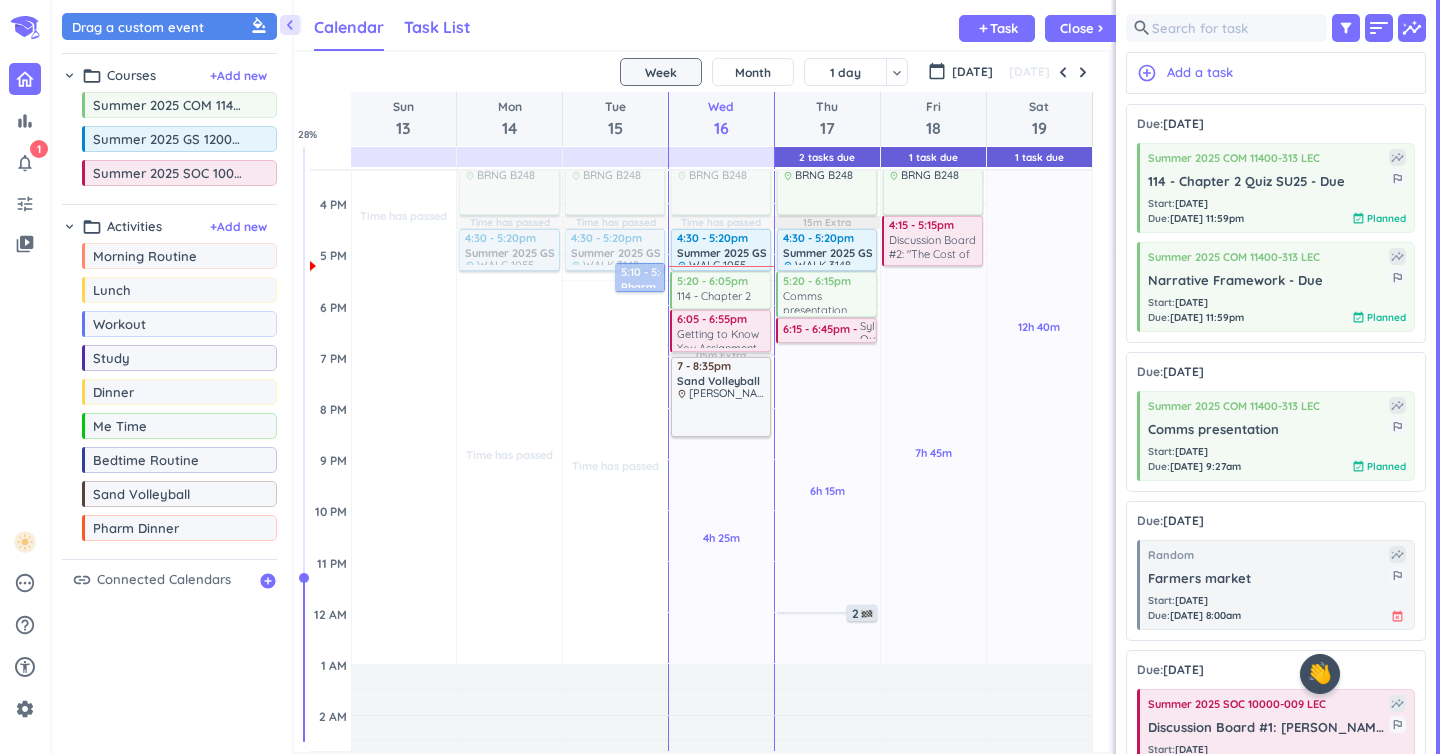 click on "Task List" at bounding box center (437, 27) 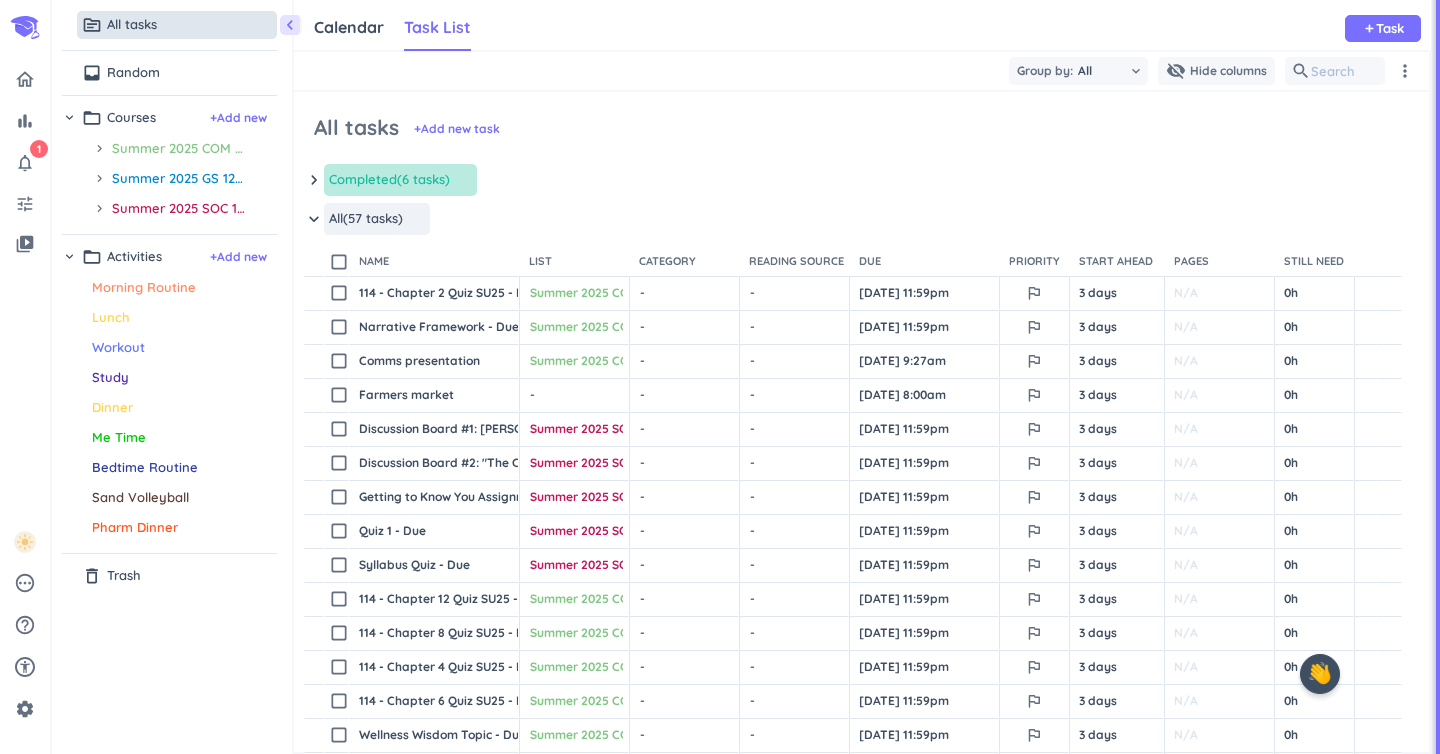 scroll, scrollTop: 1, scrollLeft: 1, axis: both 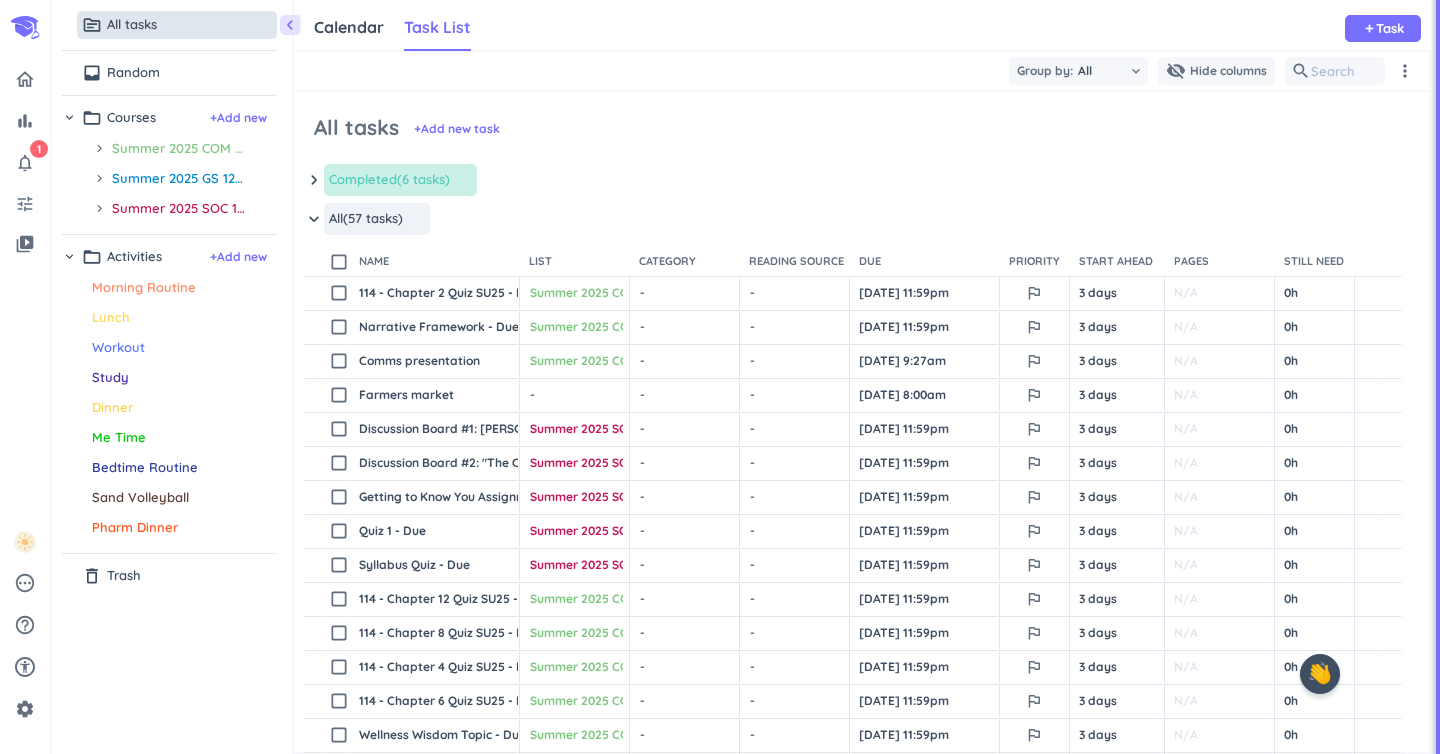 click on "Completed" at bounding box center (363, 180) 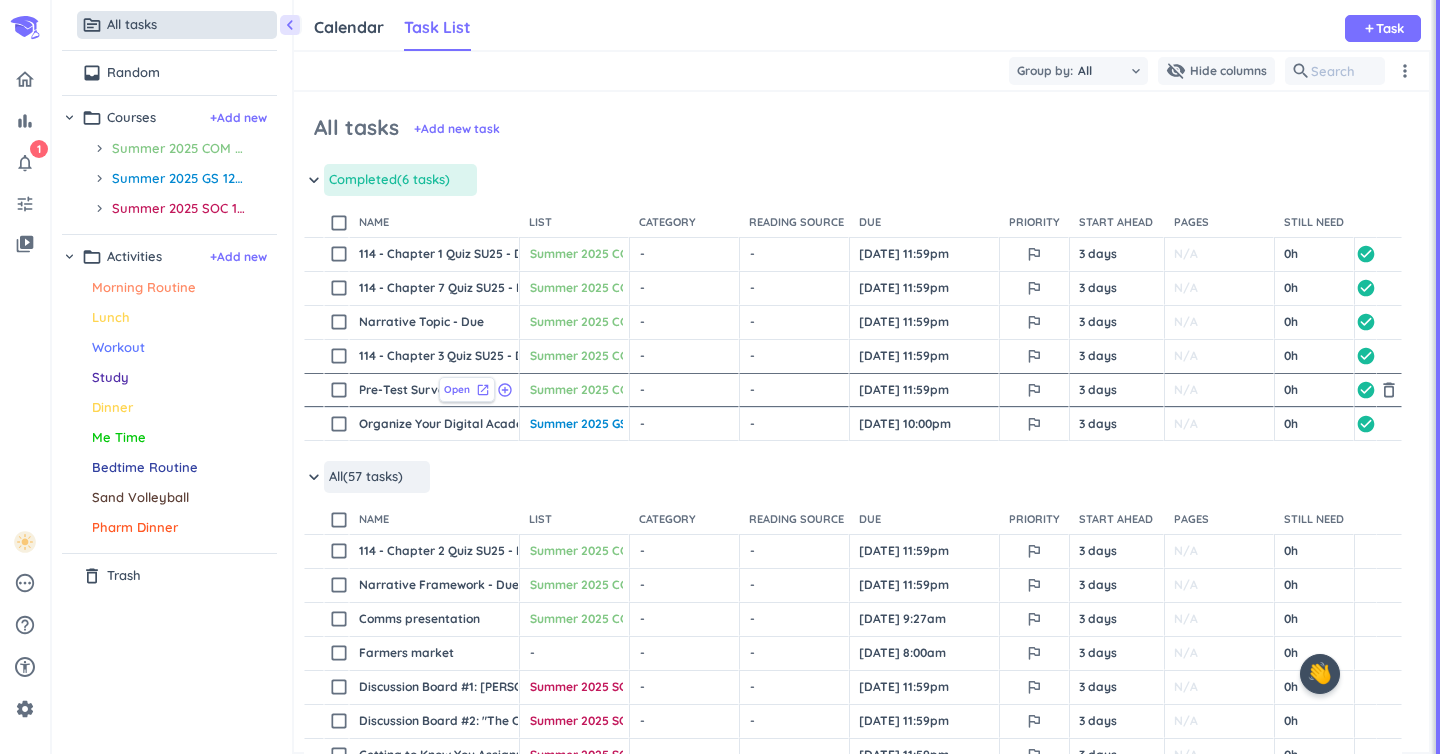 click on "Open launch" at bounding box center [467, 389] 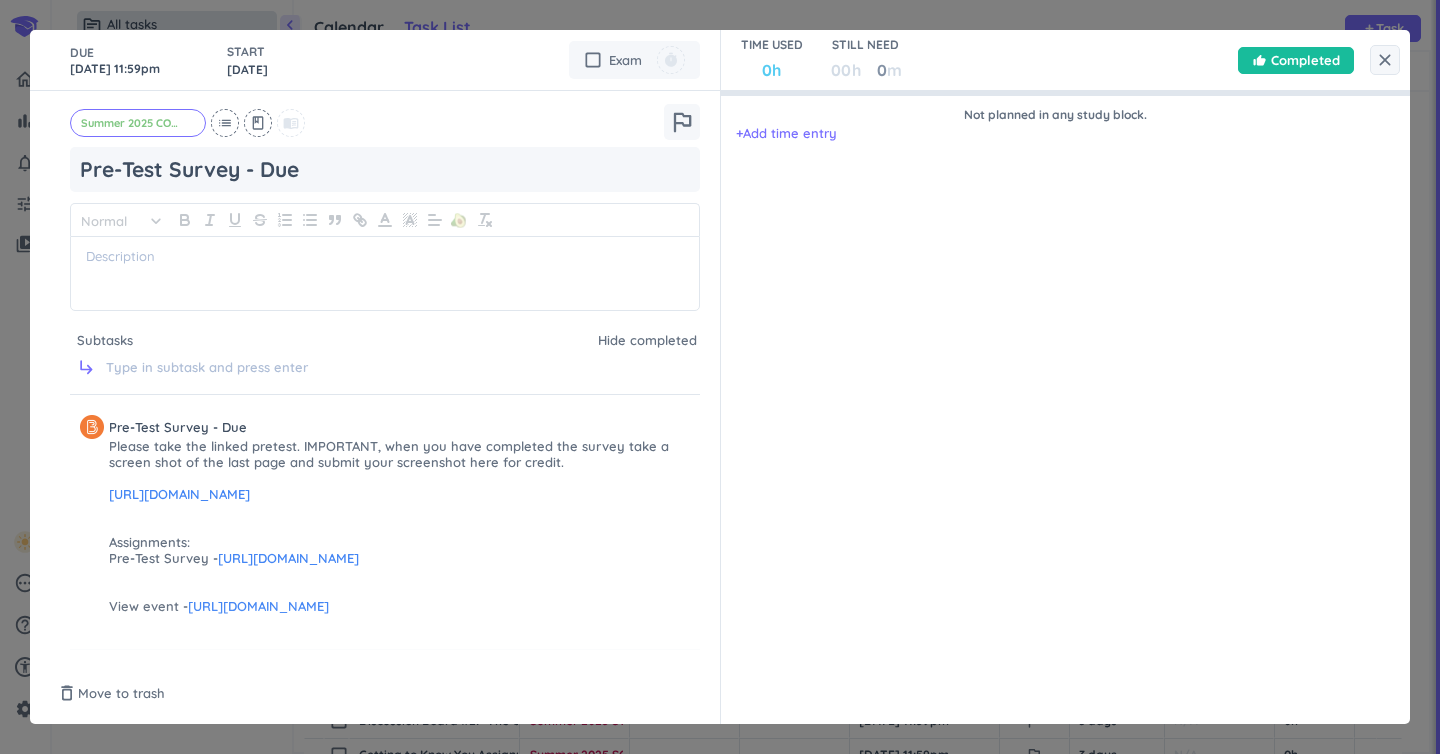 click on "close DUE [DATE] 11:59pm START [DATE] cancel check_box_outline_blank Exam timer Summer 2025 COM 11400-313 LEC cancel list class menu_book outlined_flag Pre-Test Survey - Due Normal keyboard_arrow_down                                                                             🥑             Subtasks Hide completed subdirectory_arrow_right Pre-Test Survey - Due Please take the linked pretest. IMPORTANT, when you have completed the survey take a screen shot of the last page and submit your screenshot here for credit.  [URL][DOMAIN_NAME] Assignments: Pre-Test Survey -  [URL][DOMAIN_NAME] View event -  [URL][DOMAIN_NAME] TIME USED 0h STILL NEED 00 h 0 0 00 m thumb_up Completed Not planned in any study block. +  Add time entry delete_outline Move to trash Saved done" at bounding box center (720, 377) 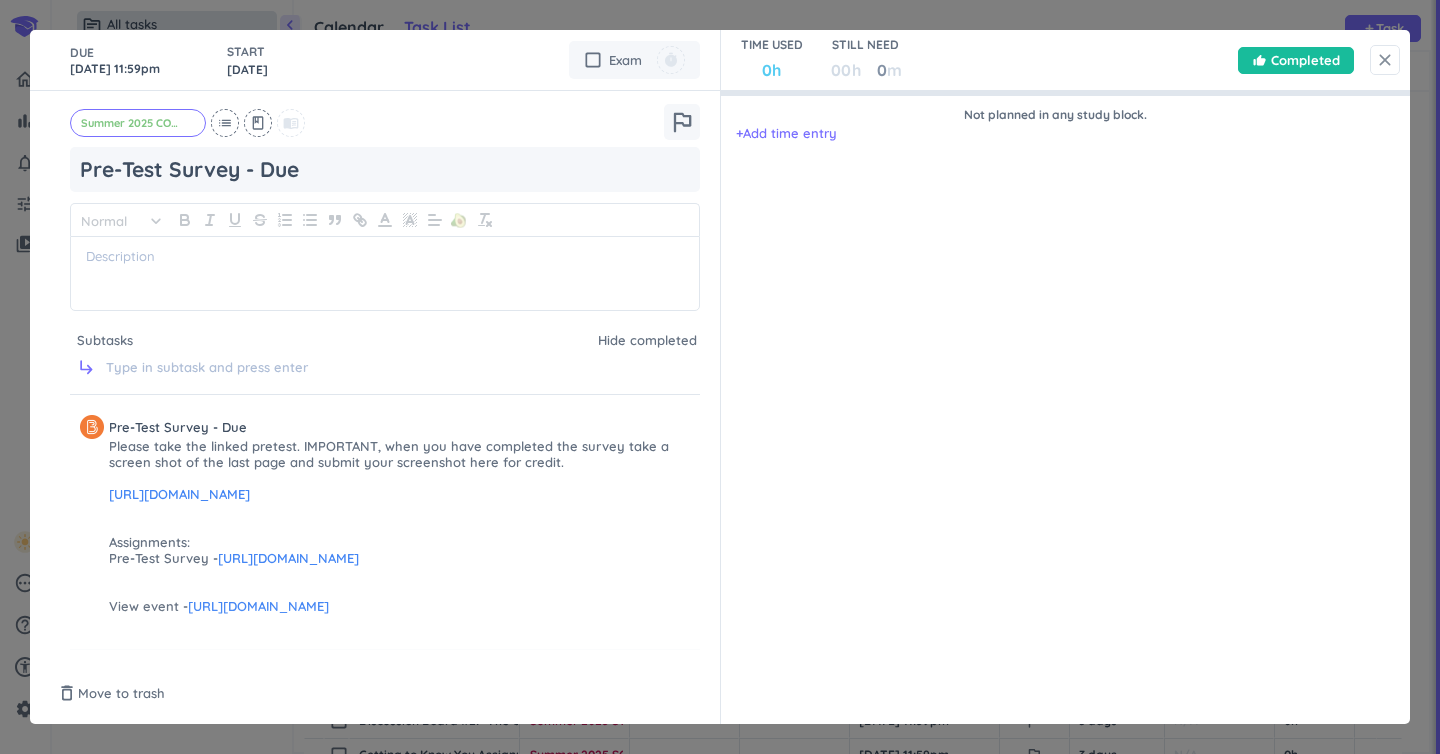 click on "close" at bounding box center (1385, 60) 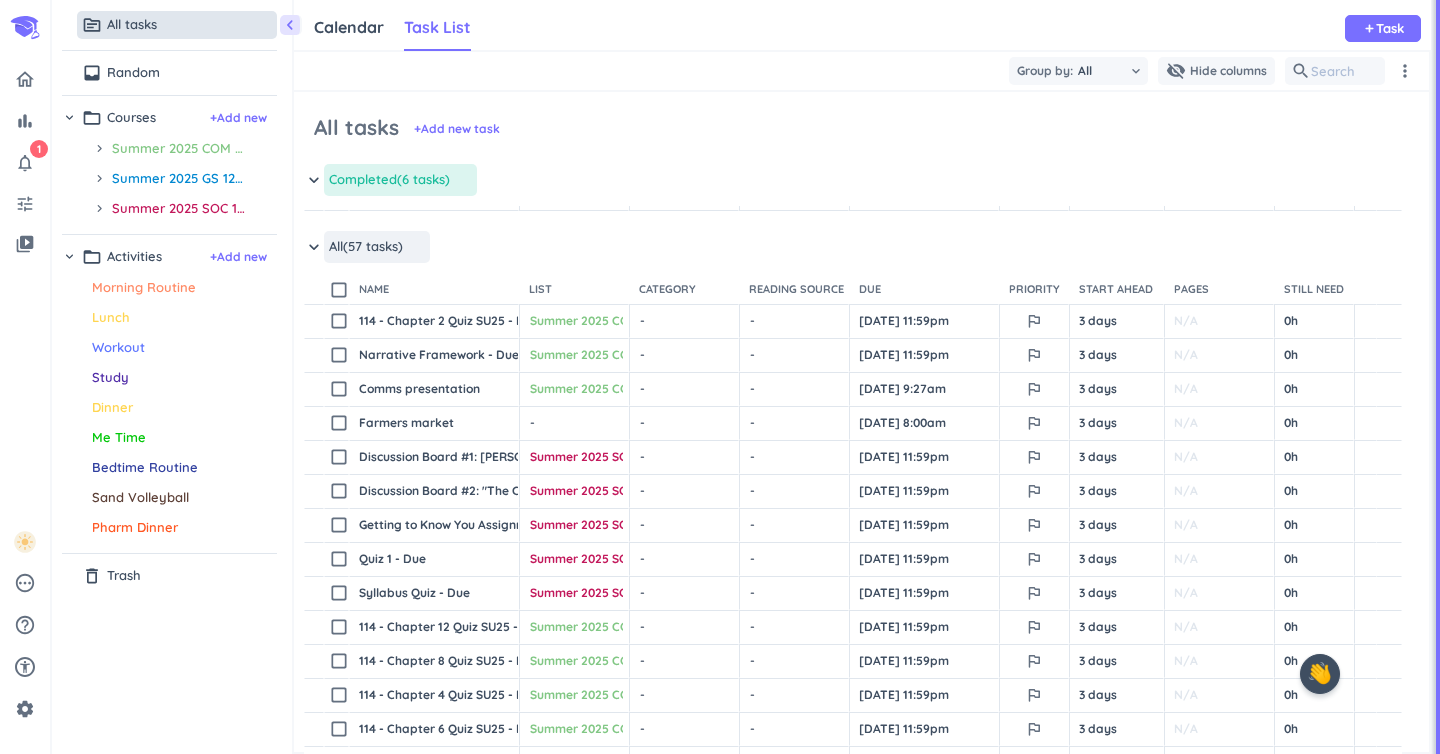 scroll, scrollTop: 232, scrollLeft: 0, axis: vertical 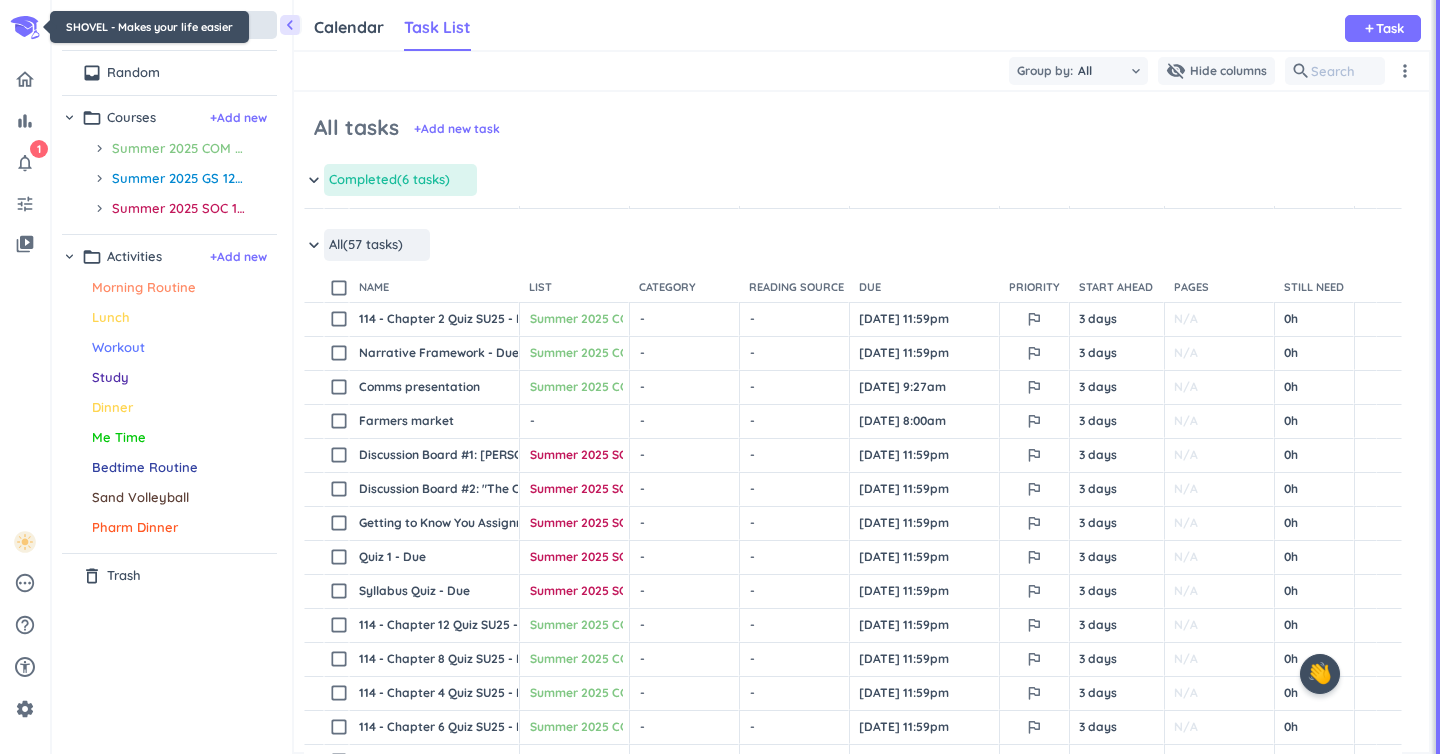 click 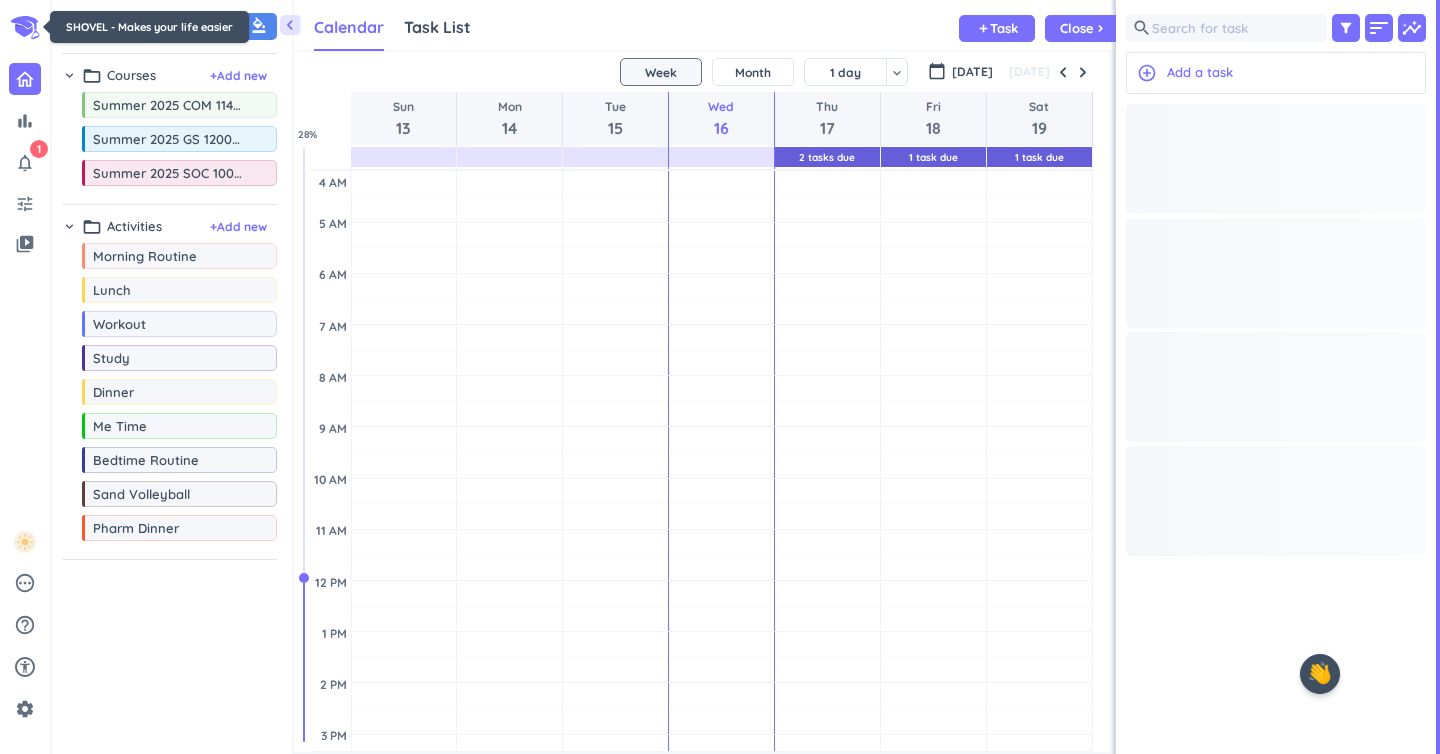 scroll, scrollTop: 1, scrollLeft: 1, axis: both 